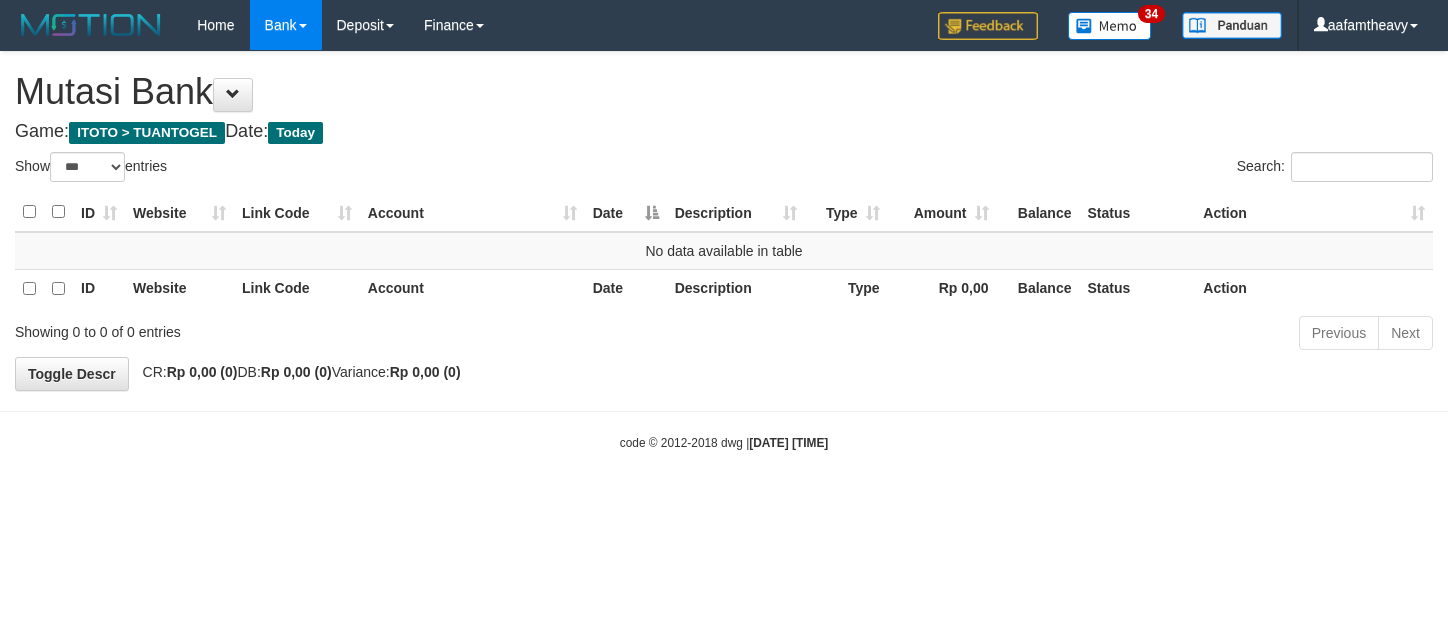 select on "***" 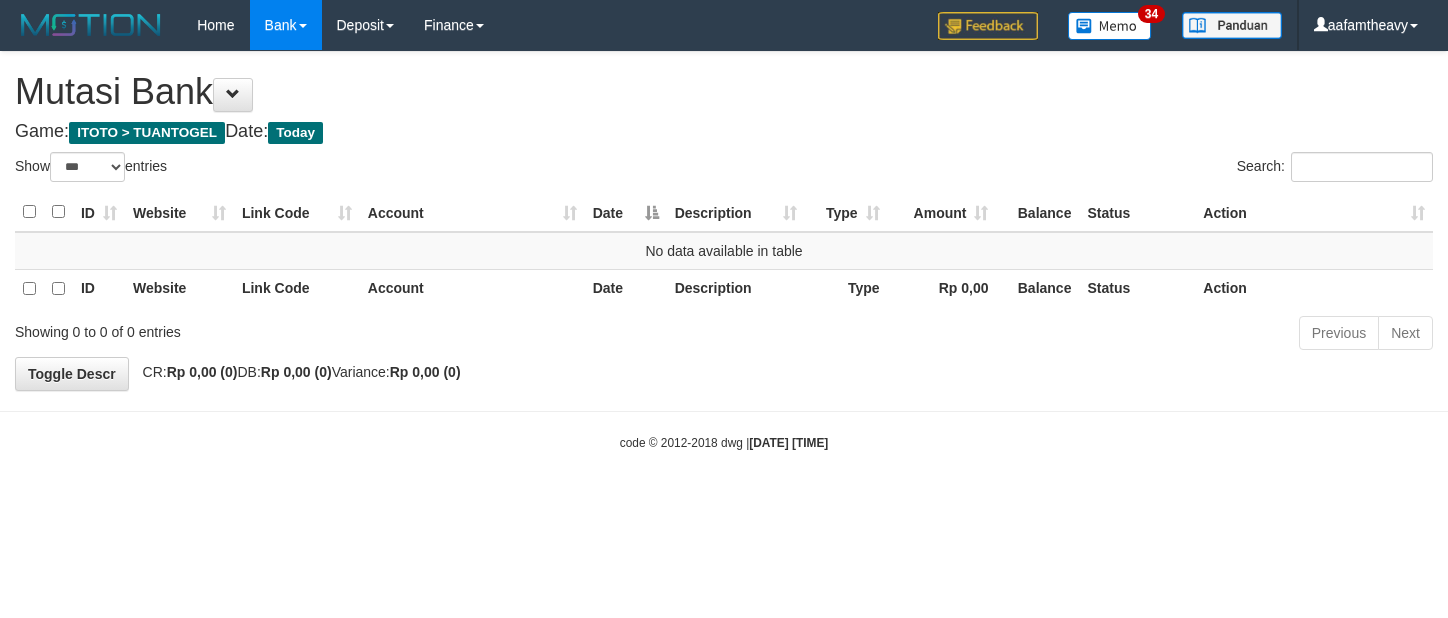 scroll, scrollTop: 0, scrollLeft: 0, axis: both 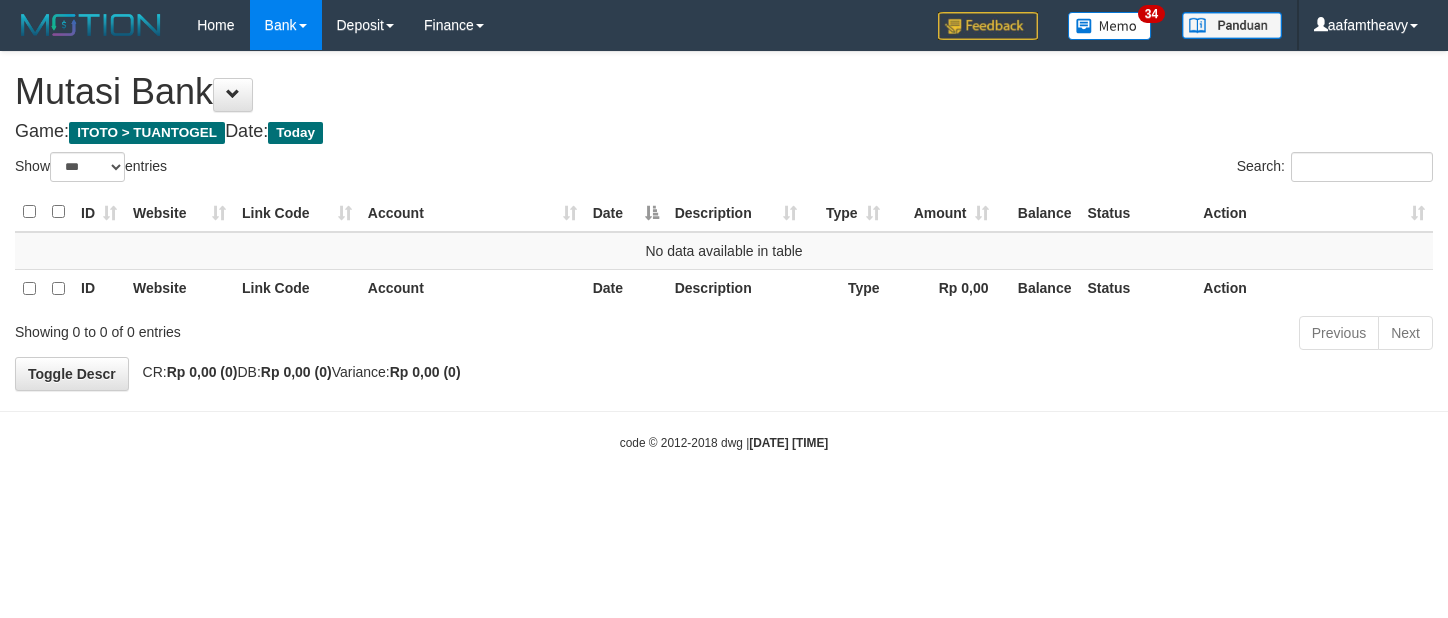 select on "***" 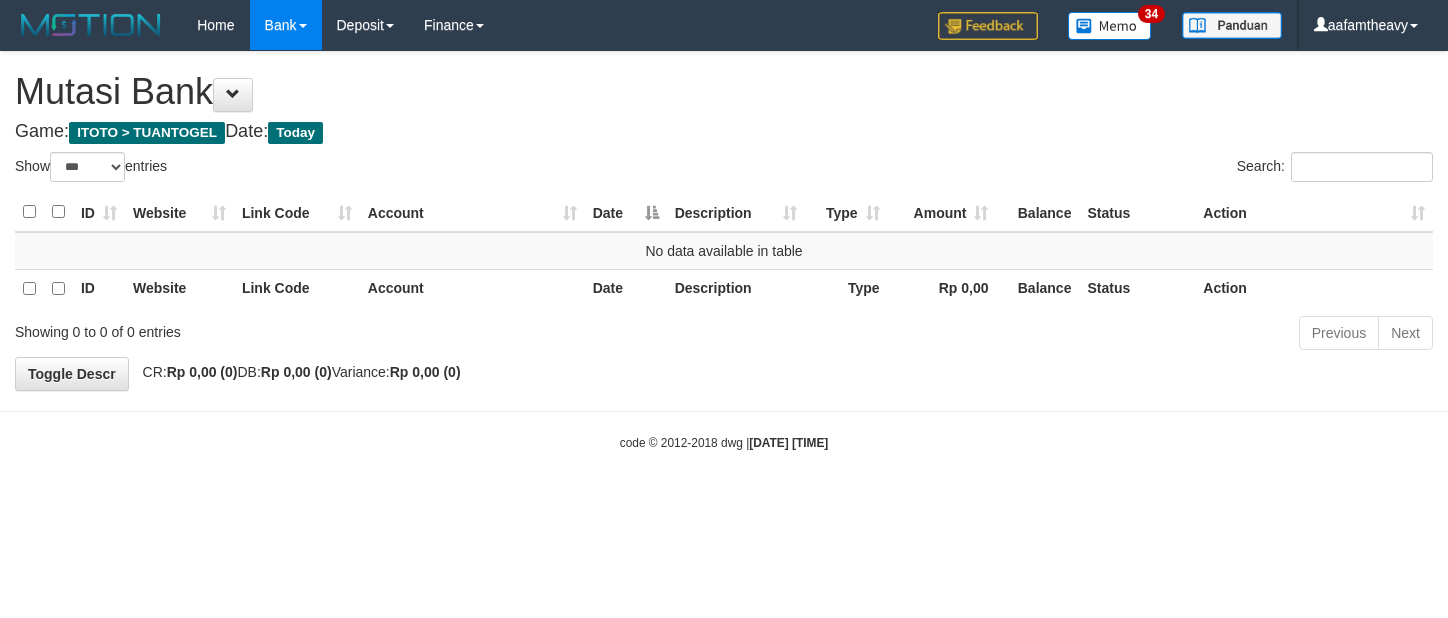 scroll, scrollTop: 0, scrollLeft: 0, axis: both 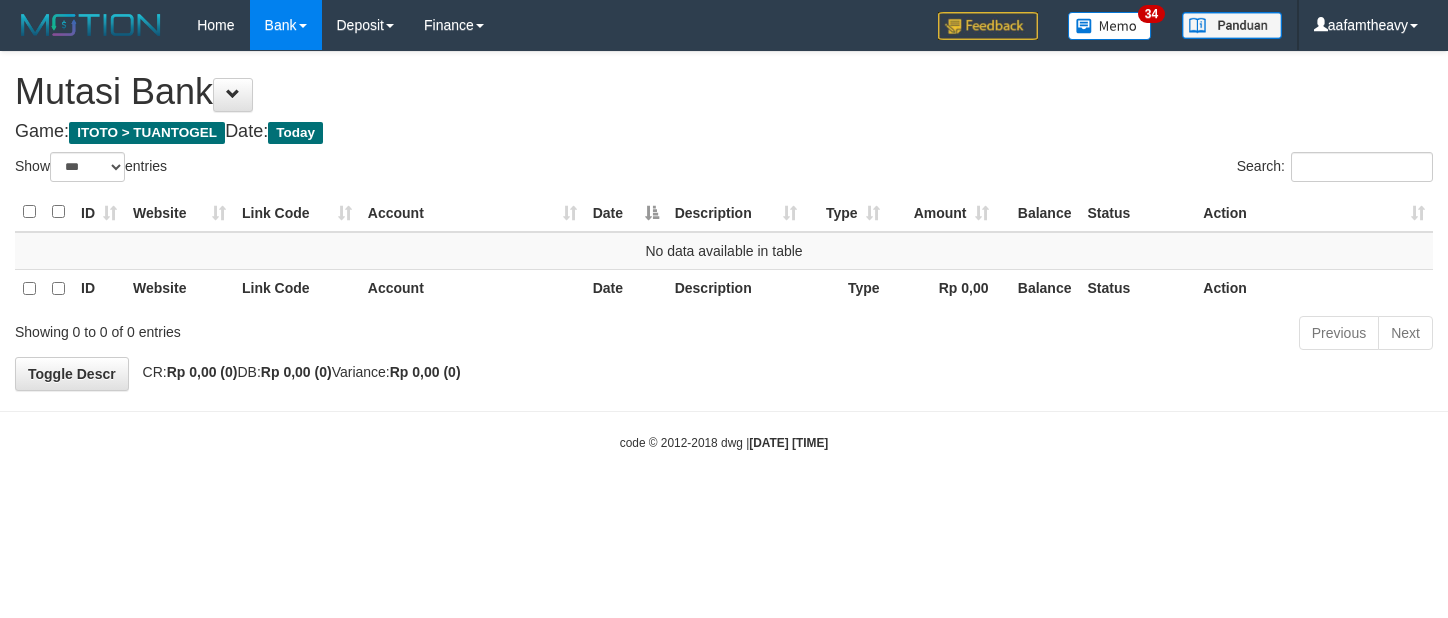select on "***" 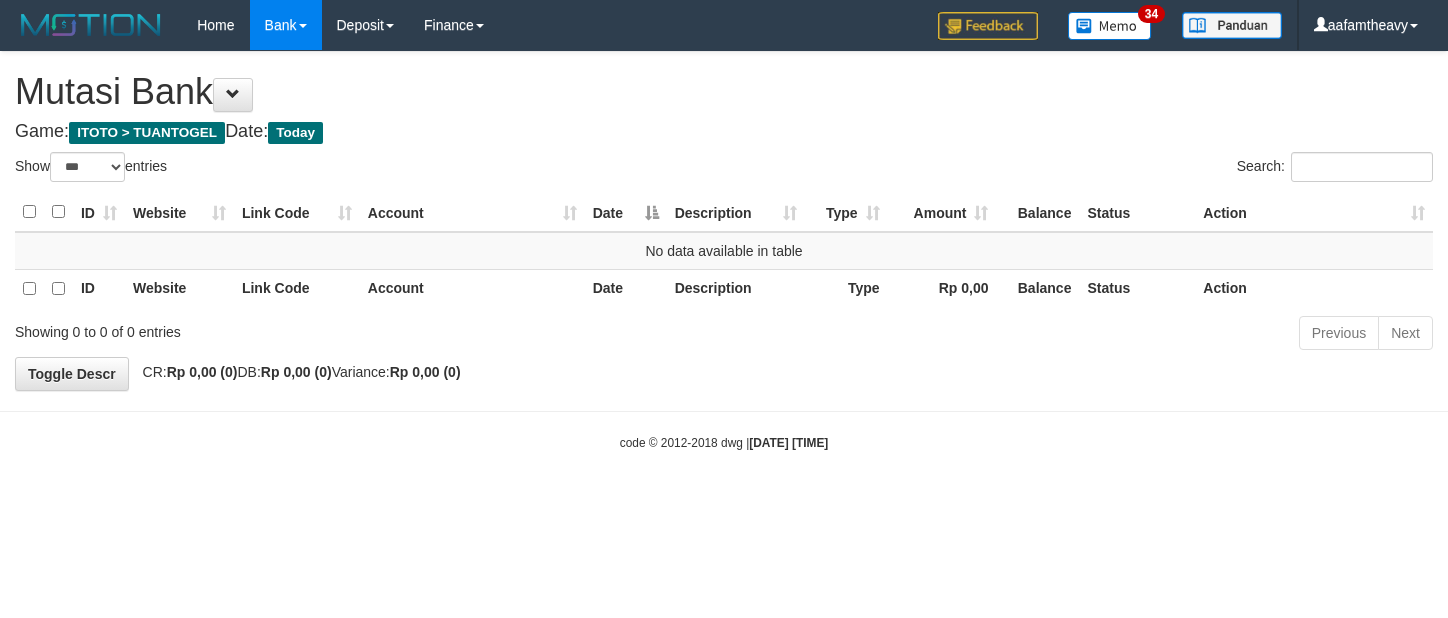 scroll, scrollTop: 0, scrollLeft: 0, axis: both 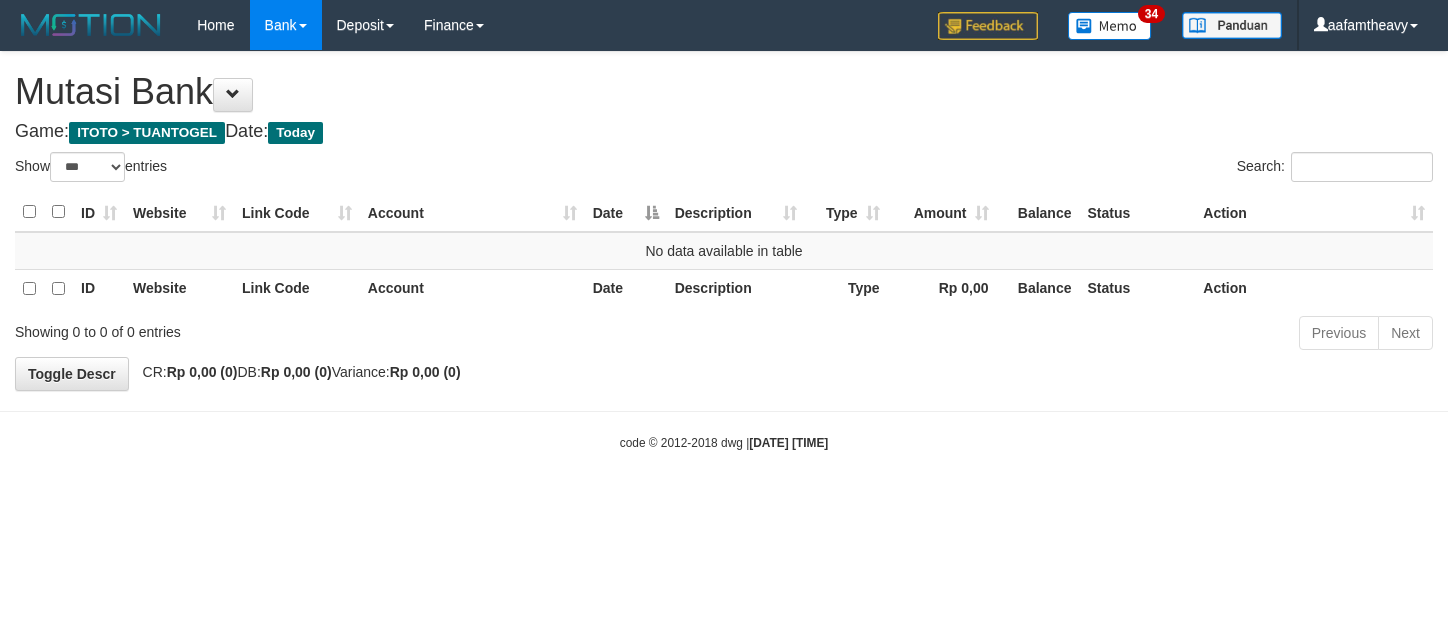 select on "***" 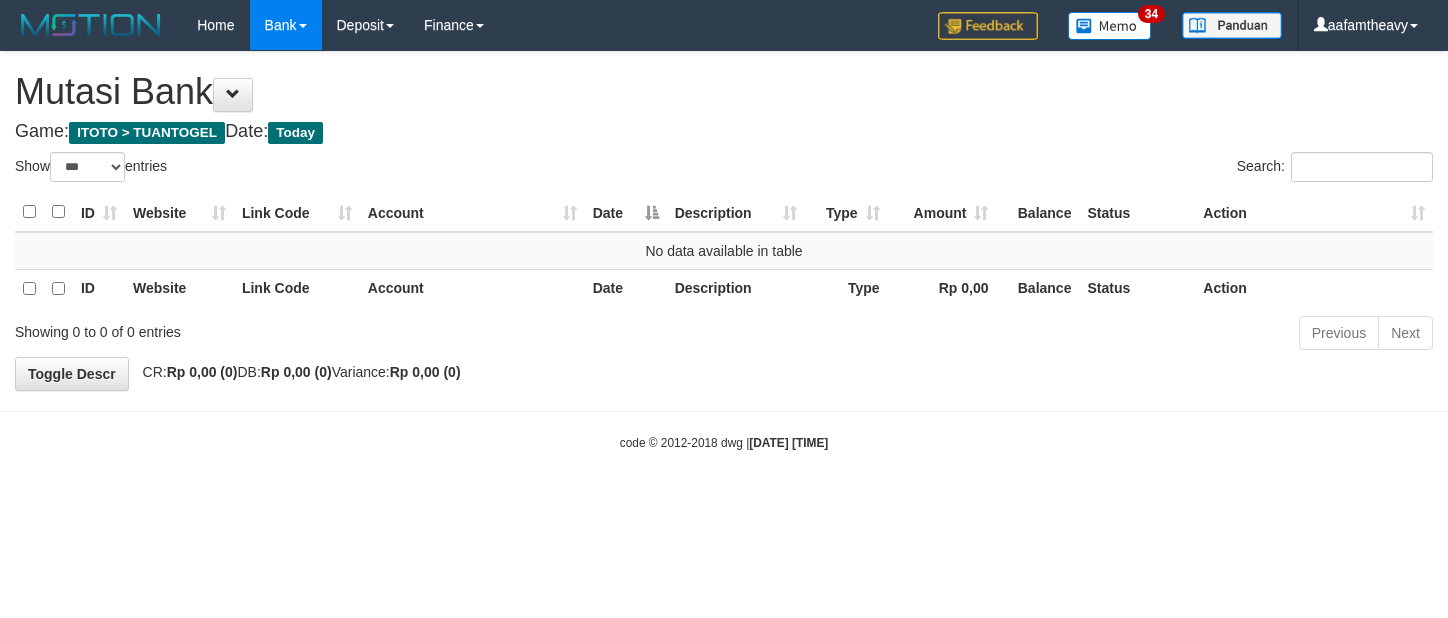 scroll, scrollTop: 0, scrollLeft: 0, axis: both 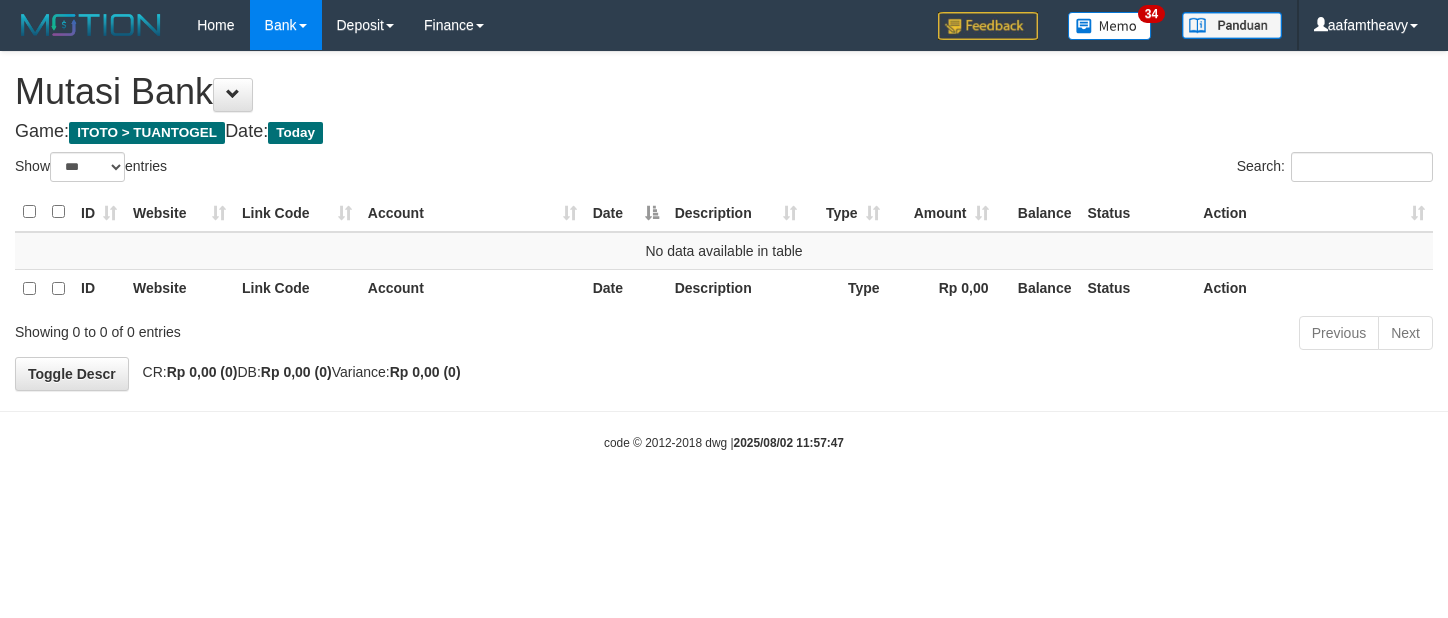 select on "***" 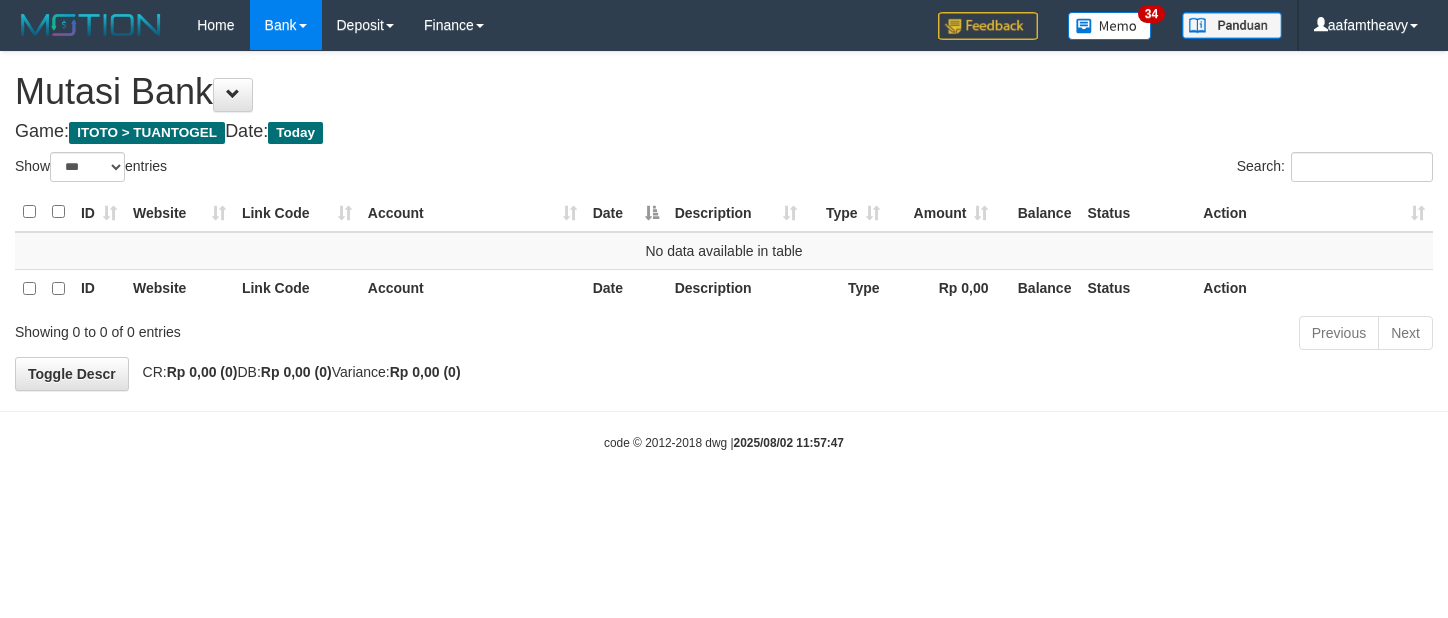 scroll, scrollTop: 0, scrollLeft: 0, axis: both 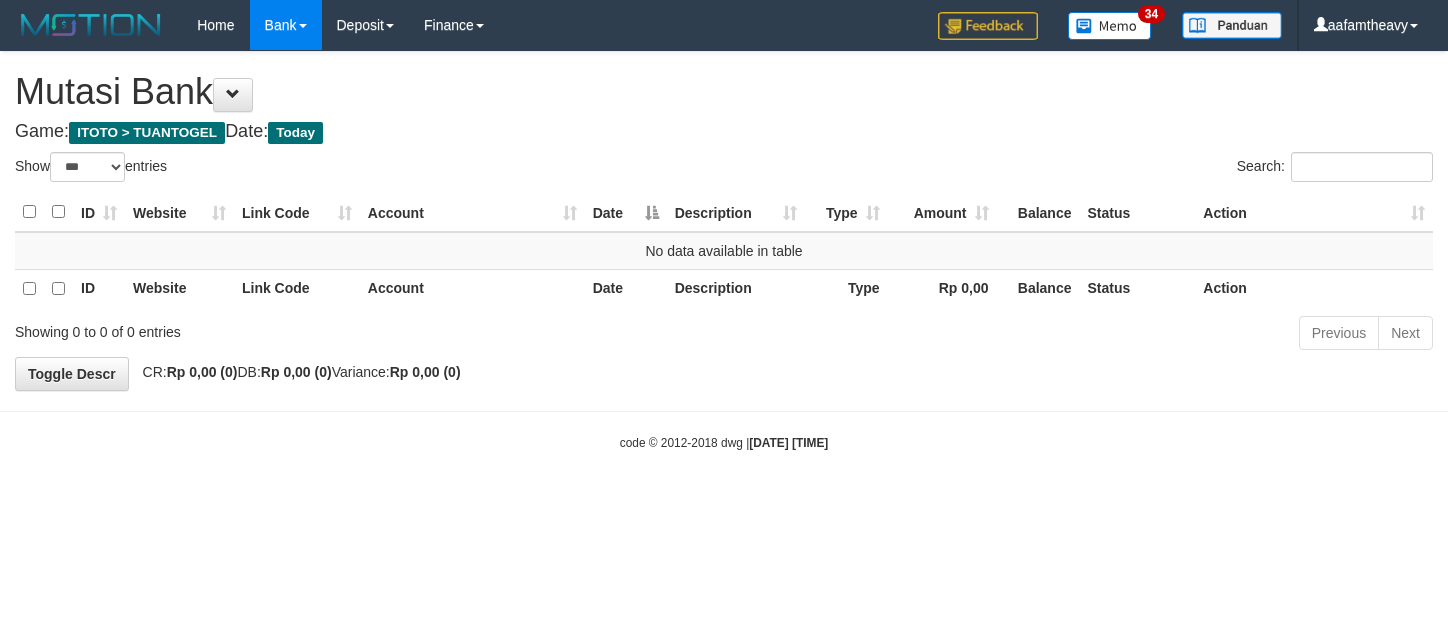 select on "***" 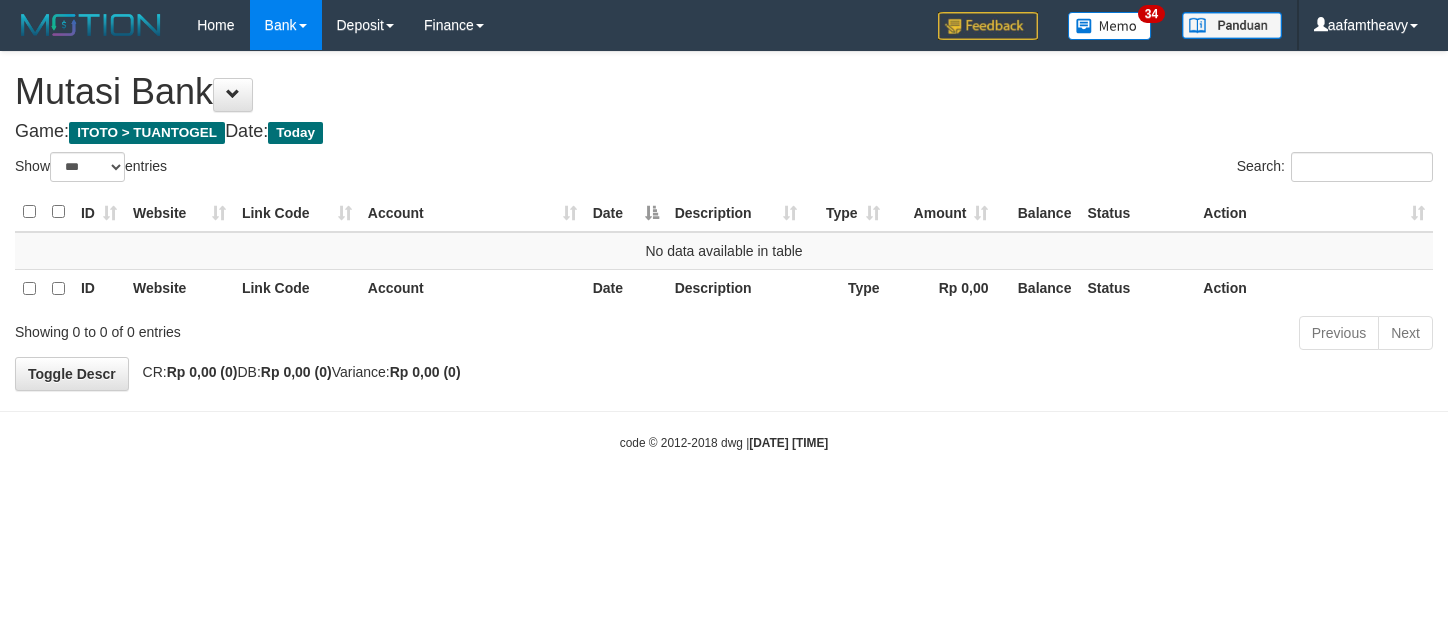 scroll, scrollTop: 0, scrollLeft: 0, axis: both 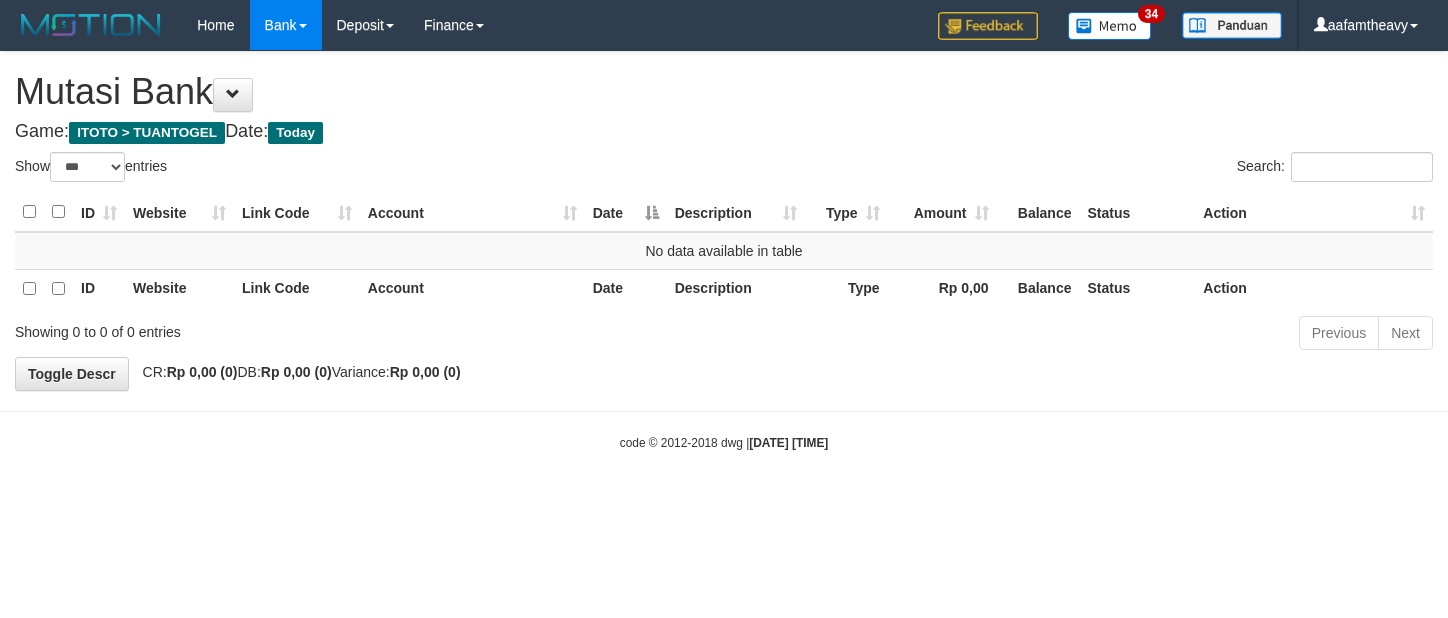 select on "***" 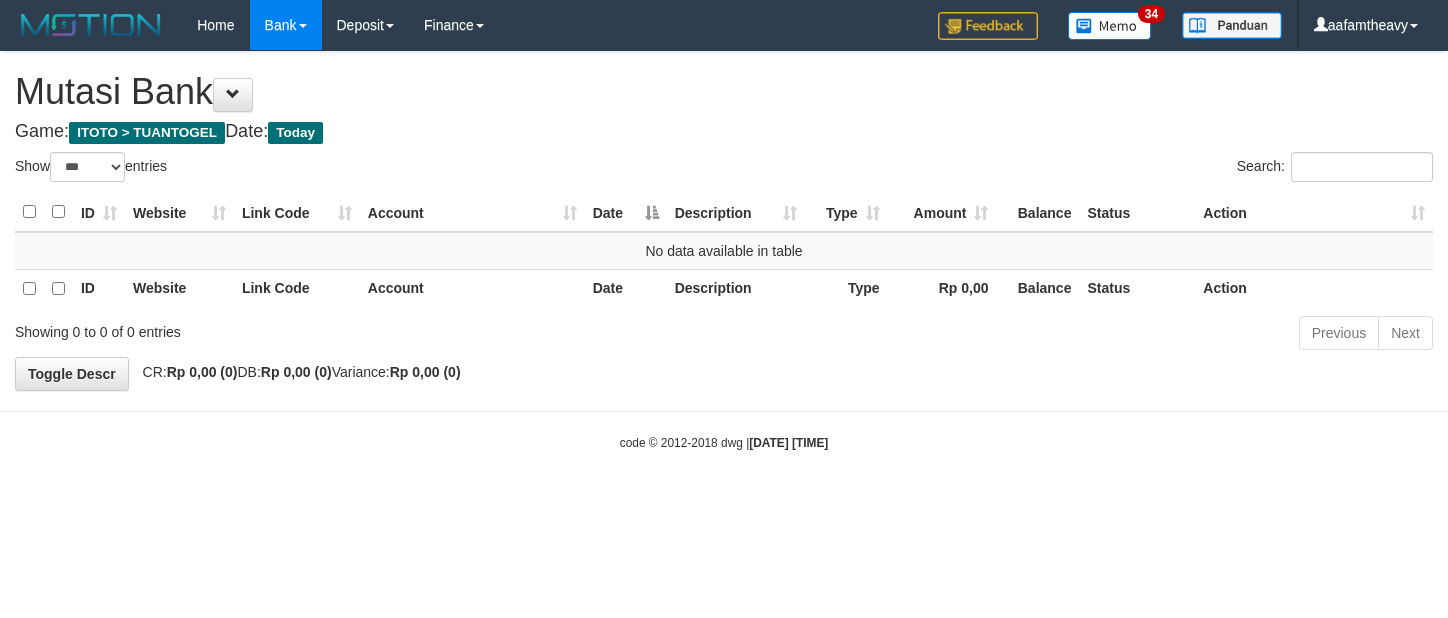 scroll, scrollTop: 0, scrollLeft: 0, axis: both 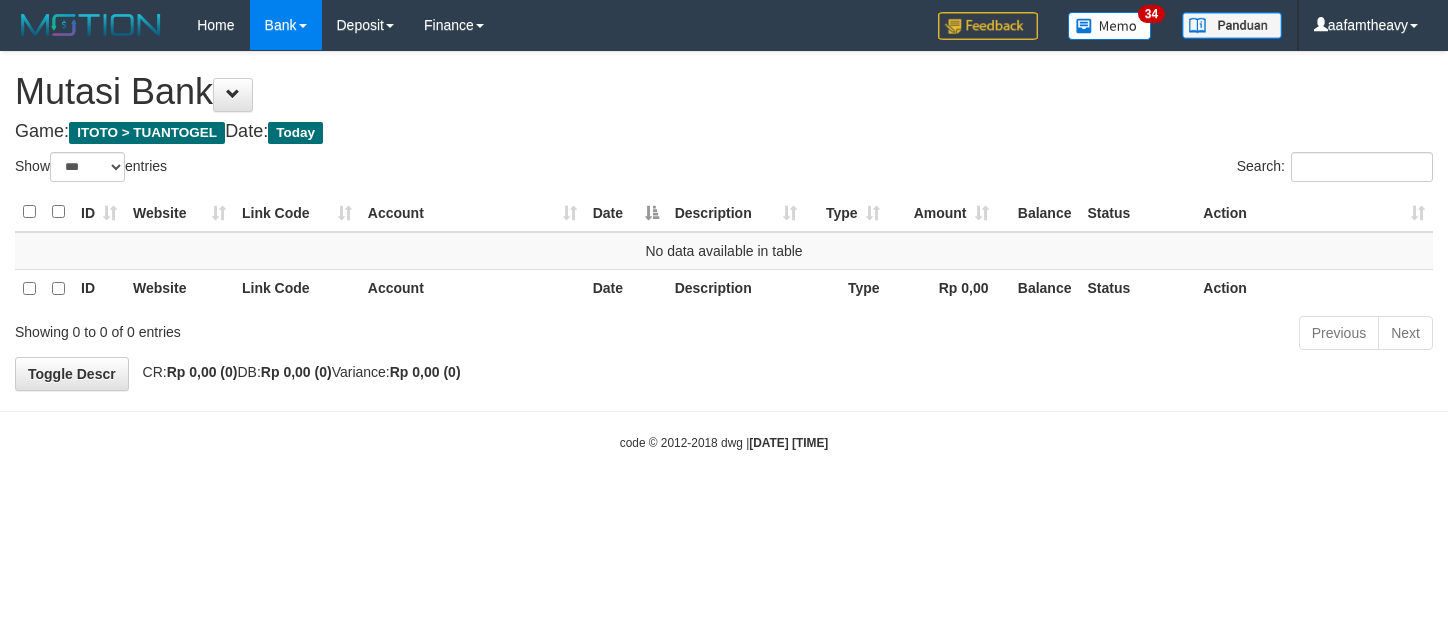 select on "***" 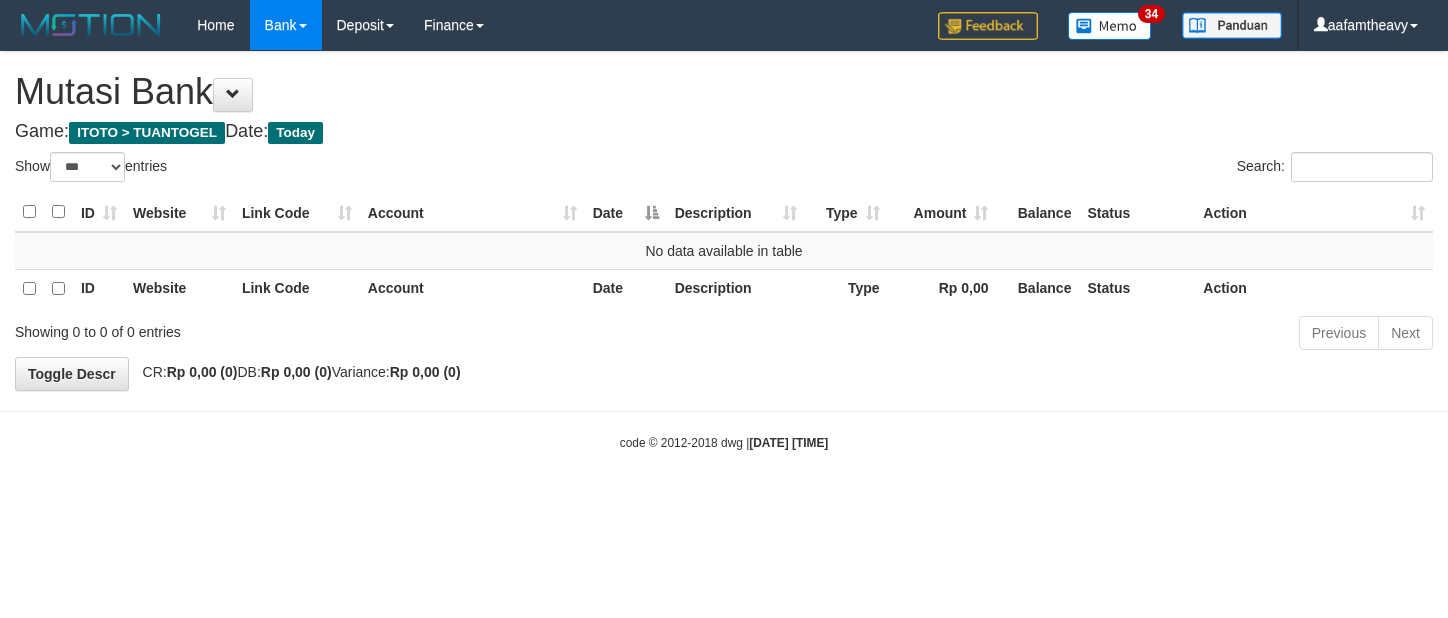 scroll, scrollTop: 0, scrollLeft: 0, axis: both 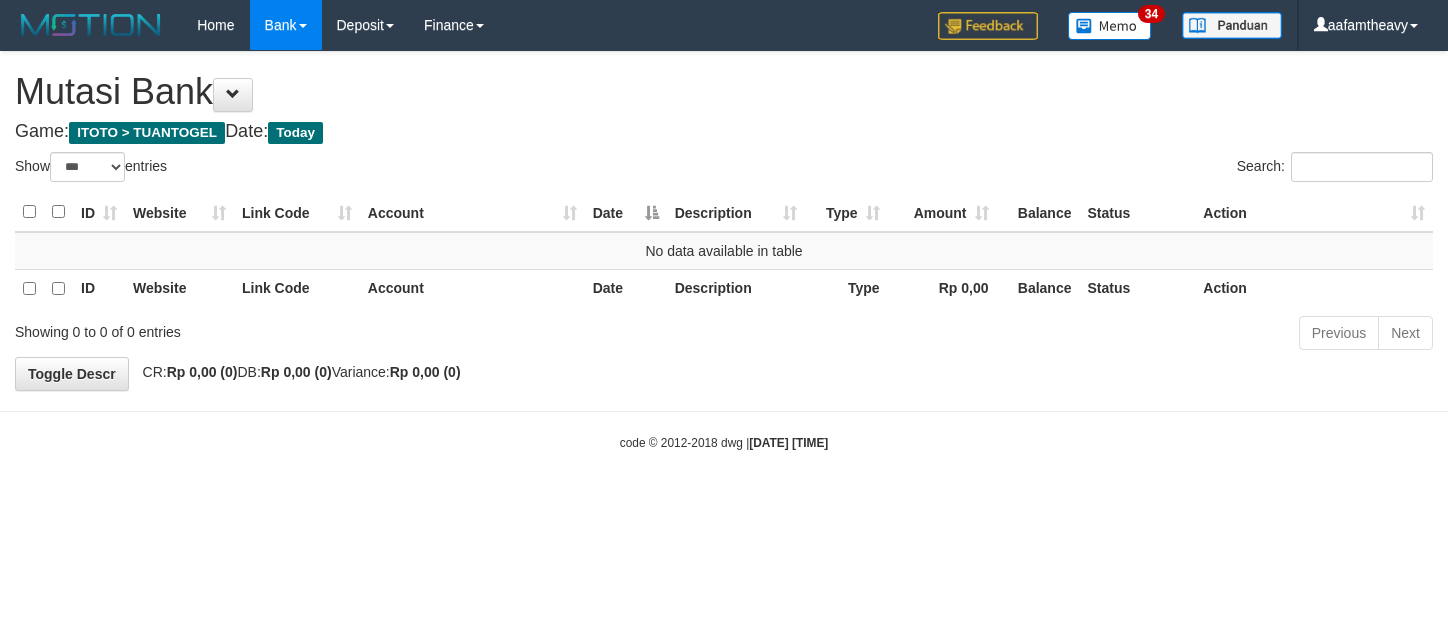 select on "***" 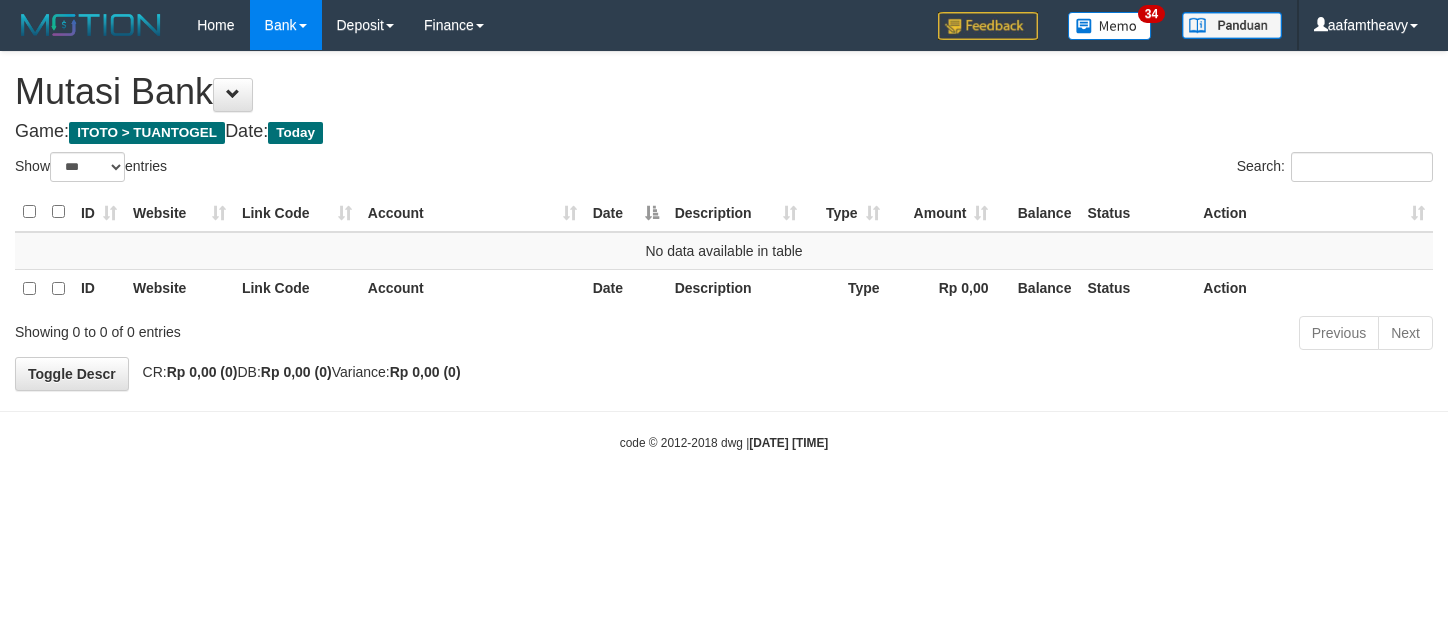 scroll, scrollTop: 0, scrollLeft: 0, axis: both 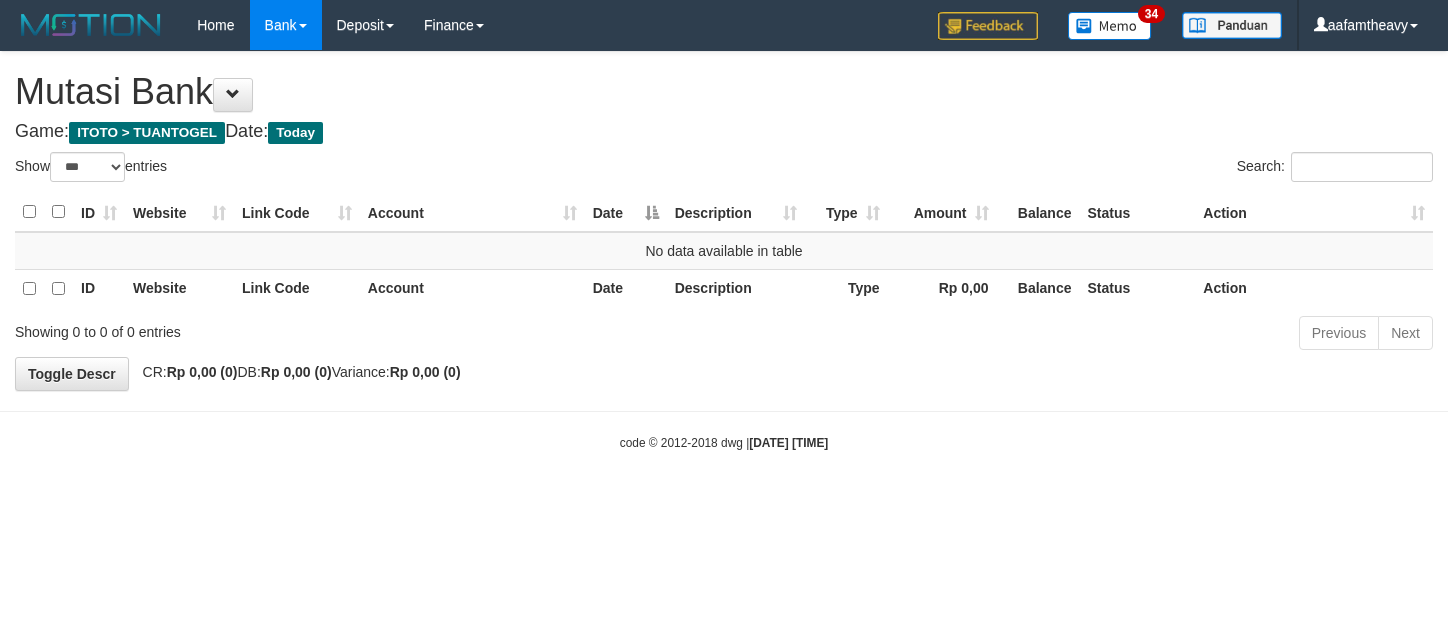 select on "***" 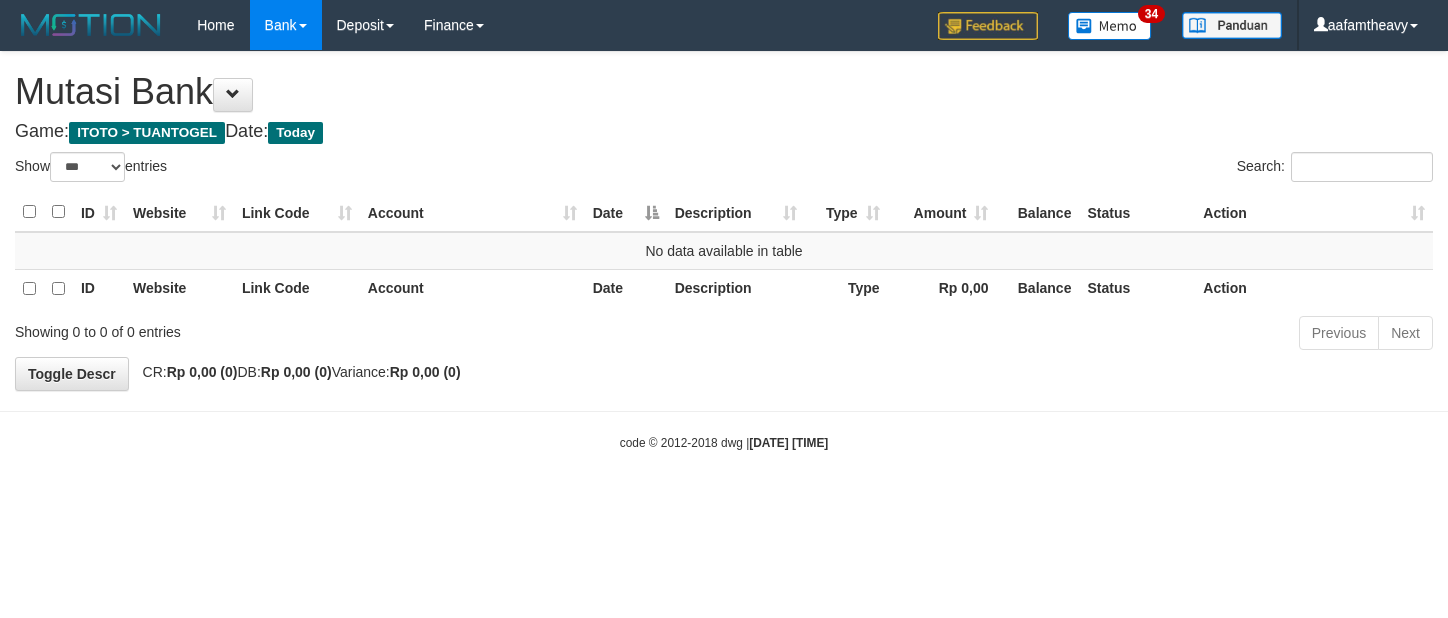 scroll, scrollTop: 0, scrollLeft: 0, axis: both 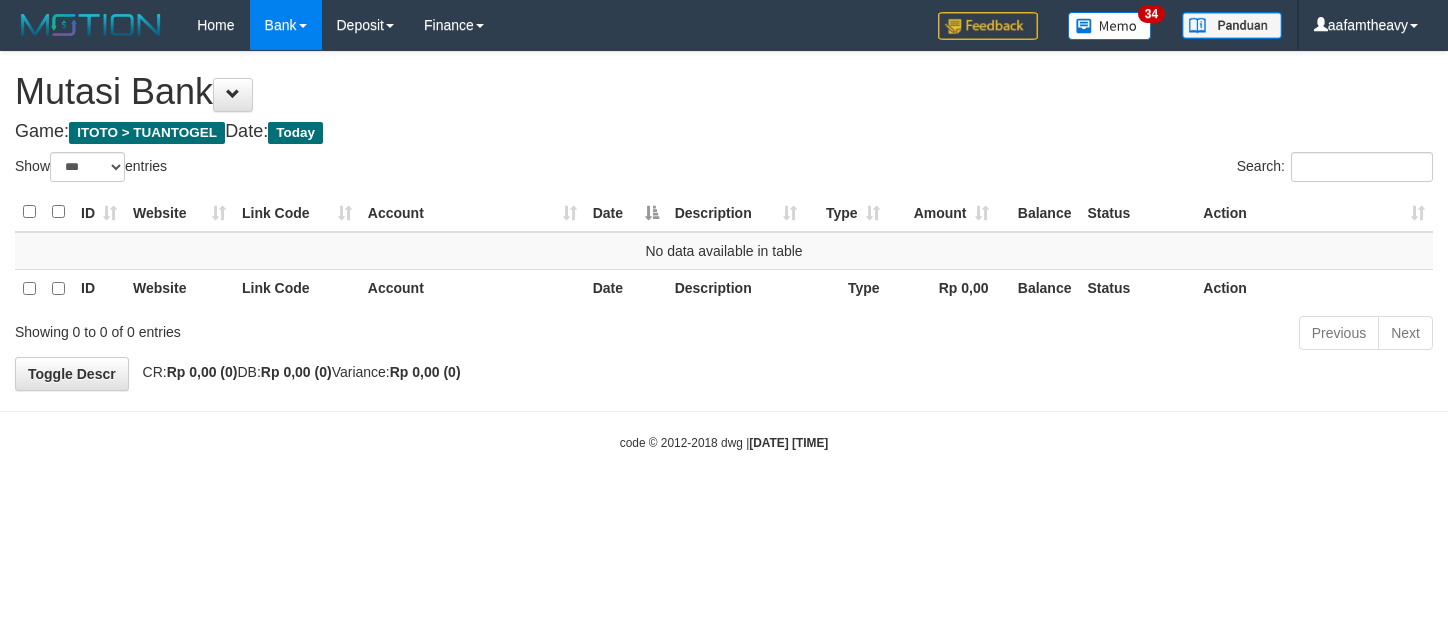 select on "***" 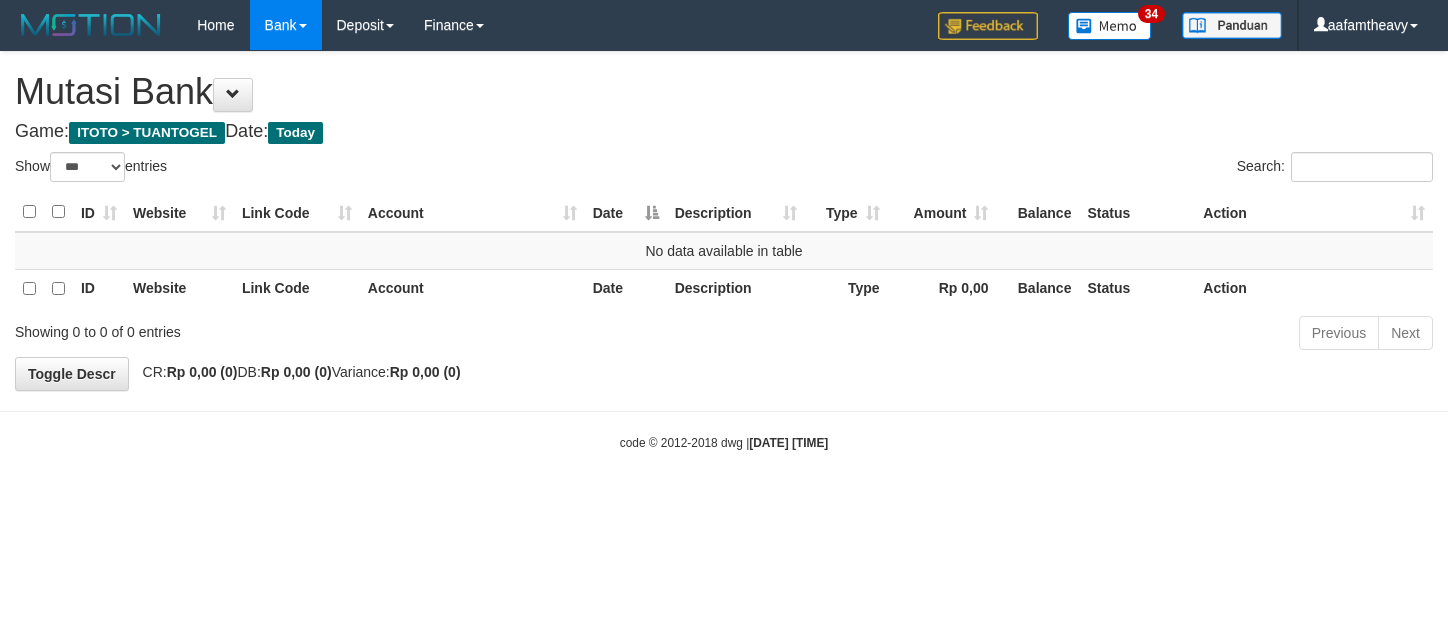 scroll, scrollTop: 0, scrollLeft: 0, axis: both 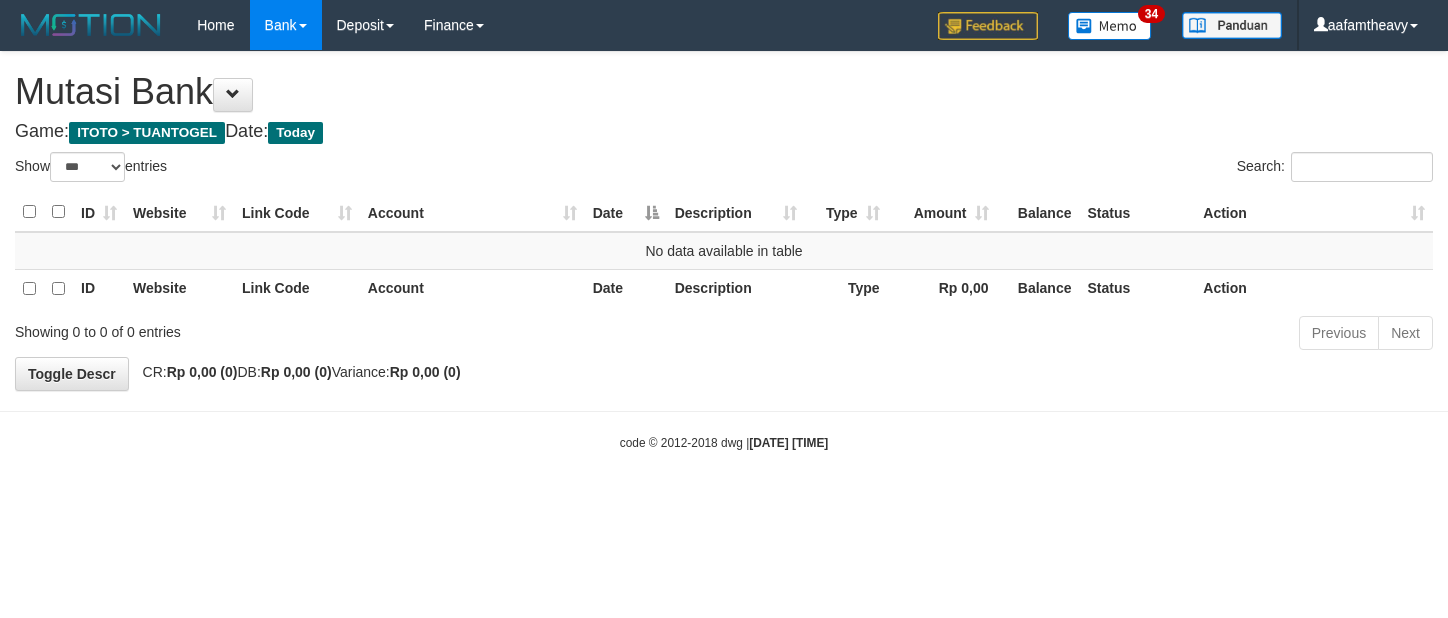 select on "***" 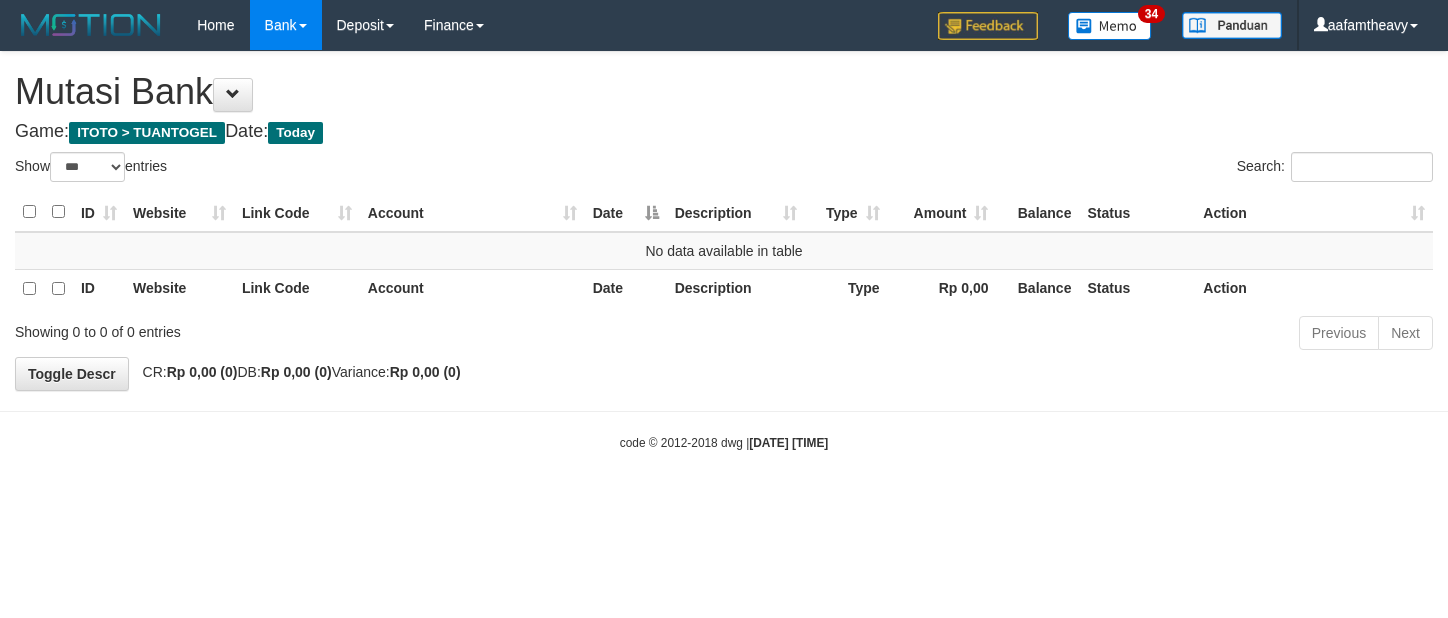 scroll, scrollTop: 0, scrollLeft: 0, axis: both 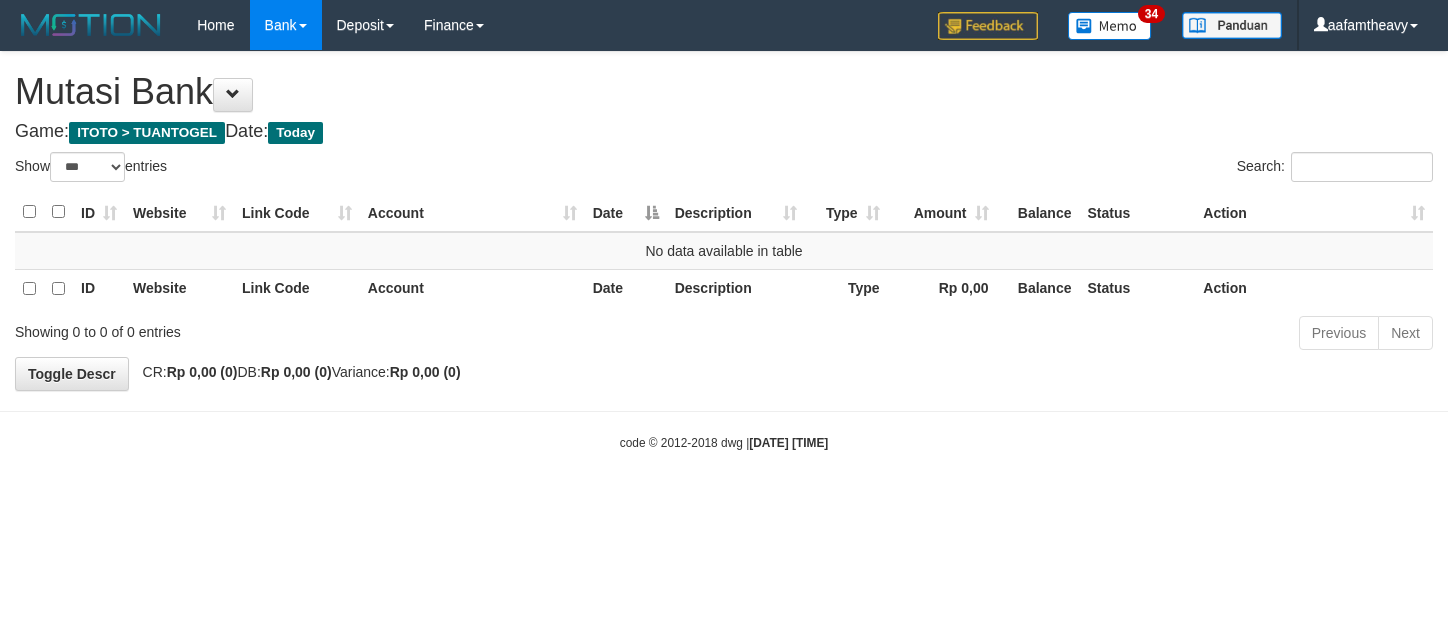 select on "***" 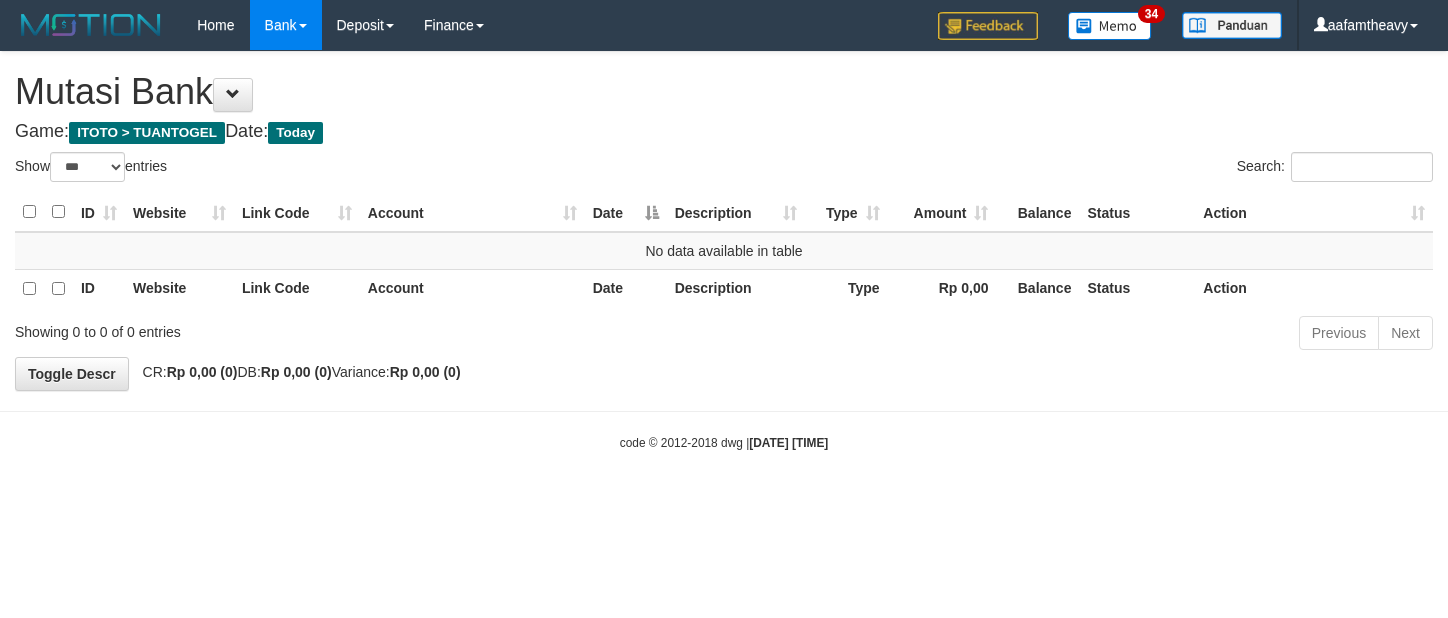 scroll, scrollTop: 0, scrollLeft: 0, axis: both 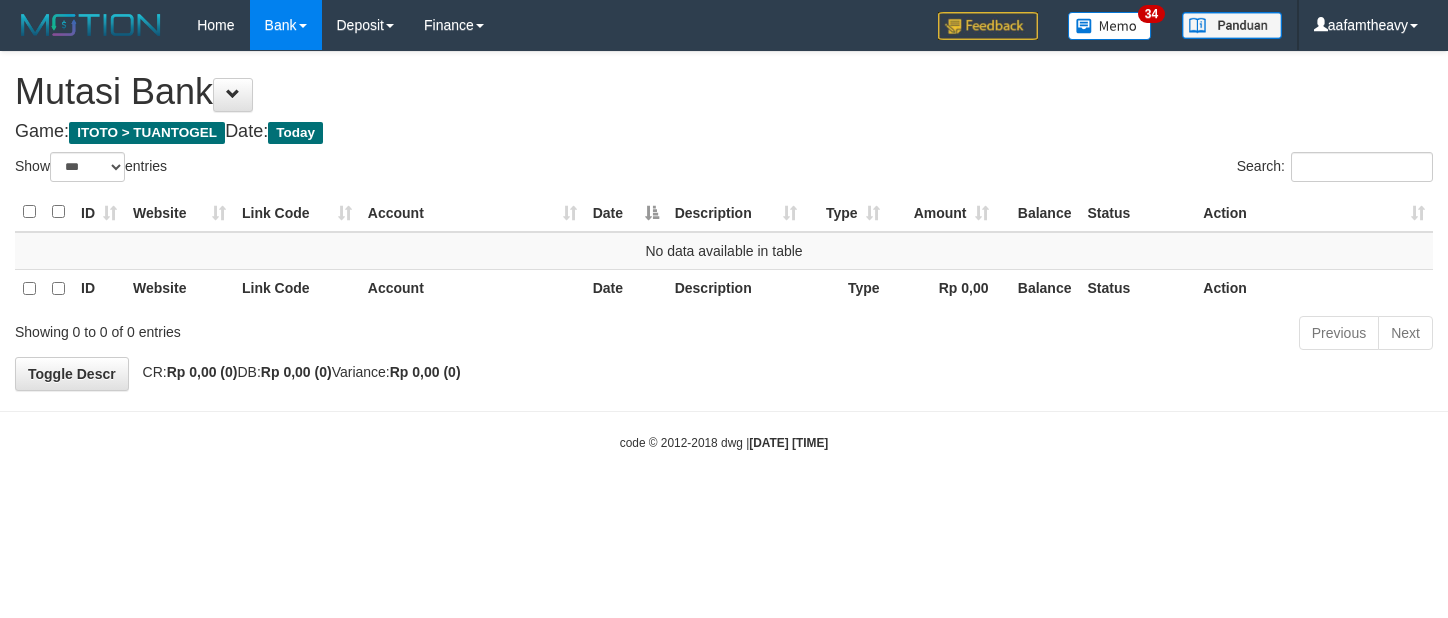 select on "***" 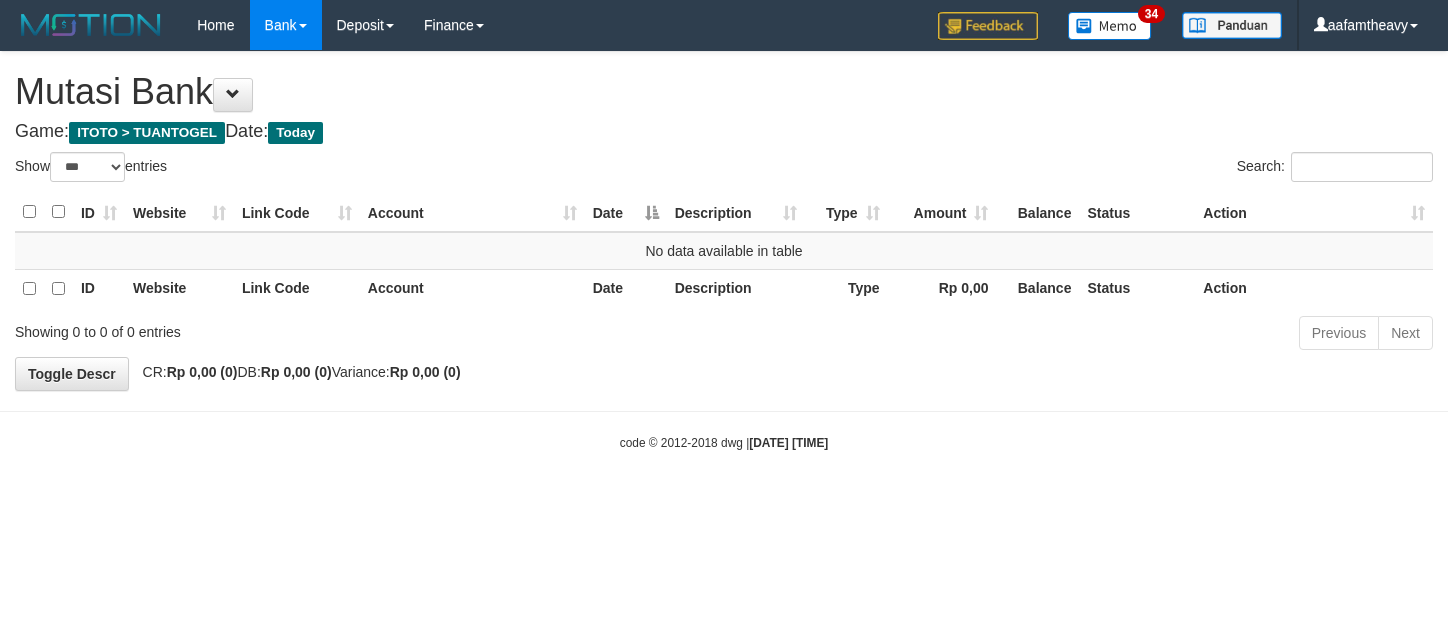 scroll, scrollTop: 0, scrollLeft: 0, axis: both 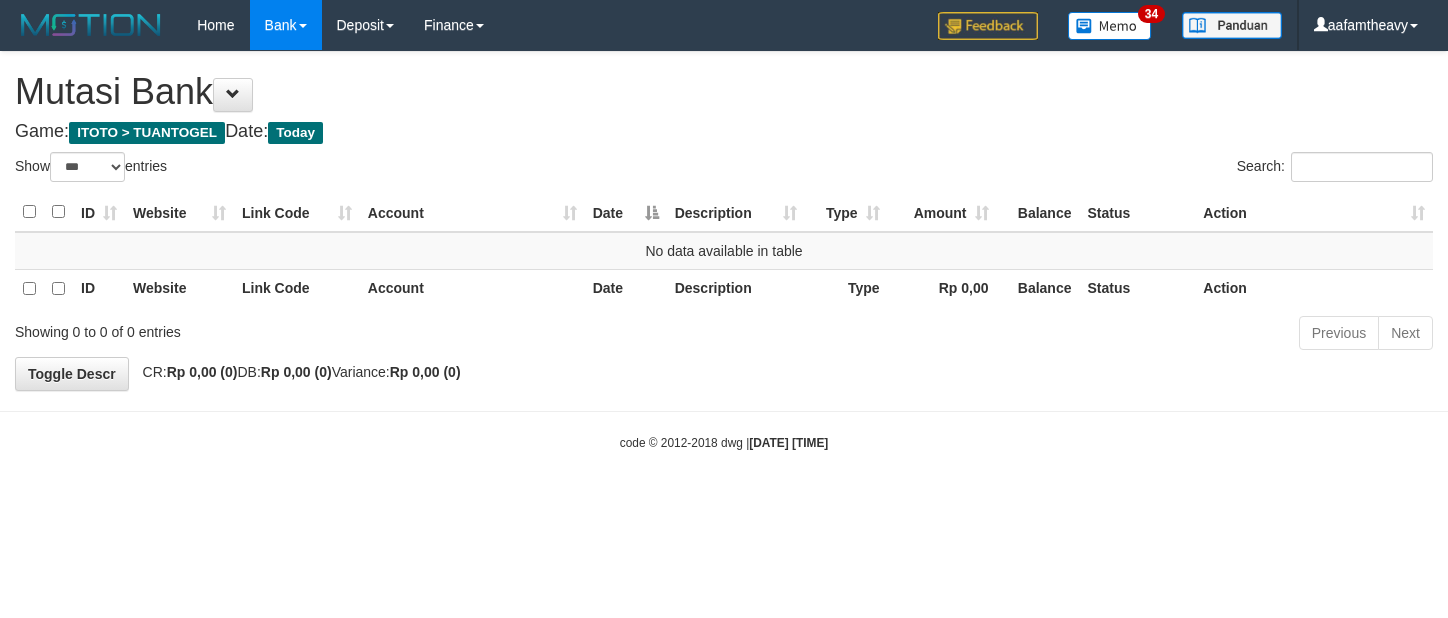 select on "***" 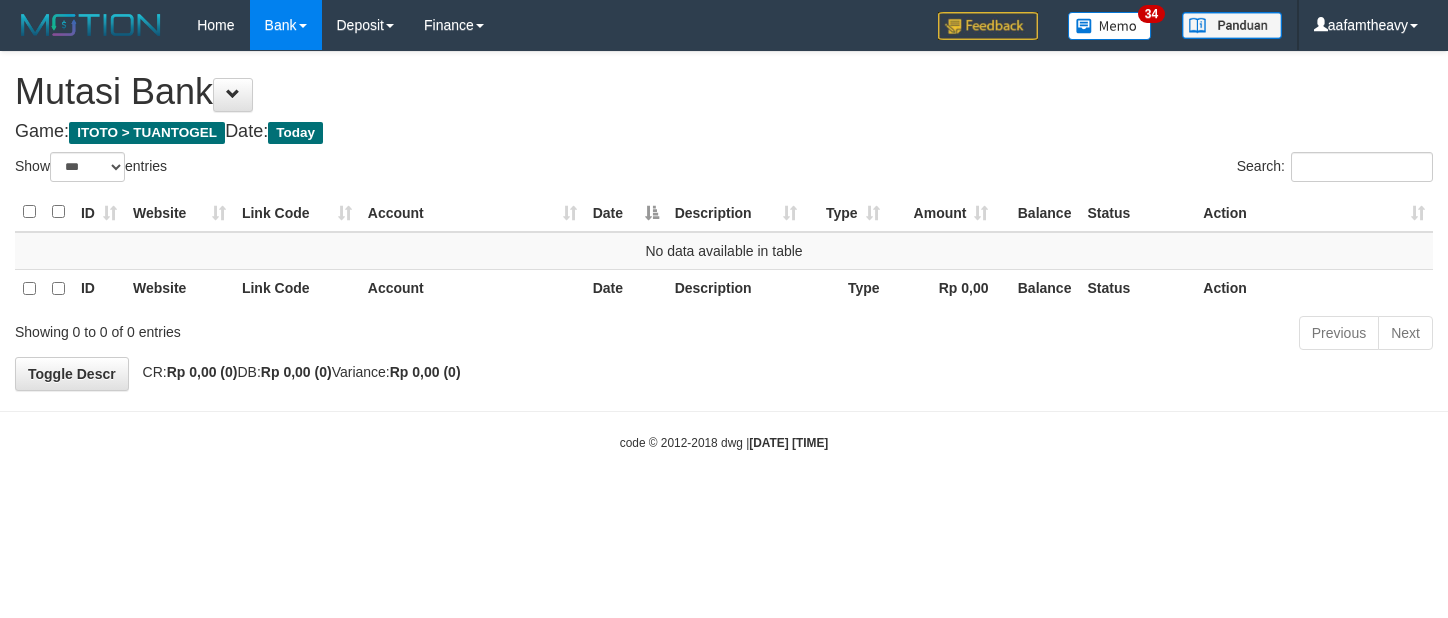 scroll, scrollTop: 0, scrollLeft: 0, axis: both 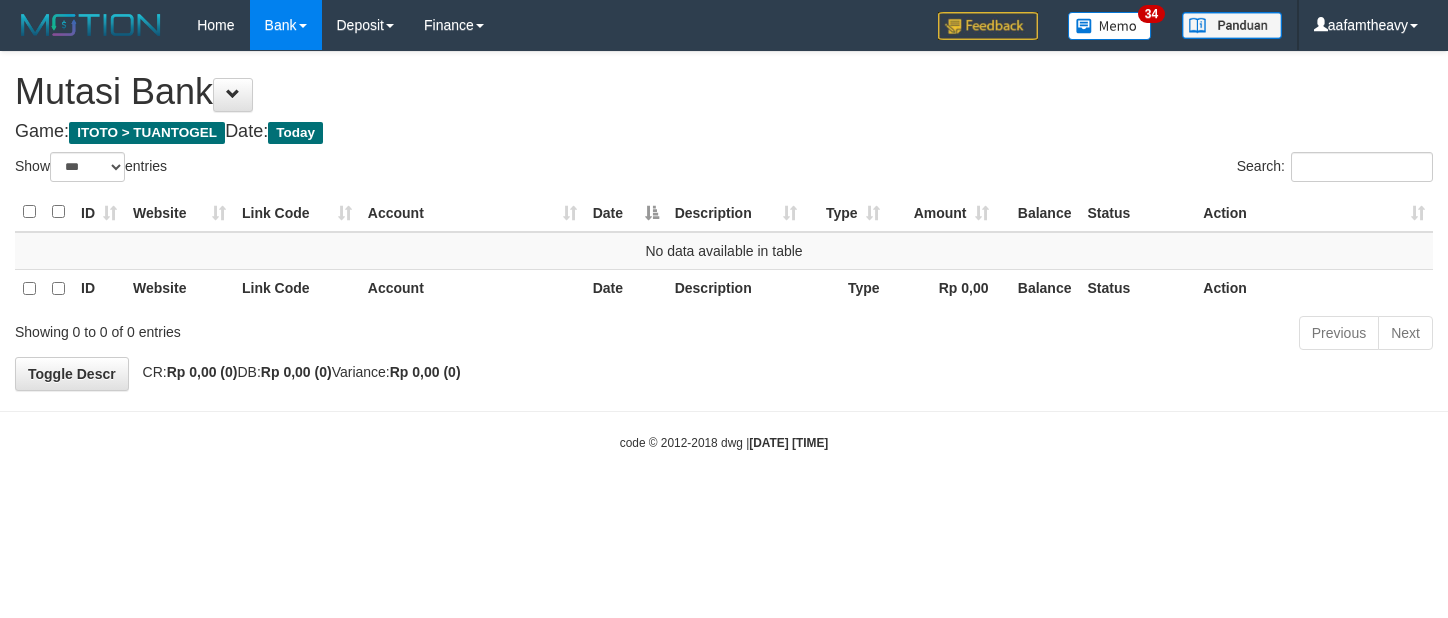 select on "***" 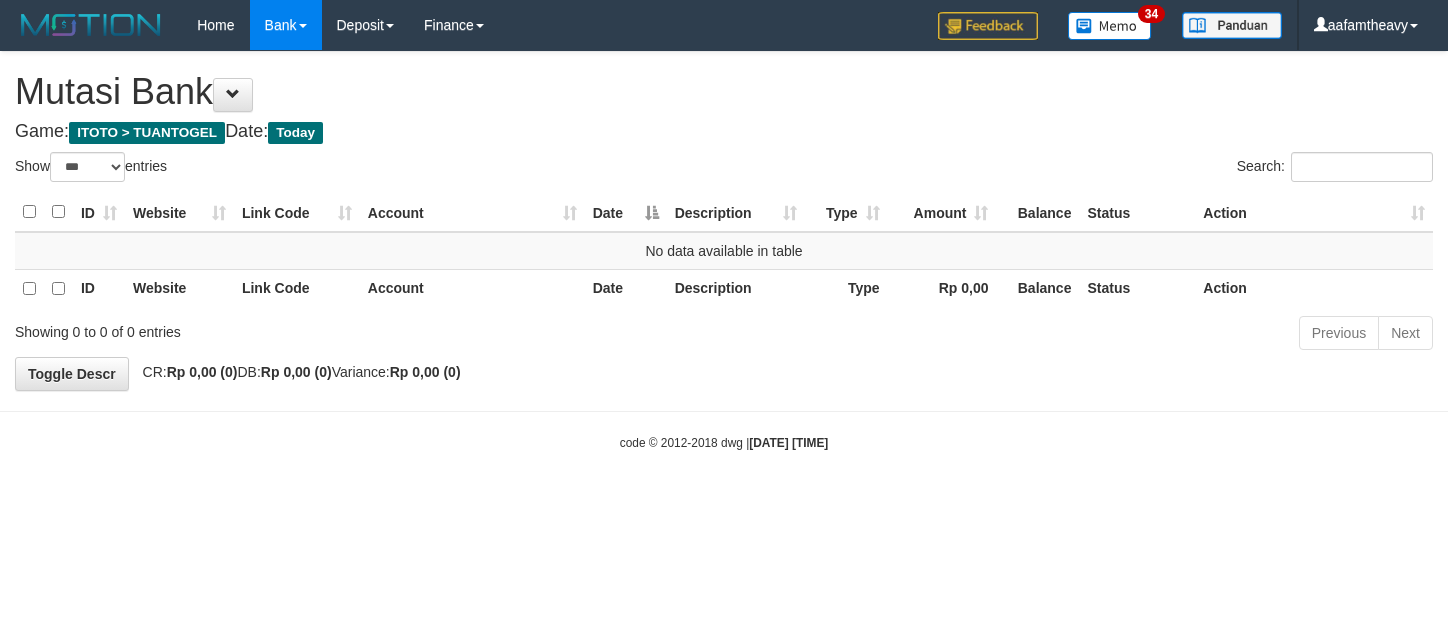 scroll, scrollTop: 0, scrollLeft: 0, axis: both 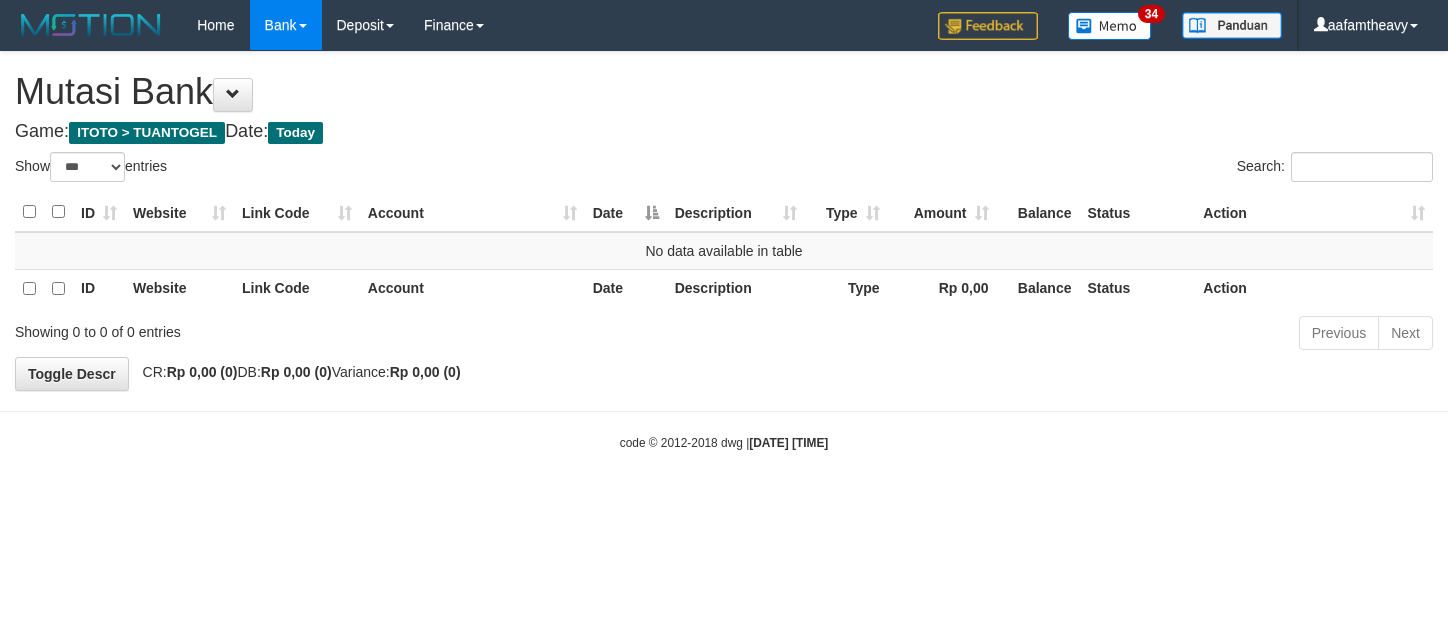 select on "***" 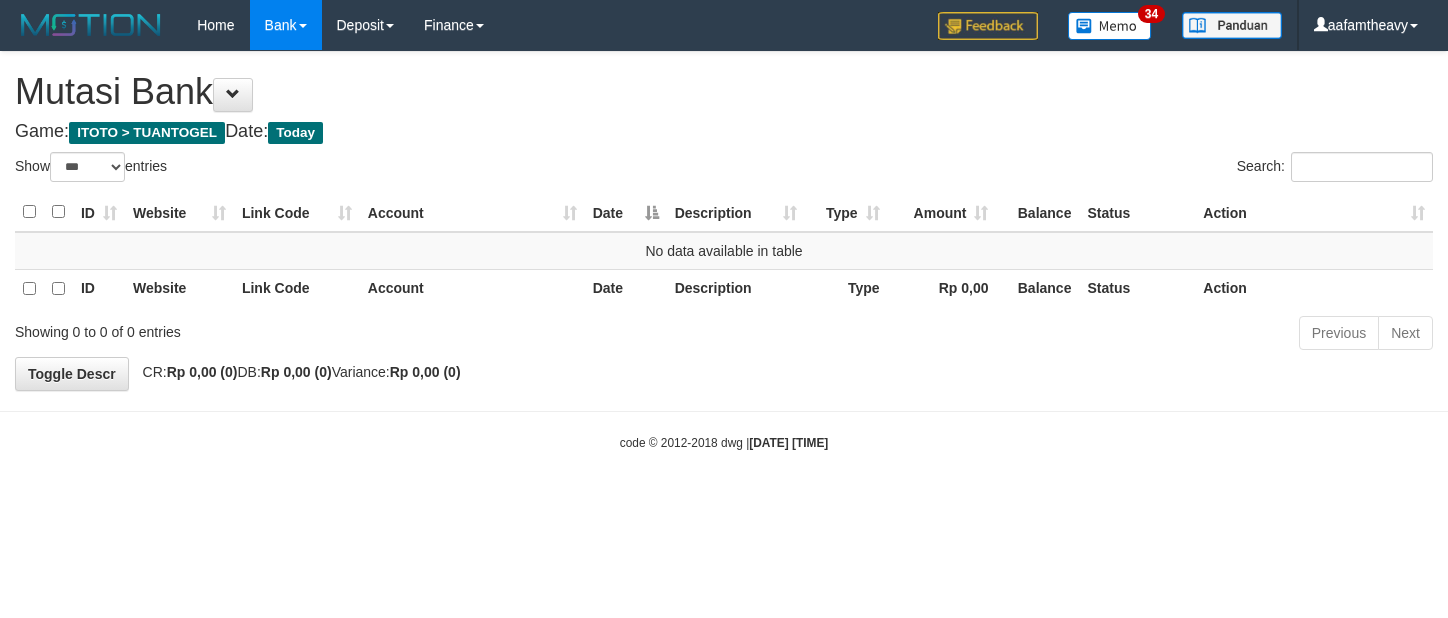 scroll, scrollTop: 0, scrollLeft: 0, axis: both 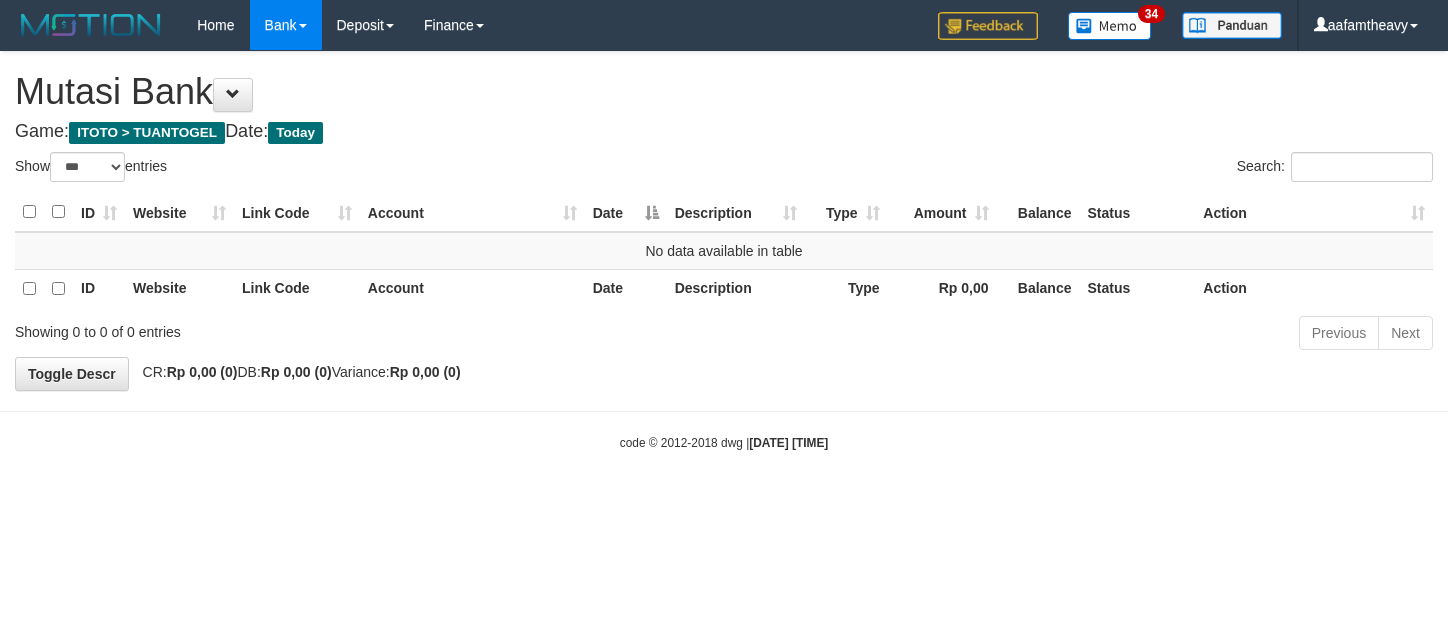 select on "***" 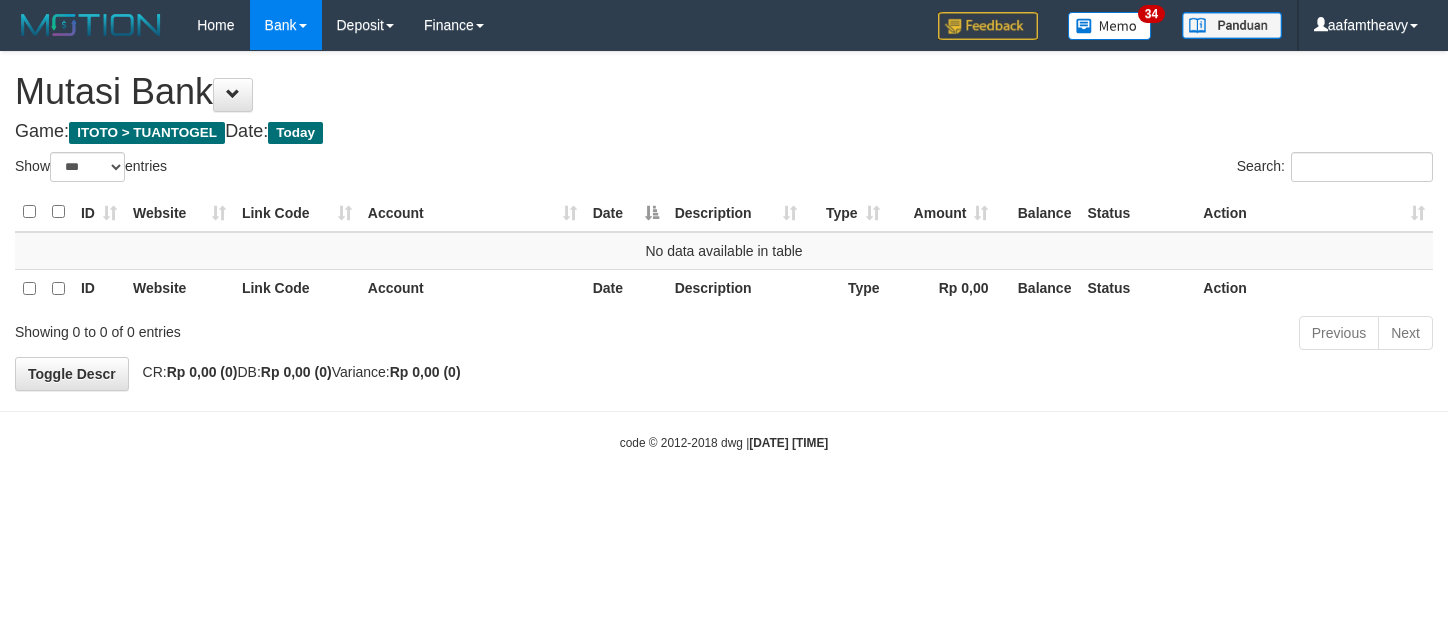 scroll, scrollTop: 0, scrollLeft: 0, axis: both 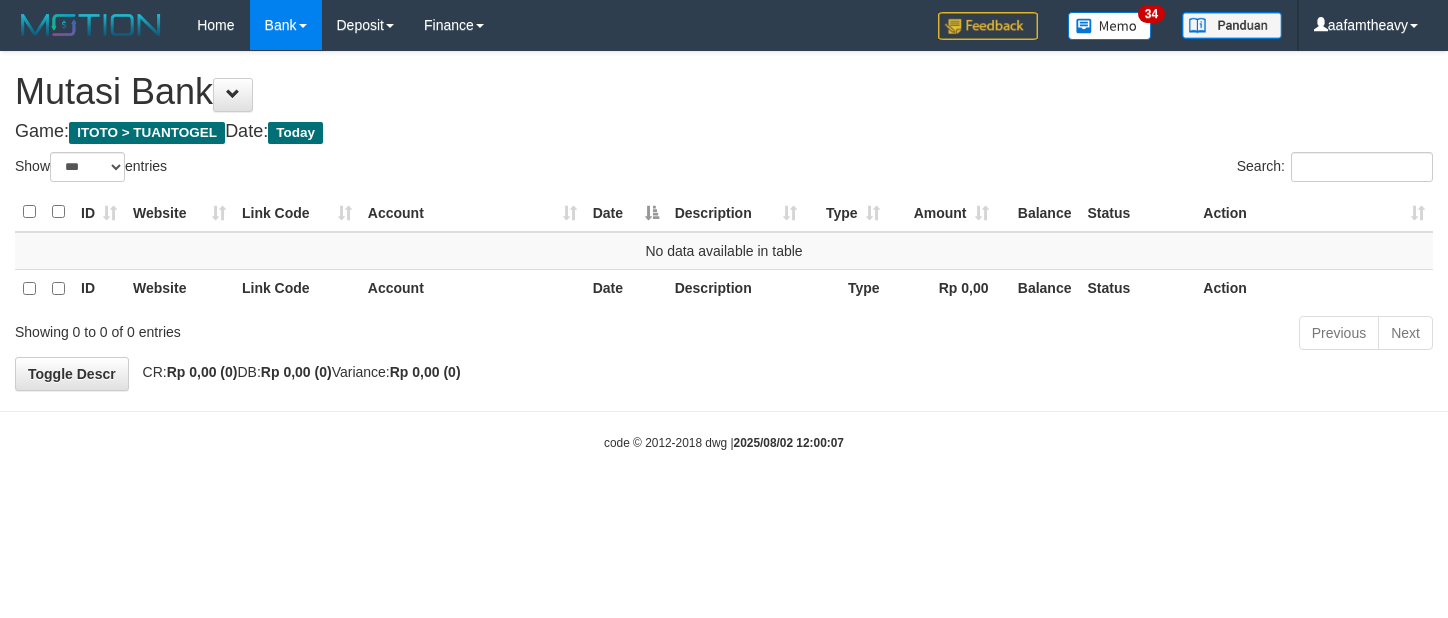 select on "***" 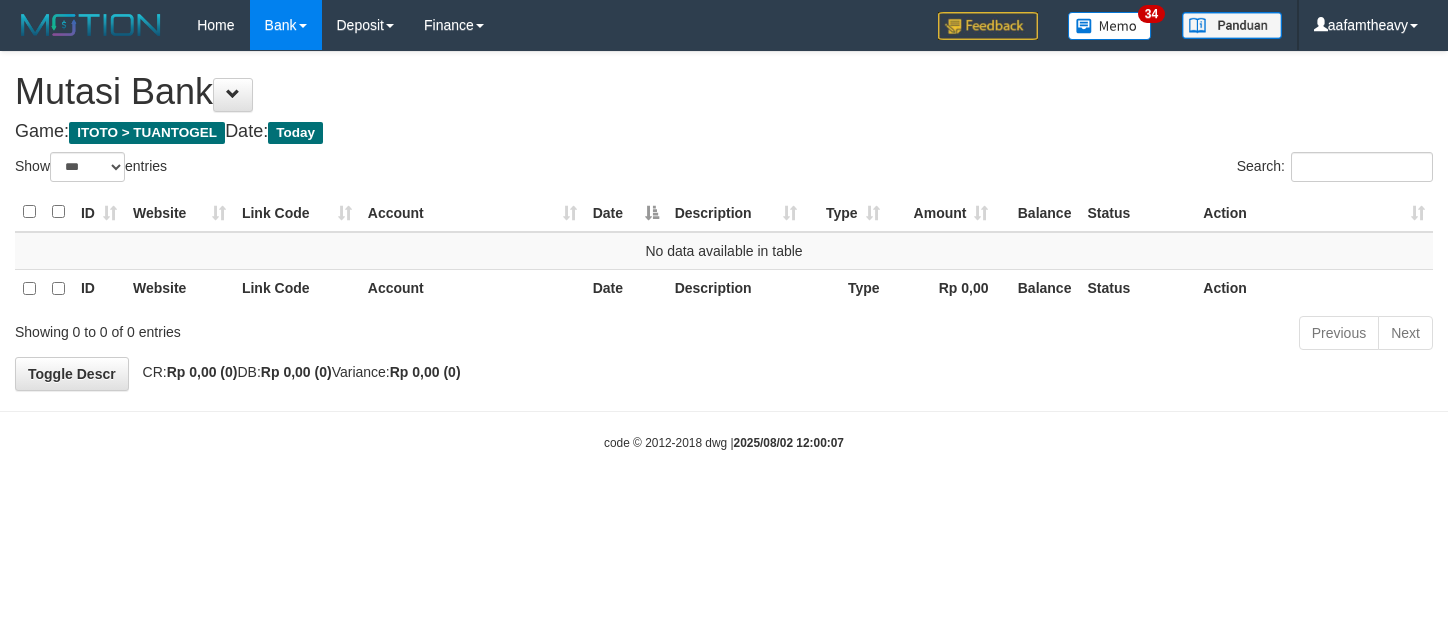 scroll, scrollTop: 0, scrollLeft: 0, axis: both 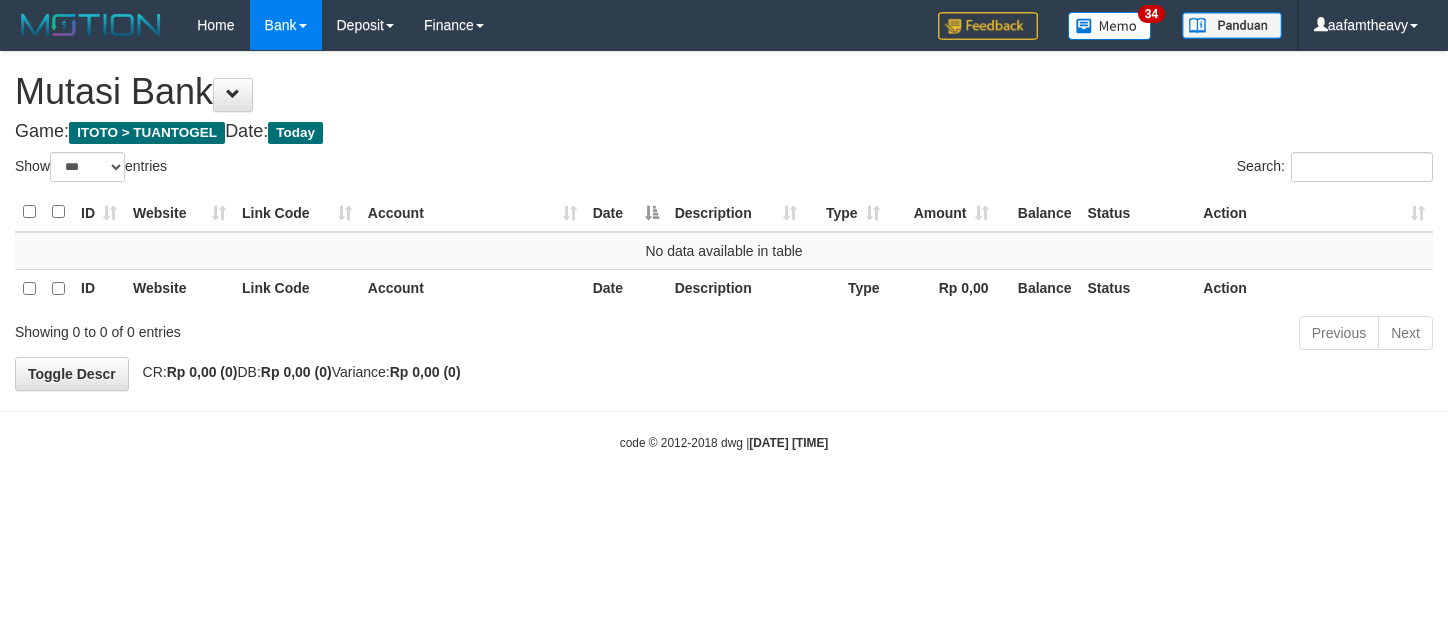 select on "***" 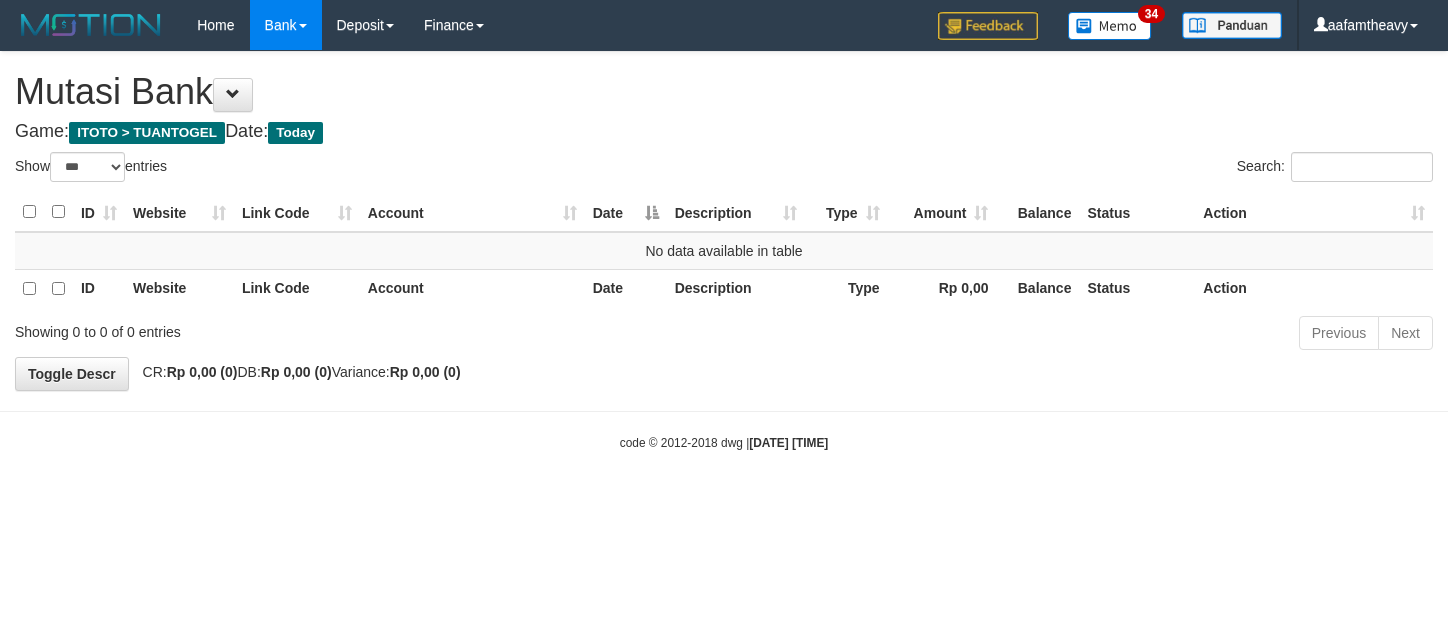 scroll, scrollTop: 0, scrollLeft: 0, axis: both 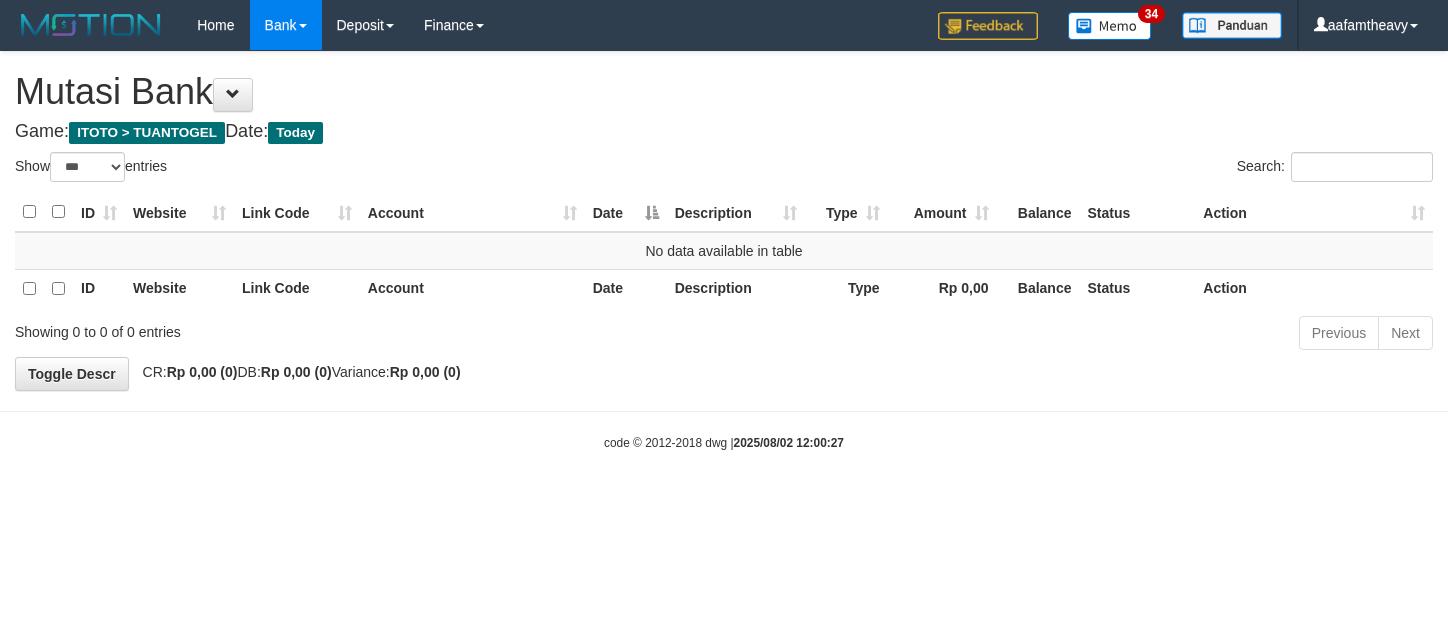 select on "***" 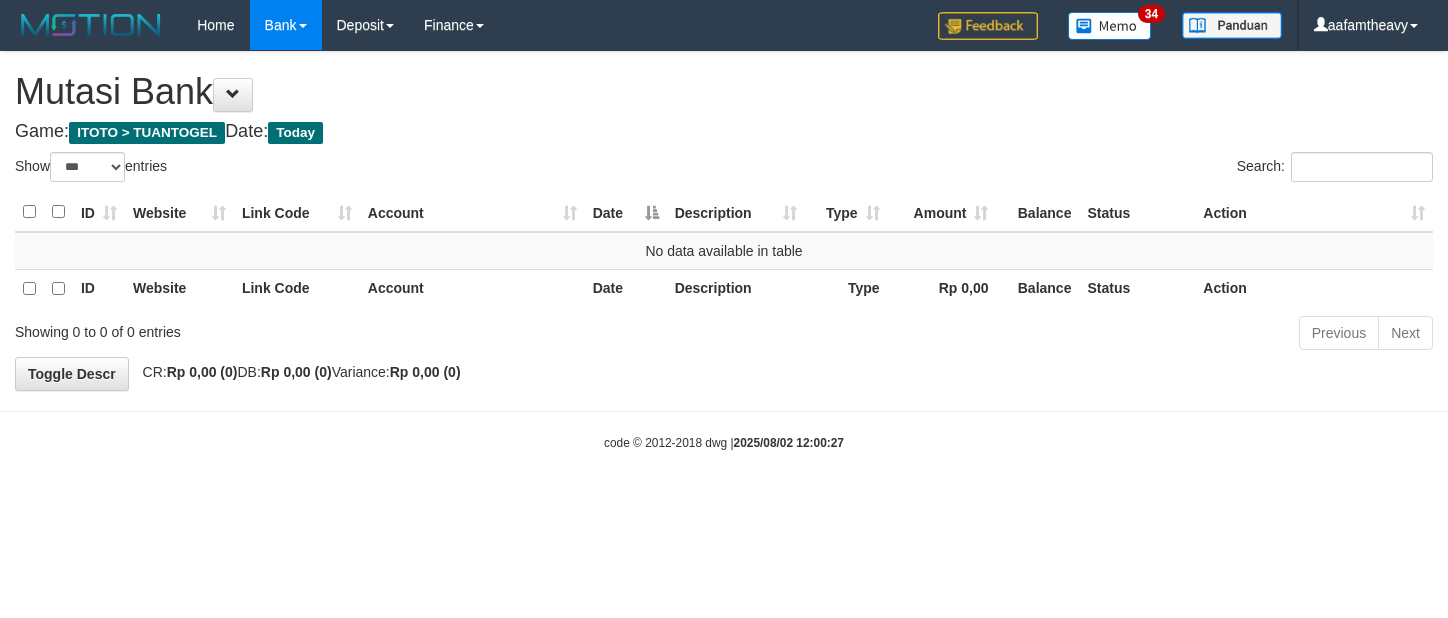 scroll, scrollTop: 0, scrollLeft: 0, axis: both 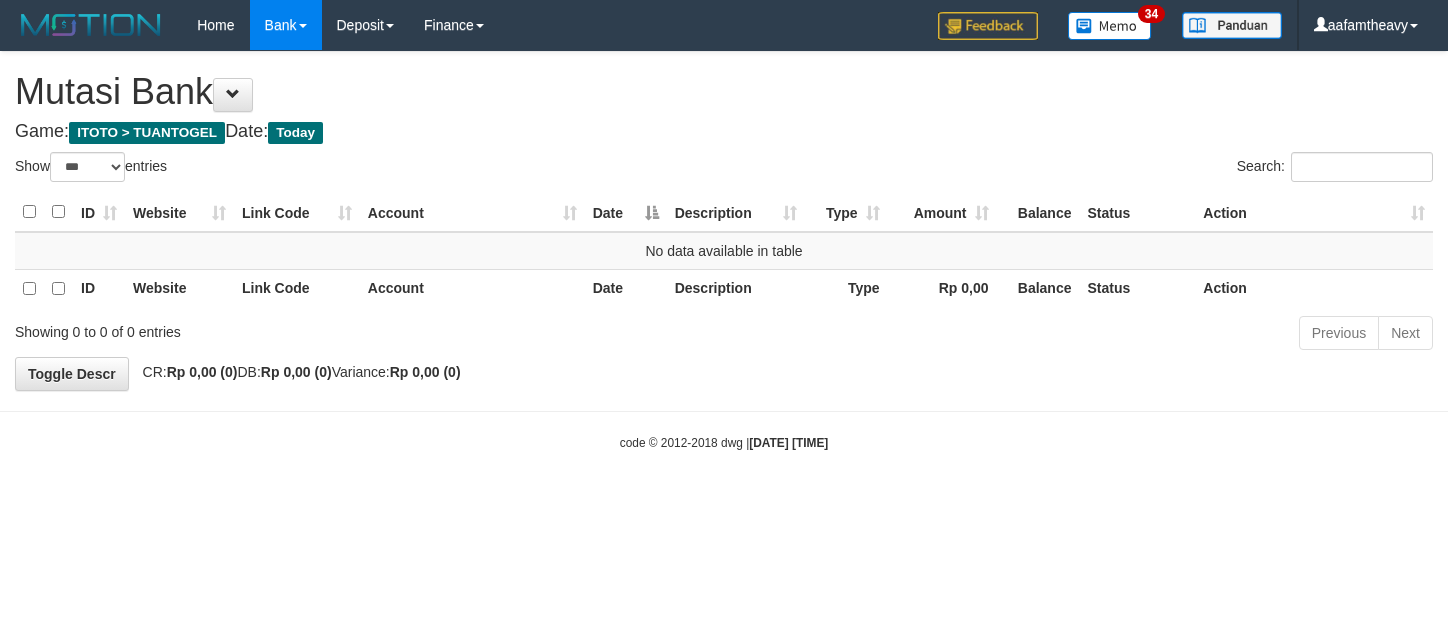 select on "***" 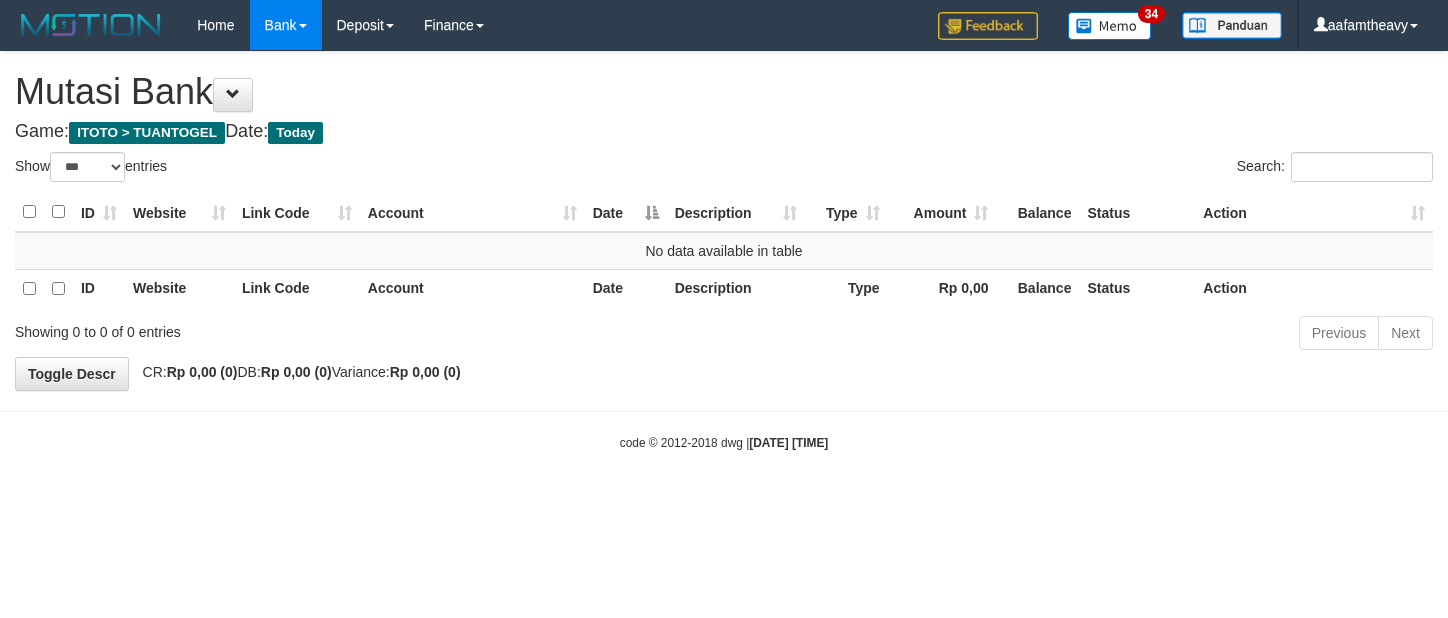 scroll, scrollTop: 0, scrollLeft: 0, axis: both 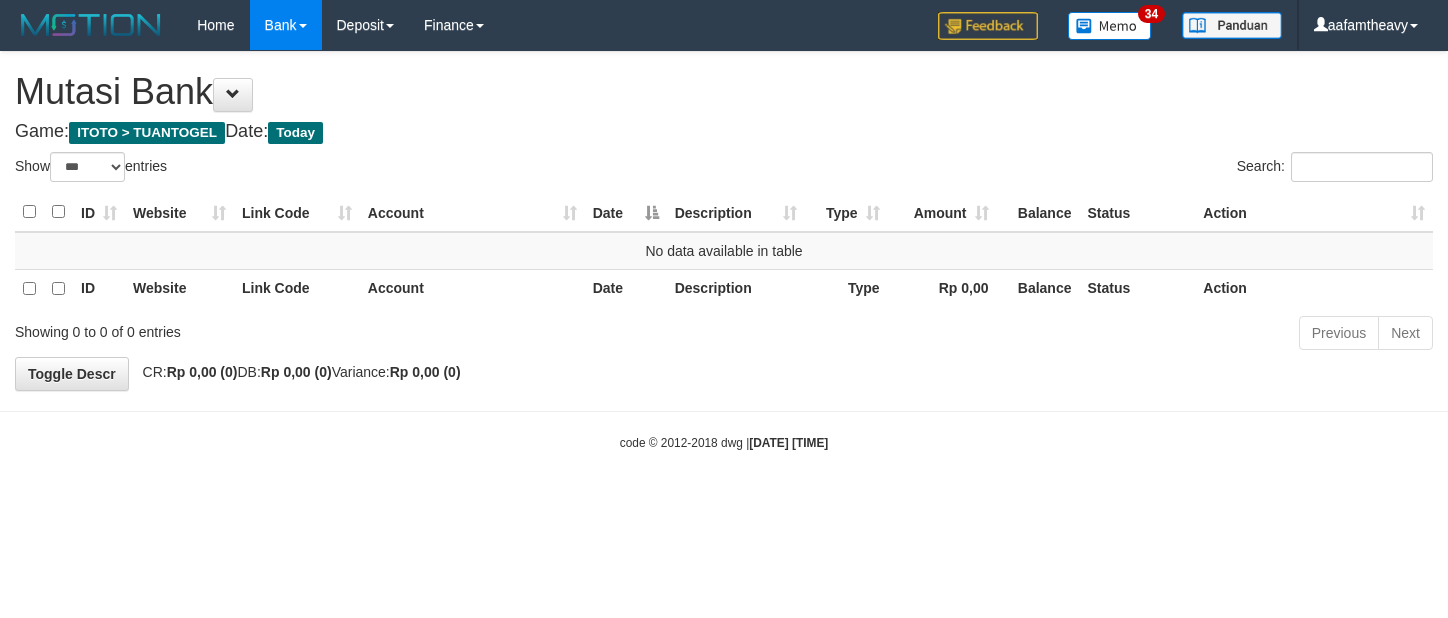 select on "***" 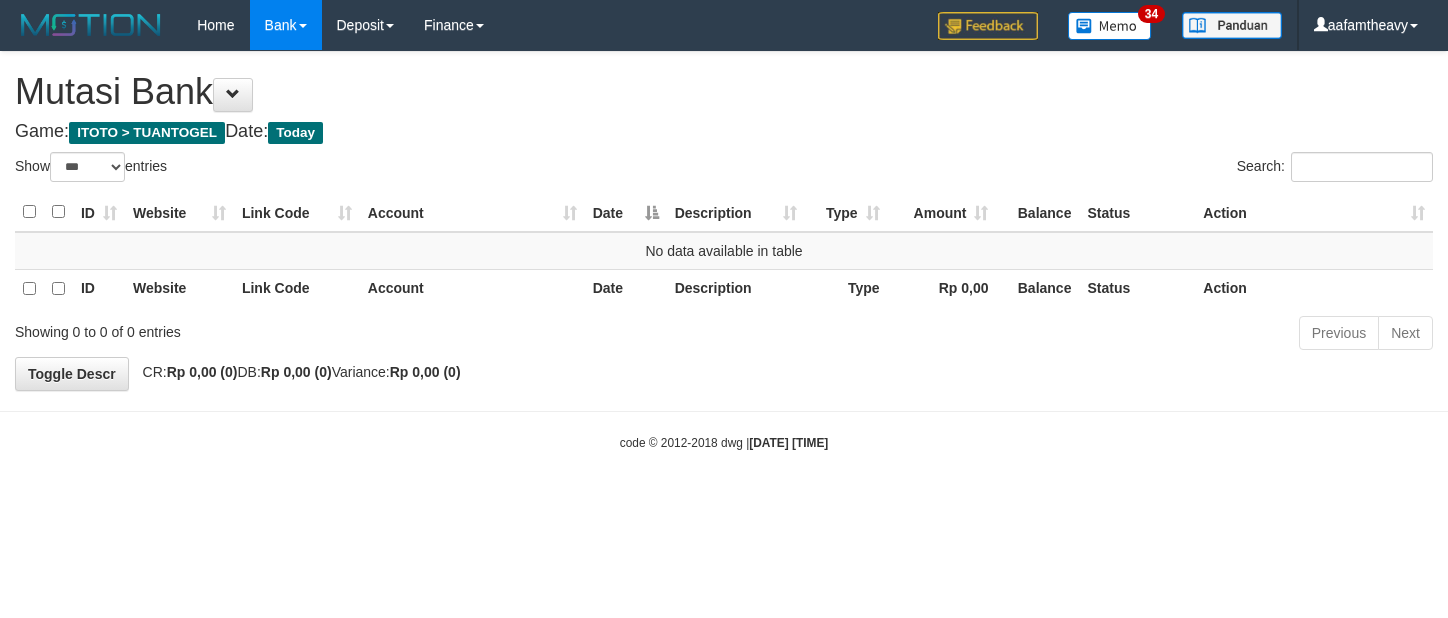 scroll, scrollTop: 0, scrollLeft: 0, axis: both 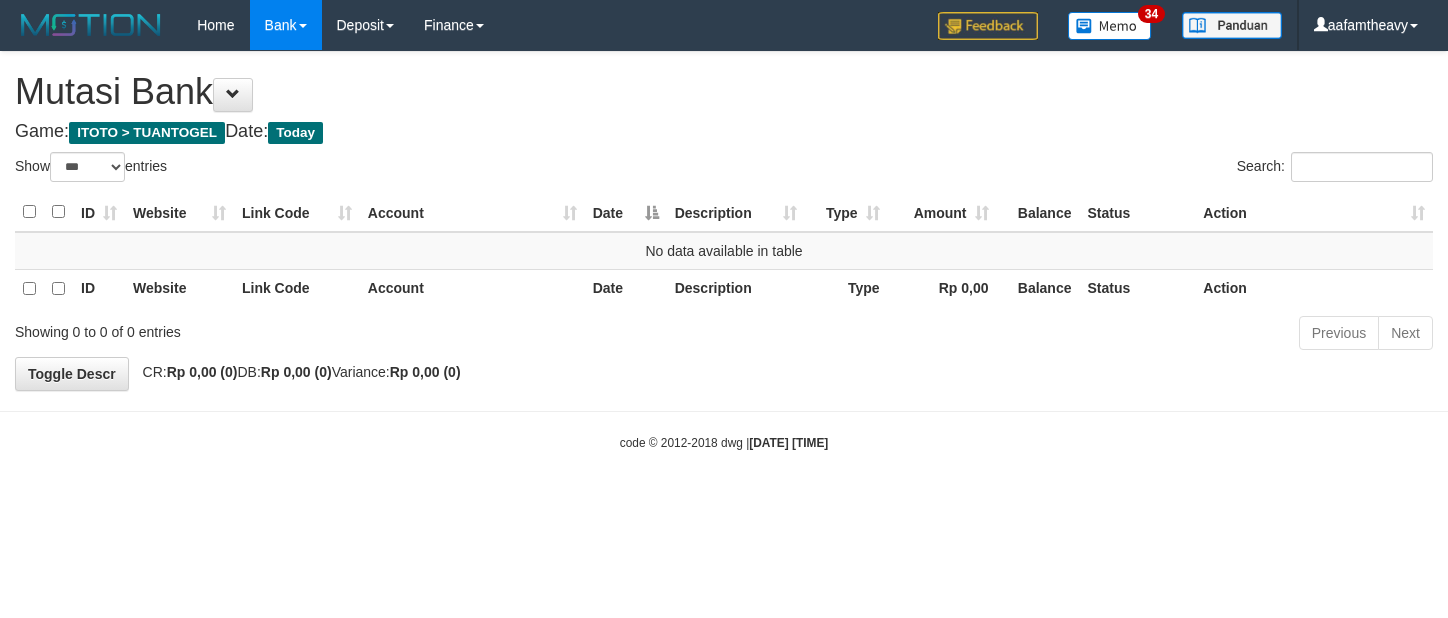 select on "***" 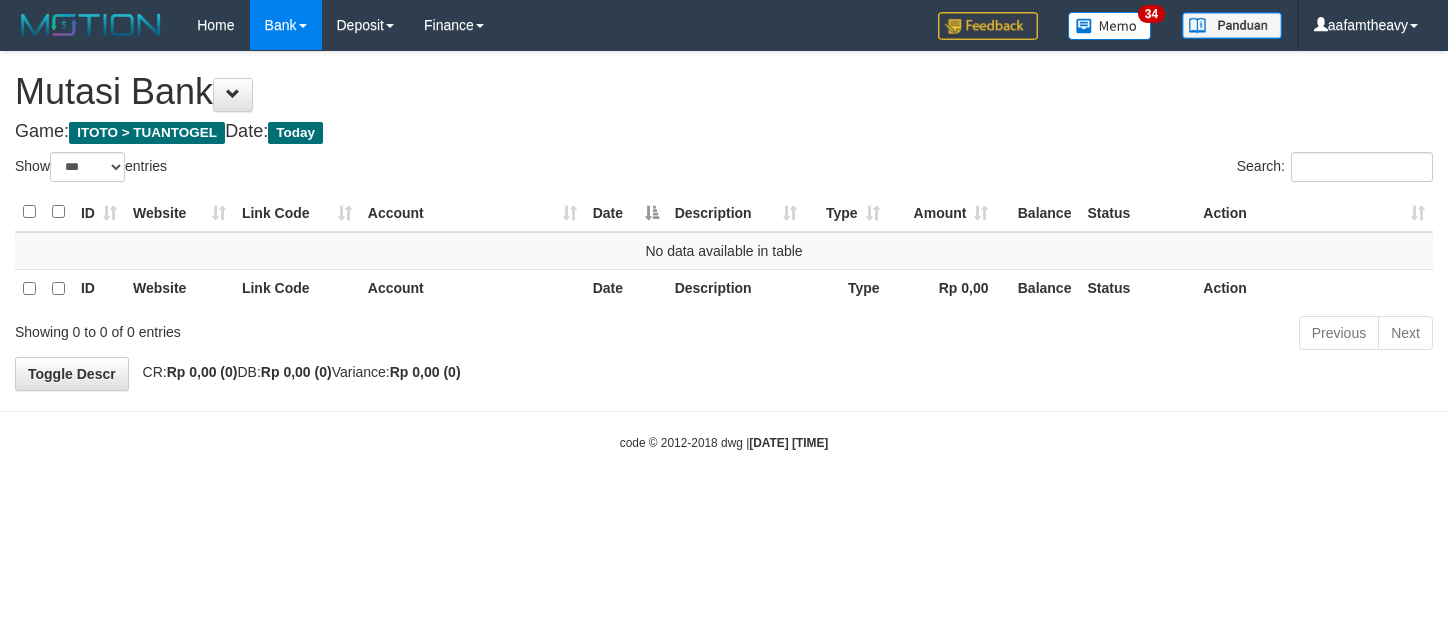 scroll, scrollTop: 0, scrollLeft: 0, axis: both 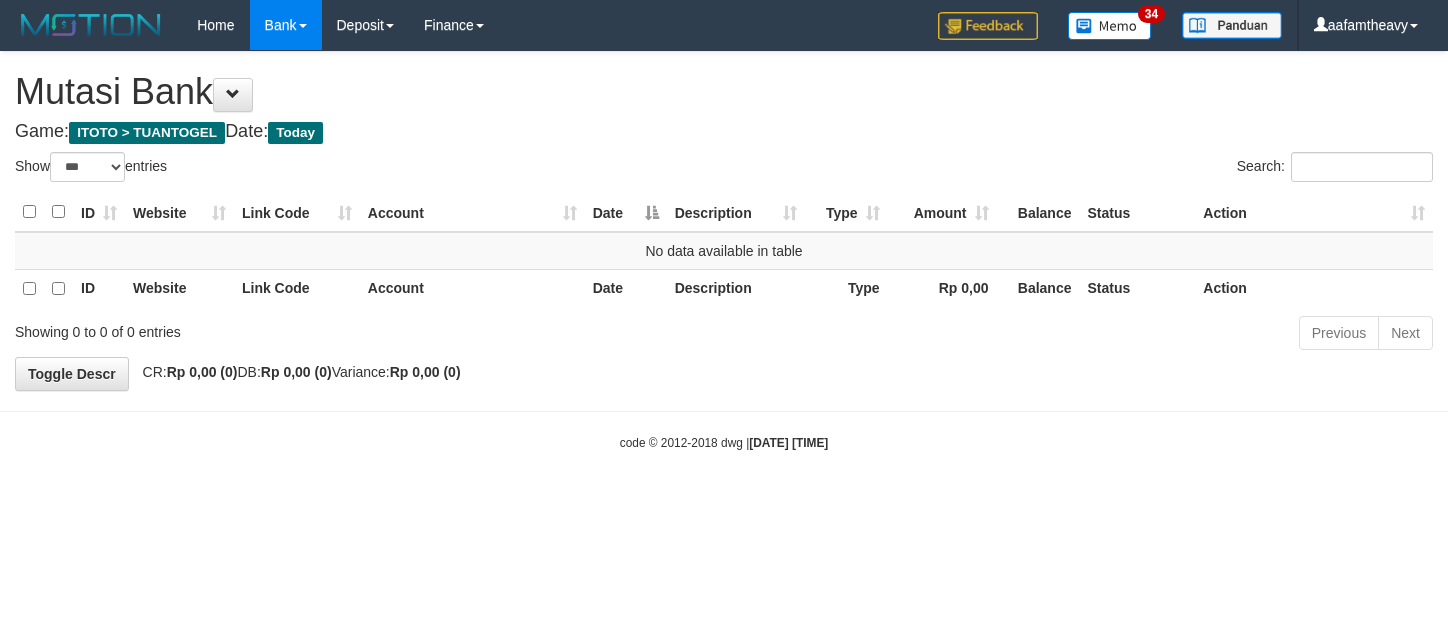 select on "***" 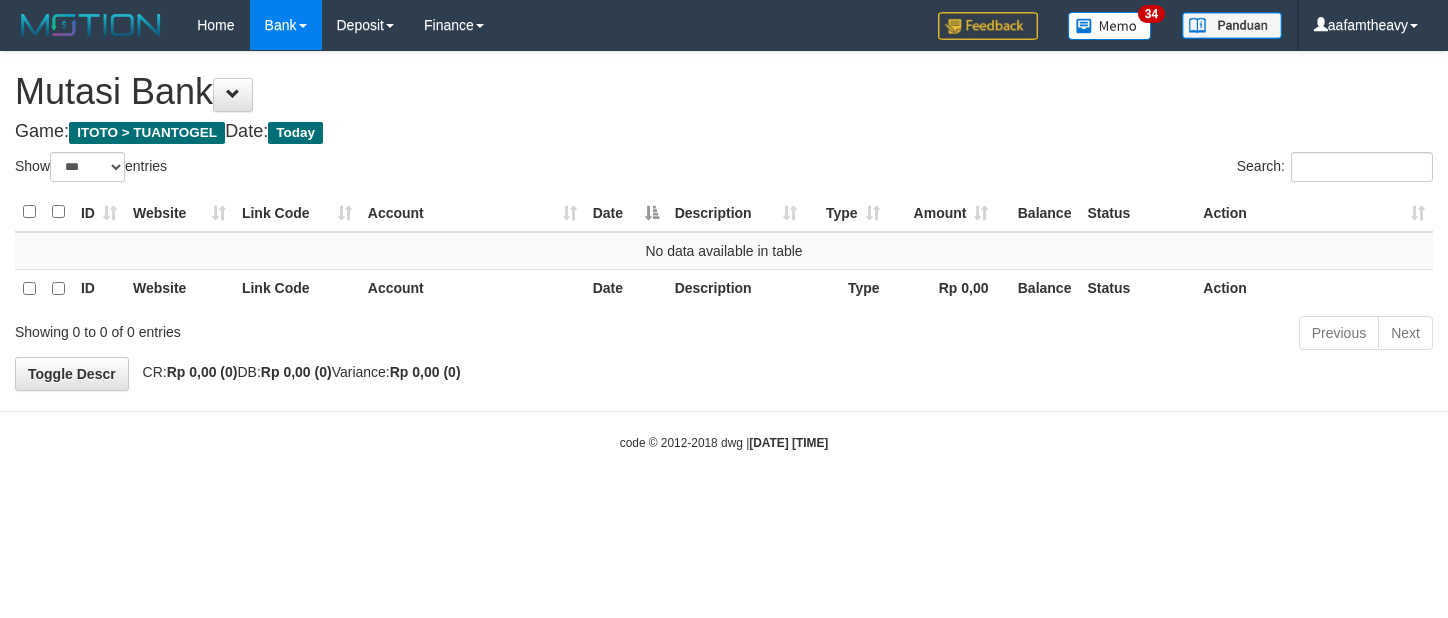 scroll, scrollTop: 0, scrollLeft: 0, axis: both 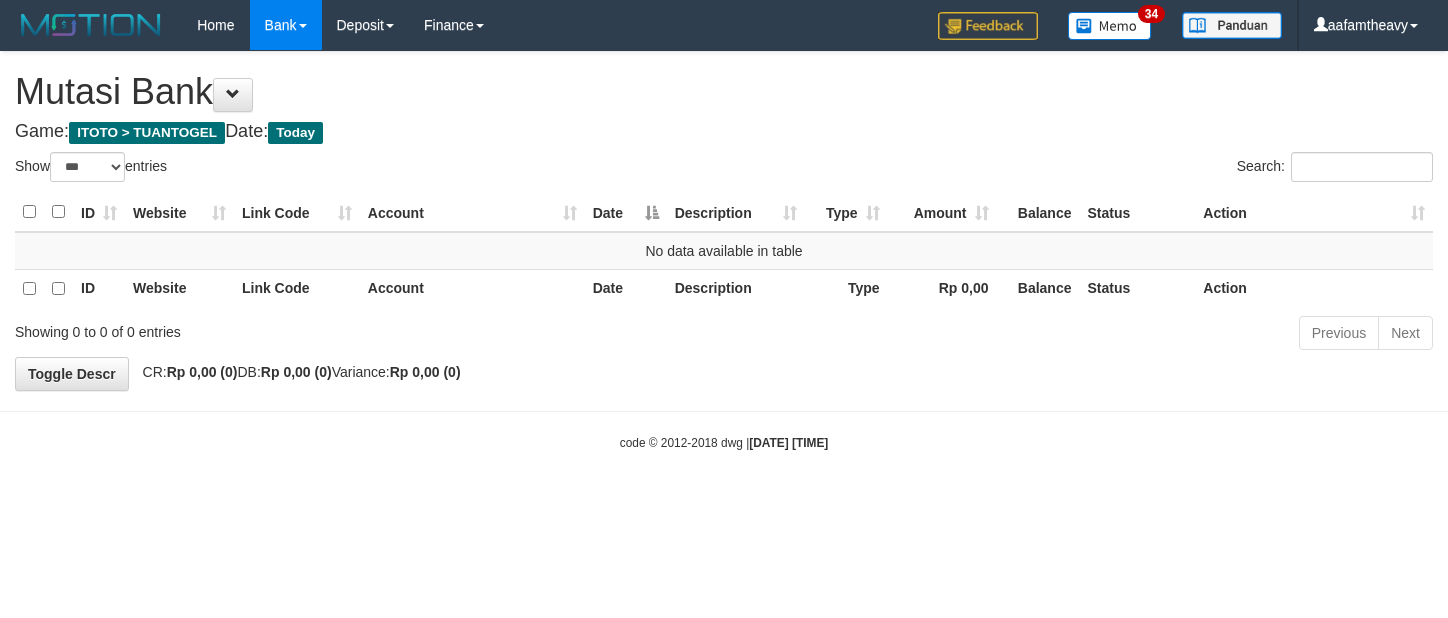 select on "***" 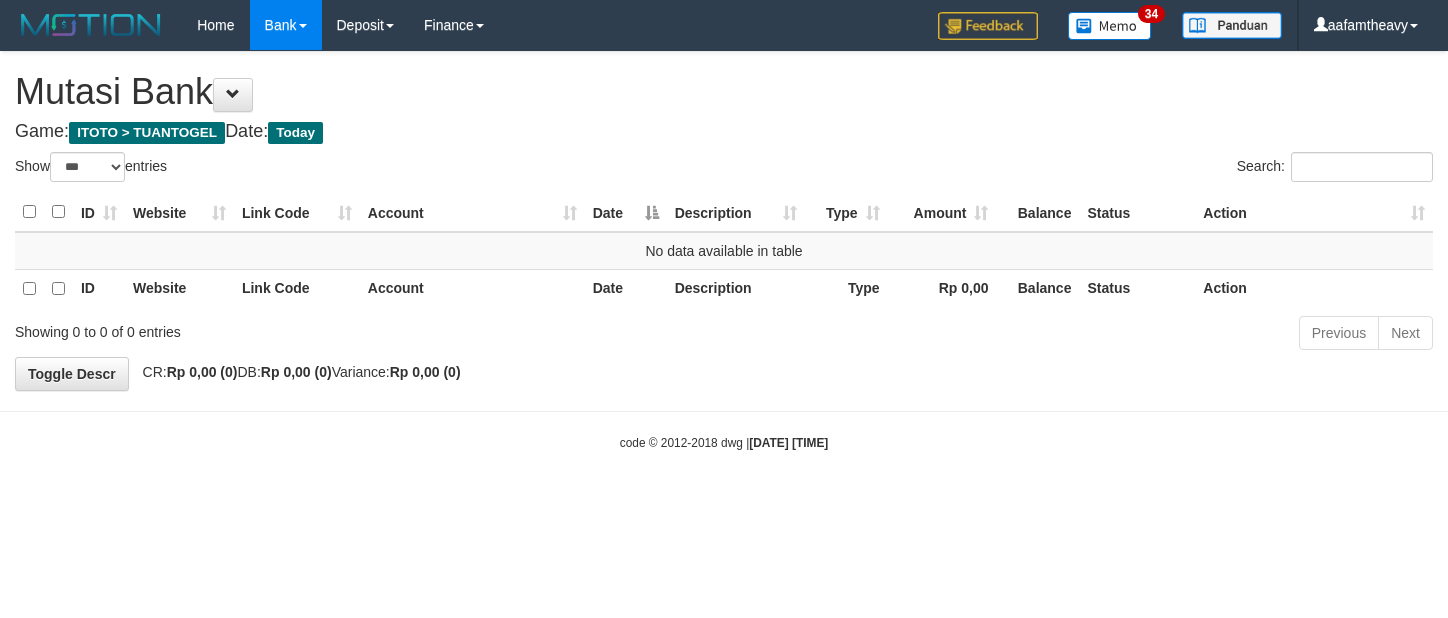 scroll, scrollTop: 0, scrollLeft: 0, axis: both 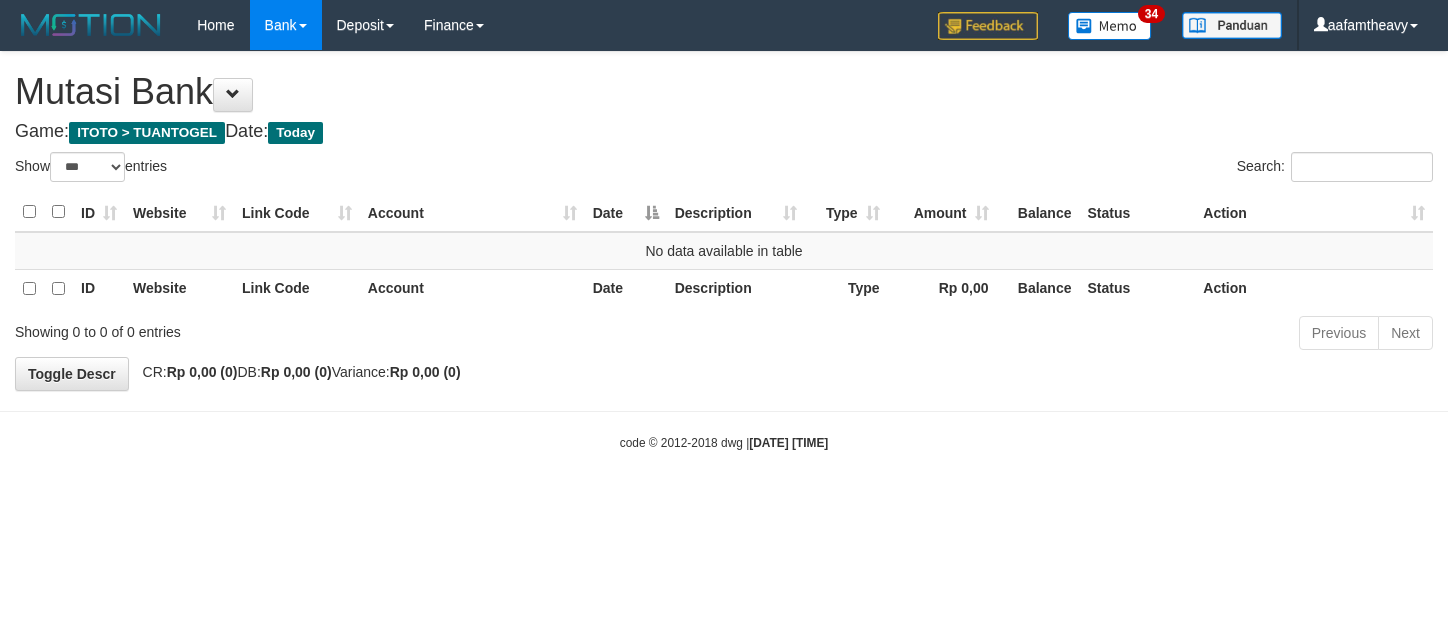 select on "***" 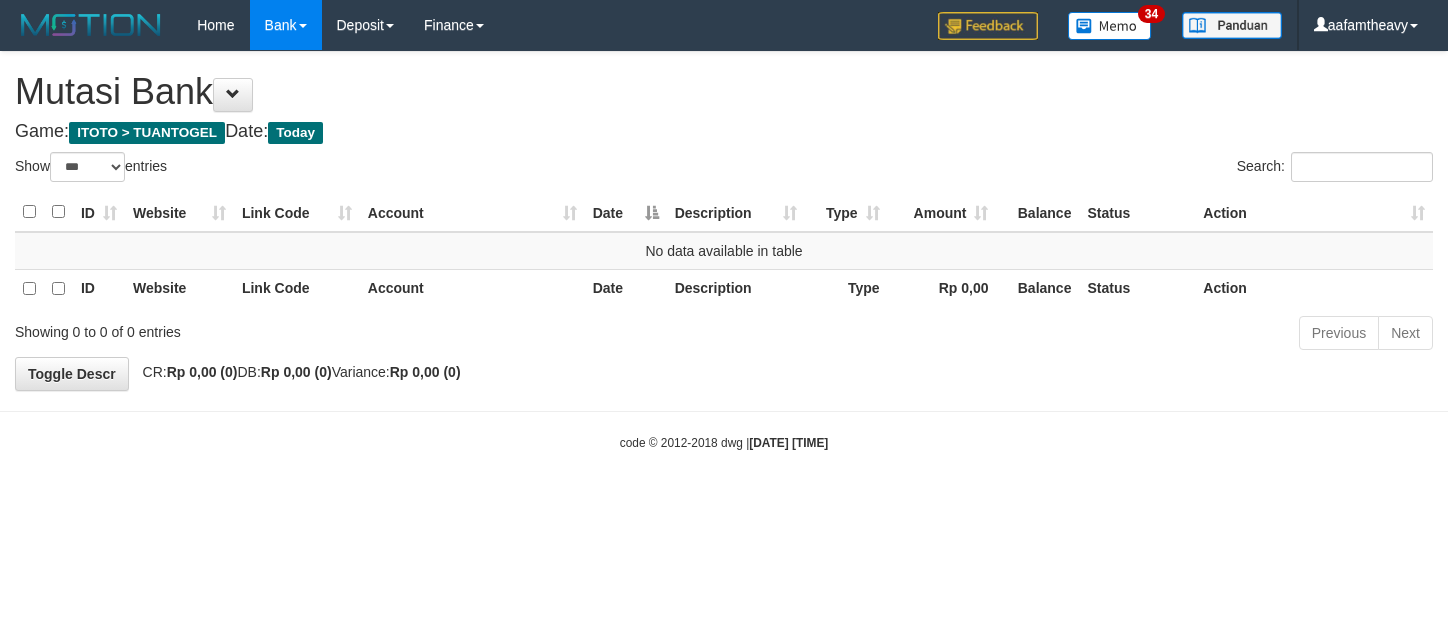 scroll, scrollTop: 0, scrollLeft: 0, axis: both 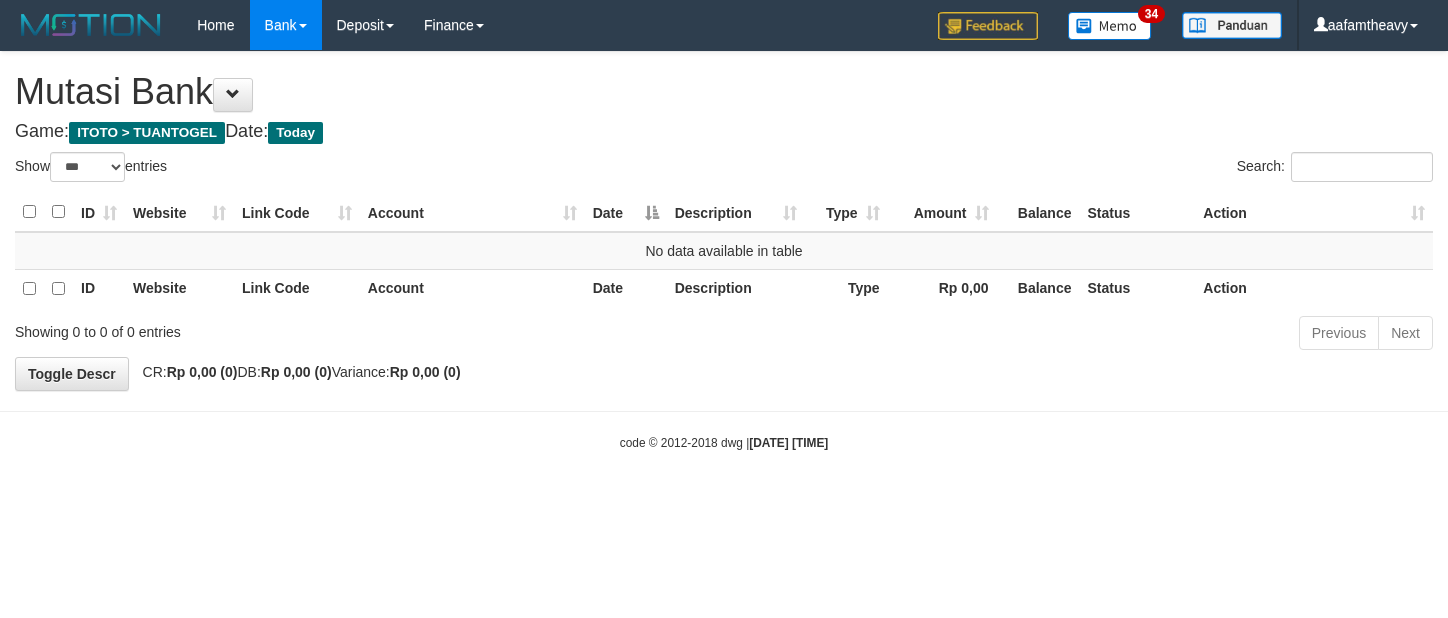 select on "***" 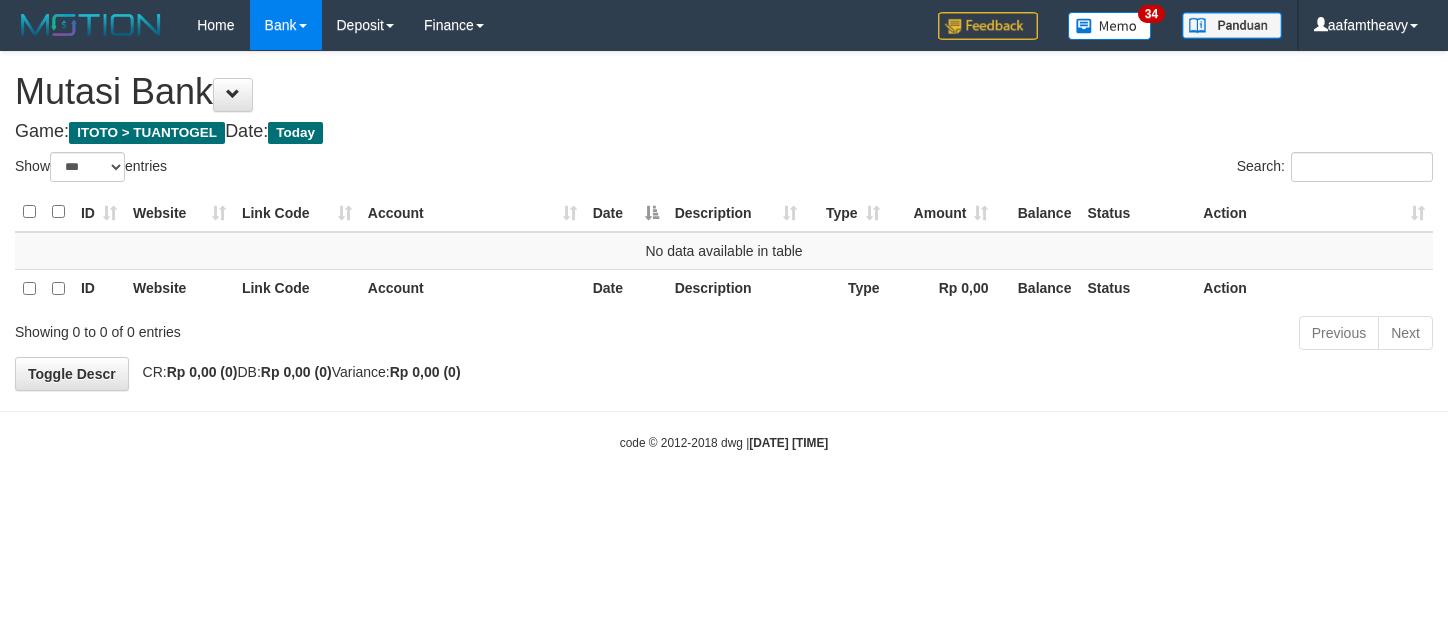 scroll, scrollTop: 0, scrollLeft: 0, axis: both 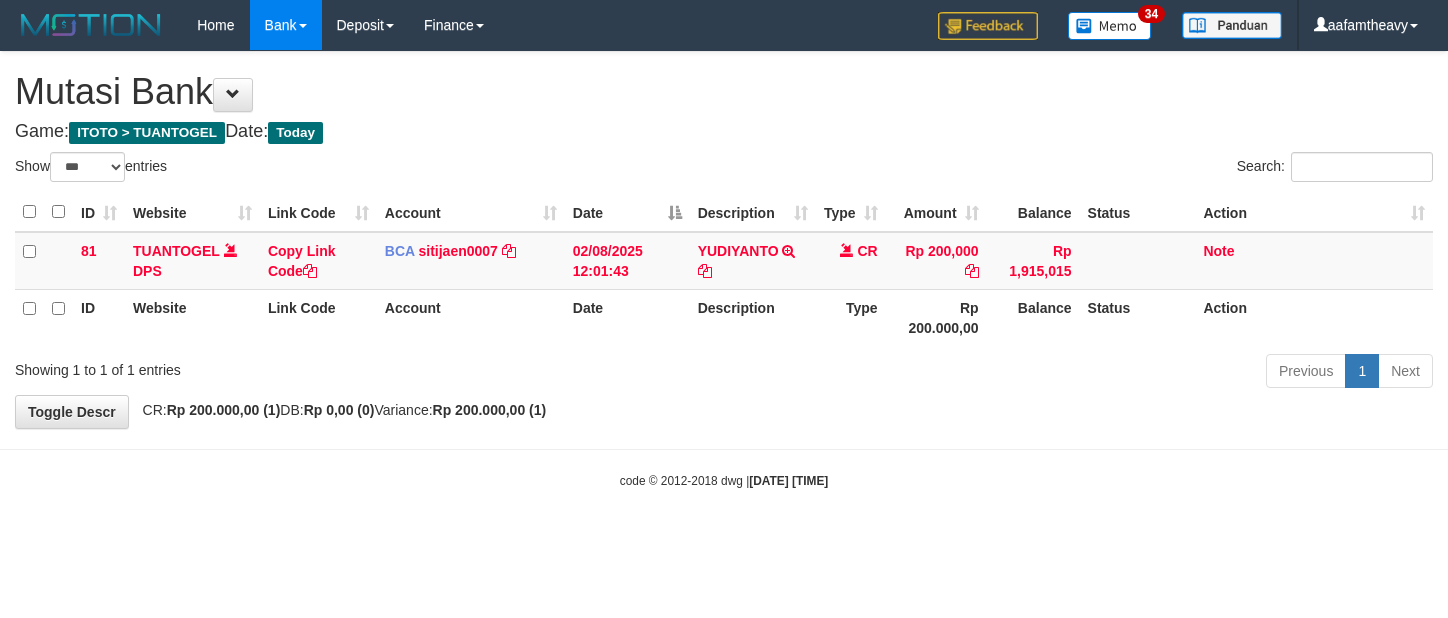 select on "***" 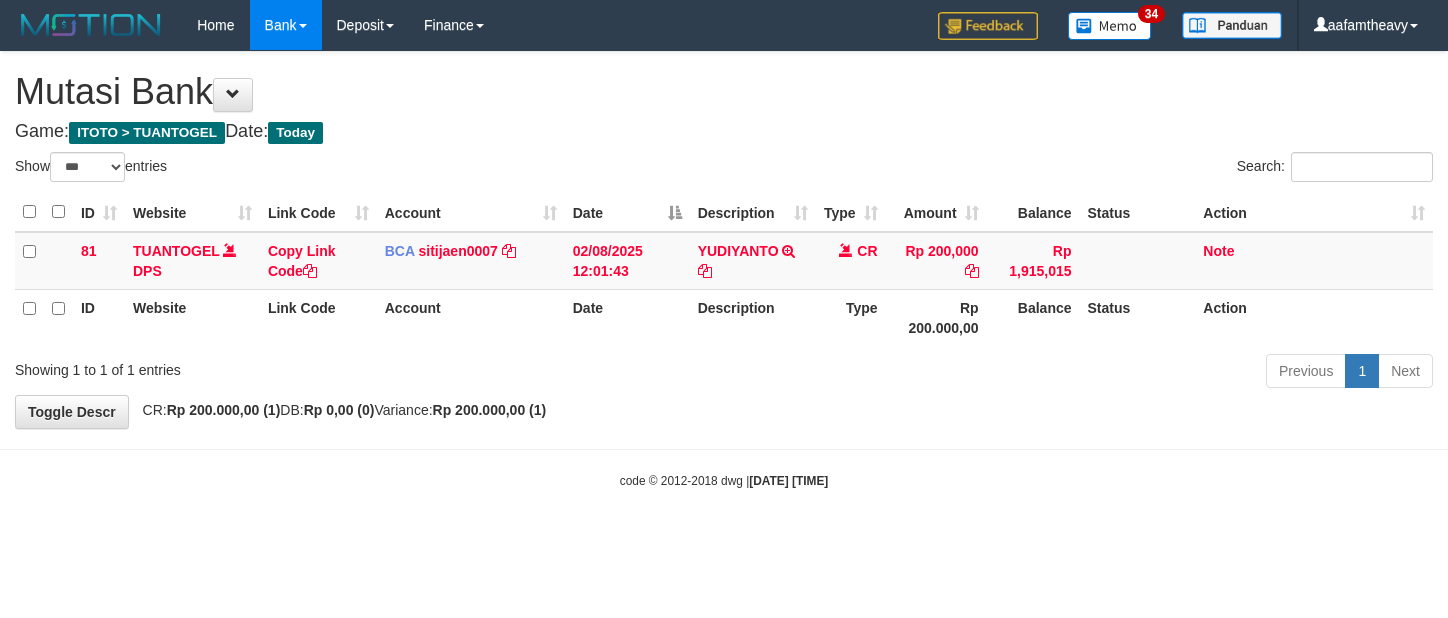 scroll, scrollTop: 0, scrollLeft: 0, axis: both 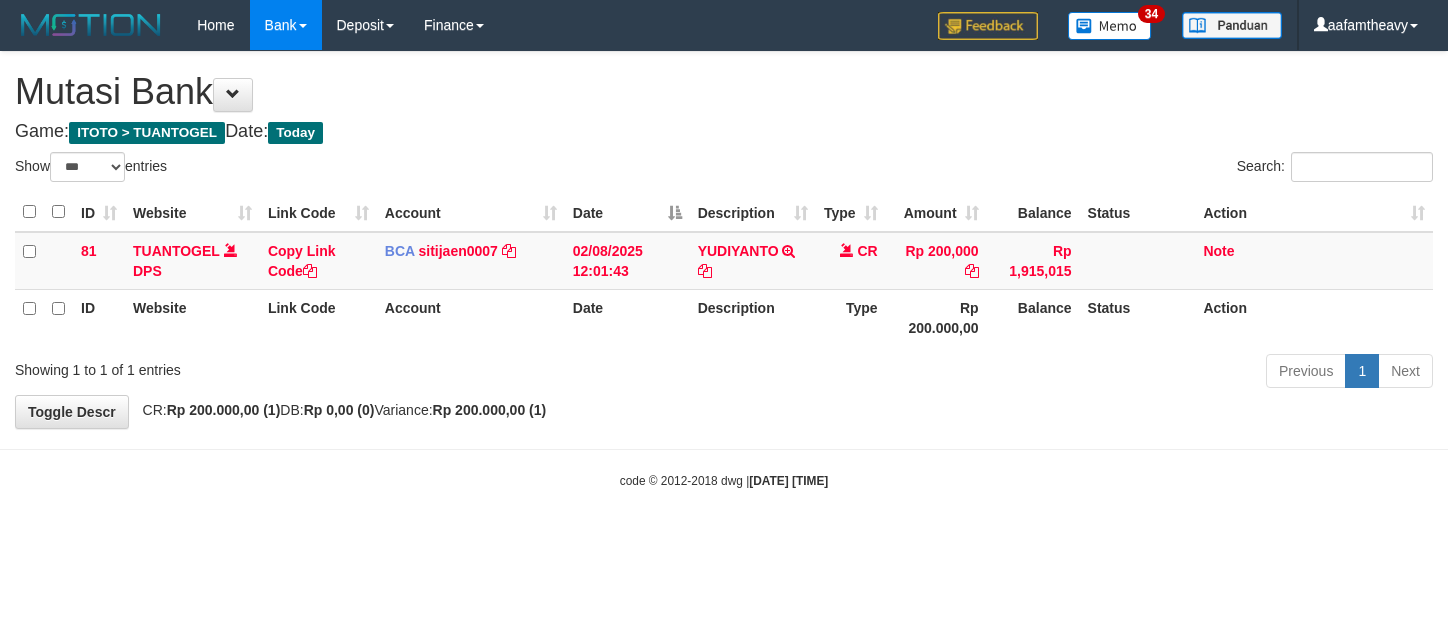 select on "***" 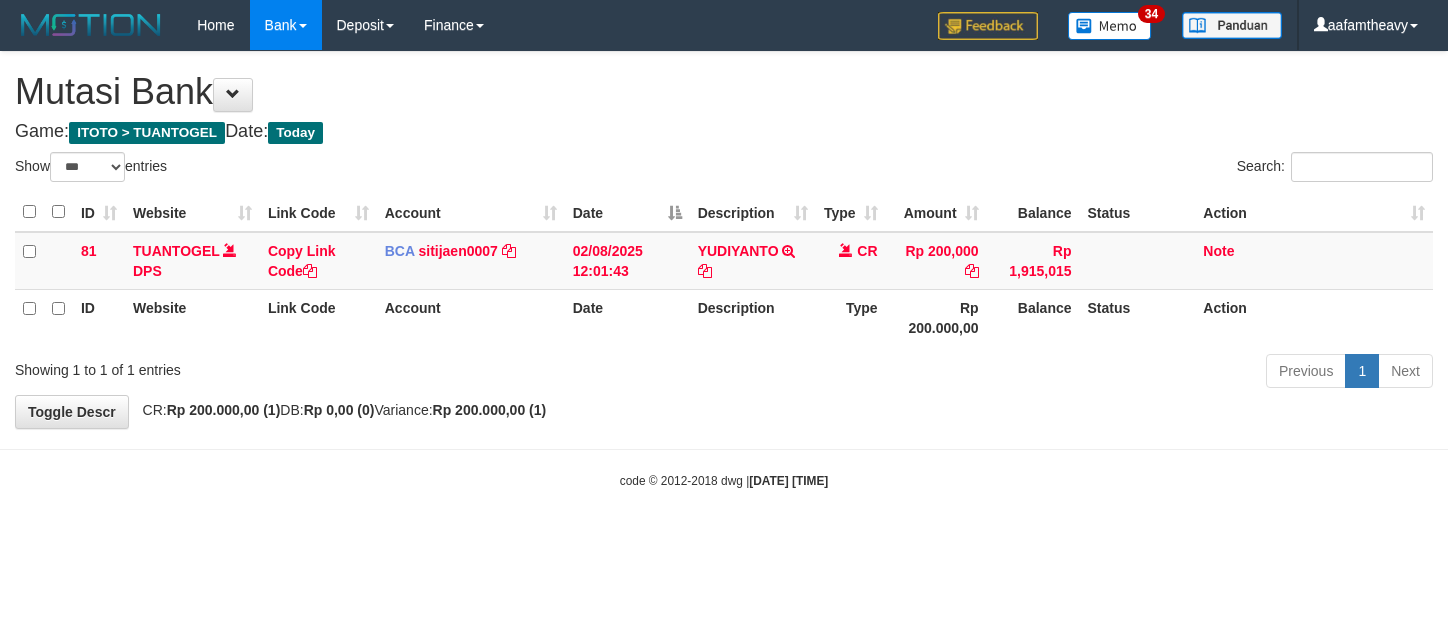 scroll, scrollTop: 0, scrollLeft: 0, axis: both 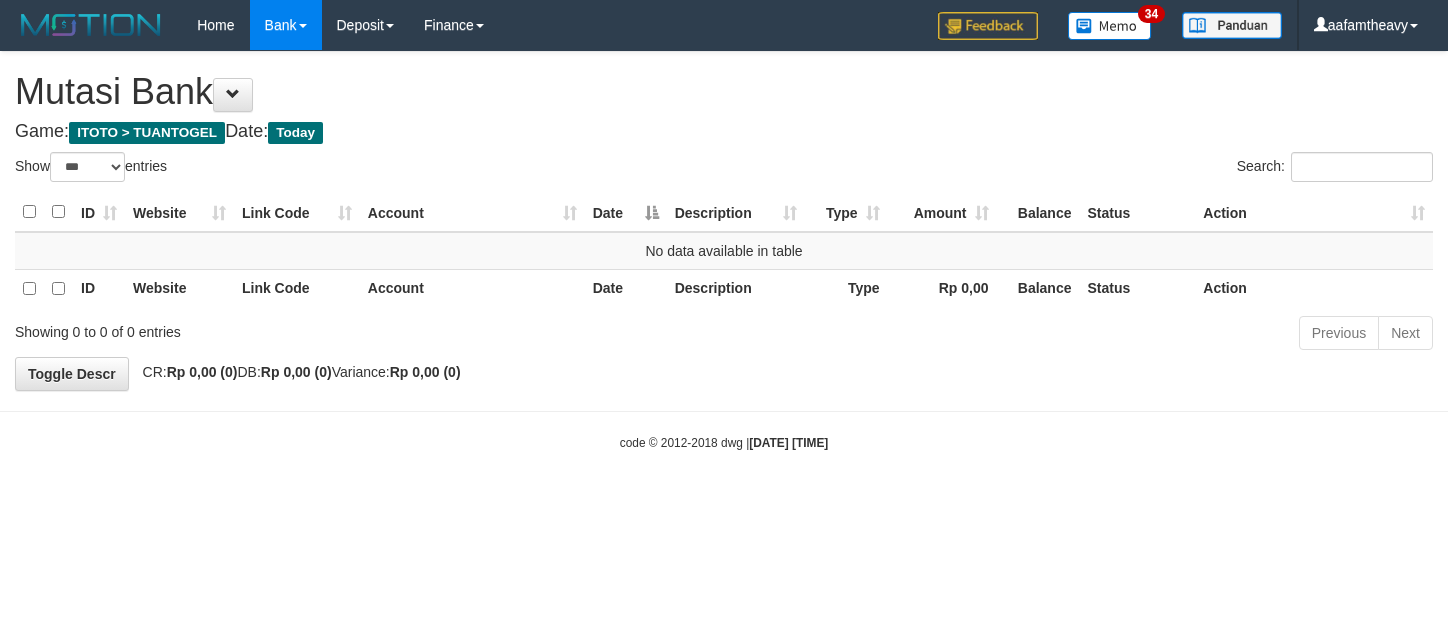 select on "***" 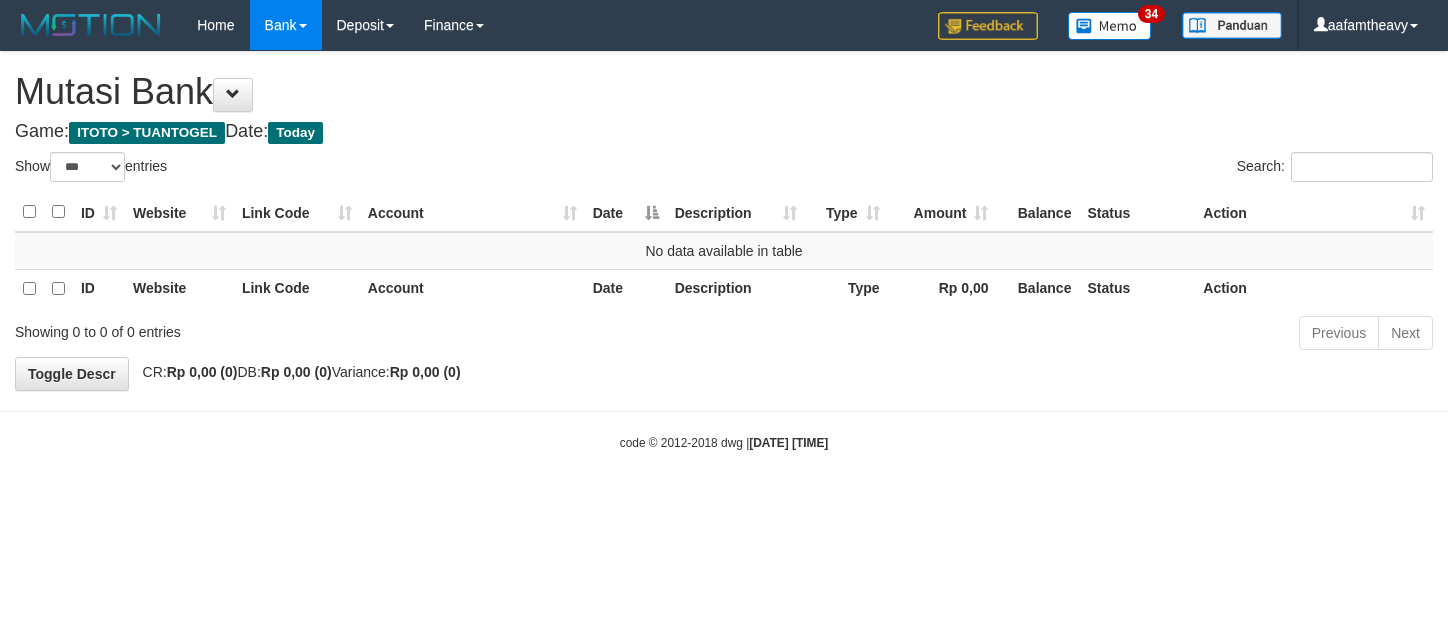 scroll, scrollTop: 0, scrollLeft: 0, axis: both 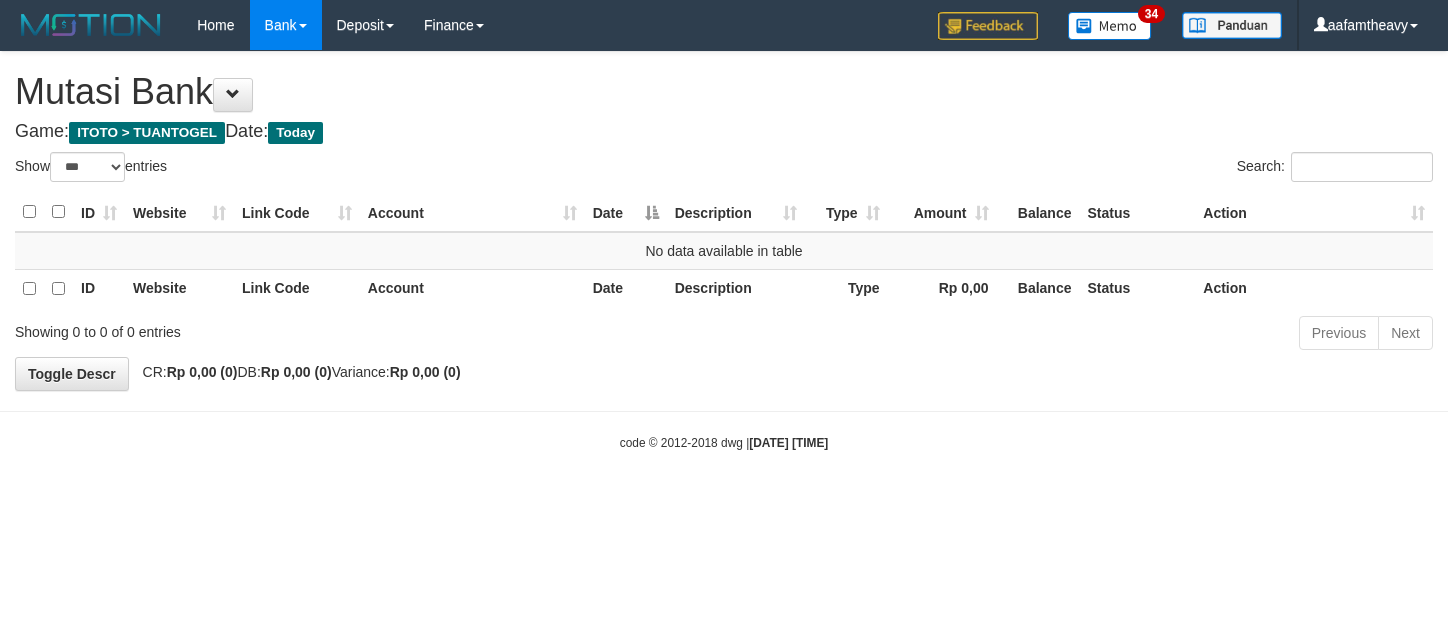 select on "***" 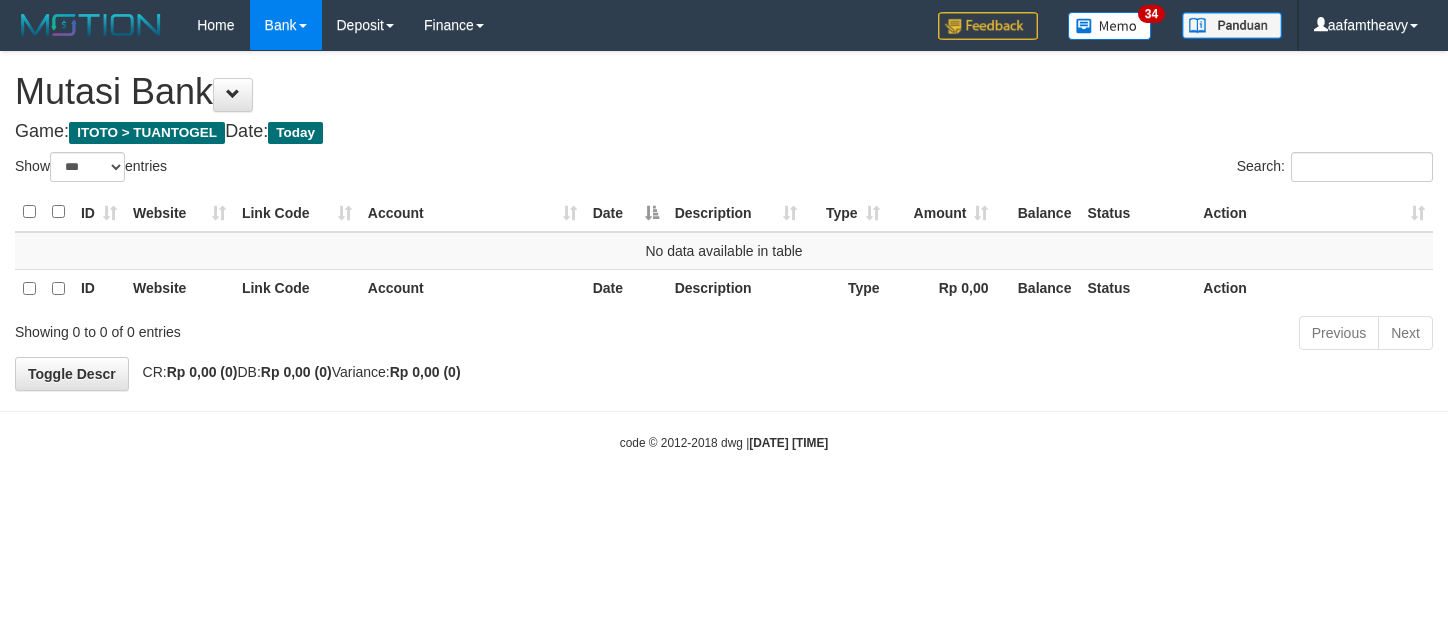 scroll, scrollTop: 0, scrollLeft: 0, axis: both 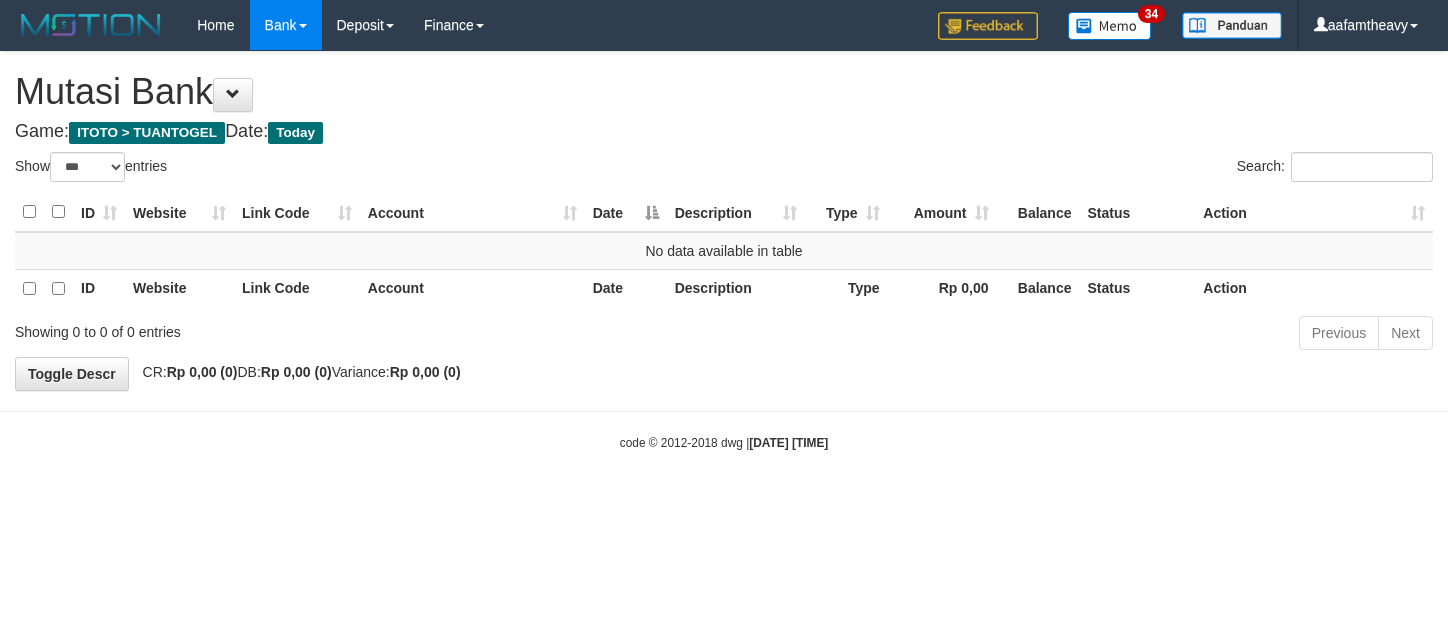 select on "***" 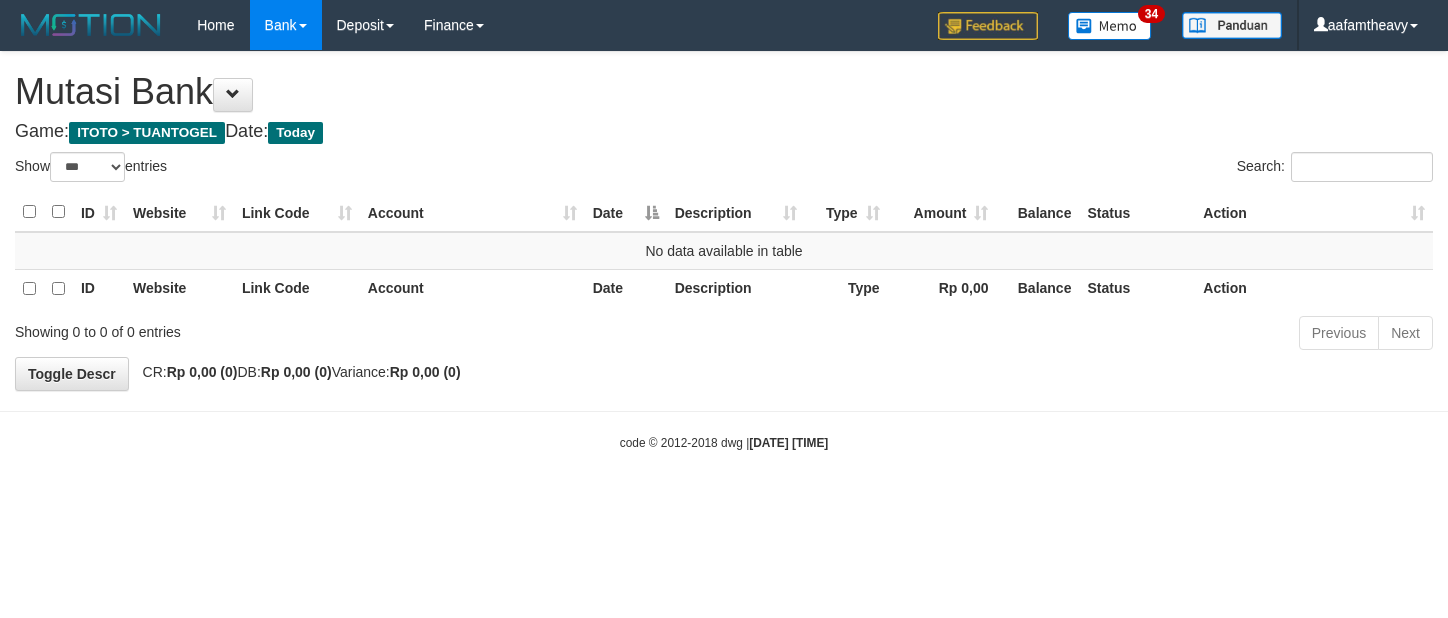 scroll, scrollTop: 0, scrollLeft: 0, axis: both 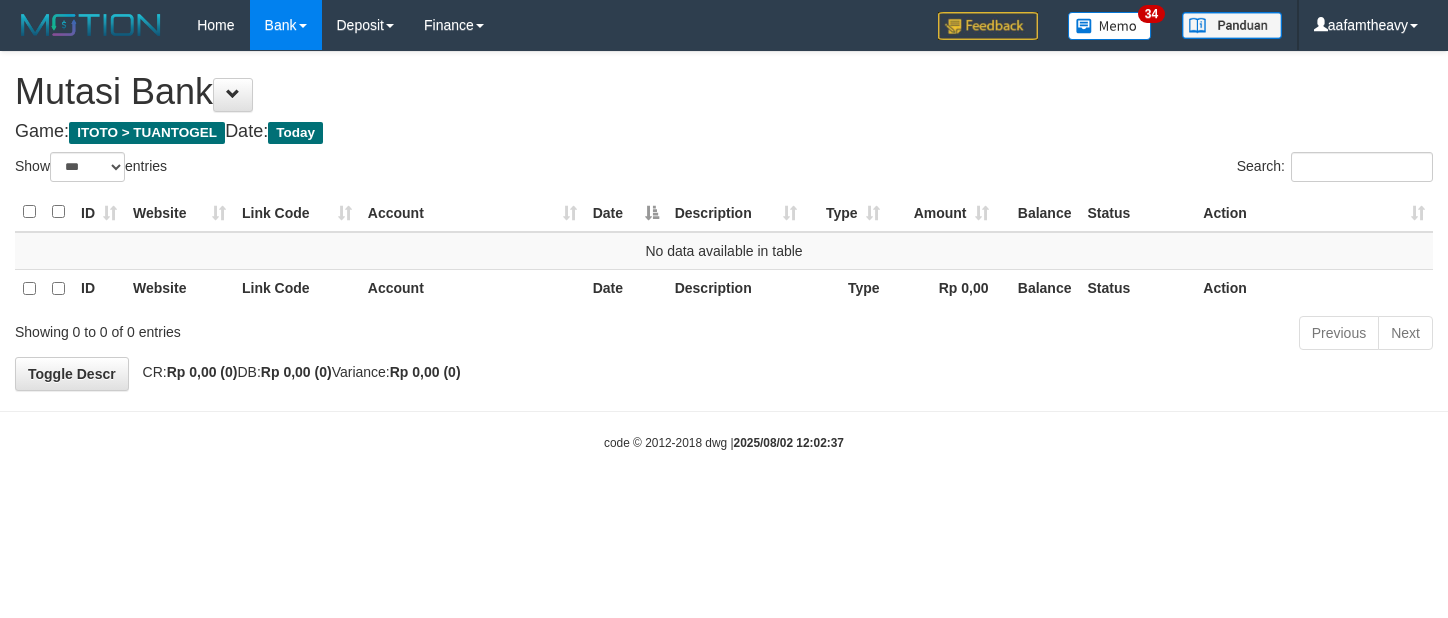 select on "***" 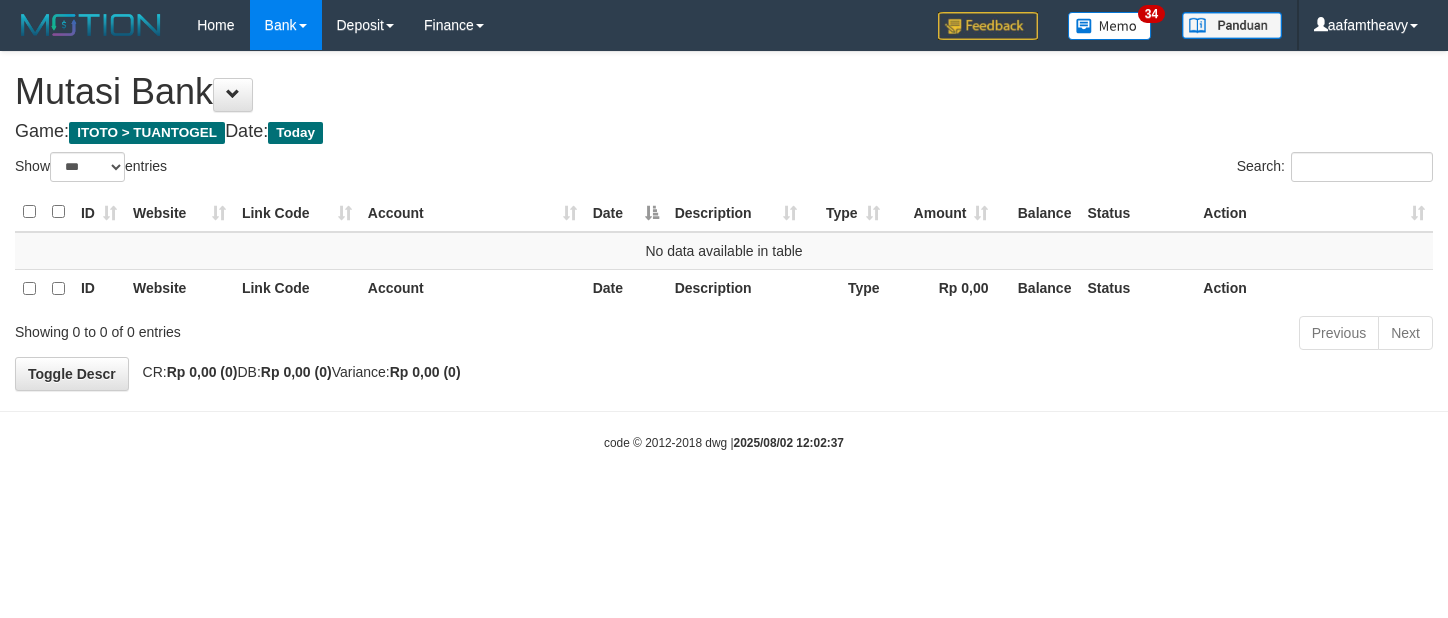scroll, scrollTop: 0, scrollLeft: 0, axis: both 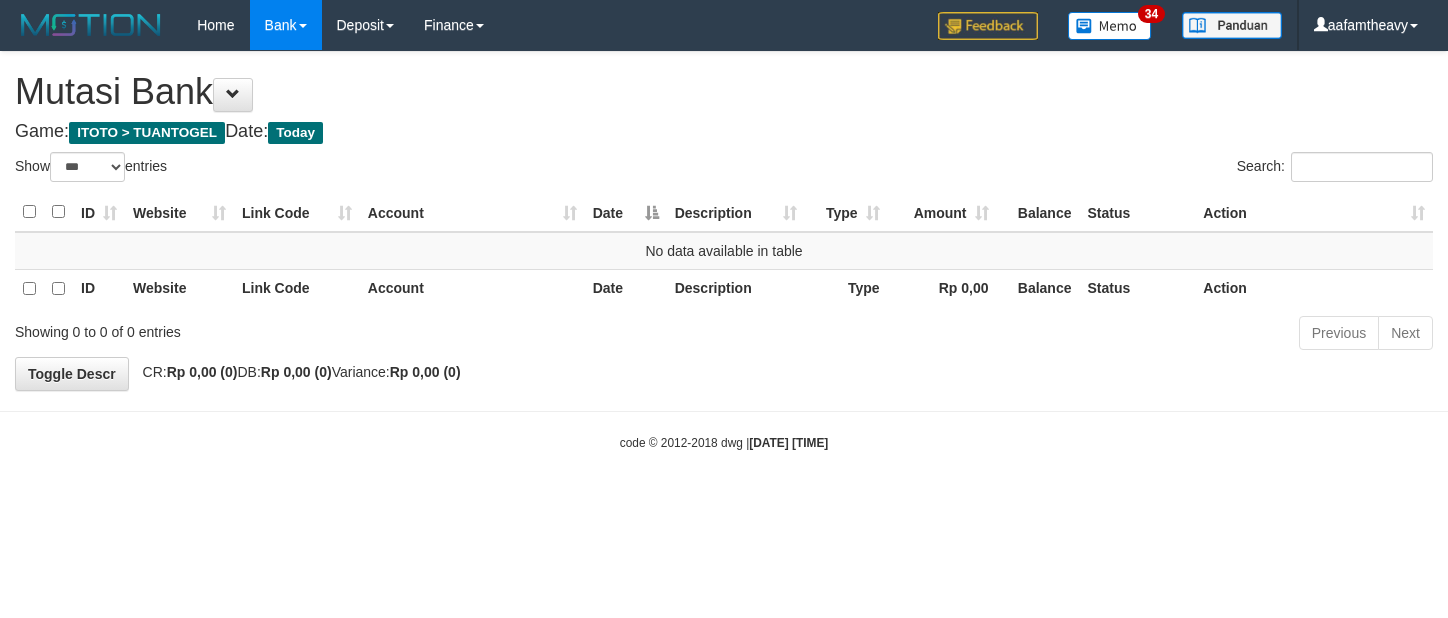 select on "***" 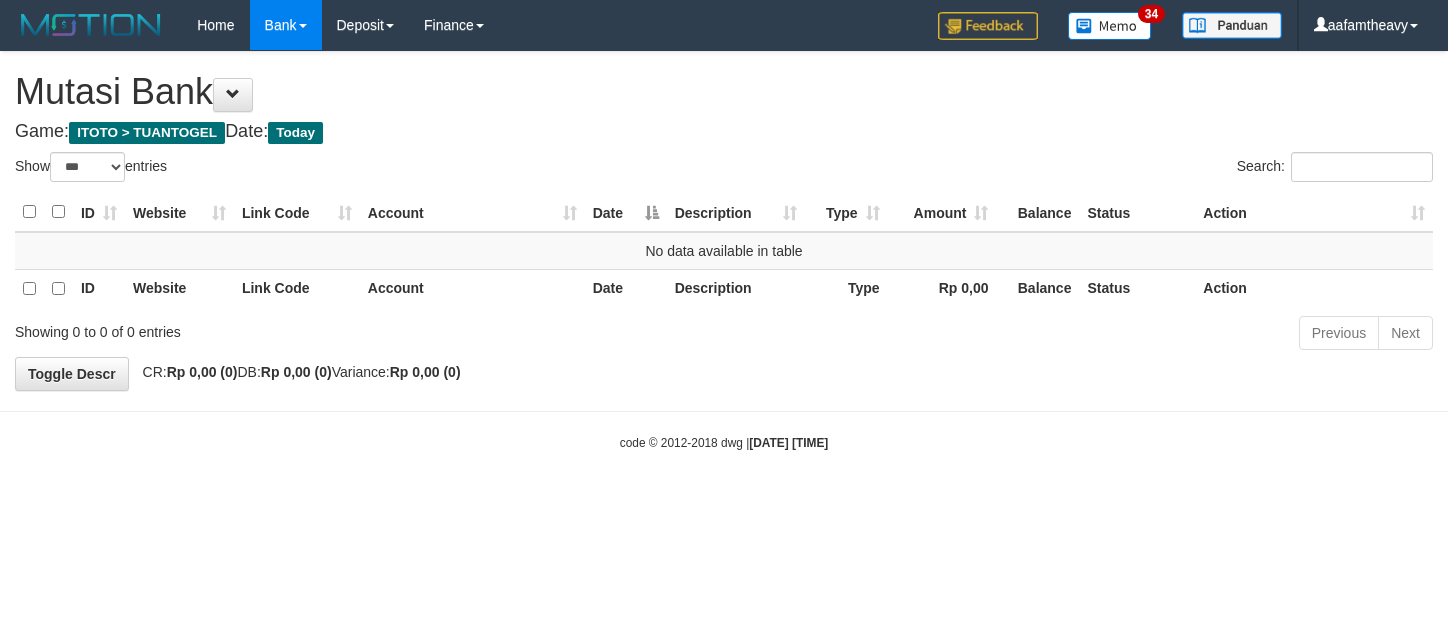 scroll, scrollTop: 0, scrollLeft: 0, axis: both 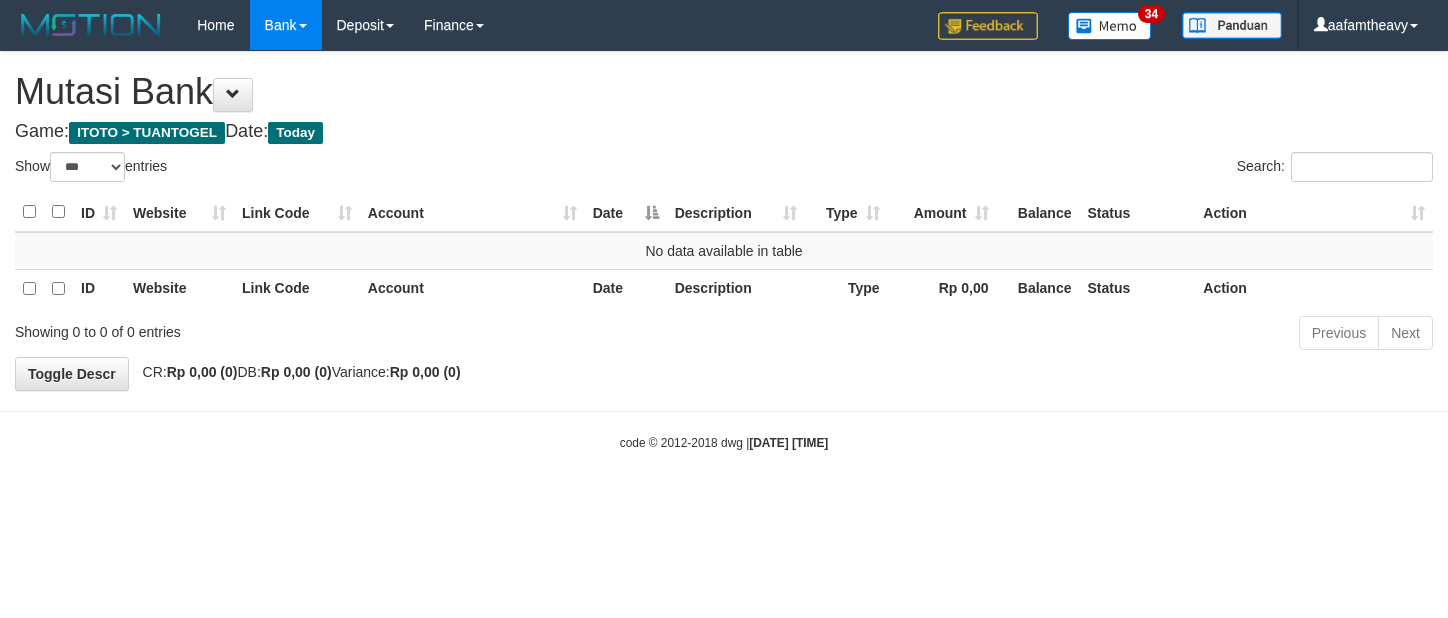 select on "***" 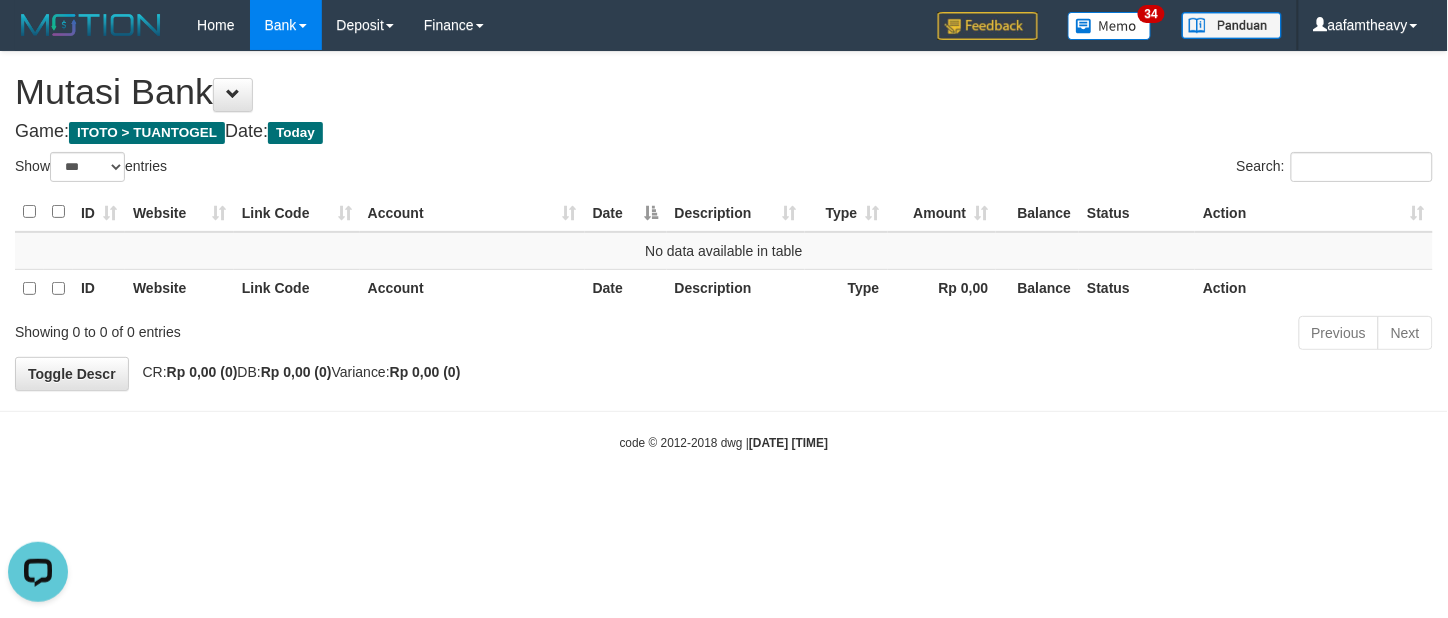 scroll, scrollTop: 0, scrollLeft: 0, axis: both 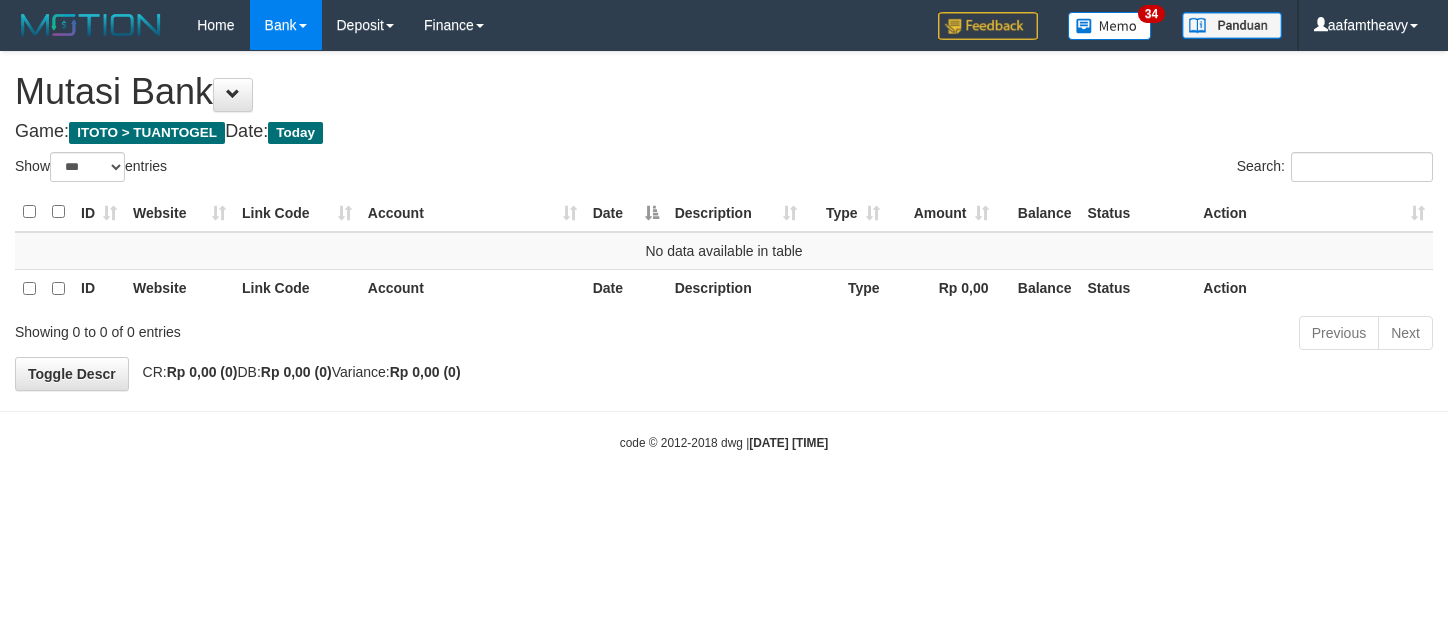 select on "***" 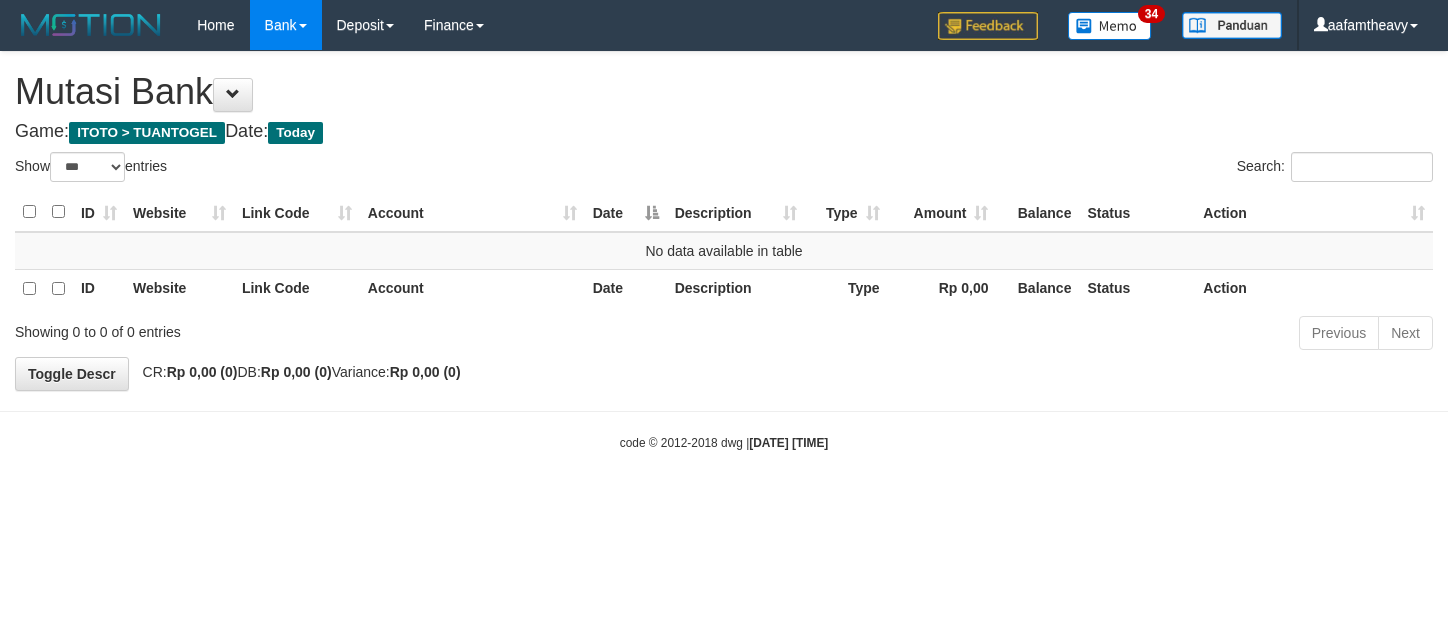scroll, scrollTop: 0, scrollLeft: 0, axis: both 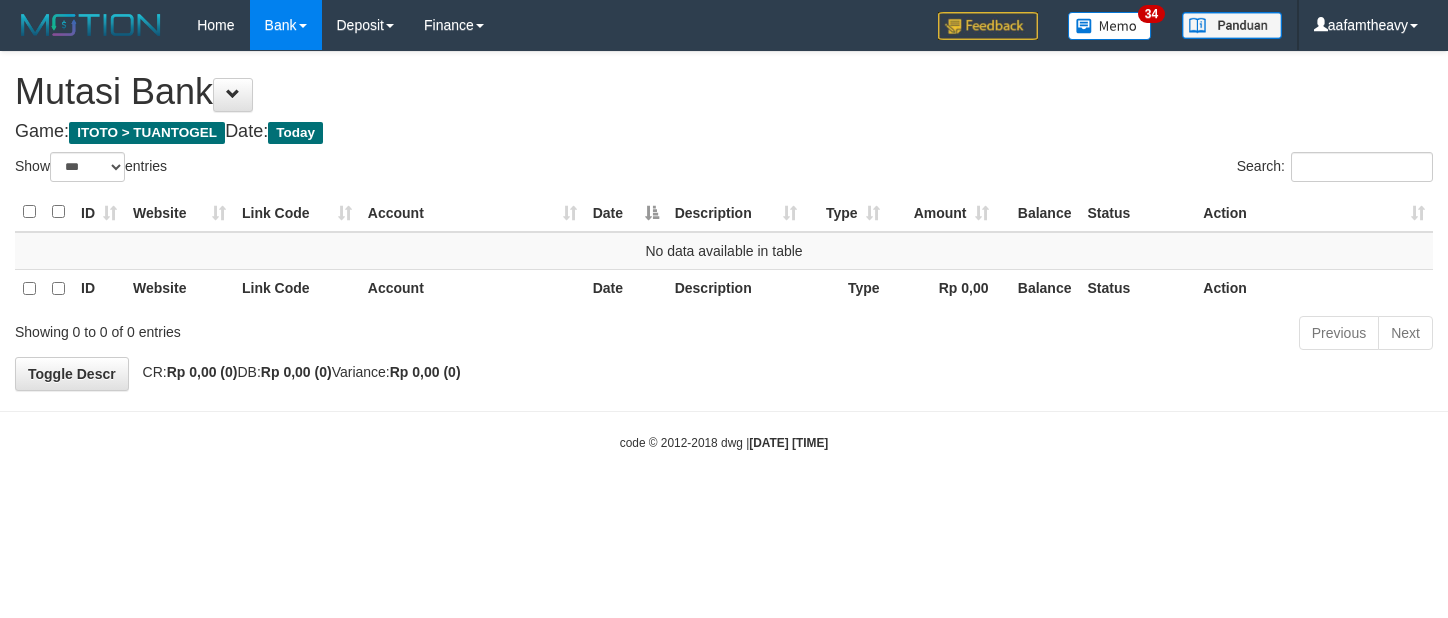 select on "***" 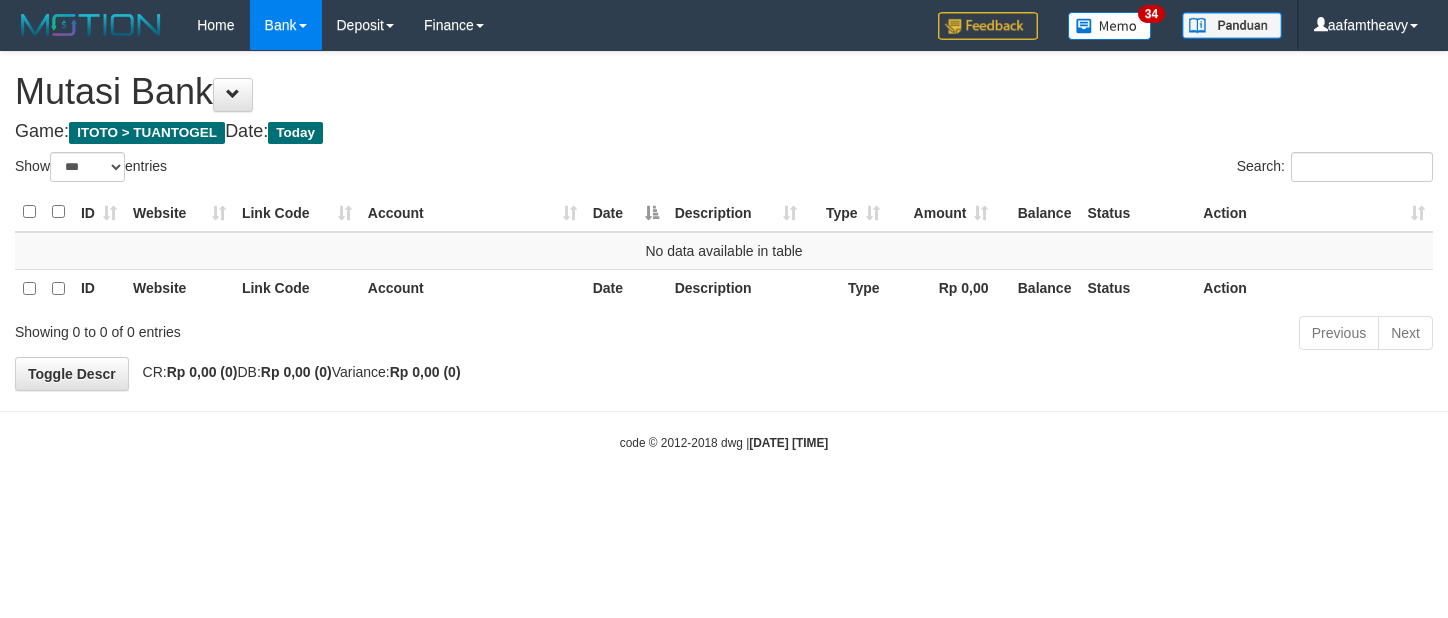 scroll, scrollTop: 0, scrollLeft: 0, axis: both 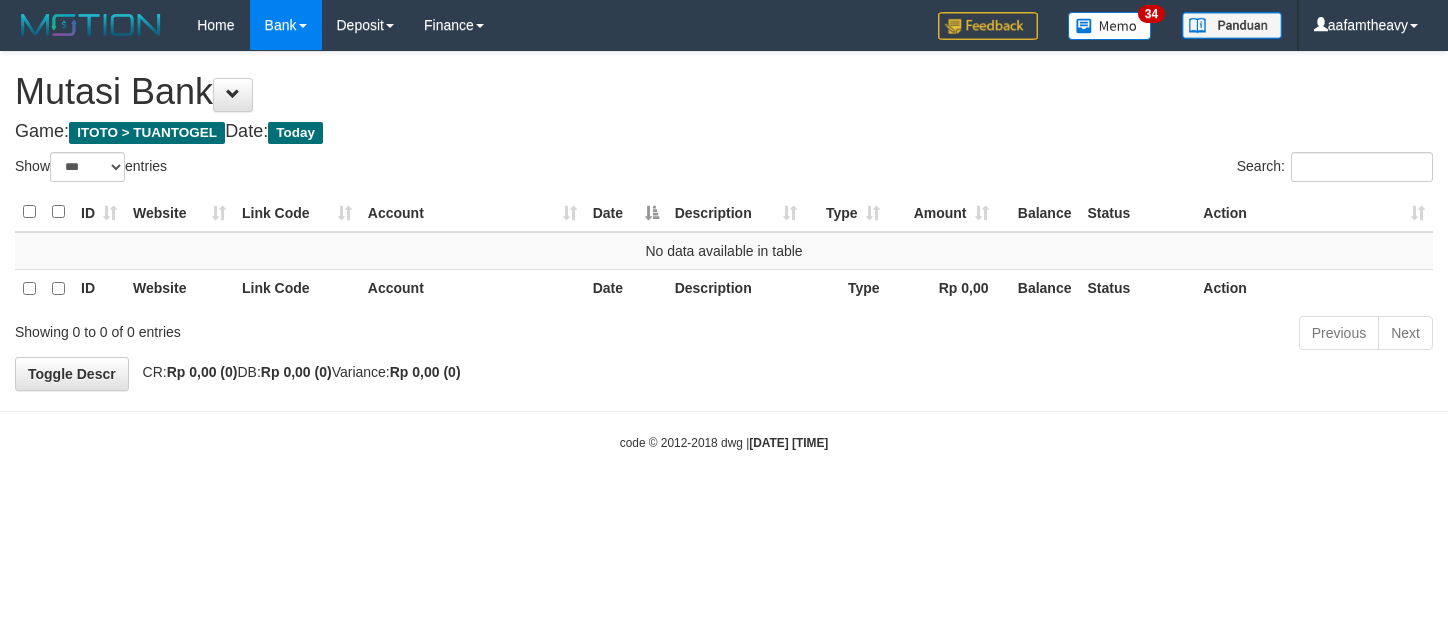 select on "***" 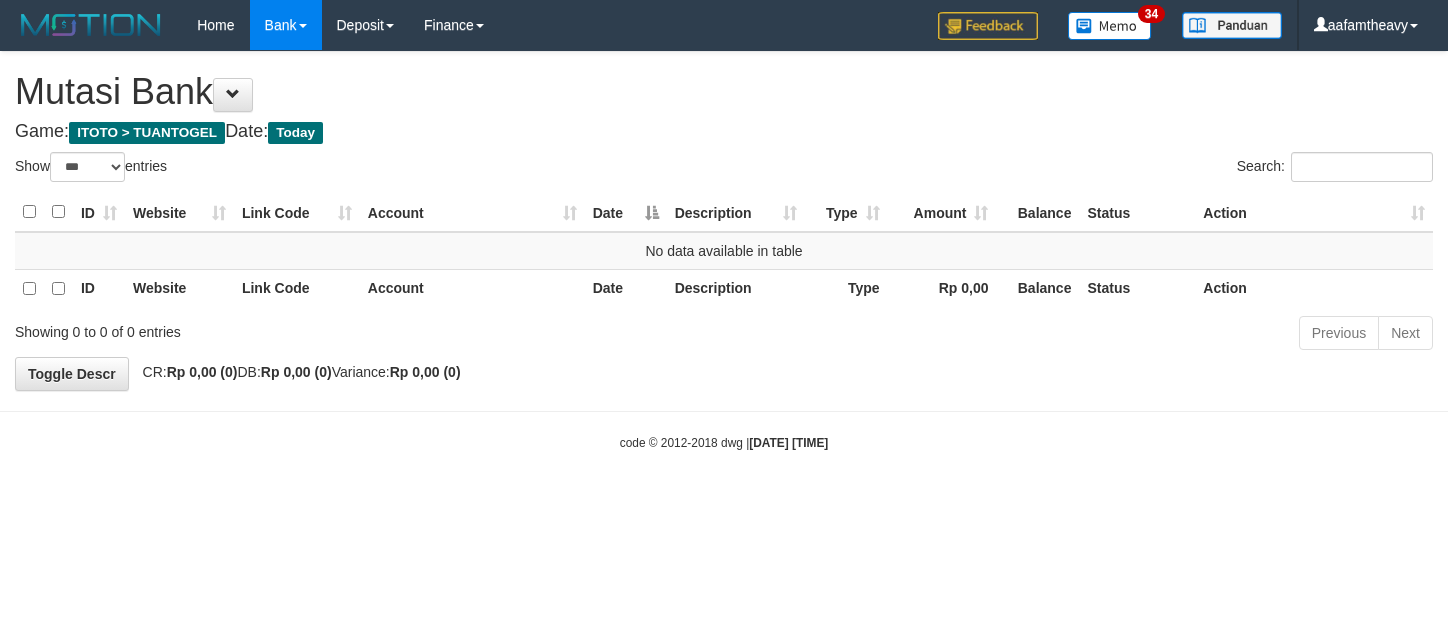 scroll, scrollTop: 0, scrollLeft: 0, axis: both 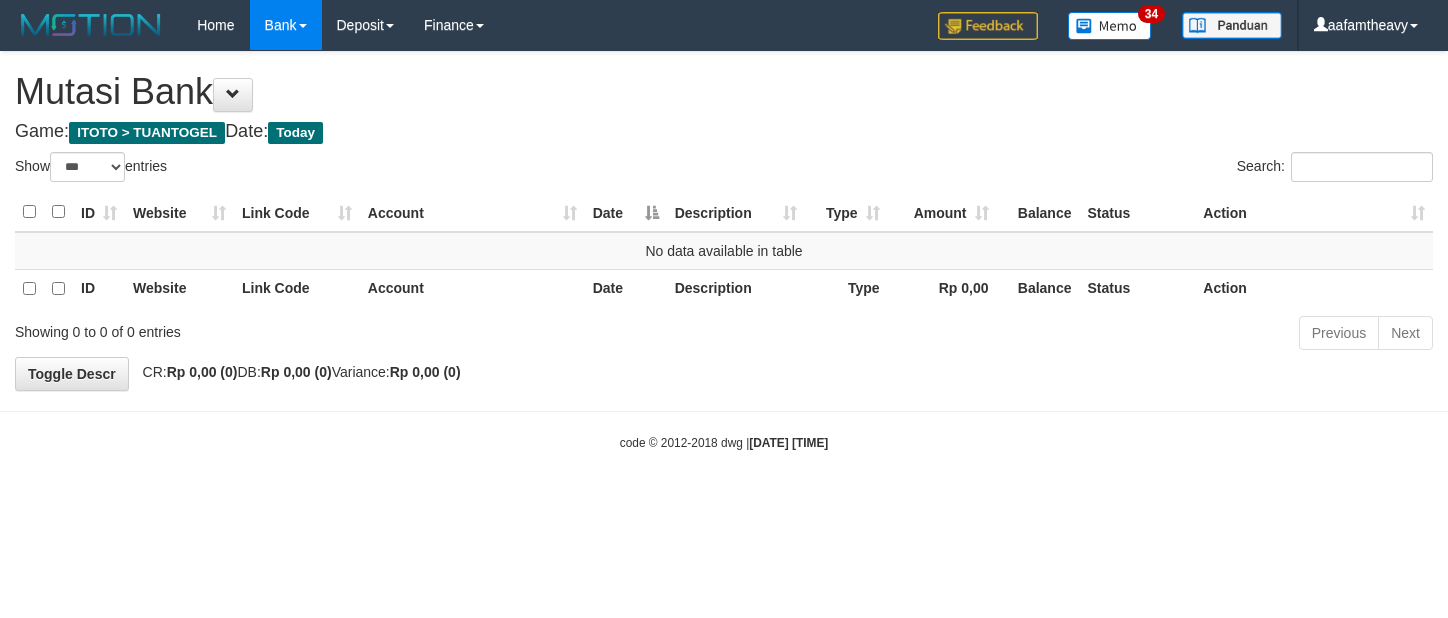 select on "***" 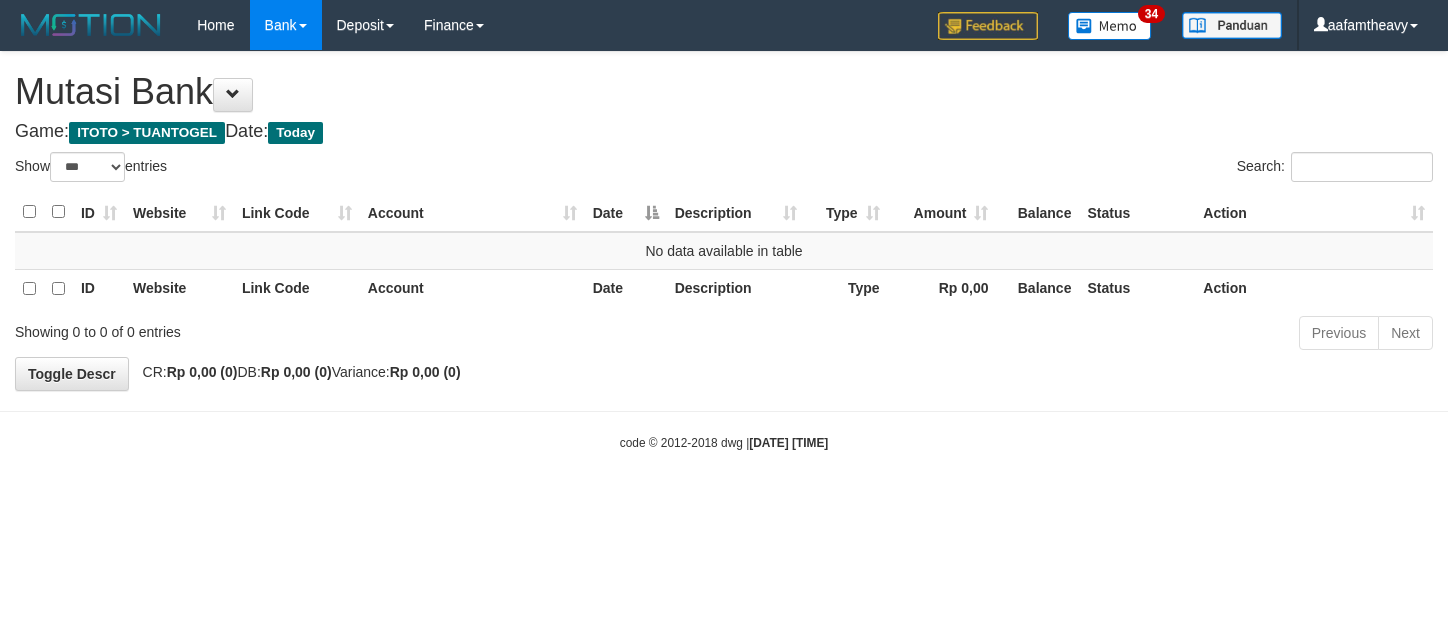 scroll, scrollTop: 0, scrollLeft: 0, axis: both 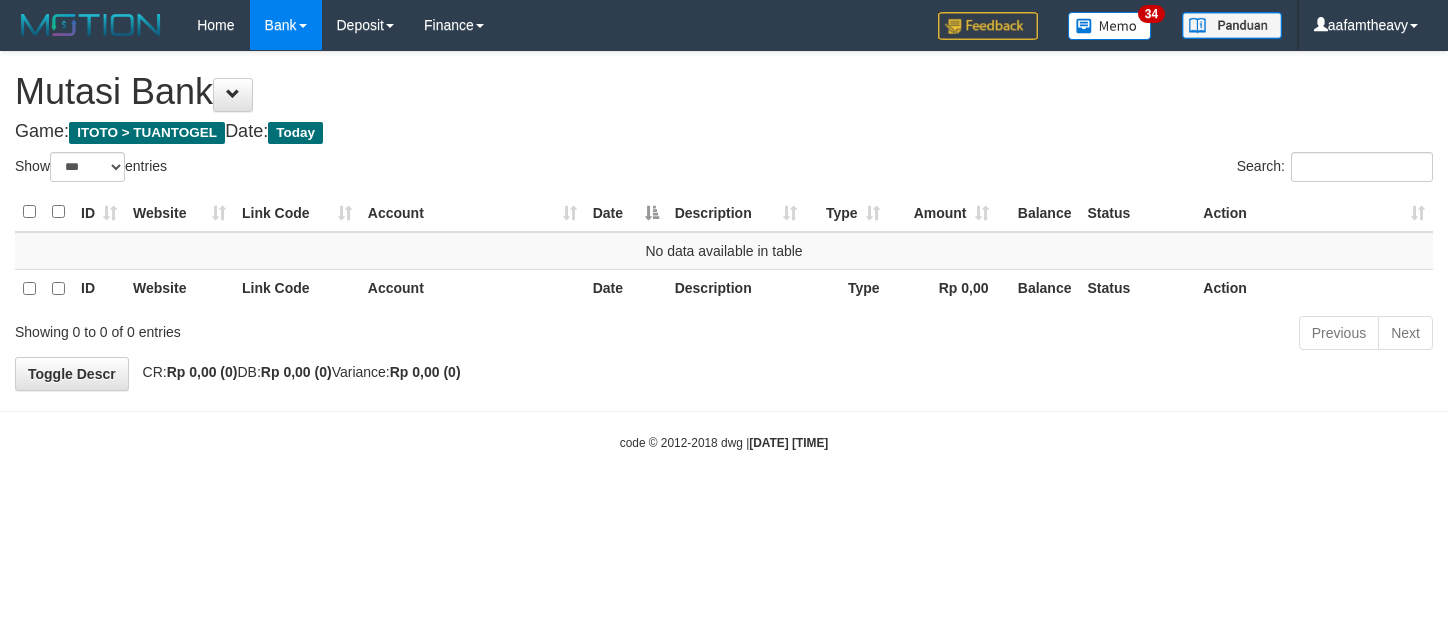 select on "***" 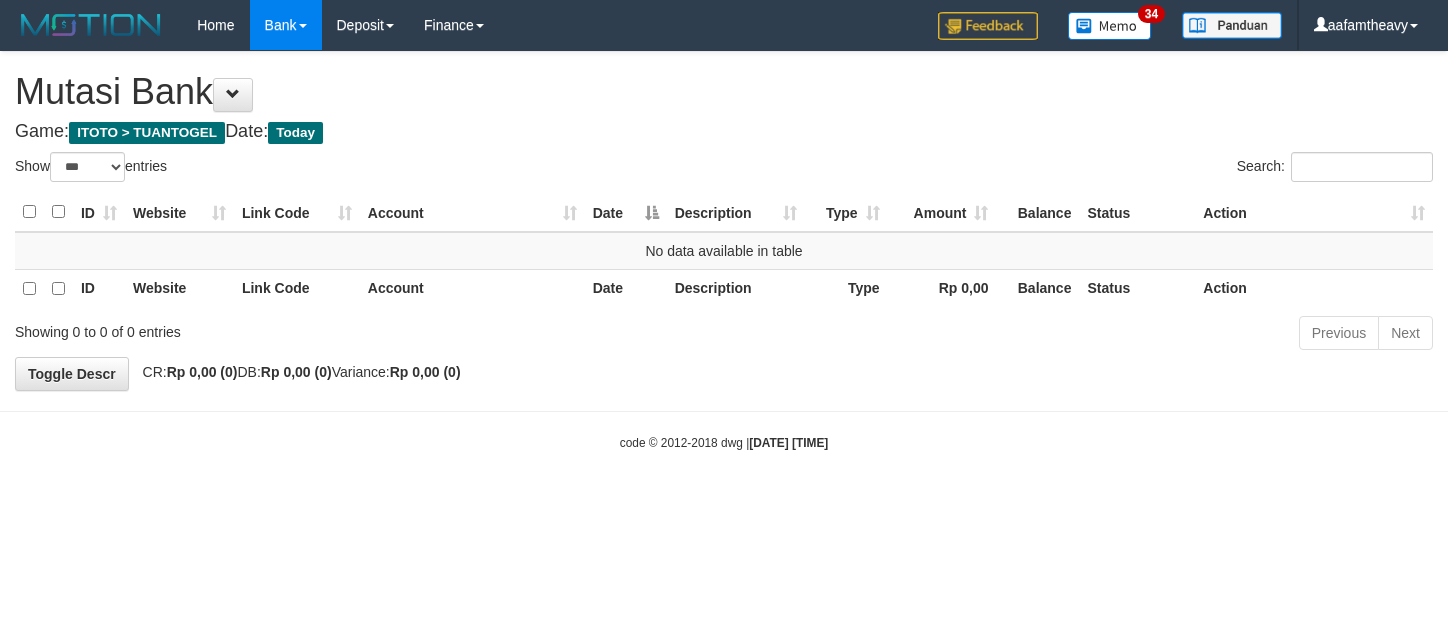 scroll, scrollTop: 0, scrollLeft: 0, axis: both 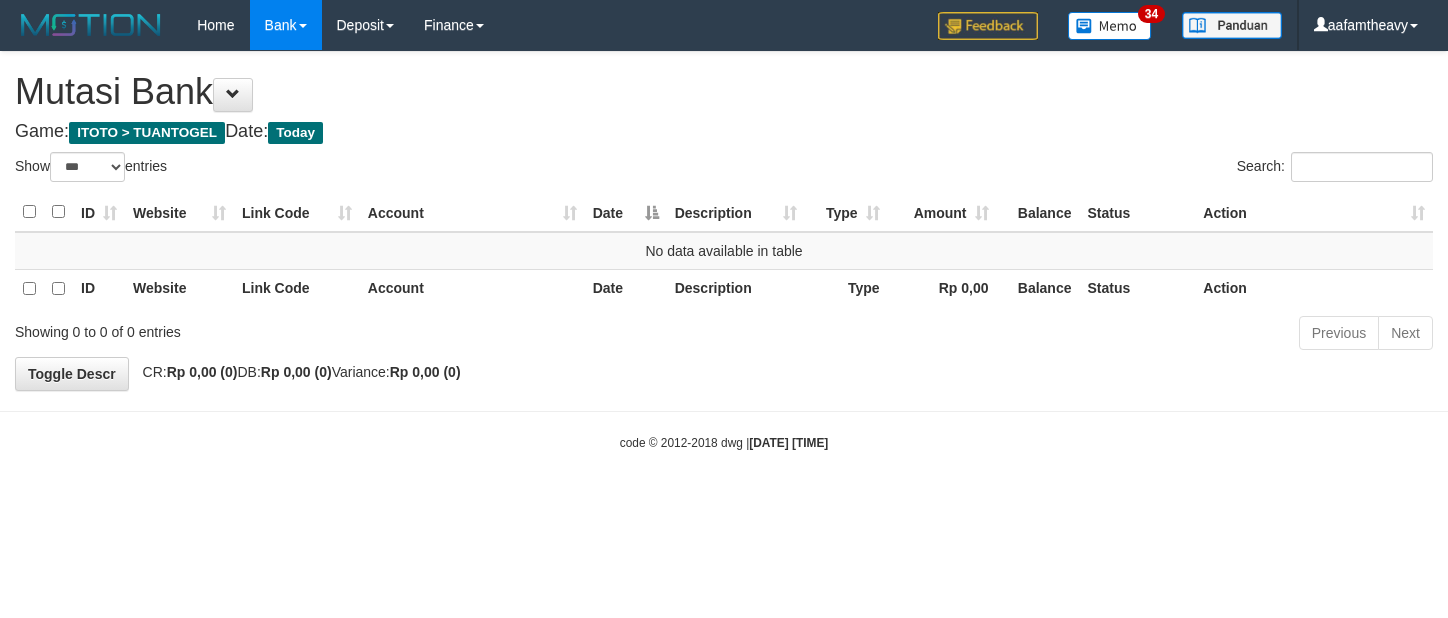 select on "***" 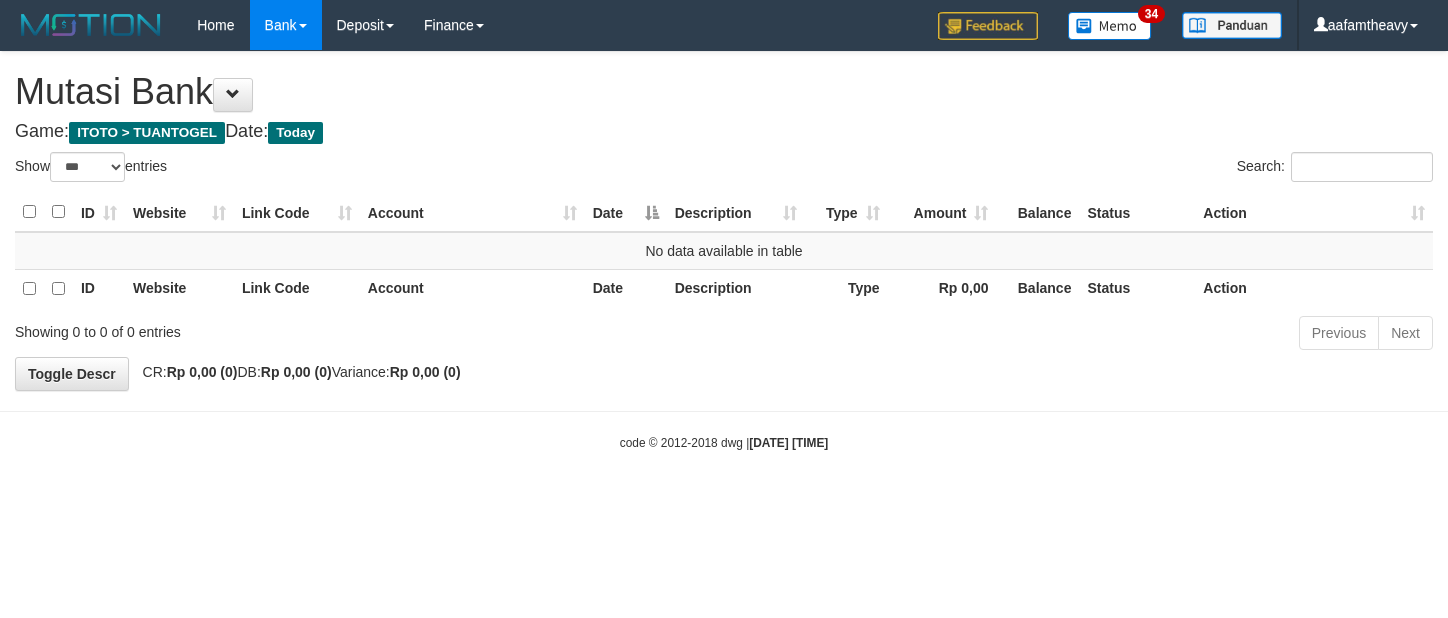 scroll, scrollTop: 0, scrollLeft: 0, axis: both 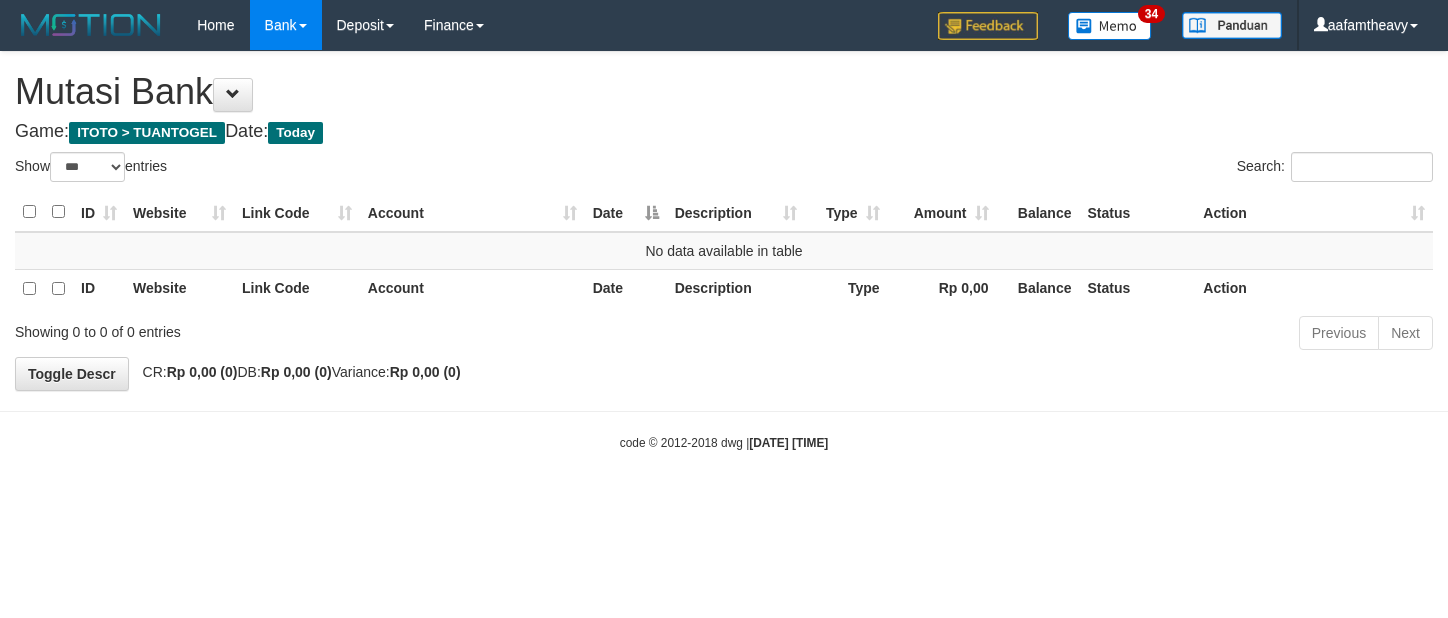 select on "***" 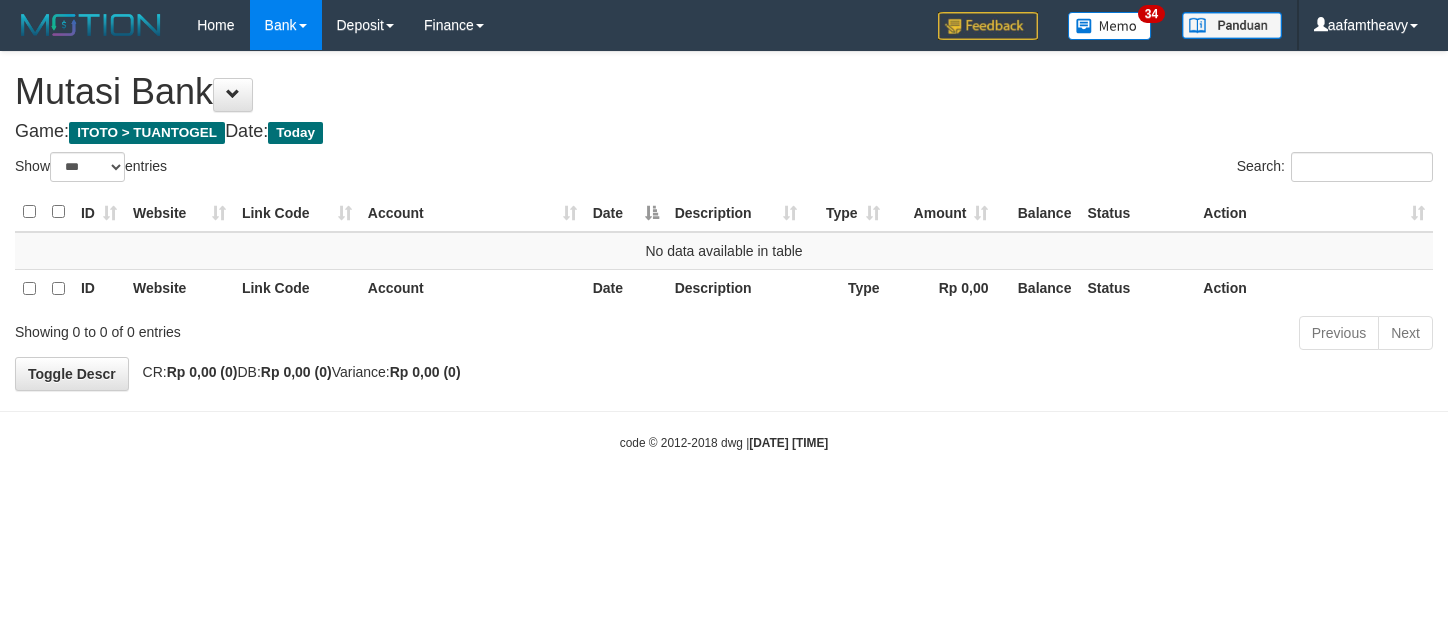 scroll, scrollTop: 0, scrollLeft: 0, axis: both 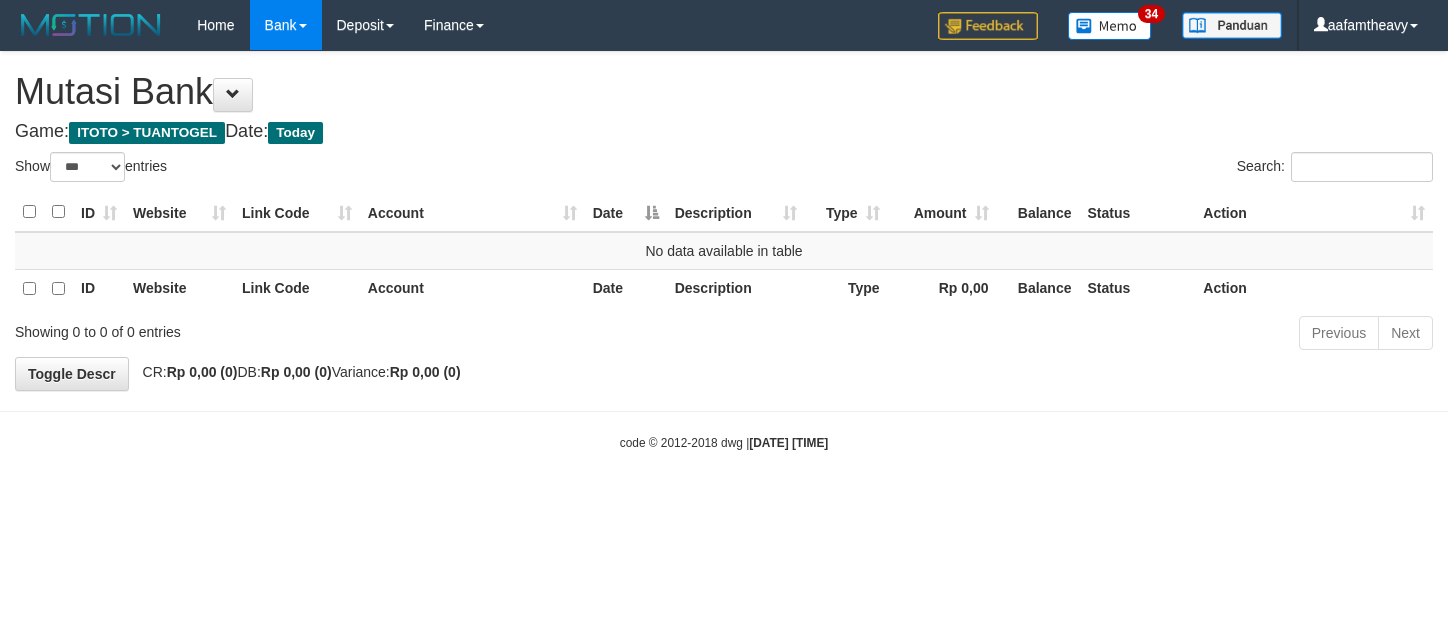 select on "***" 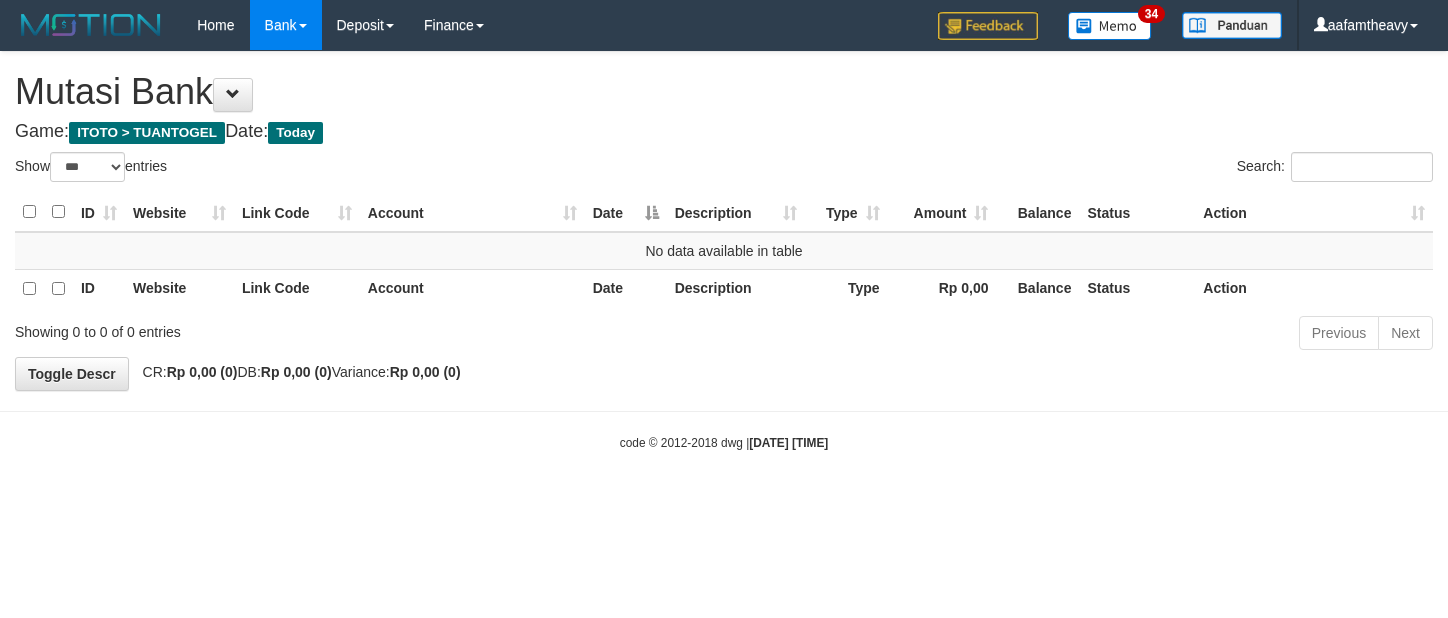 scroll, scrollTop: 0, scrollLeft: 0, axis: both 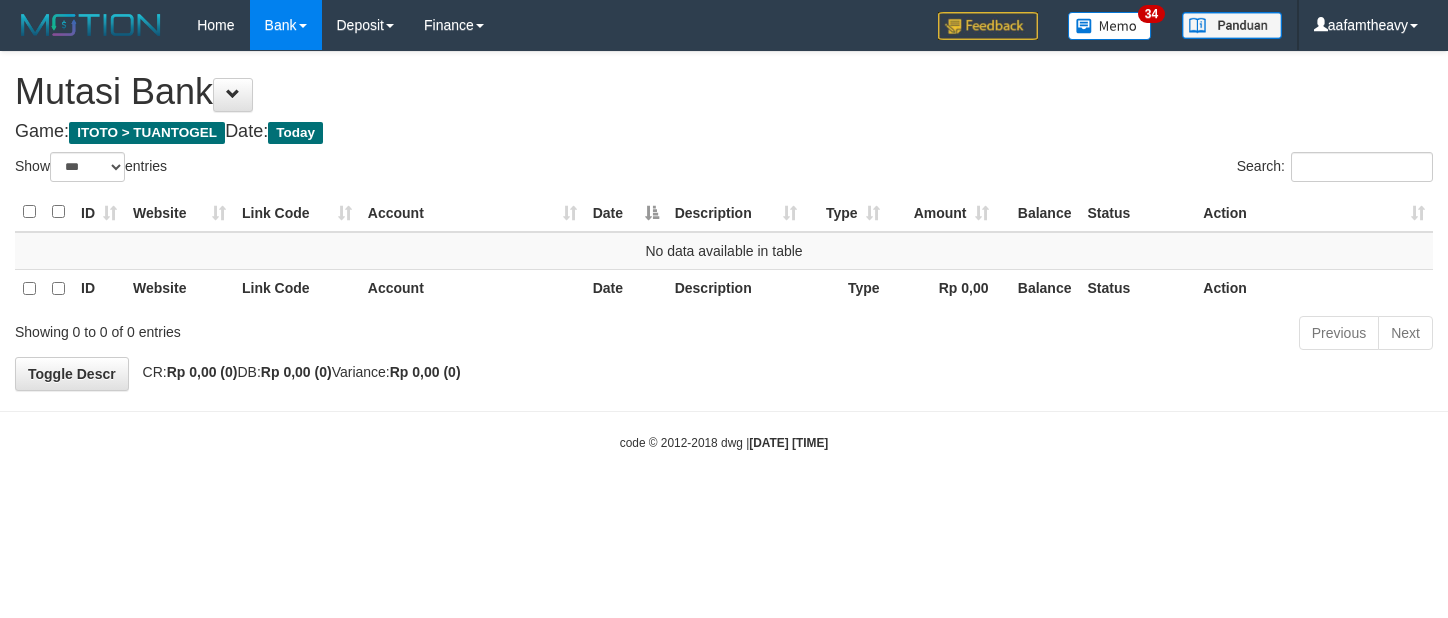 select on "***" 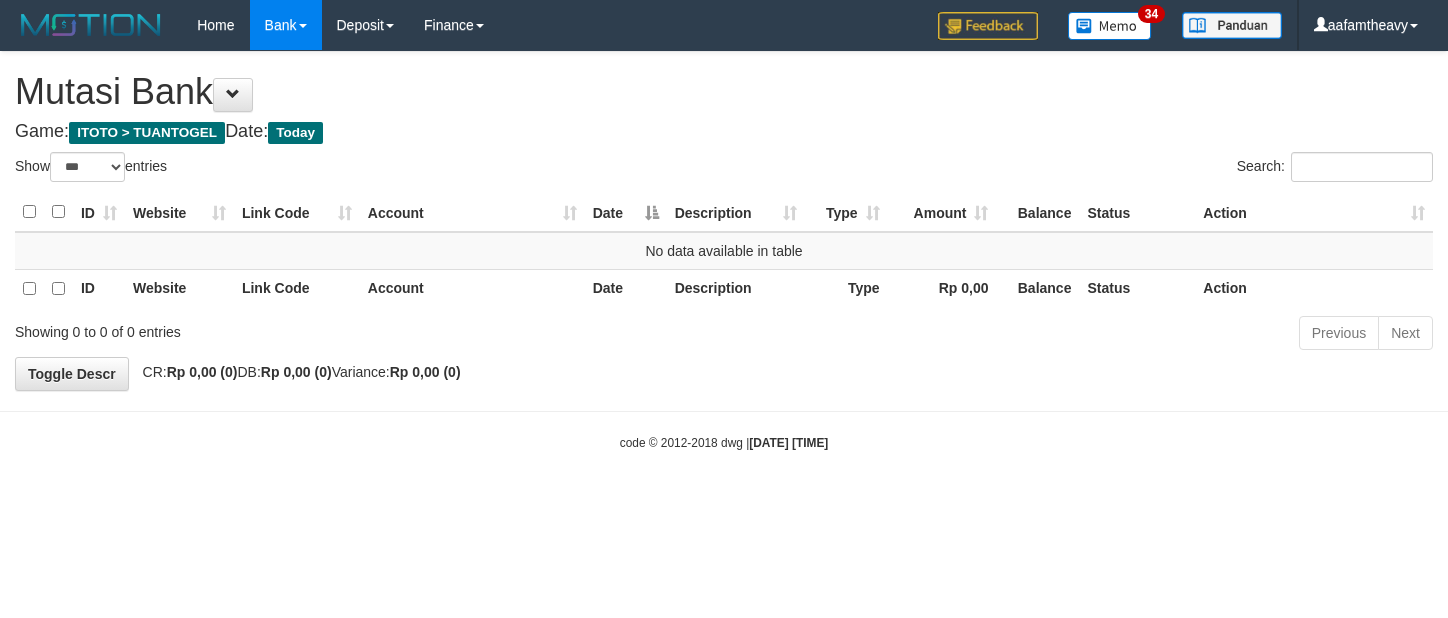 scroll, scrollTop: 0, scrollLeft: 0, axis: both 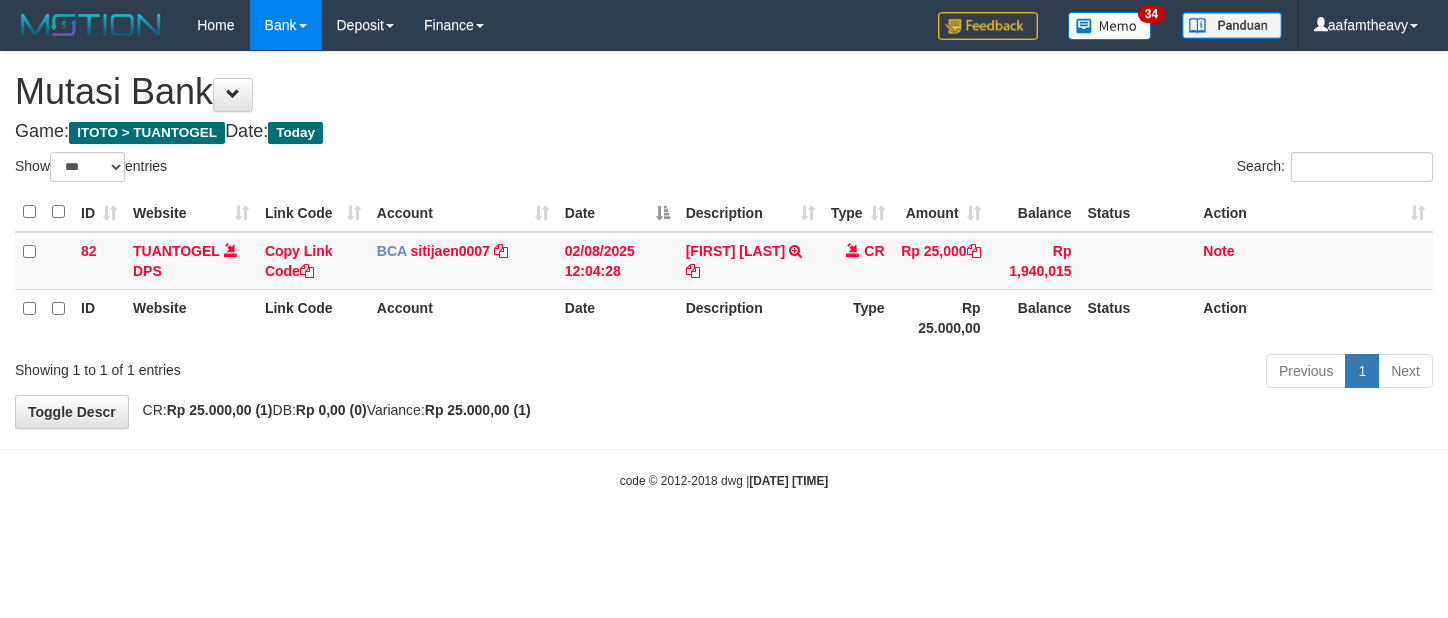 select on "***" 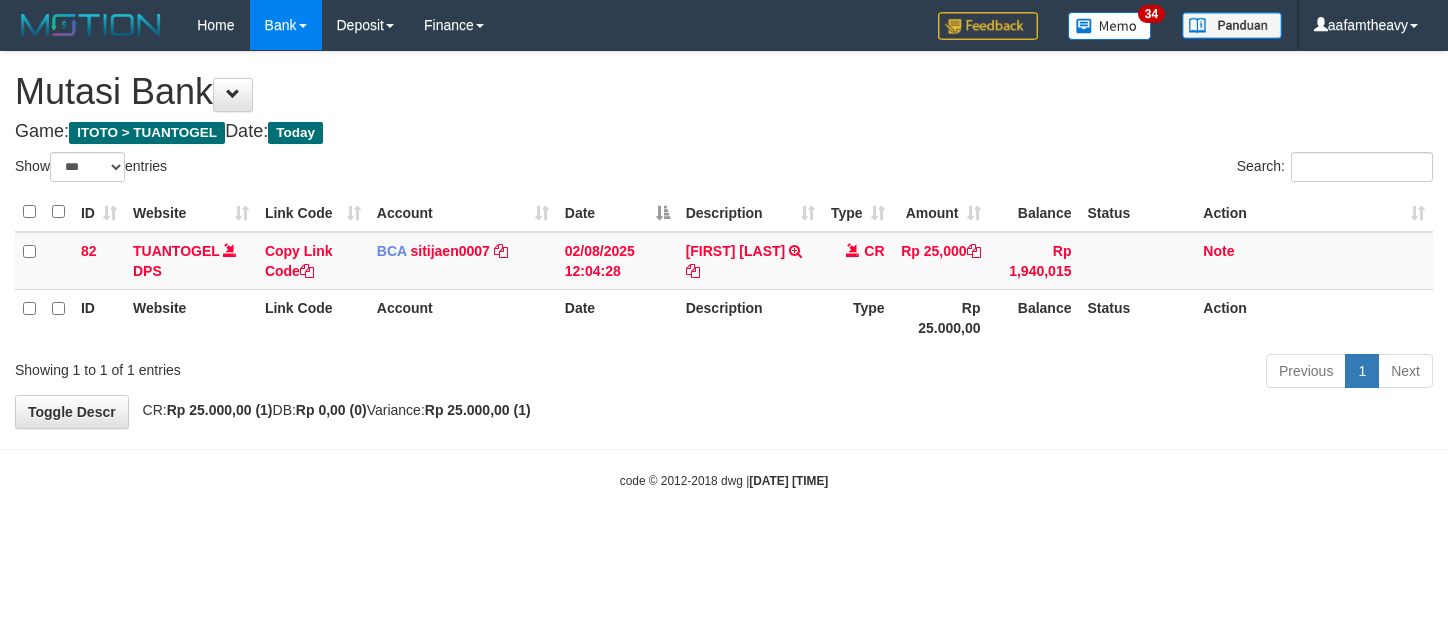 scroll, scrollTop: 0, scrollLeft: 0, axis: both 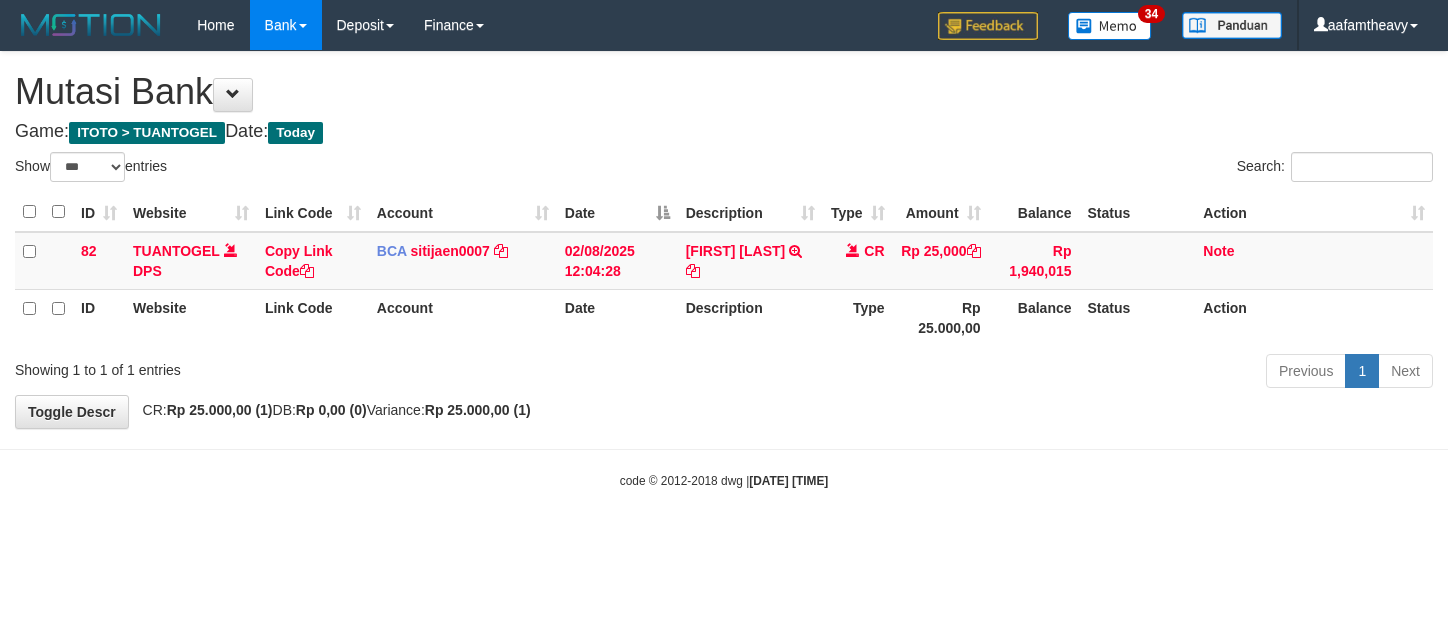 select on "***" 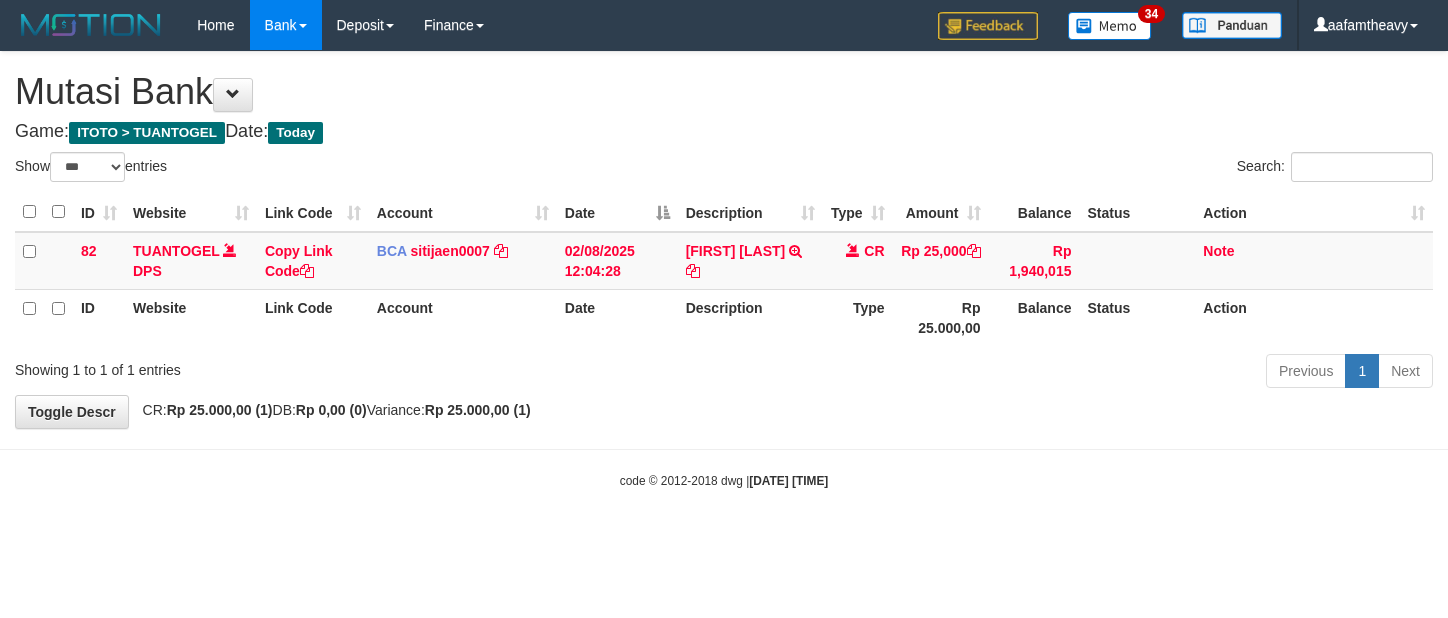 scroll, scrollTop: 0, scrollLeft: 0, axis: both 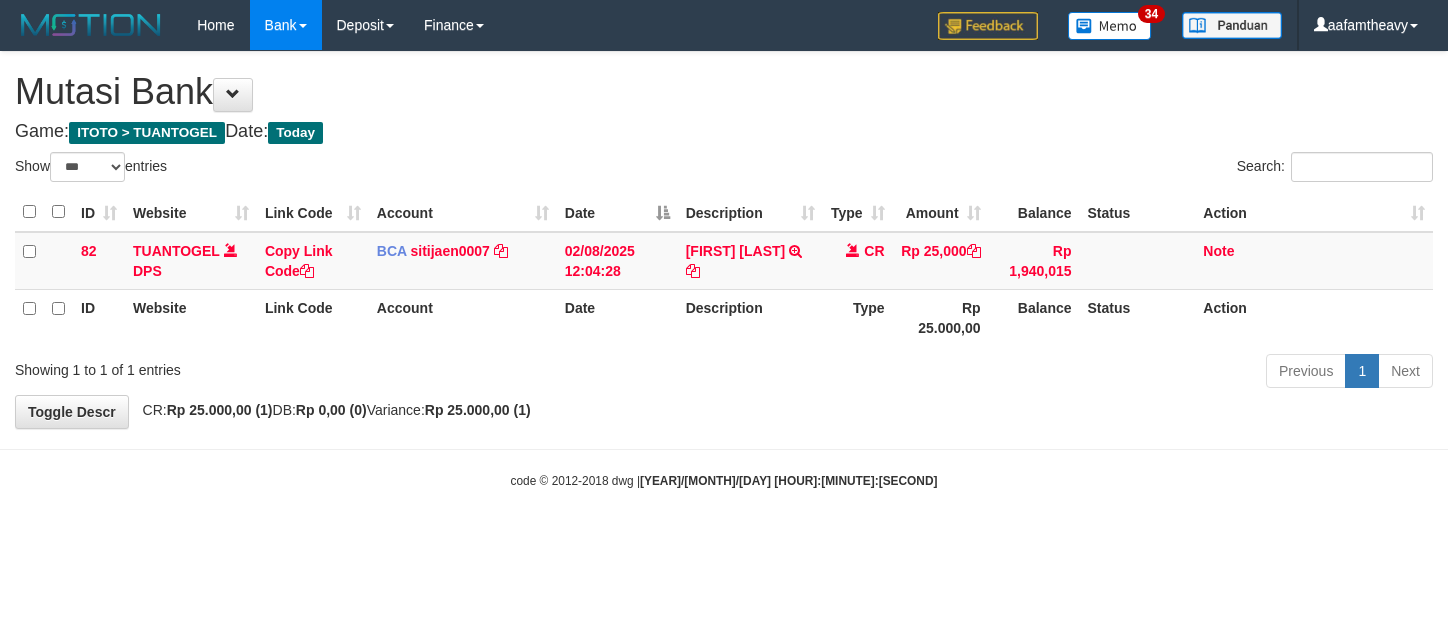 select on "***" 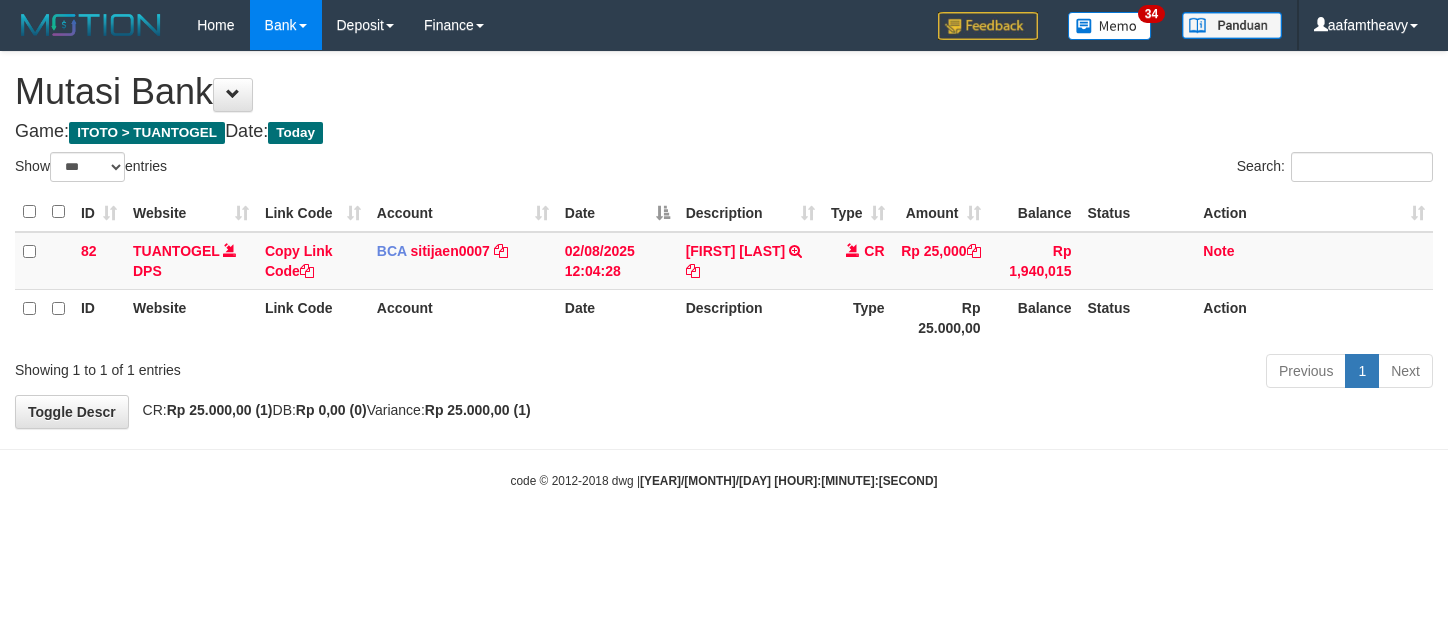 scroll, scrollTop: 0, scrollLeft: 0, axis: both 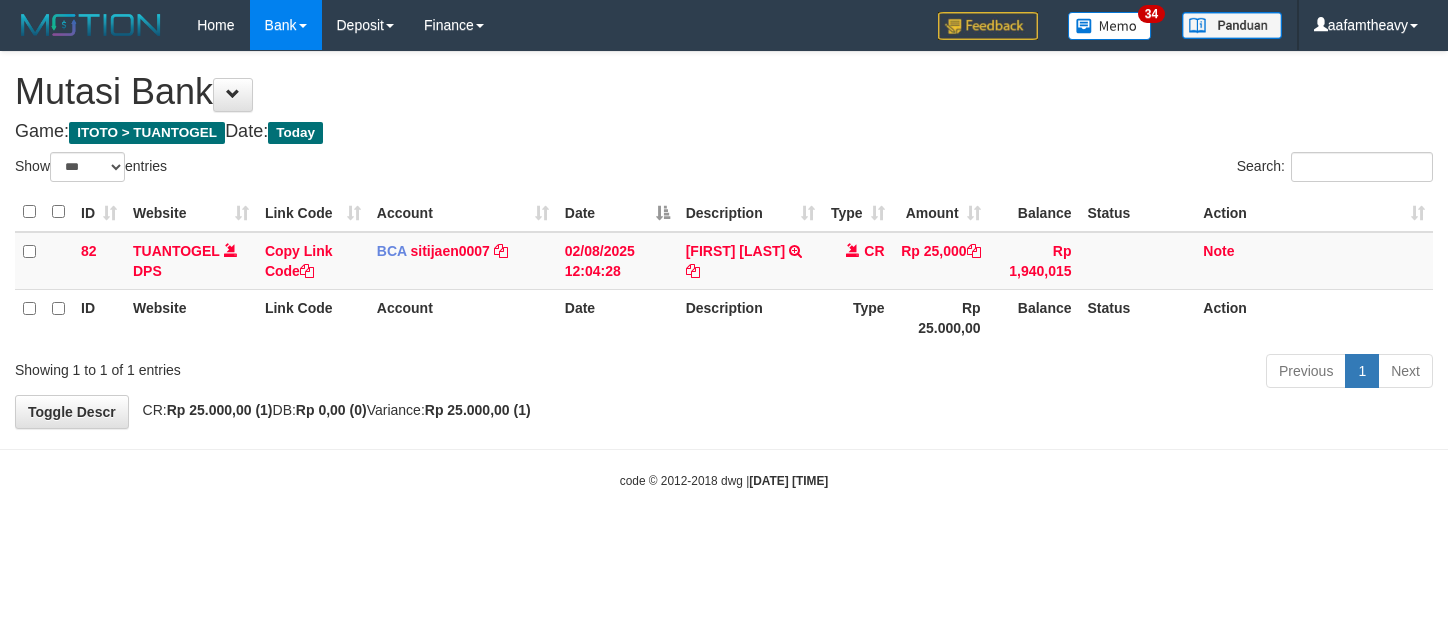 select on "***" 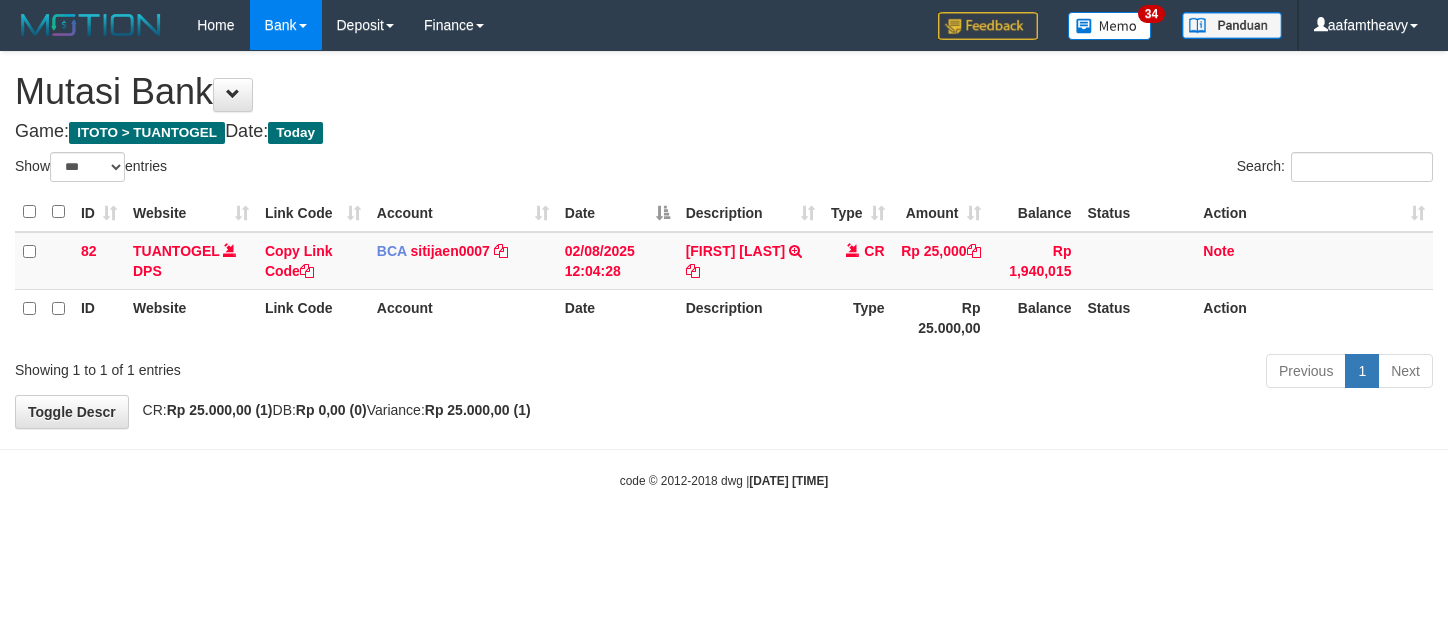 scroll, scrollTop: 0, scrollLeft: 0, axis: both 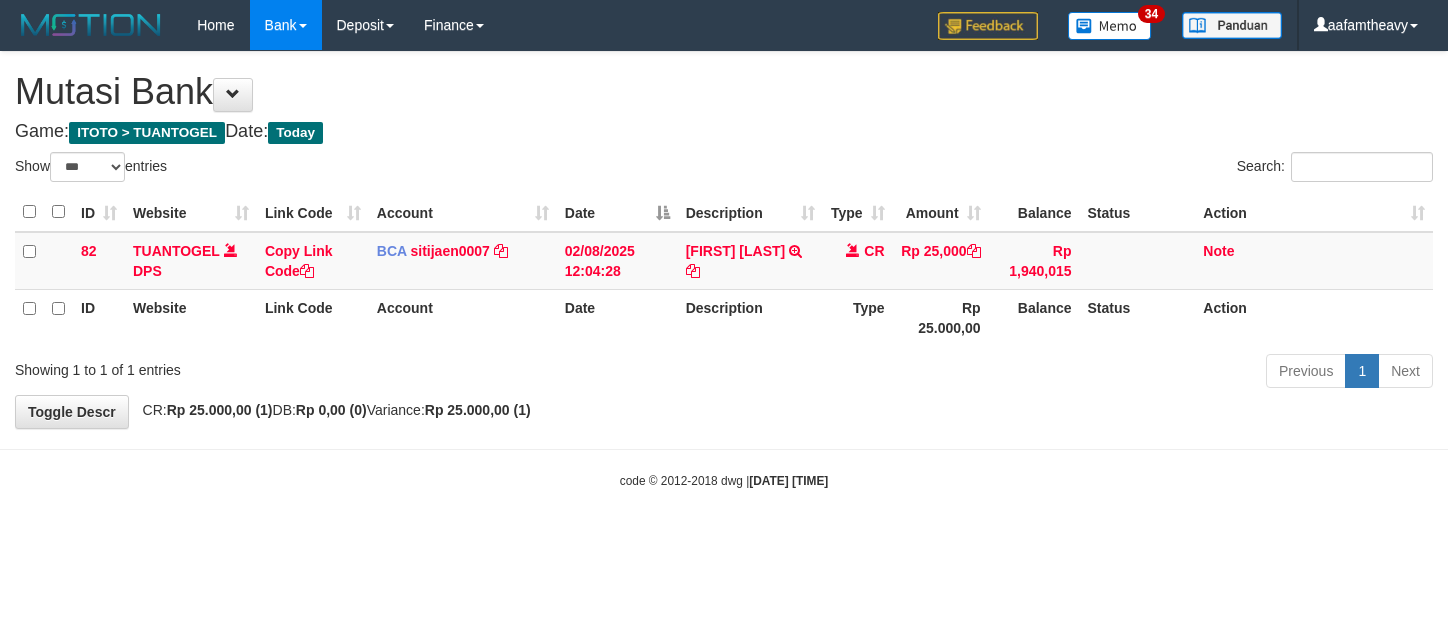 select on "***" 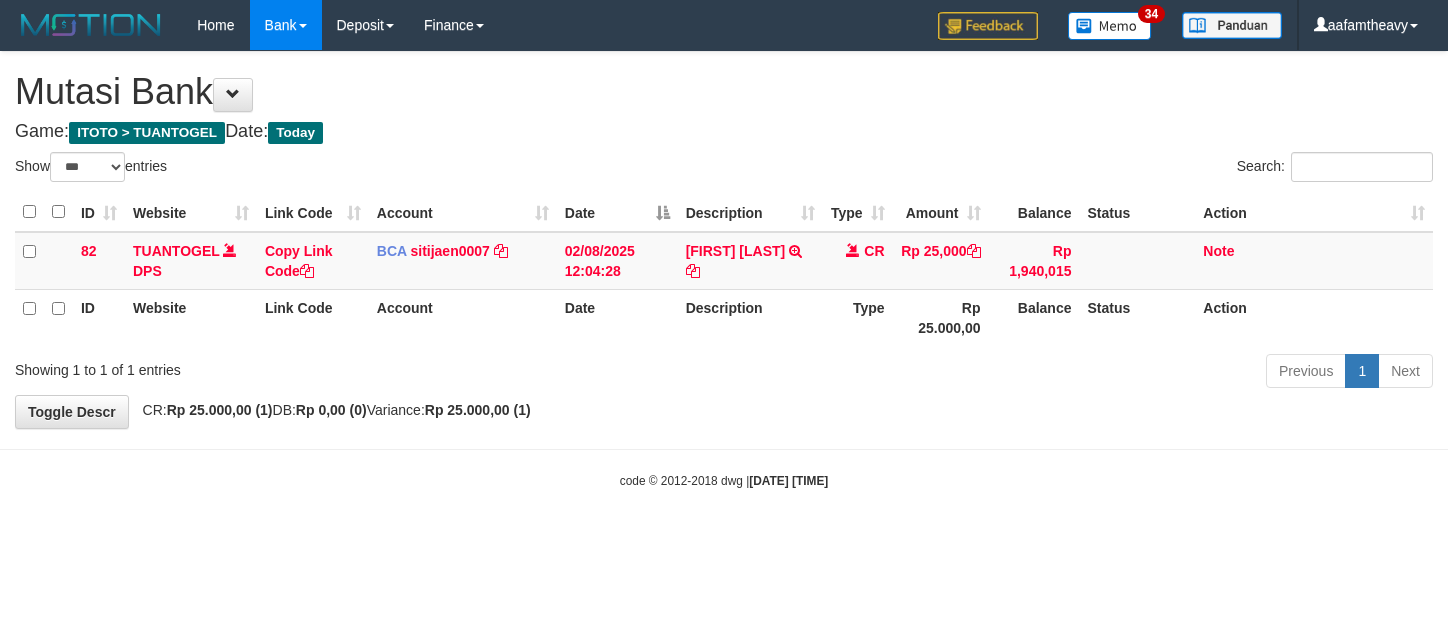 scroll, scrollTop: 0, scrollLeft: 0, axis: both 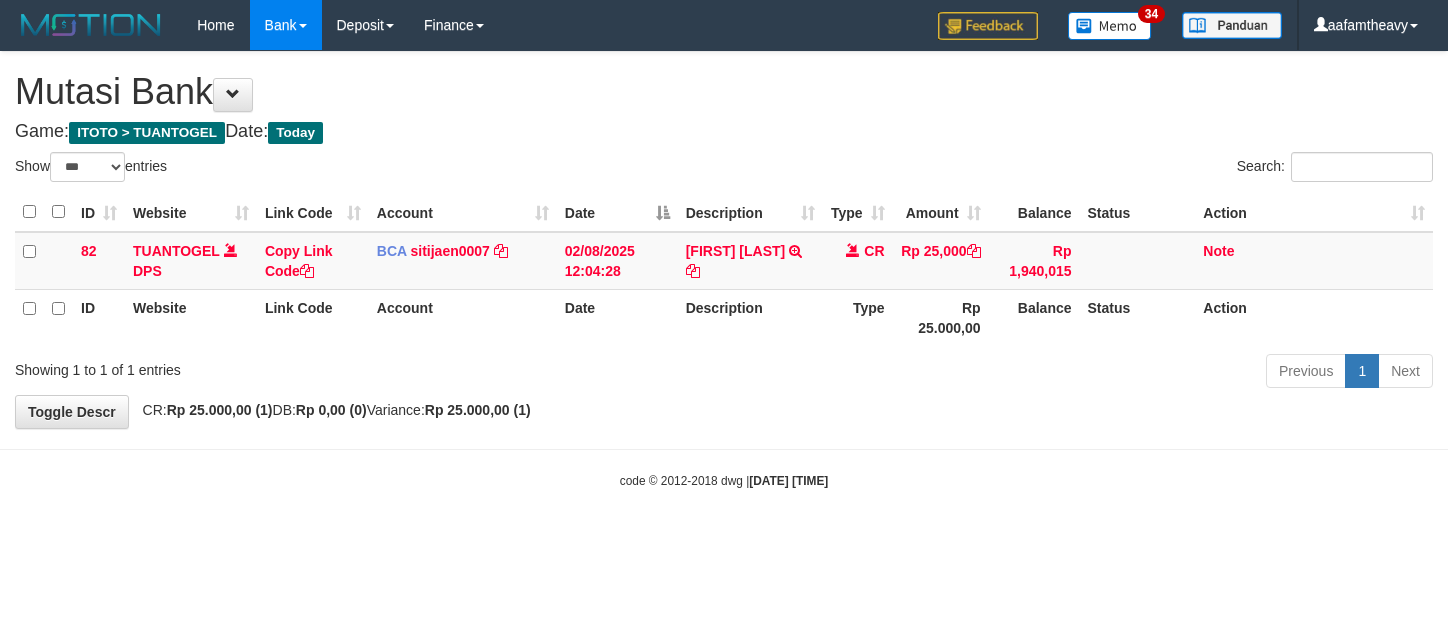 select on "***" 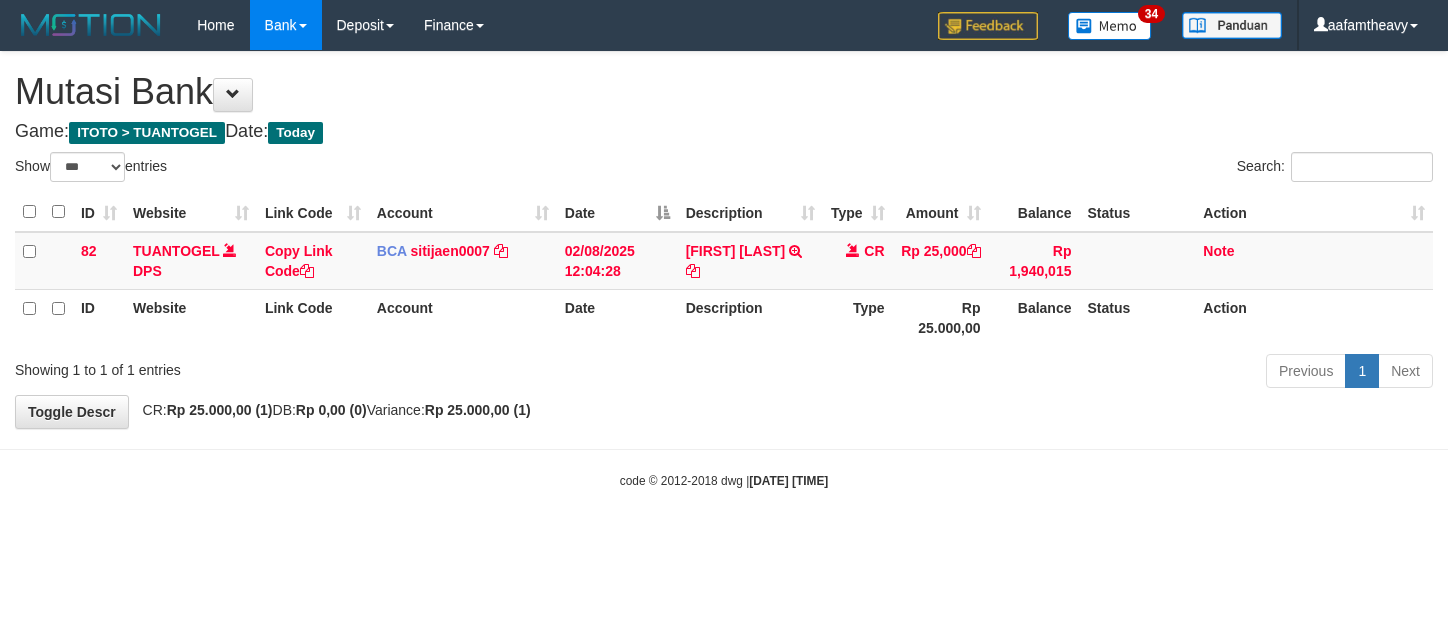 scroll, scrollTop: 0, scrollLeft: 0, axis: both 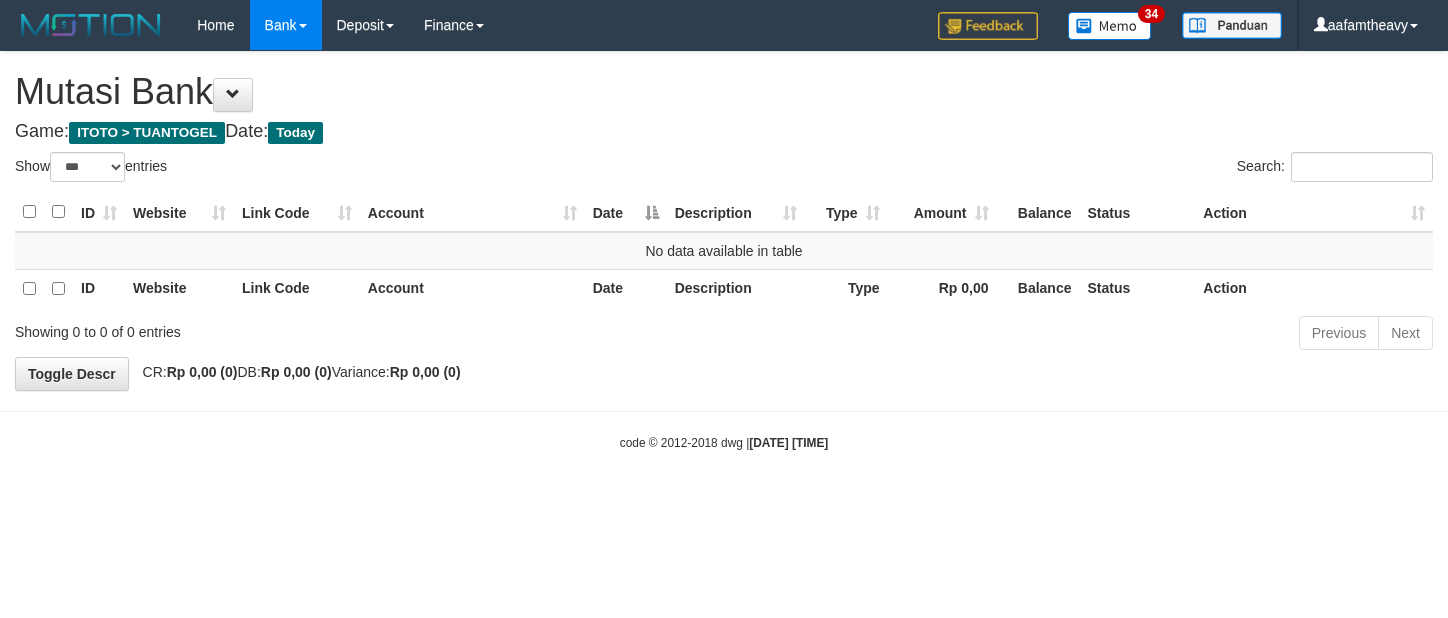 select on "***" 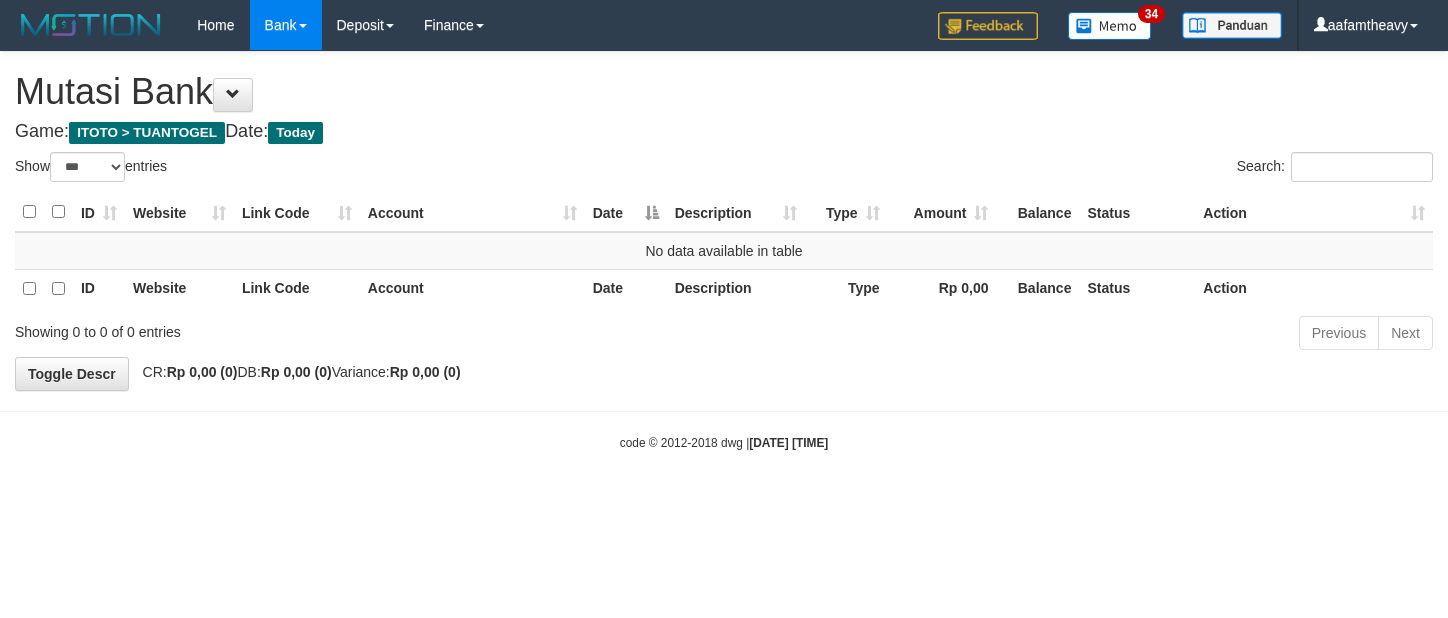 scroll, scrollTop: 0, scrollLeft: 0, axis: both 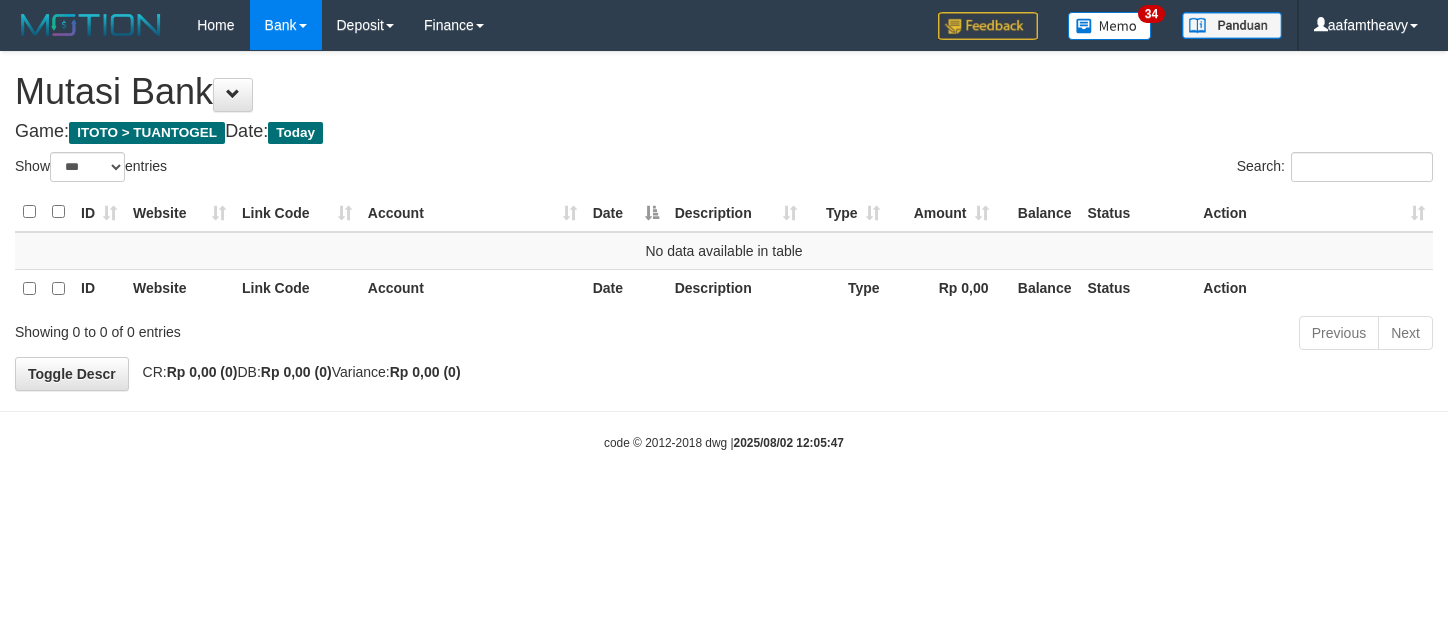 select on "***" 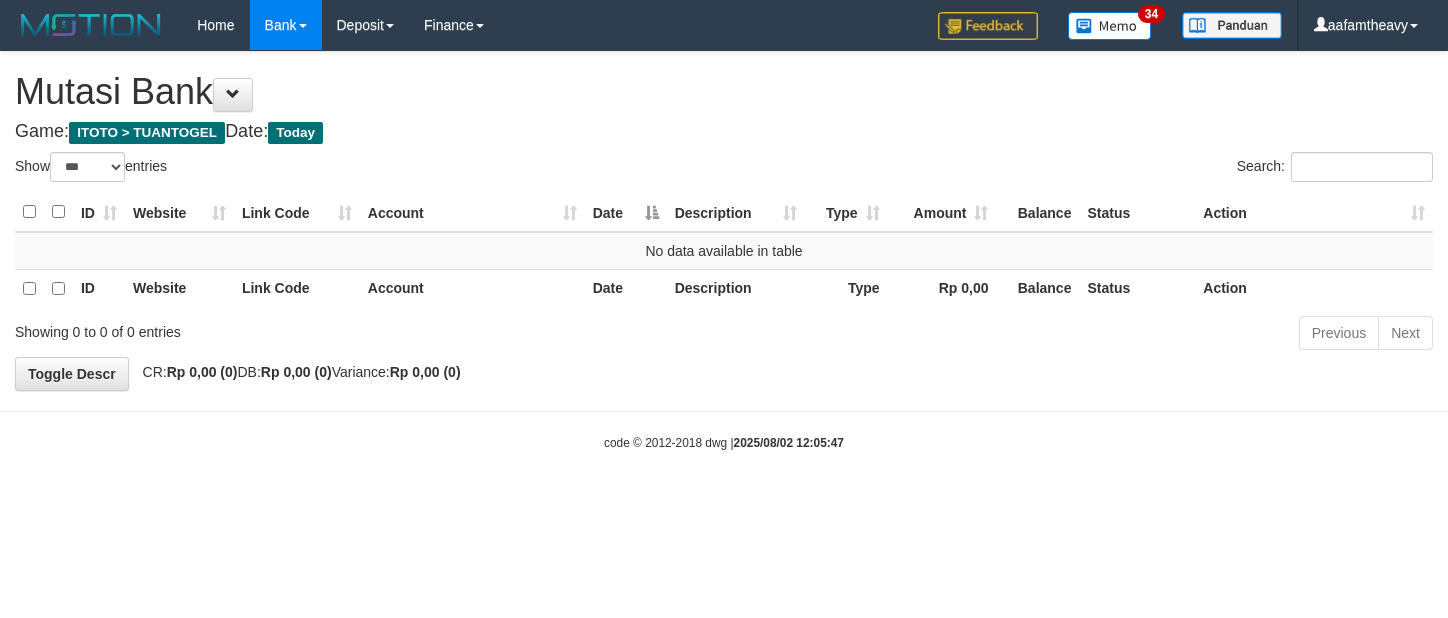 scroll, scrollTop: 0, scrollLeft: 0, axis: both 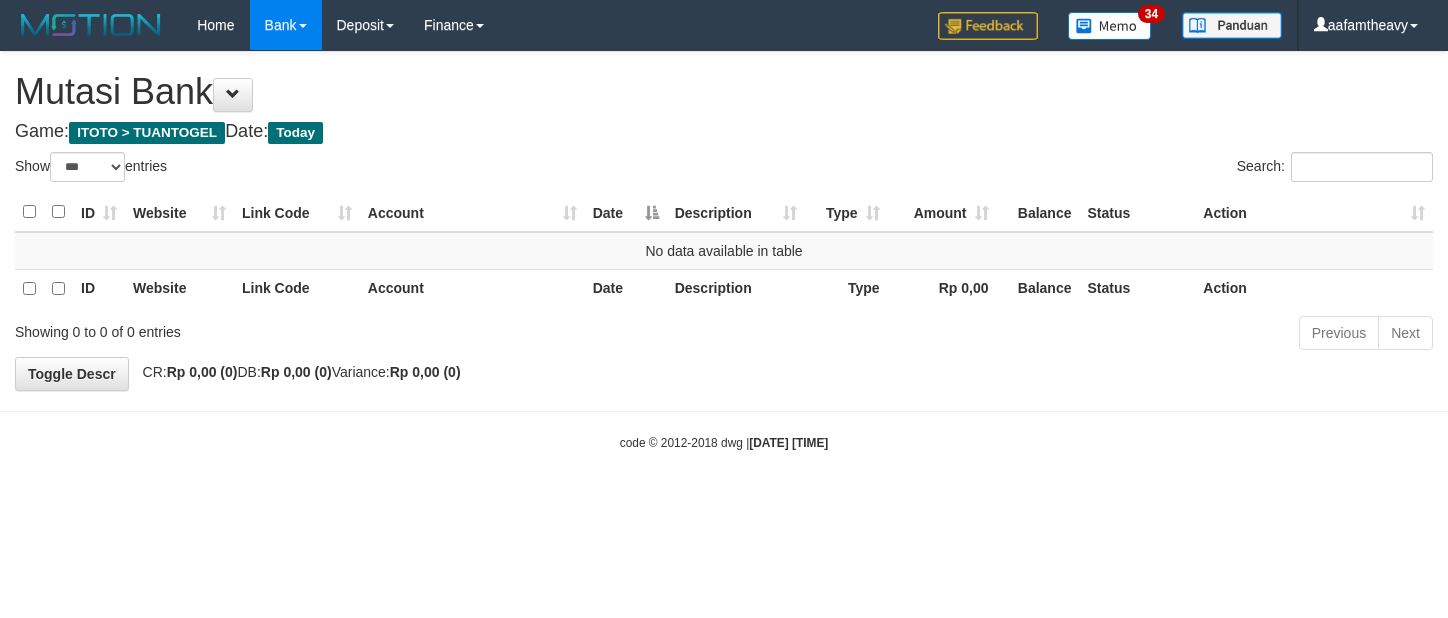 select on "***" 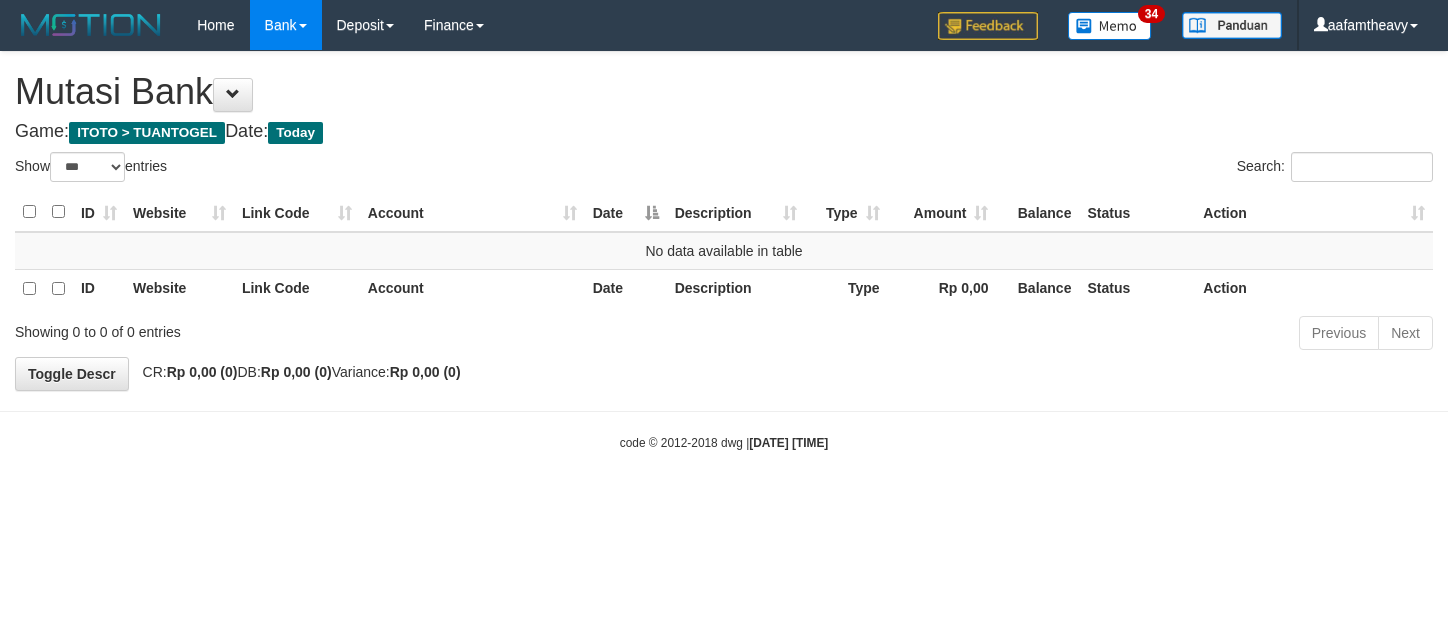 scroll, scrollTop: 0, scrollLeft: 0, axis: both 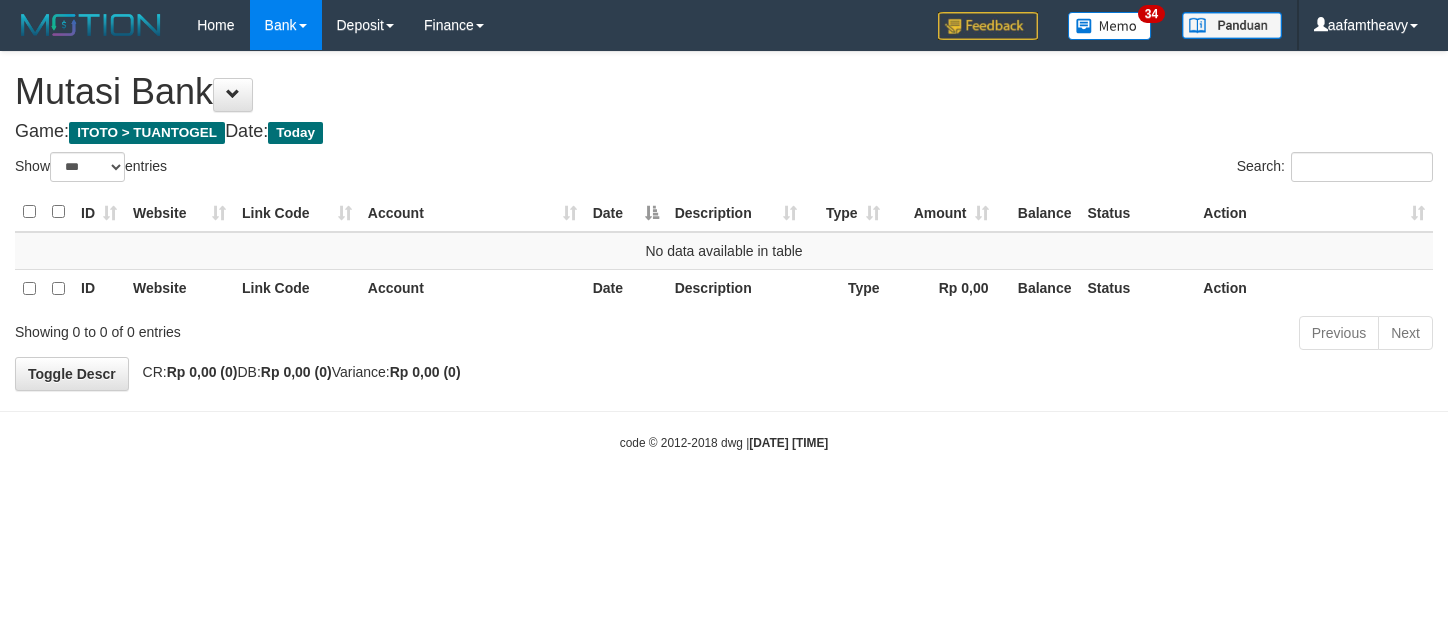 select on "***" 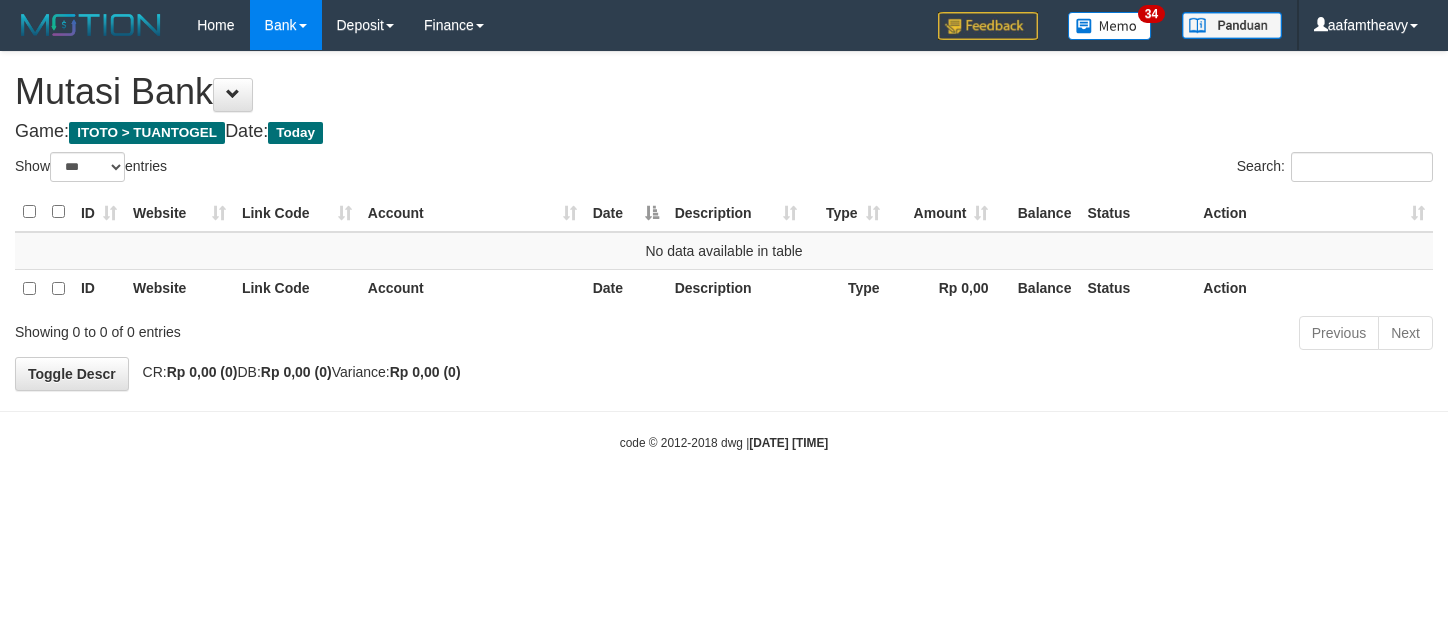 scroll, scrollTop: 0, scrollLeft: 0, axis: both 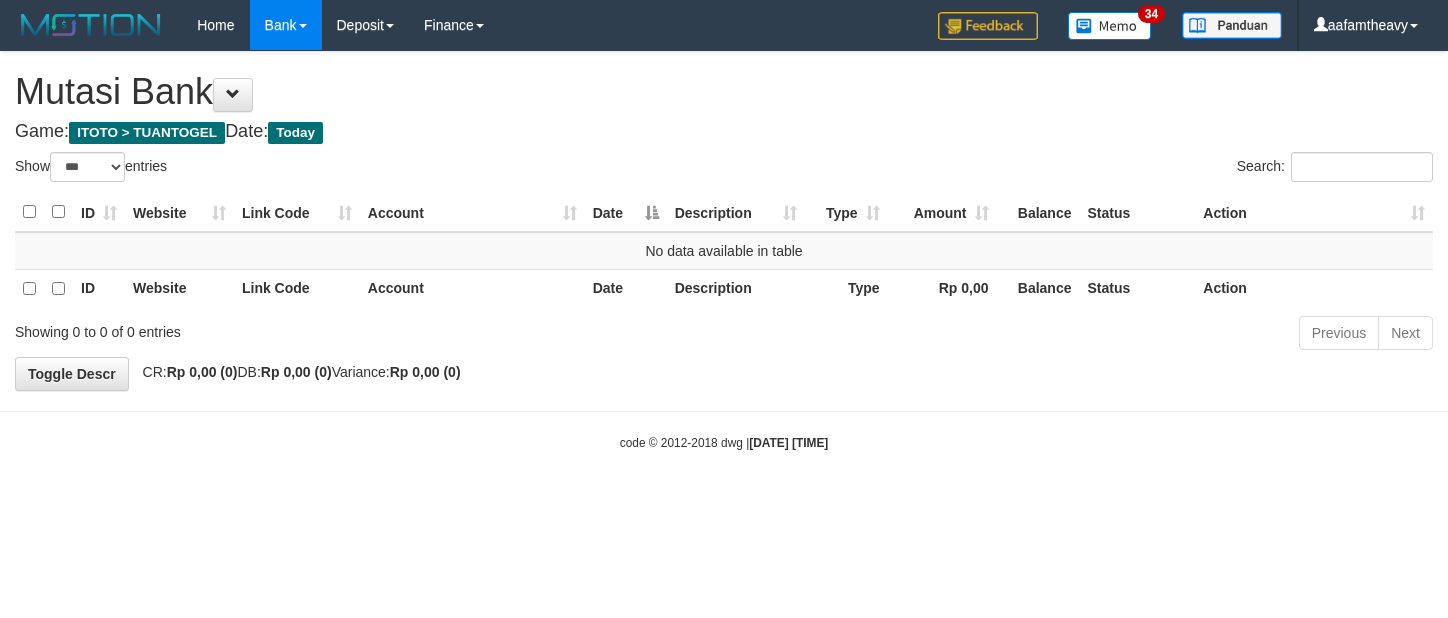 select on "***" 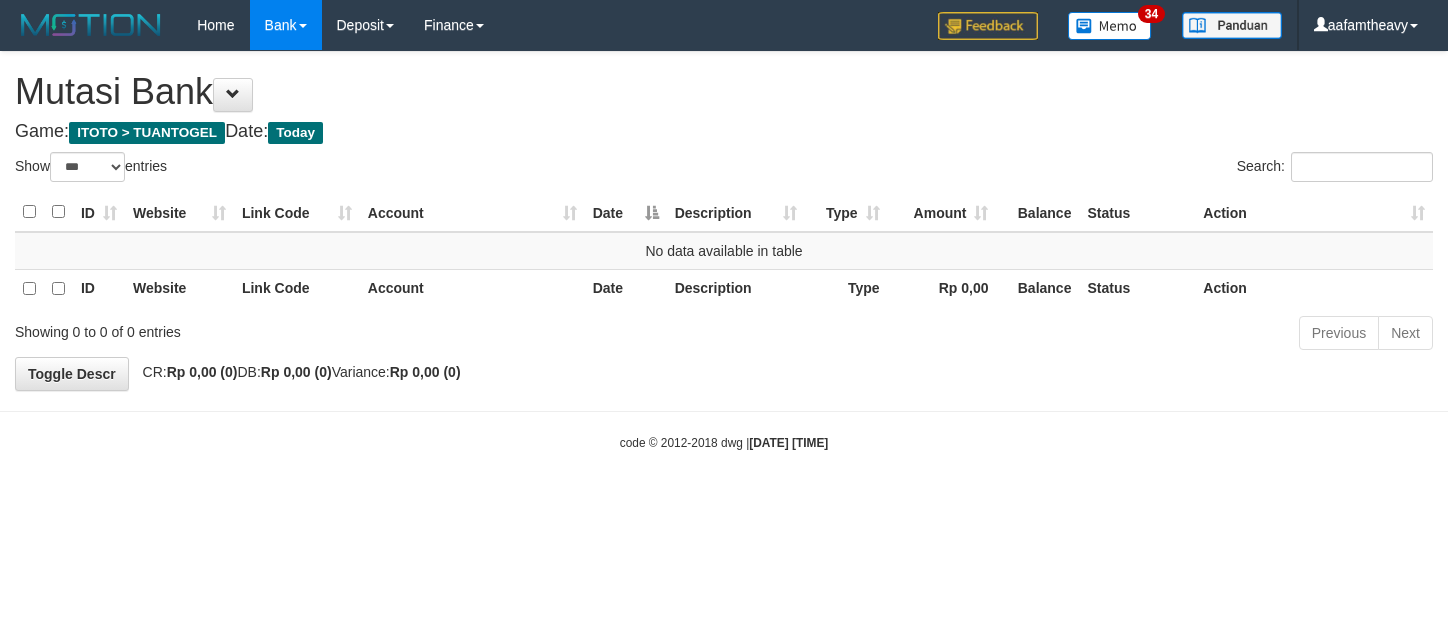 scroll, scrollTop: 0, scrollLeft: 0, axis: both 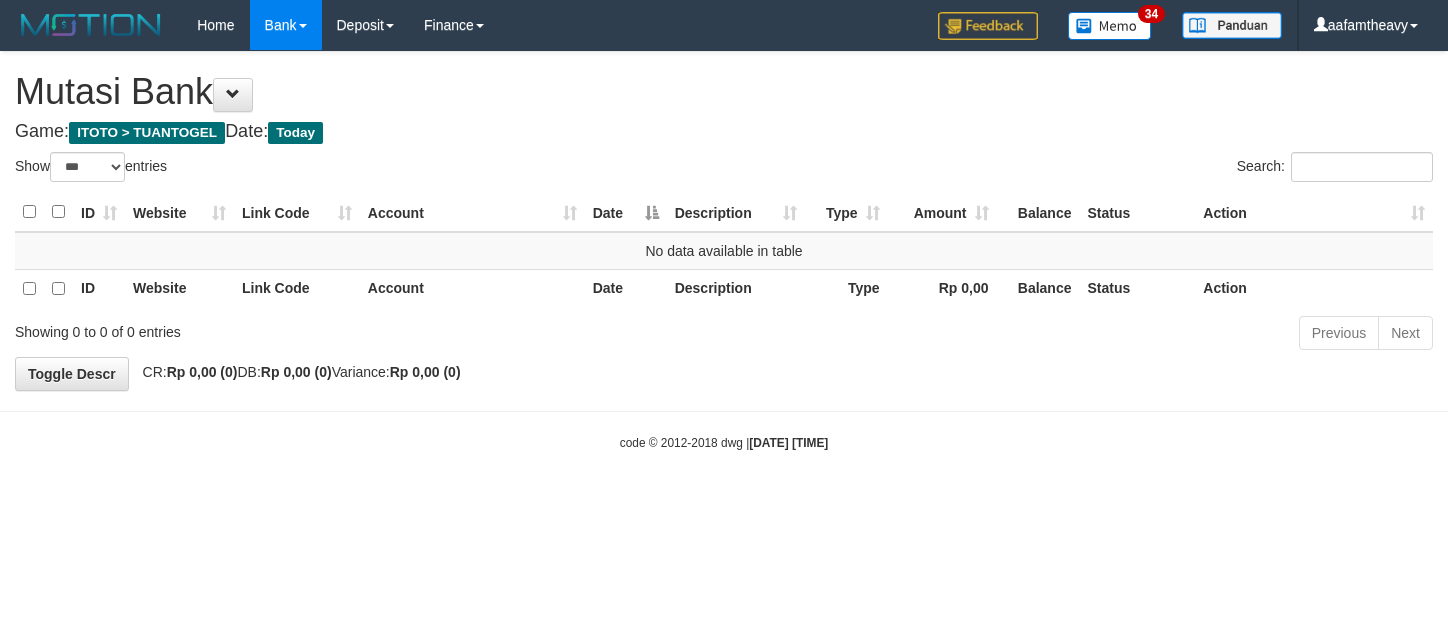 select on "***" 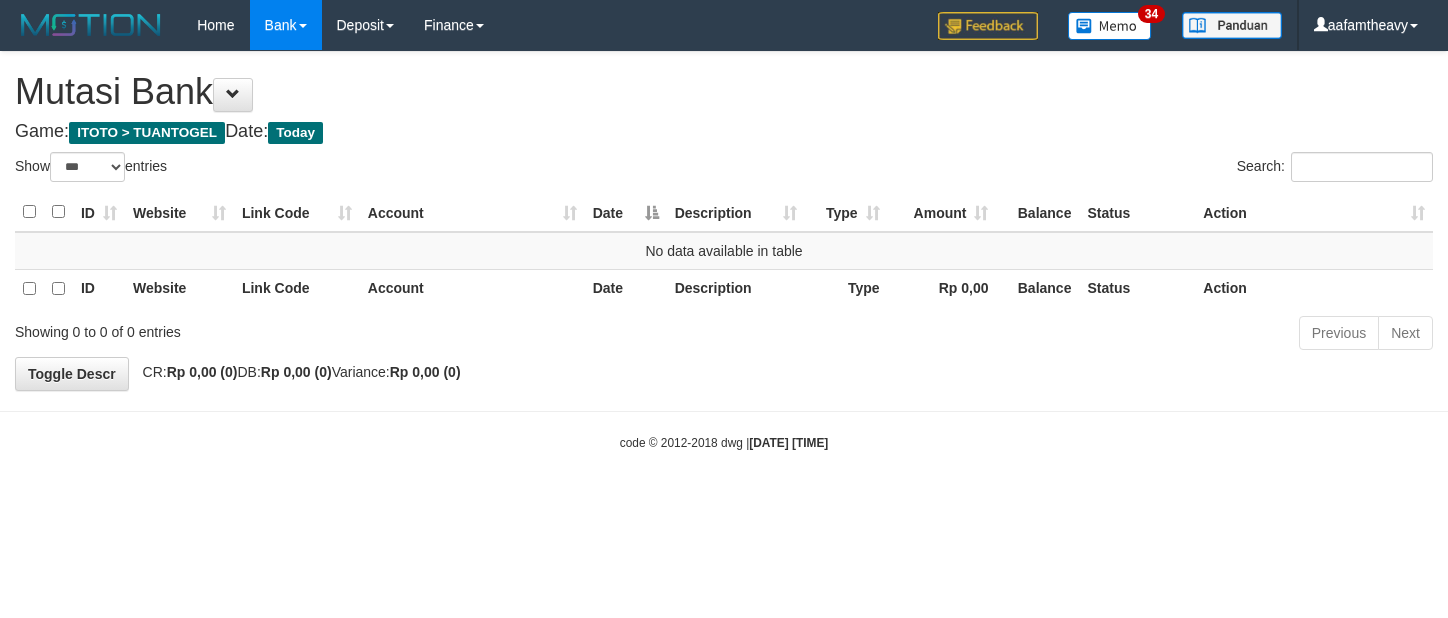 scroll, scrollTop: 0, scrollLeft: 0, axis: both 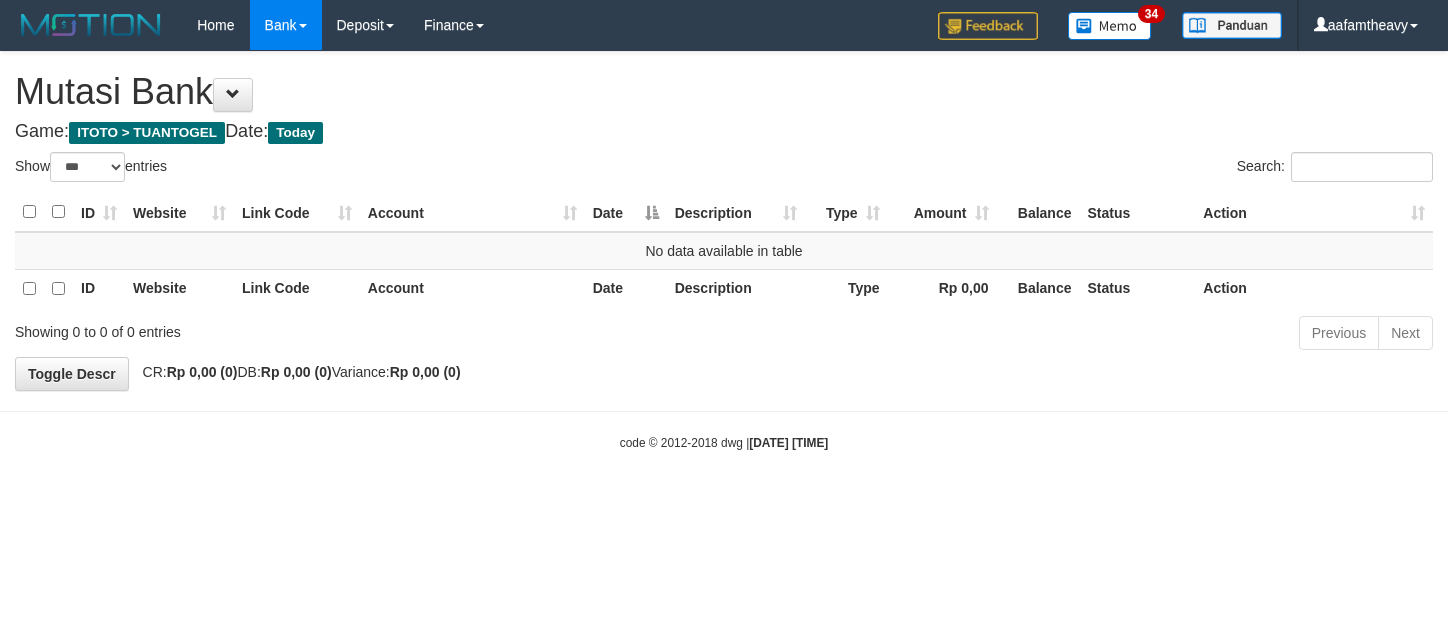 select on "***" 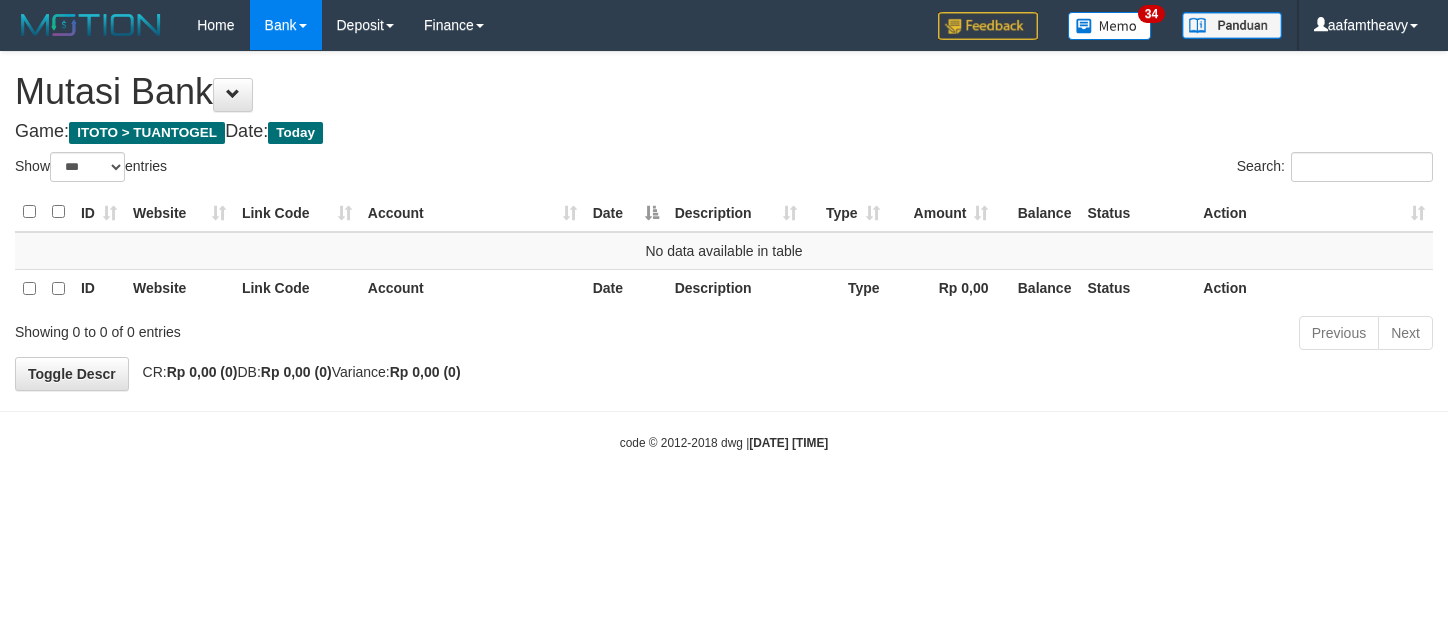 scroll, scrollTop: 0, scrollLeft: 0, axis: both 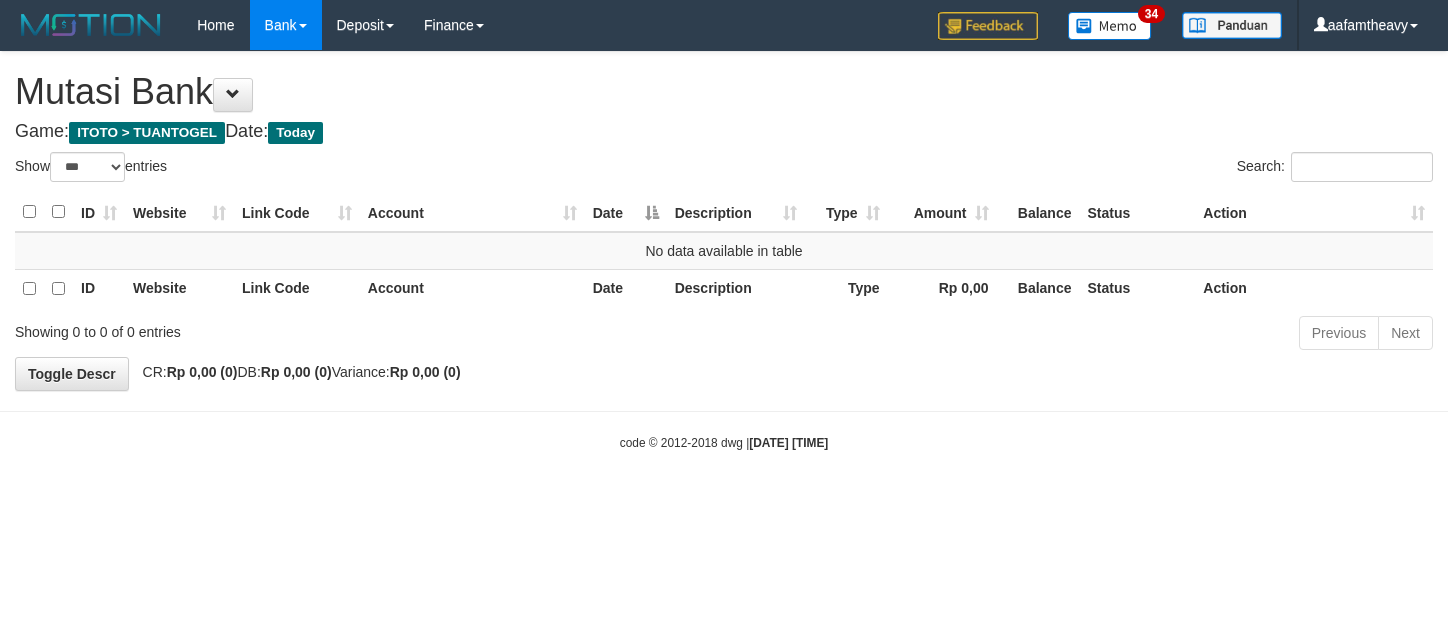 select on "***" 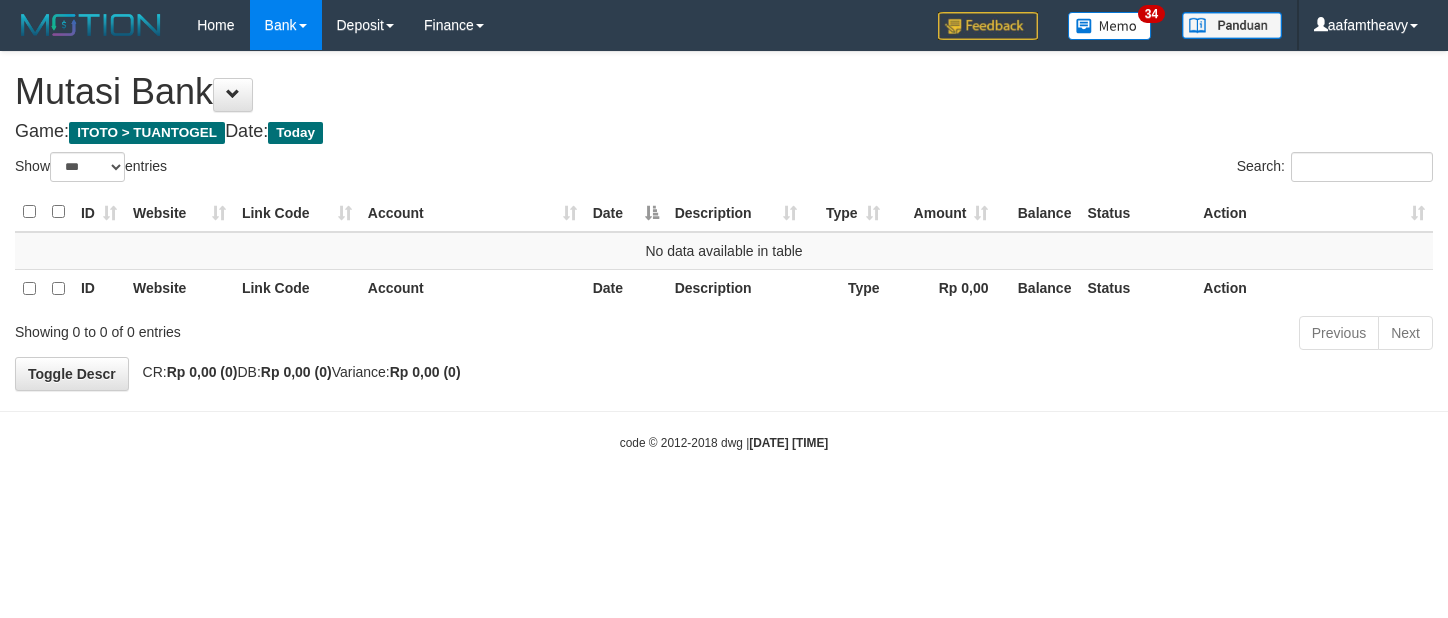 scroll, scrollTop: 0, scrollLeft: 0, axis: both 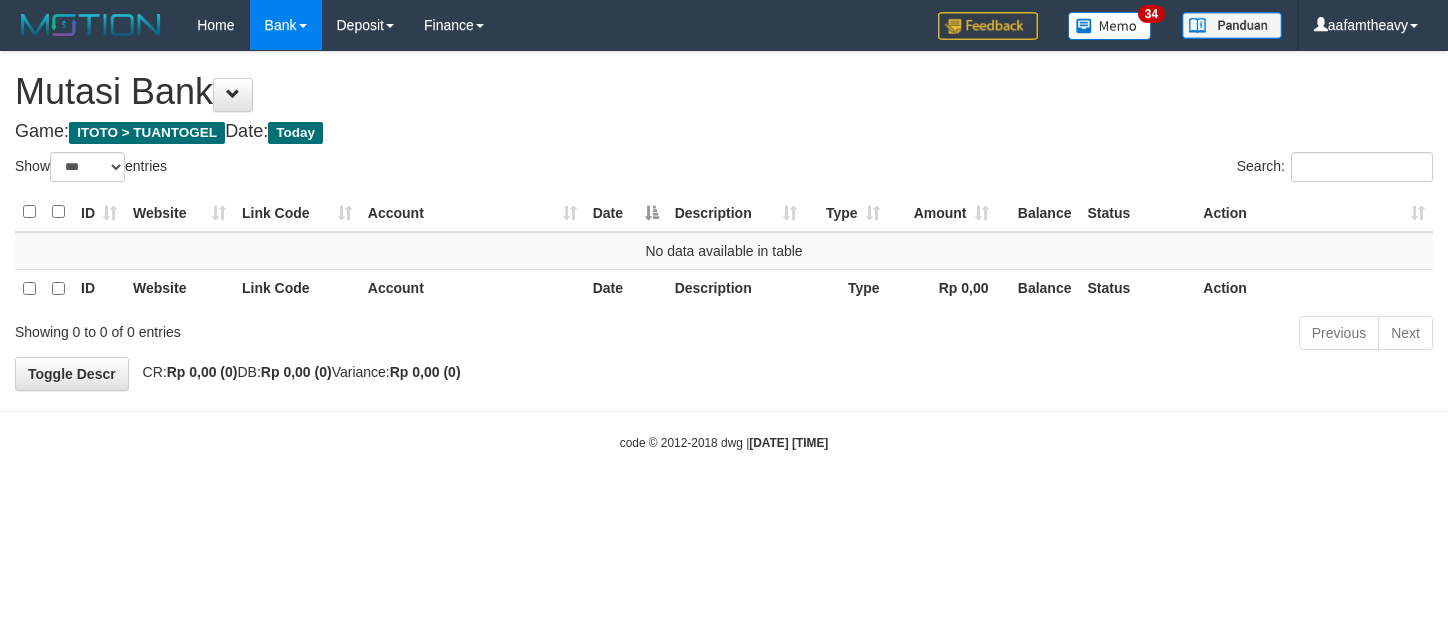 select on "***" 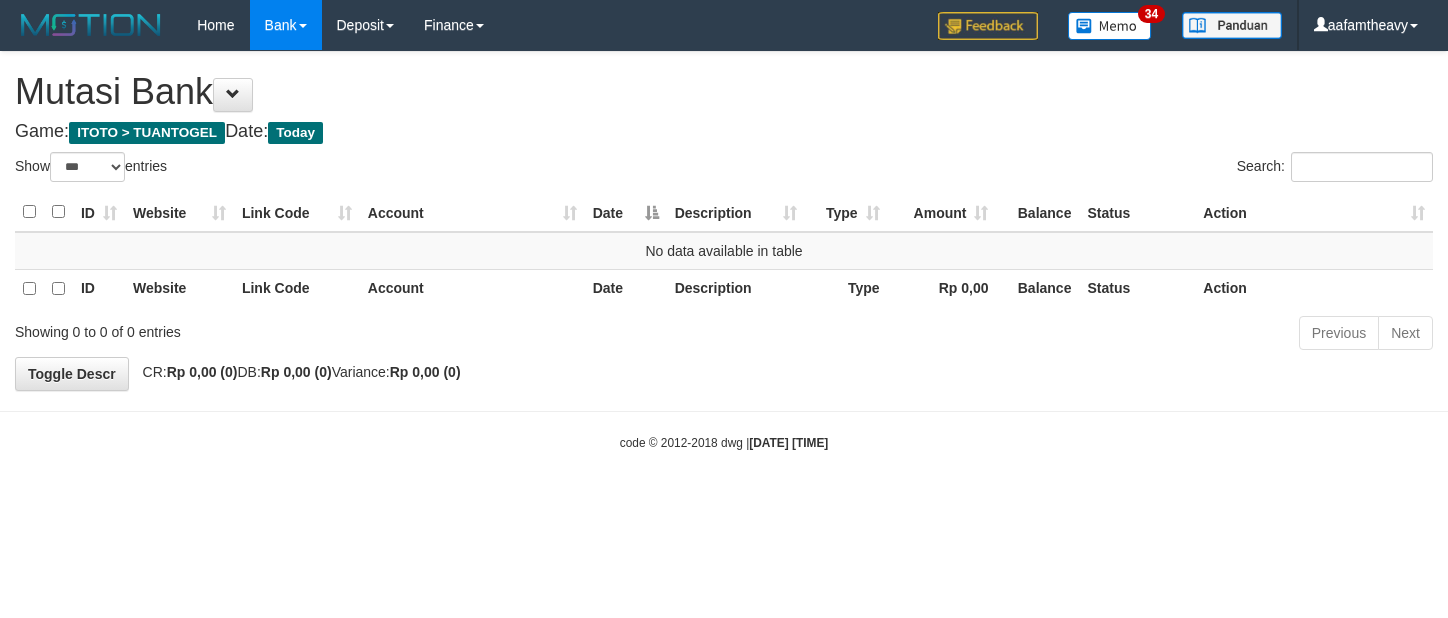 scroll, scrollTop: 0, scrollLeft: 0, axis: both 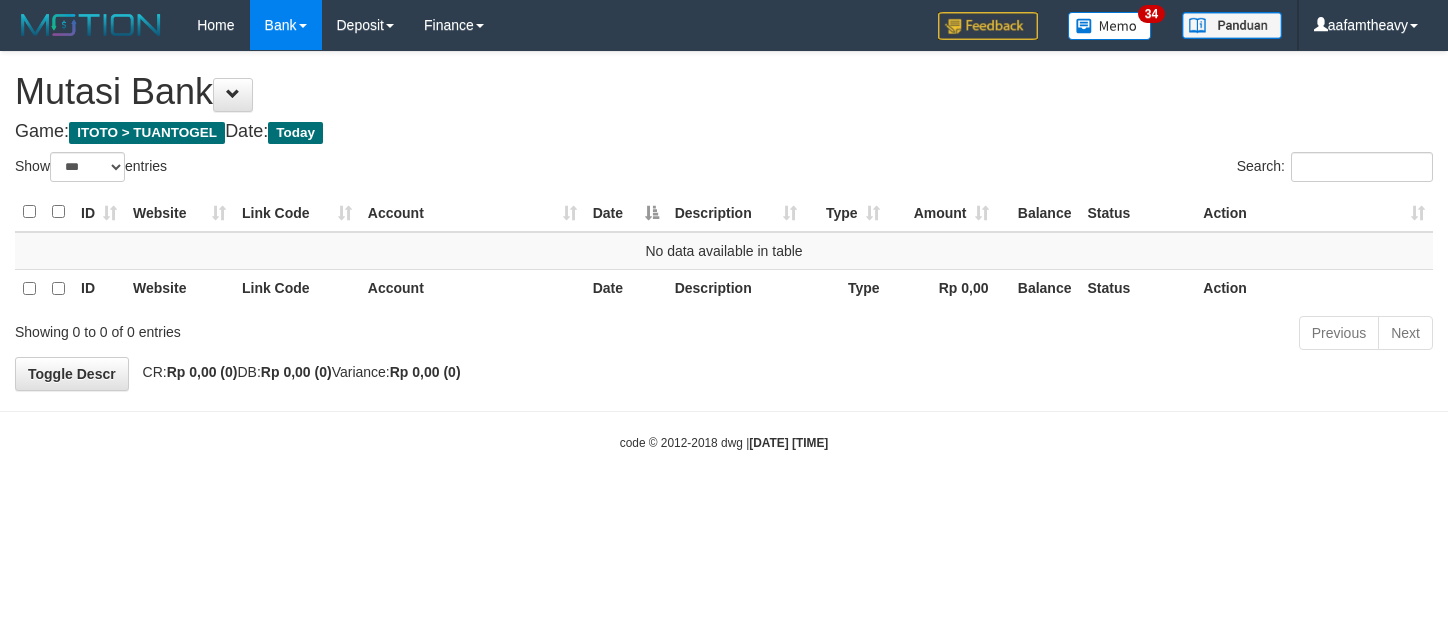 select on "***" 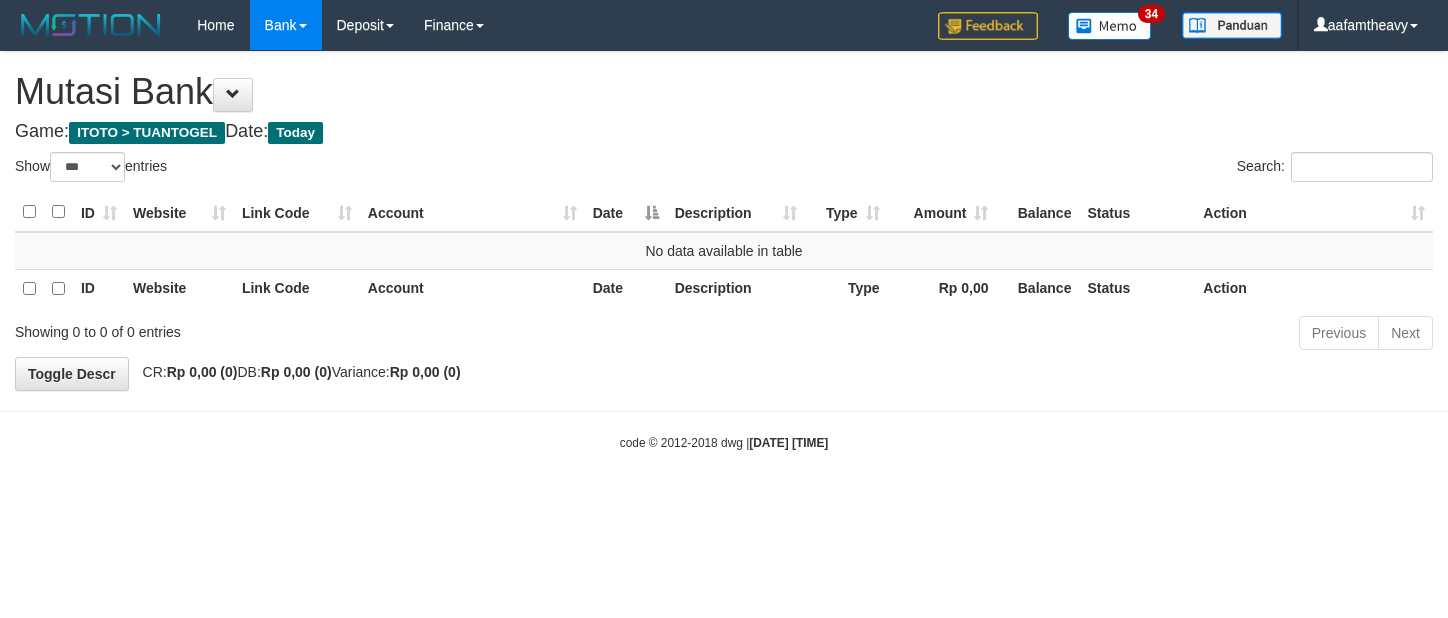 scroll, scrollTop: 0, scrollLeft: 0, axis: both 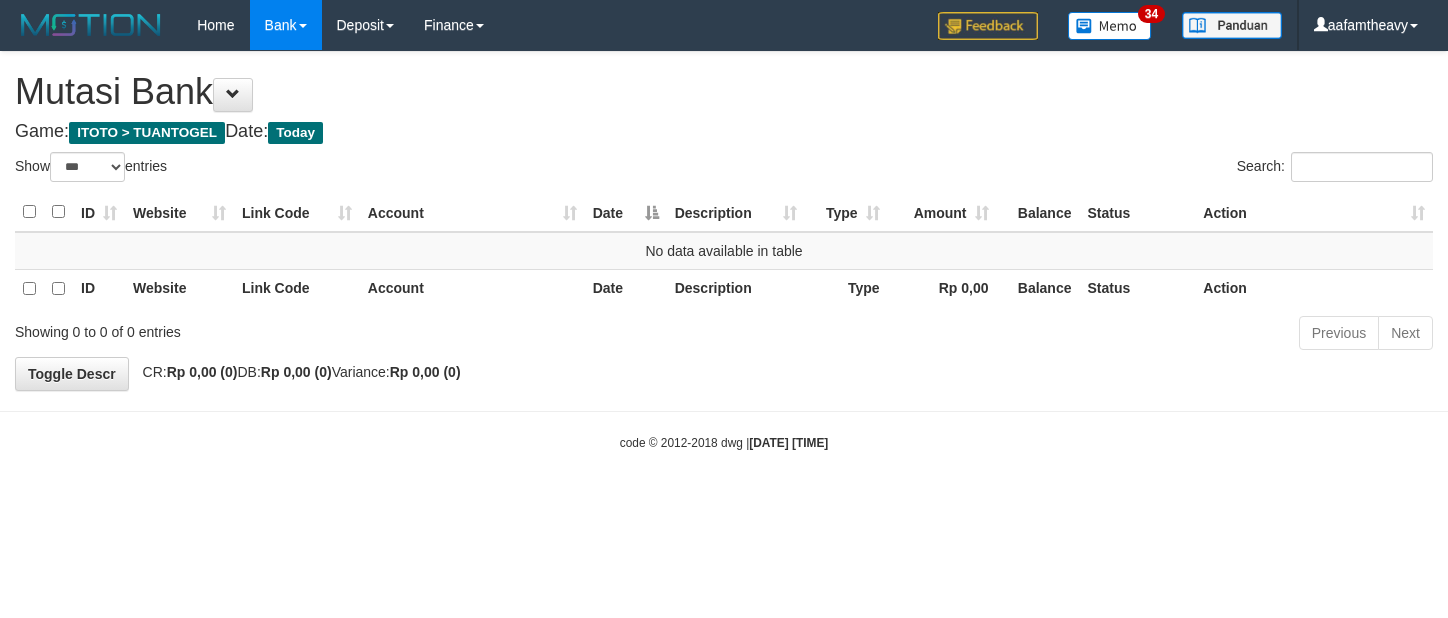 select on "***" 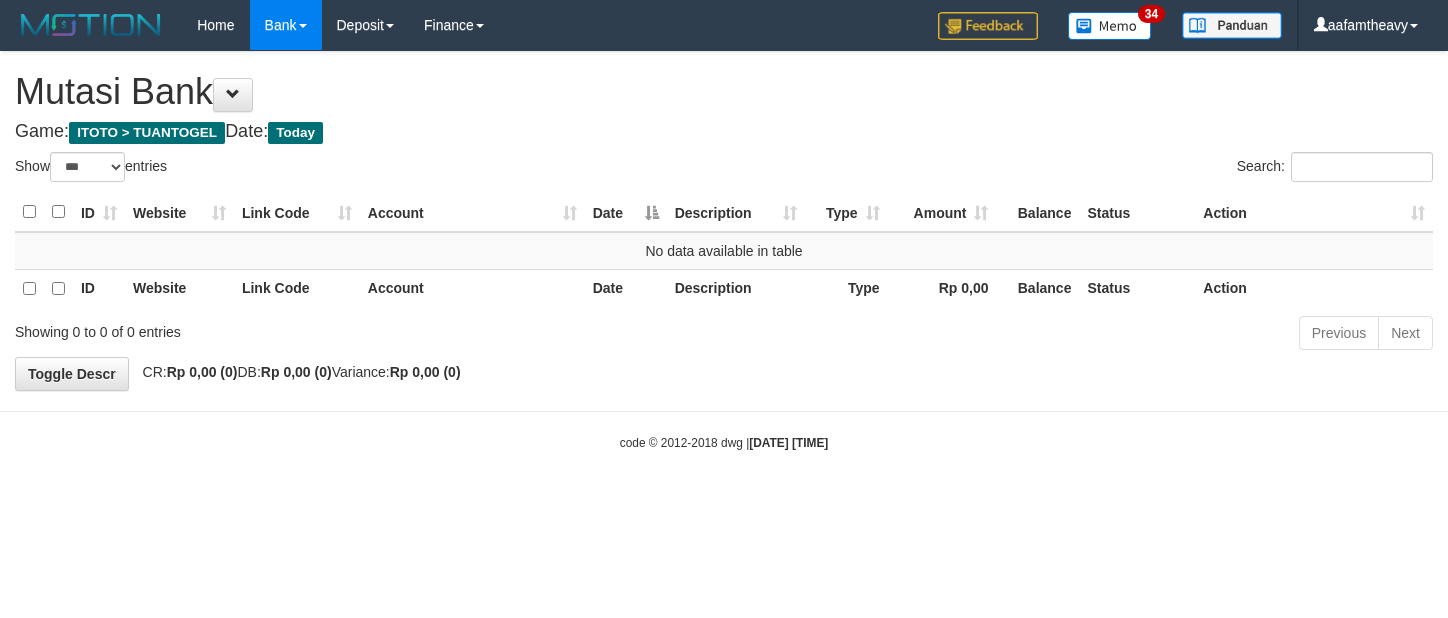 scroll, scrollTop: 0, scrollLeft: 0, axis: both 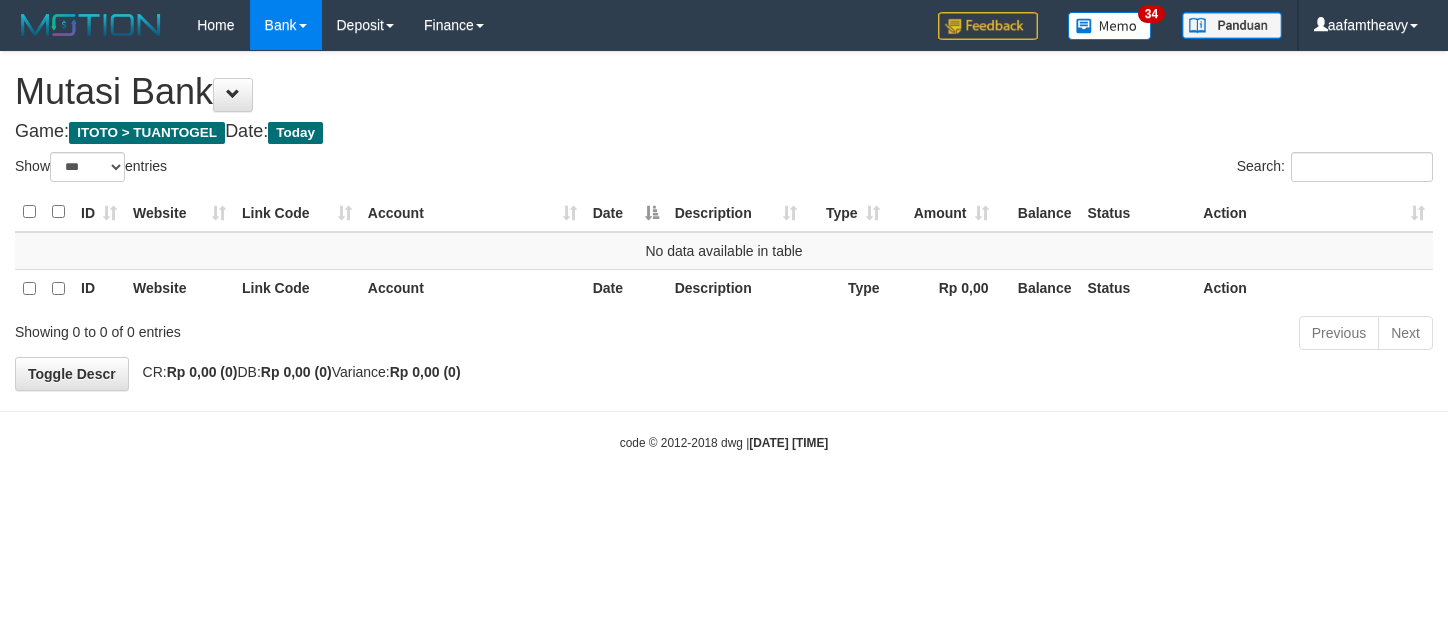 select on "***" 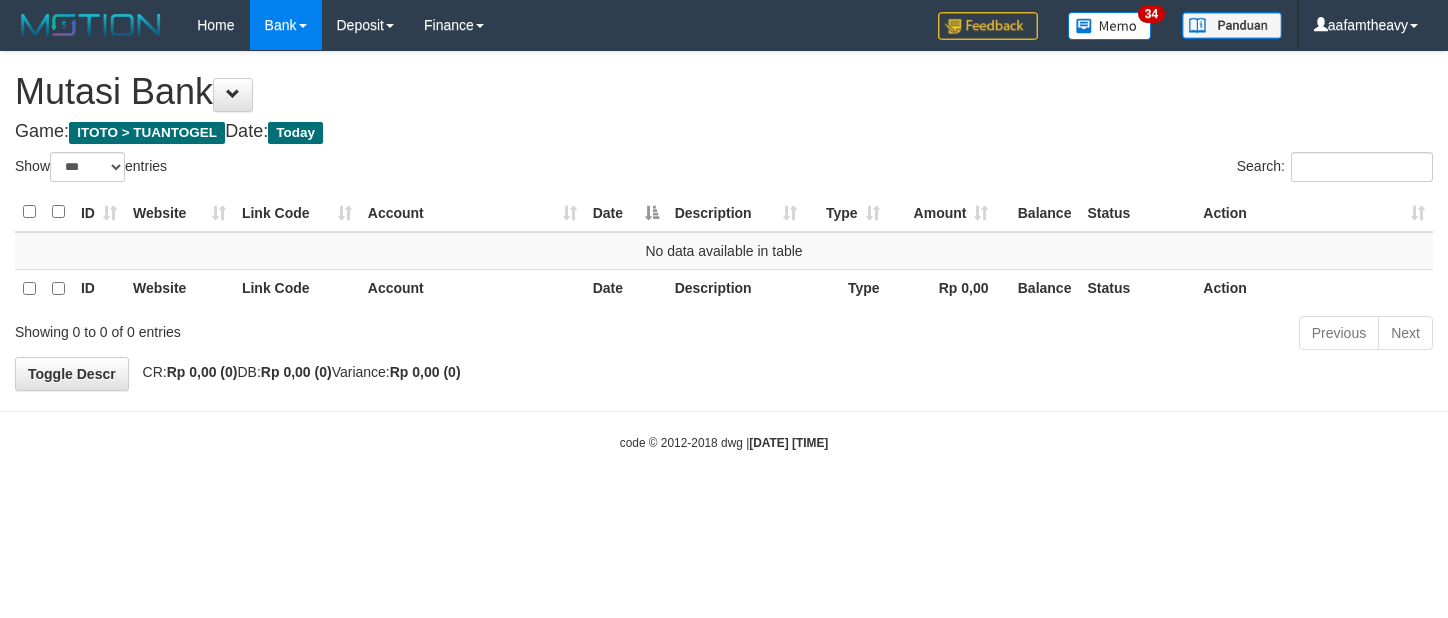 scroll, scrollTop: 0, scrollLeft: 0, axis: both 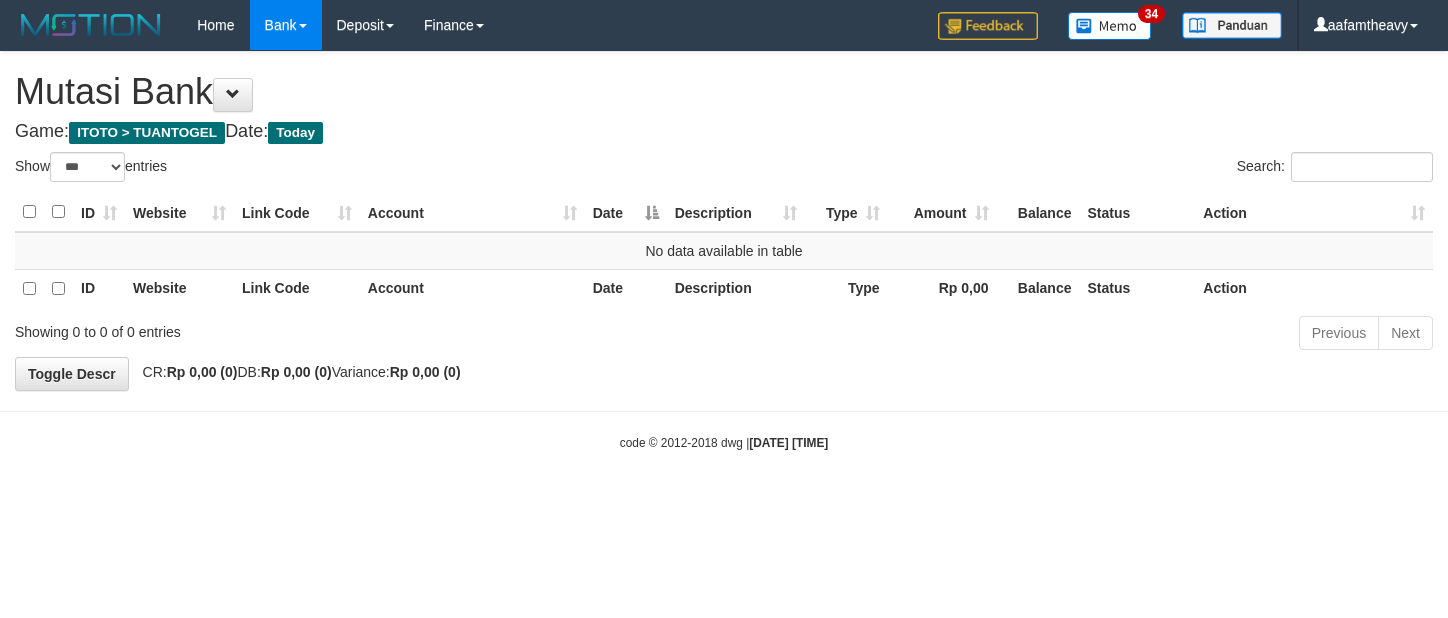 select on "***" 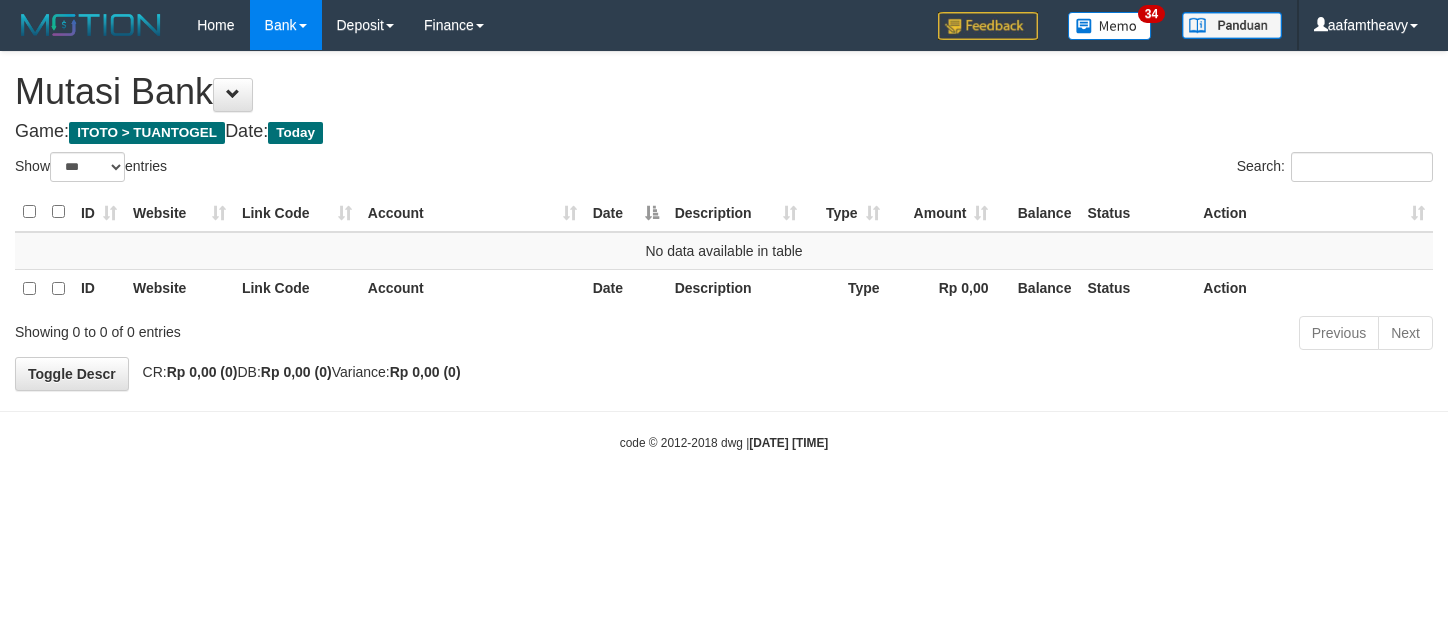 scroll, scrollTop: 0, scrollLeft: 0, axis: both 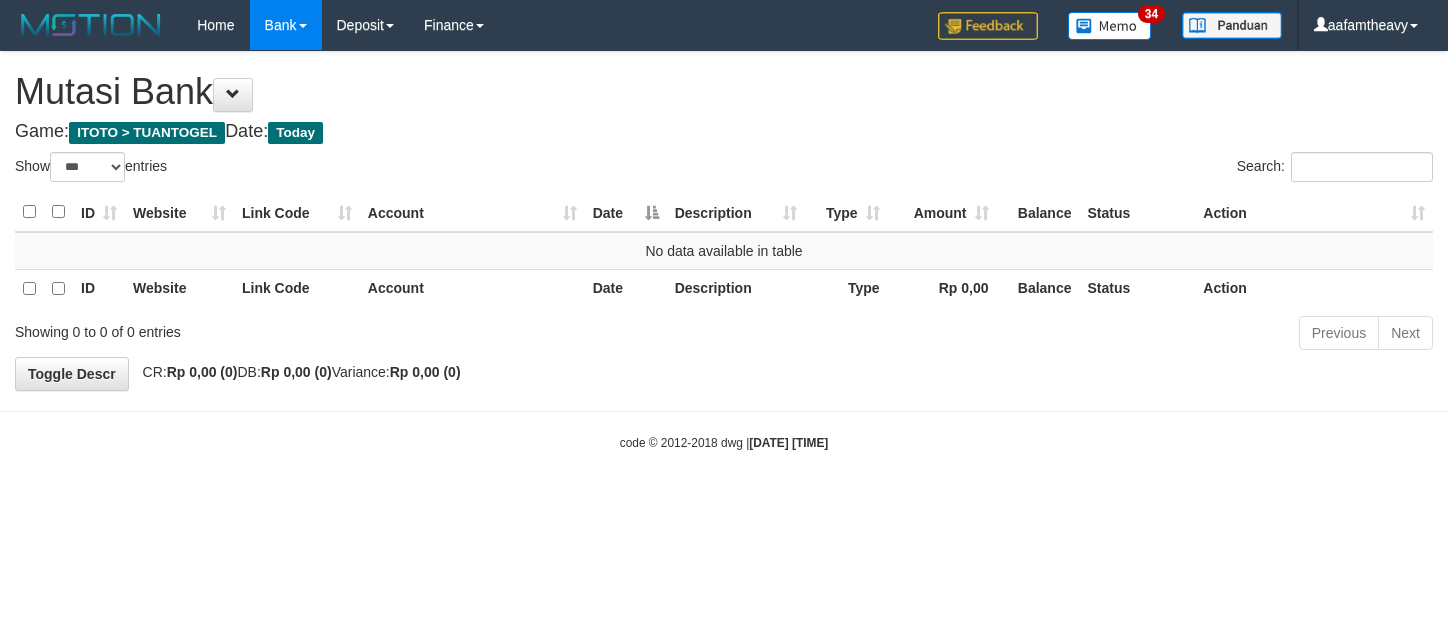 select on "***" 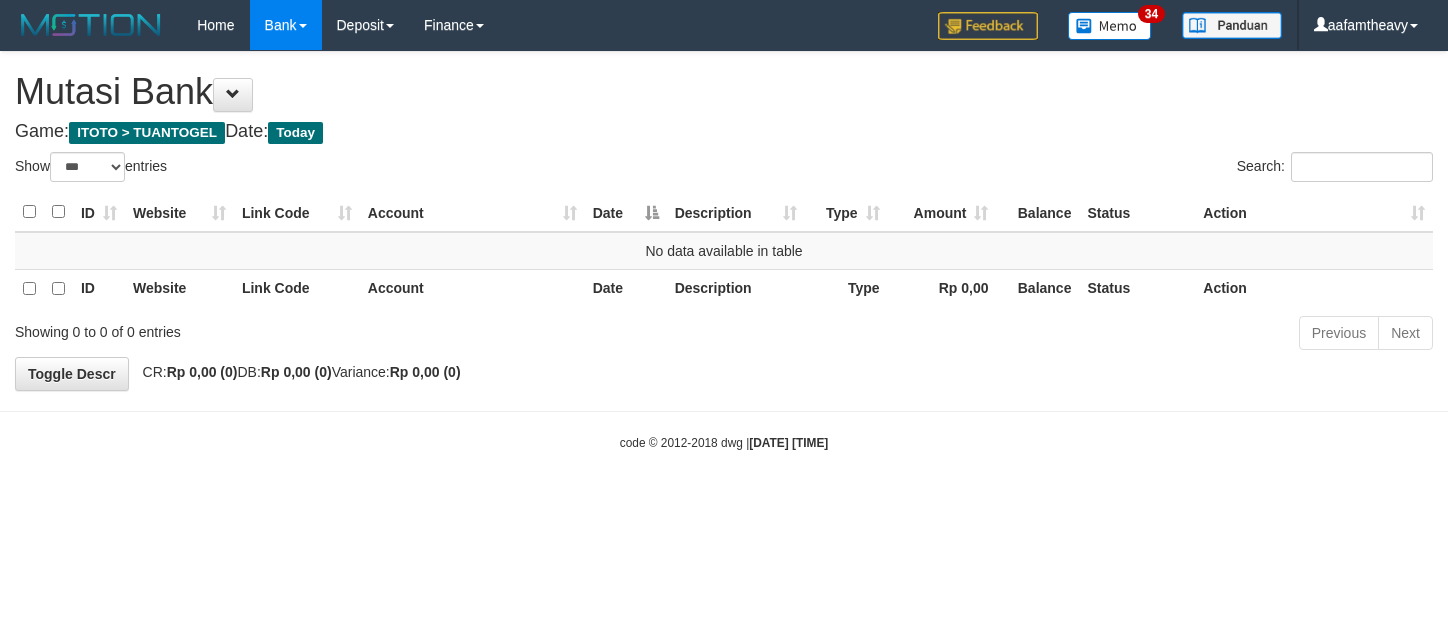 scroll, scrollTop: 0, scrollLeft: 0, axis: both 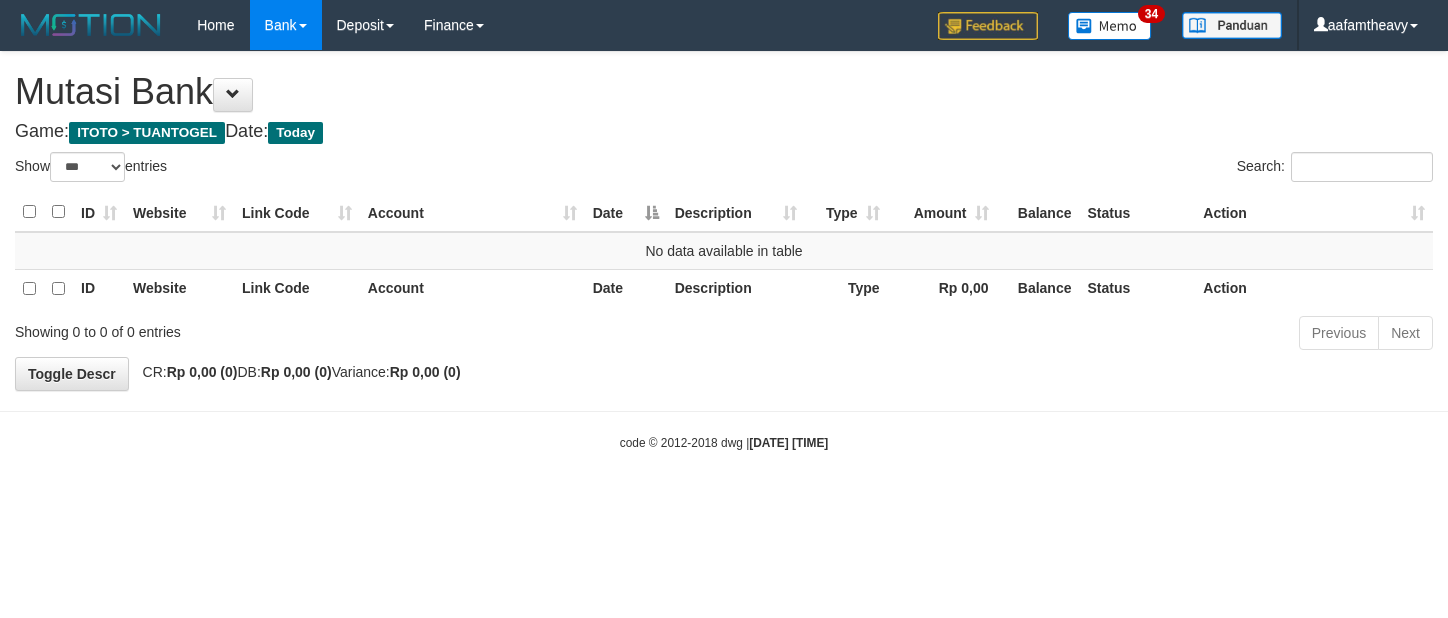 select on "***" 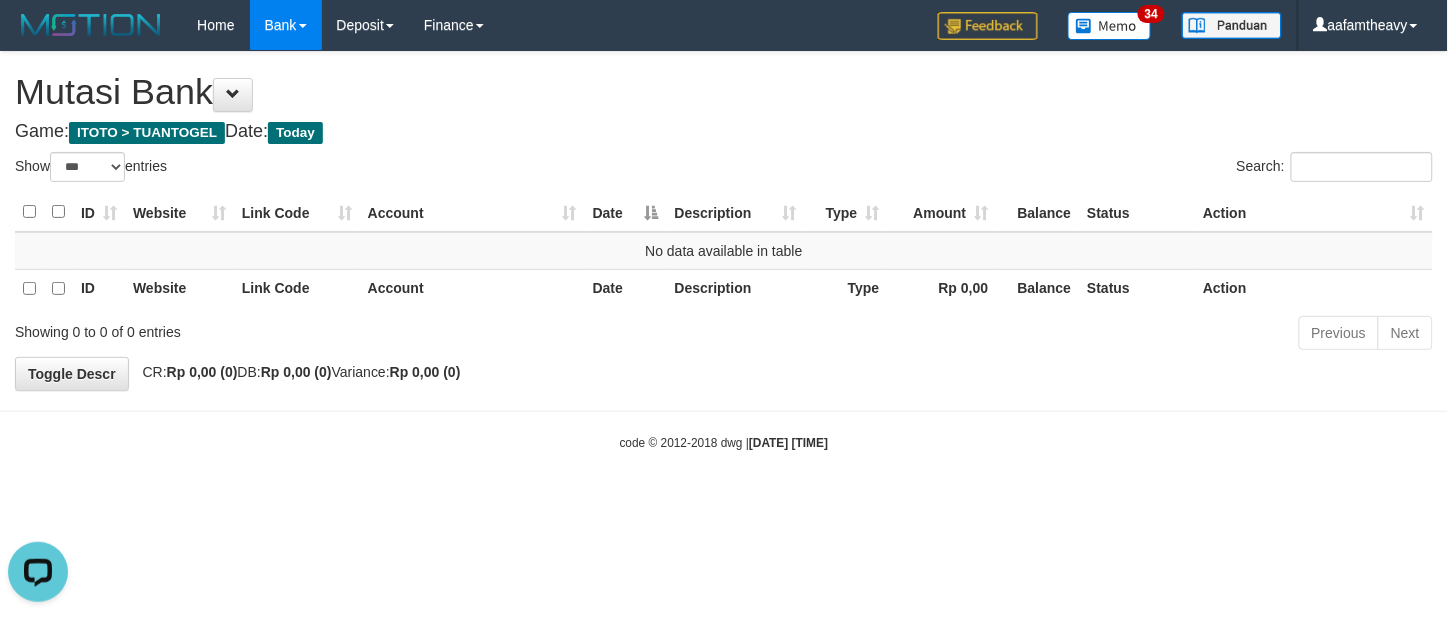 scroll, scrollTop: 0, scrollLeft: 0, axis: both 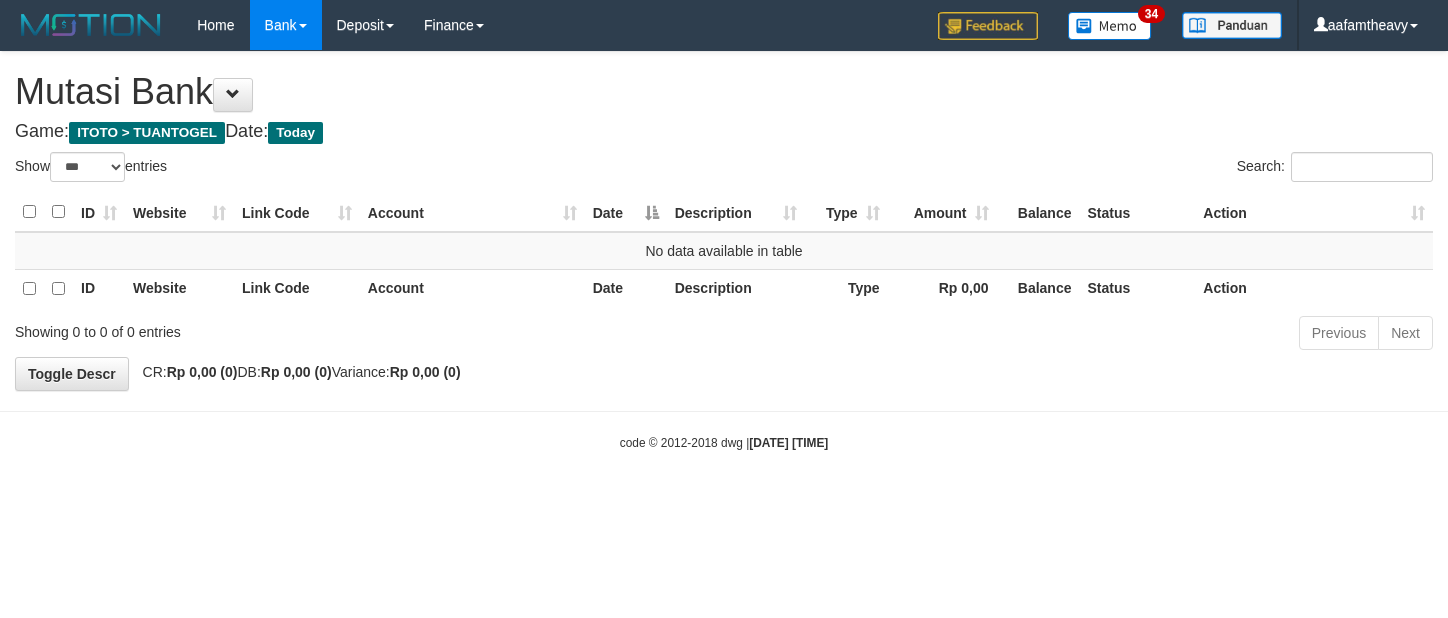select on "***" 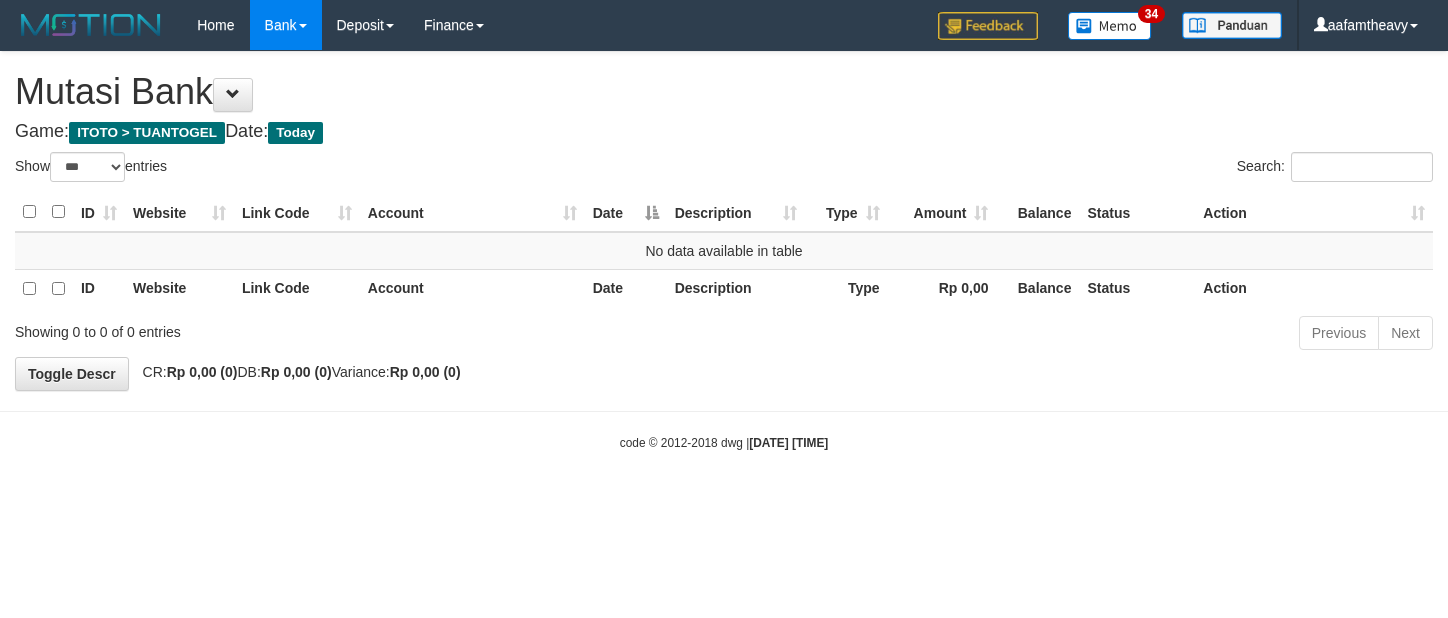 scroll, scrollTop: 0, scrollLeft: 0, axis: both 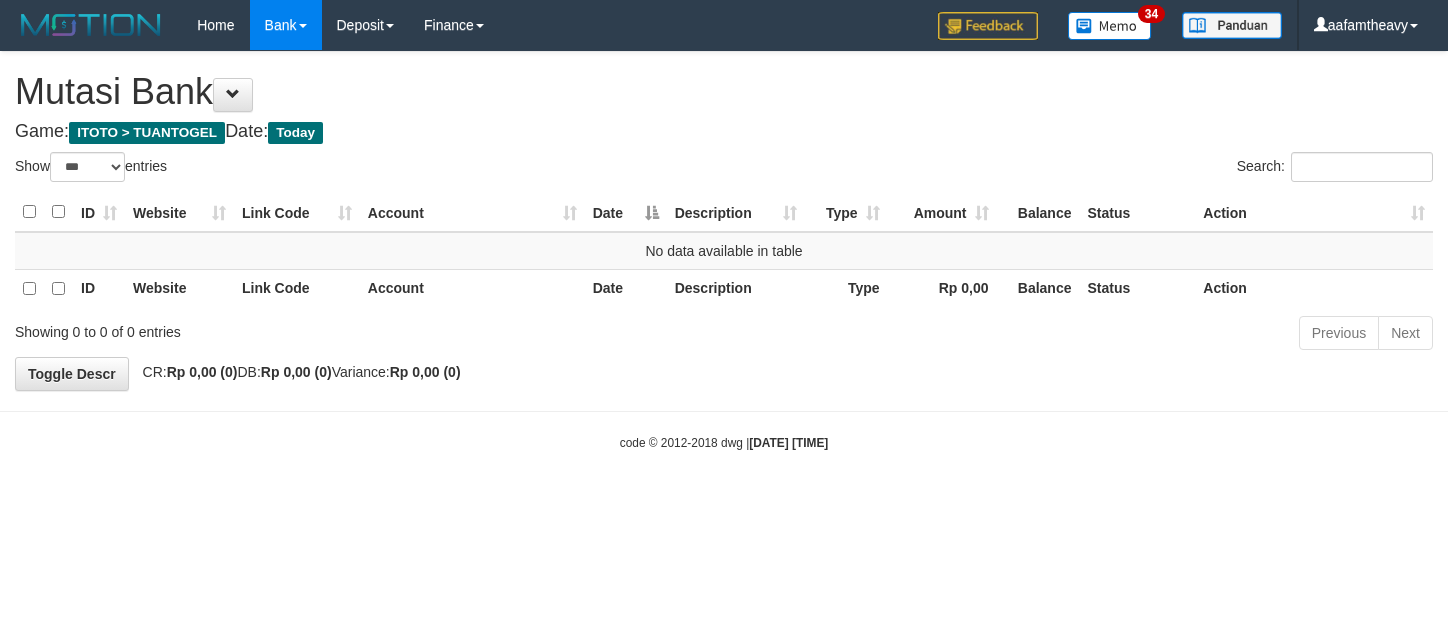 select on "***" 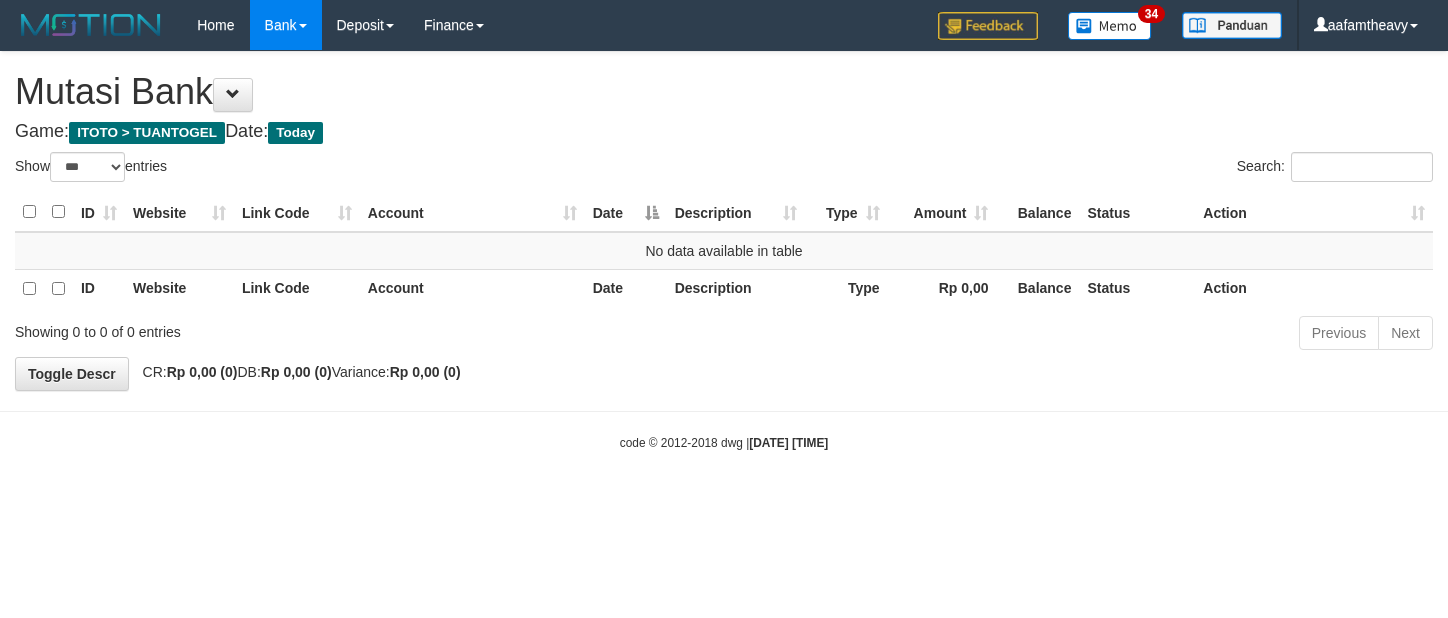 scroll, scrollTop: 0, scrollLeft: 0, axis: both 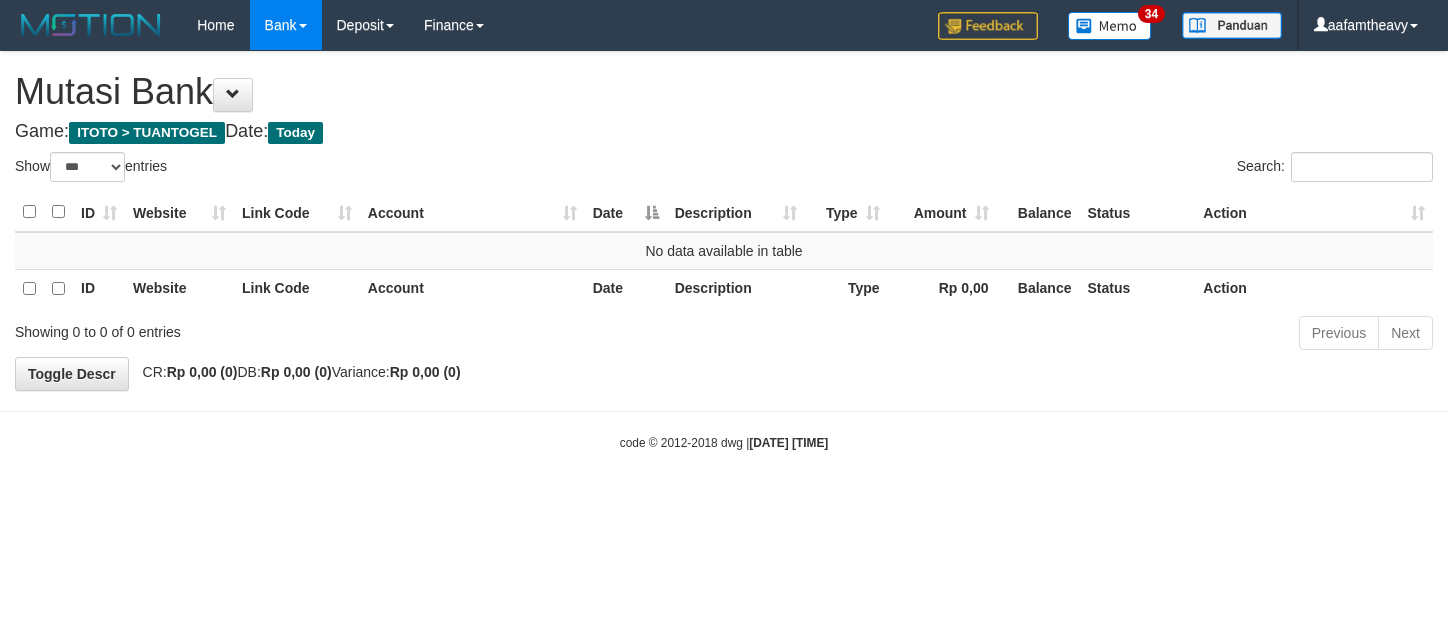 select on "***" 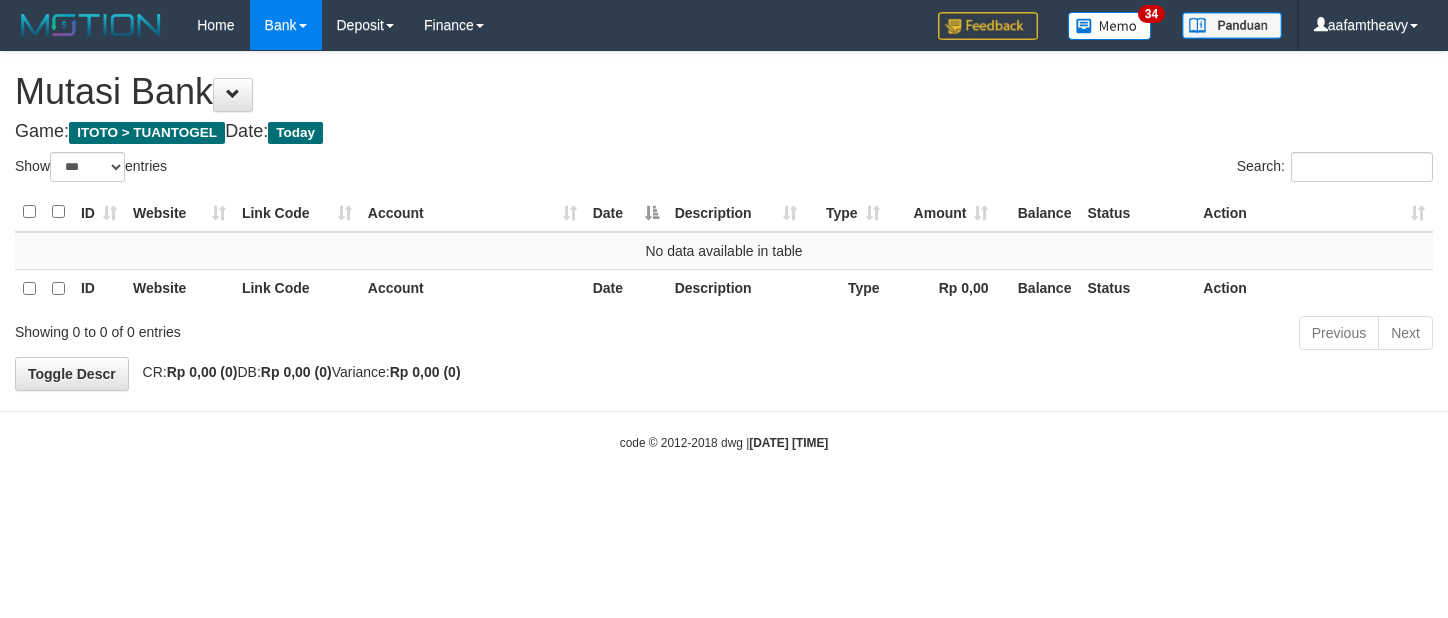 scroll, scrollTop: 0, scrollLeft: 0, axis: both 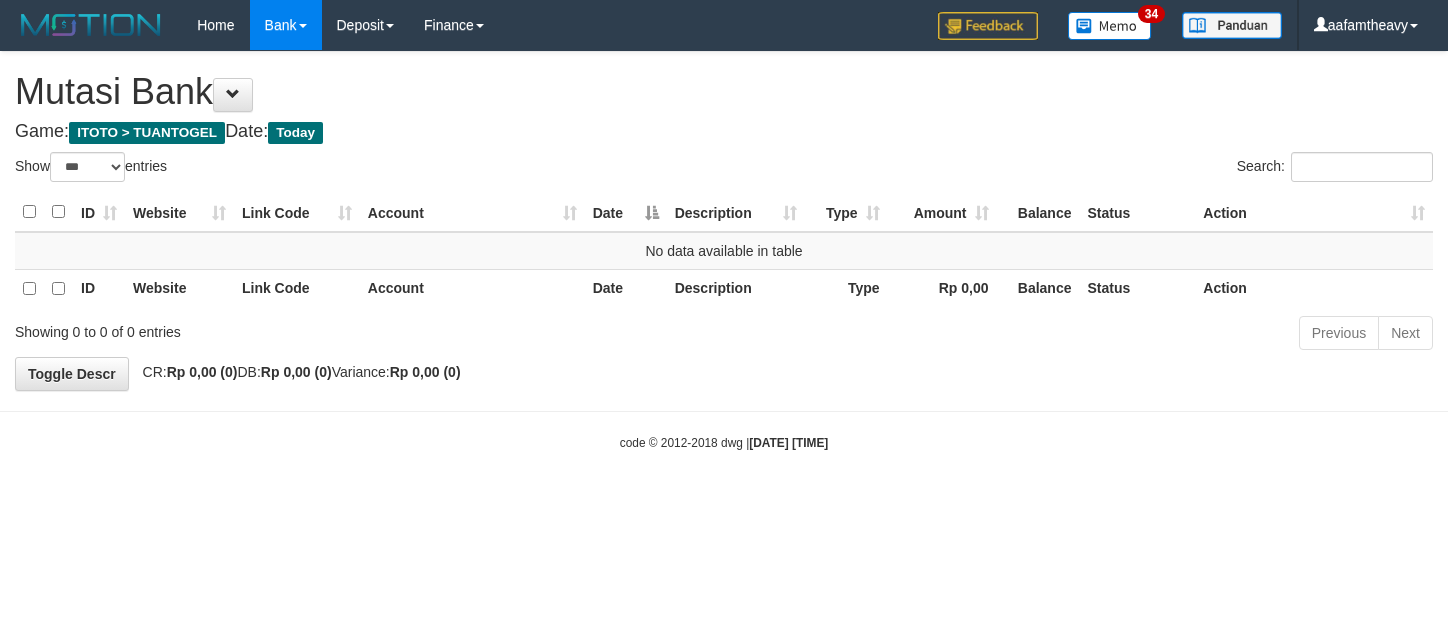 select on "***" 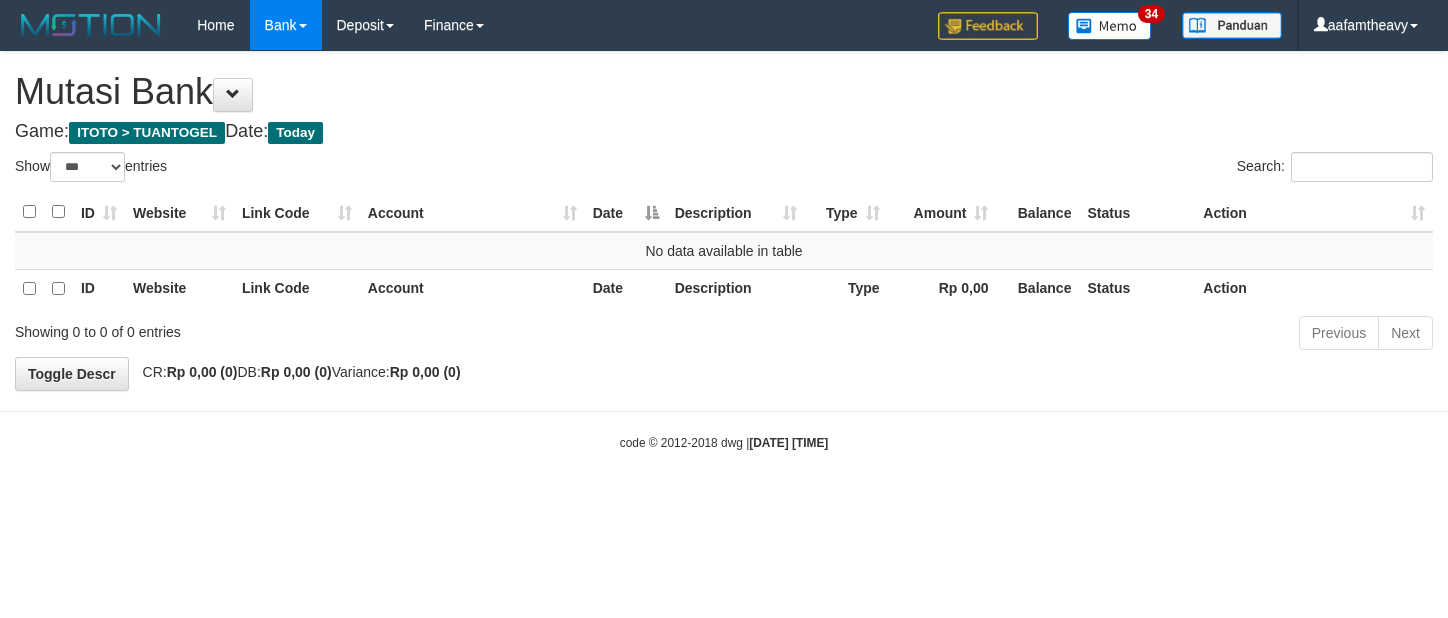 scroll, scrollTop: 0, scrollLeft: 0, axis: both 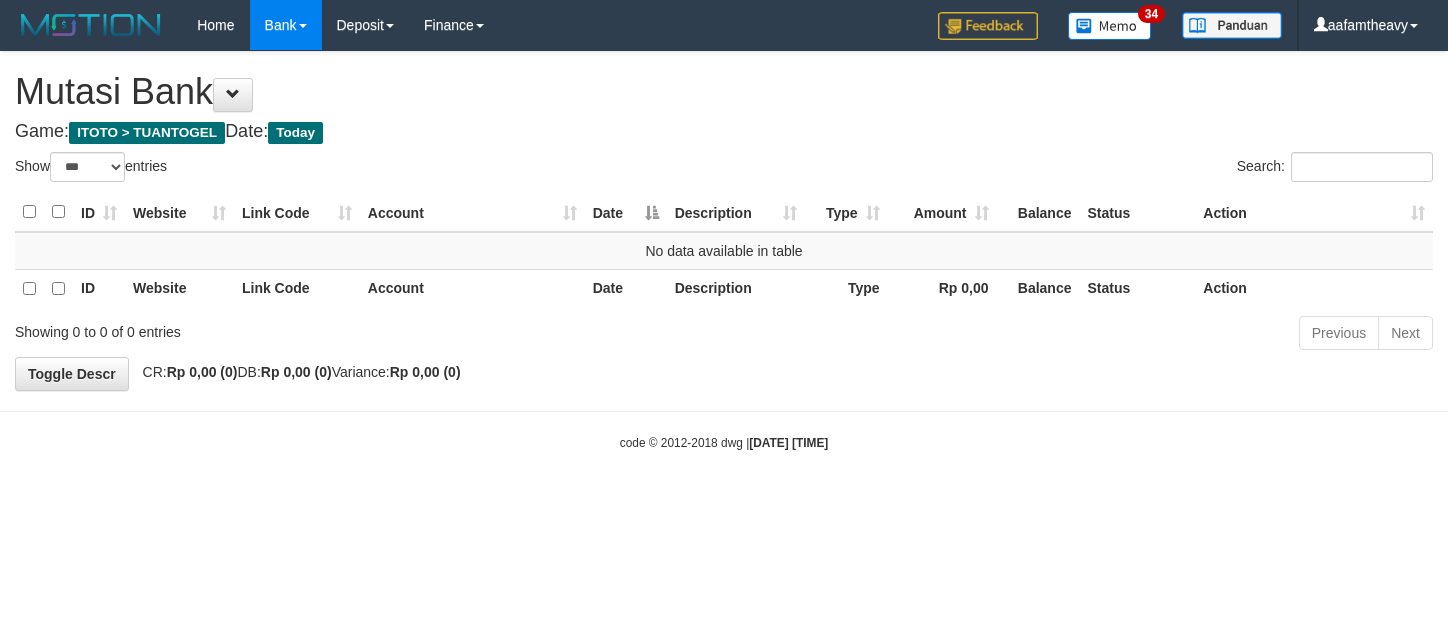 select on "***" 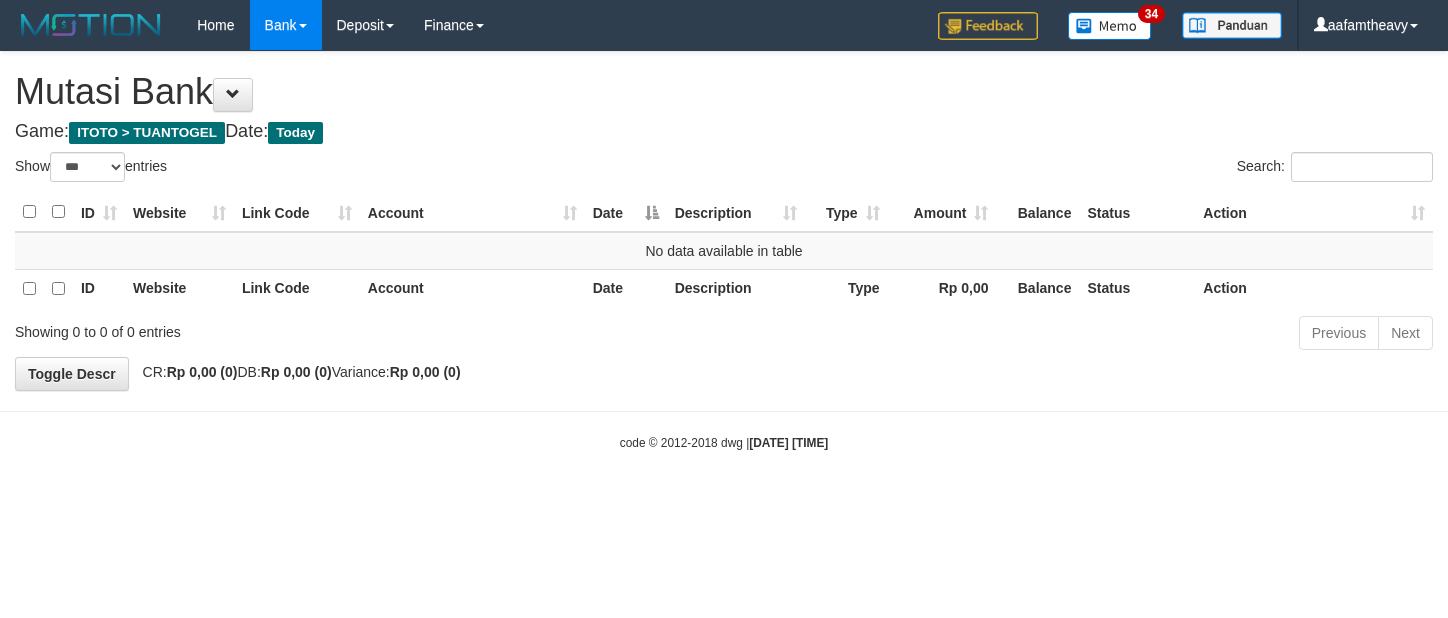 scroll, scrollTop: 0, scrollLeft: 0, axis: both 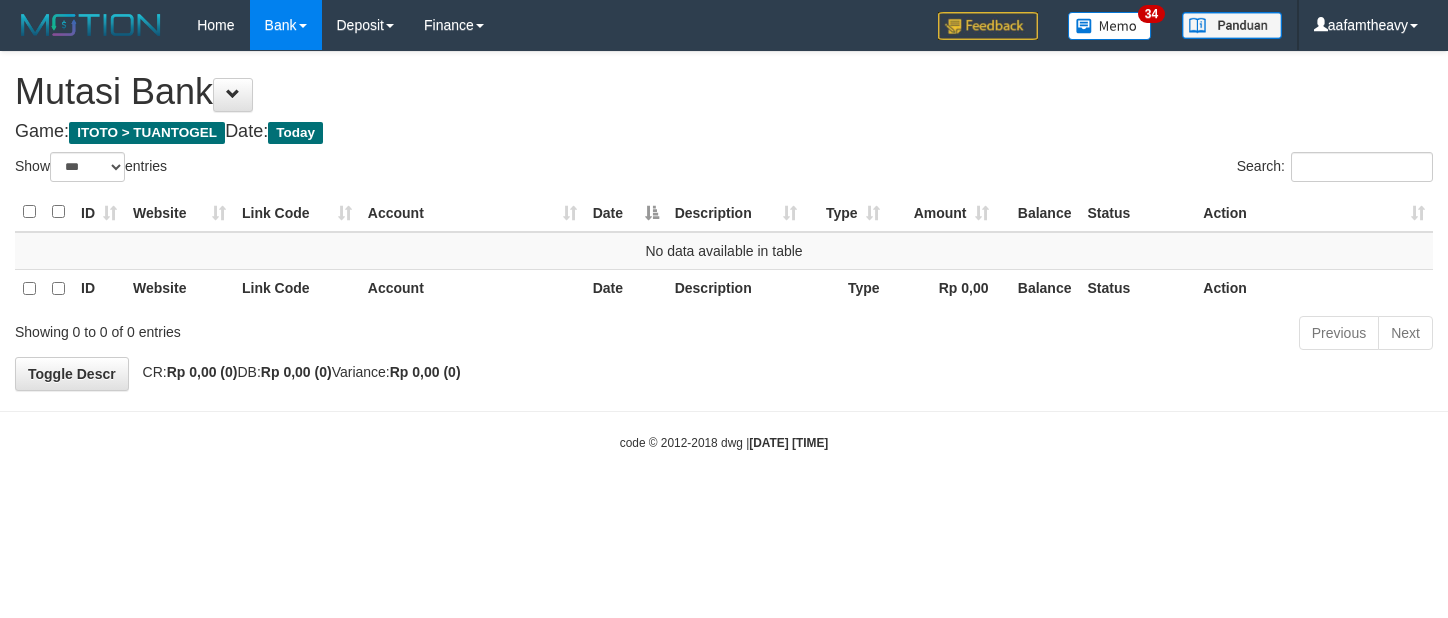 select on "***" 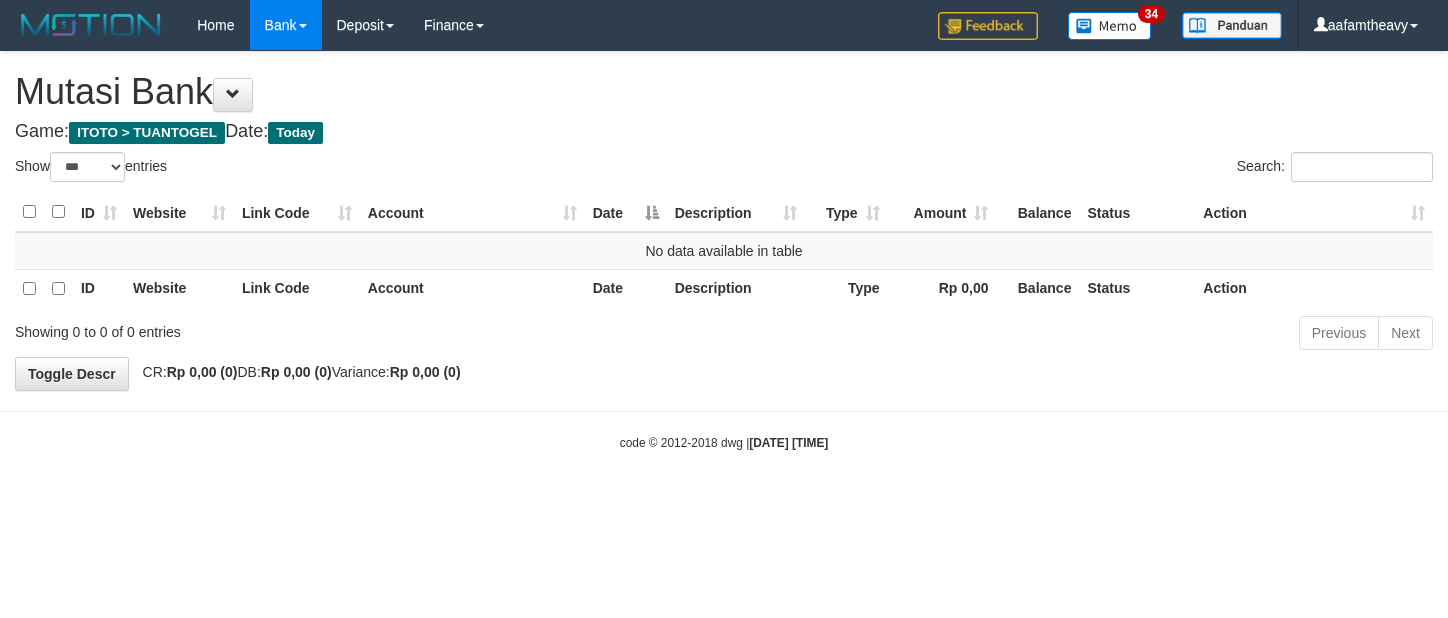 scroll, scrollTop: 0, scrollLeft: 0, axis: both 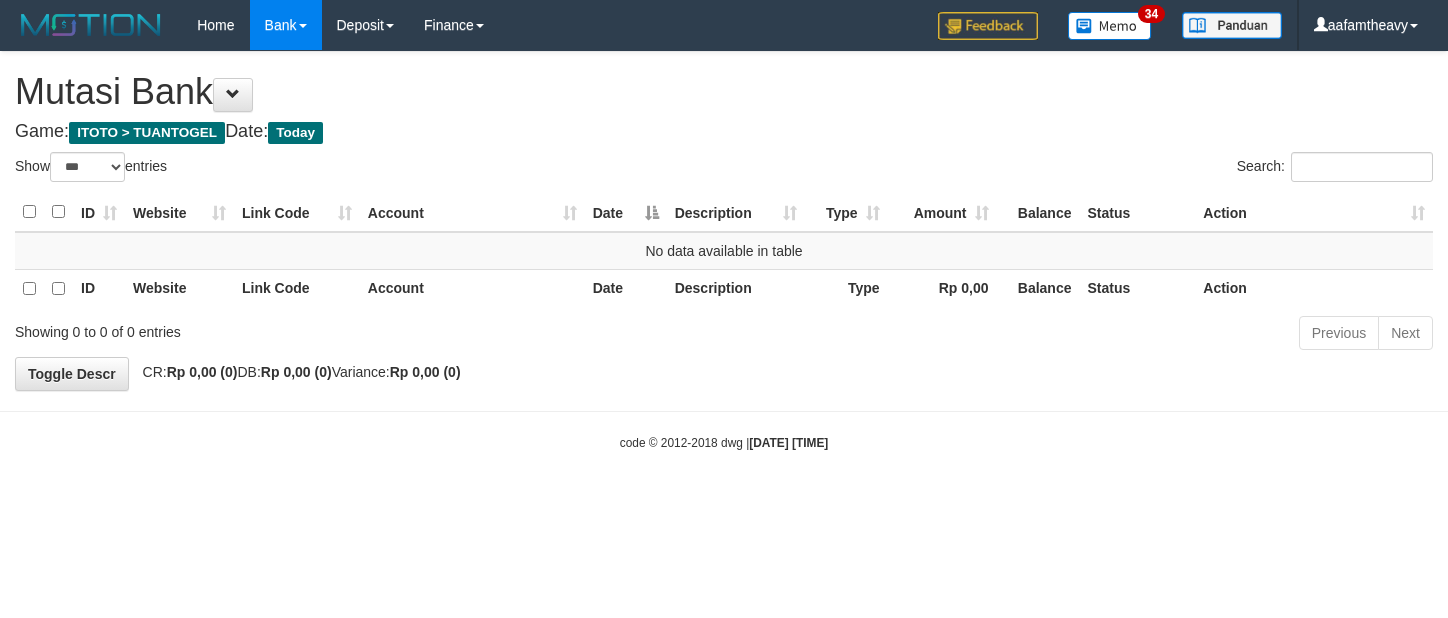 select on "***" 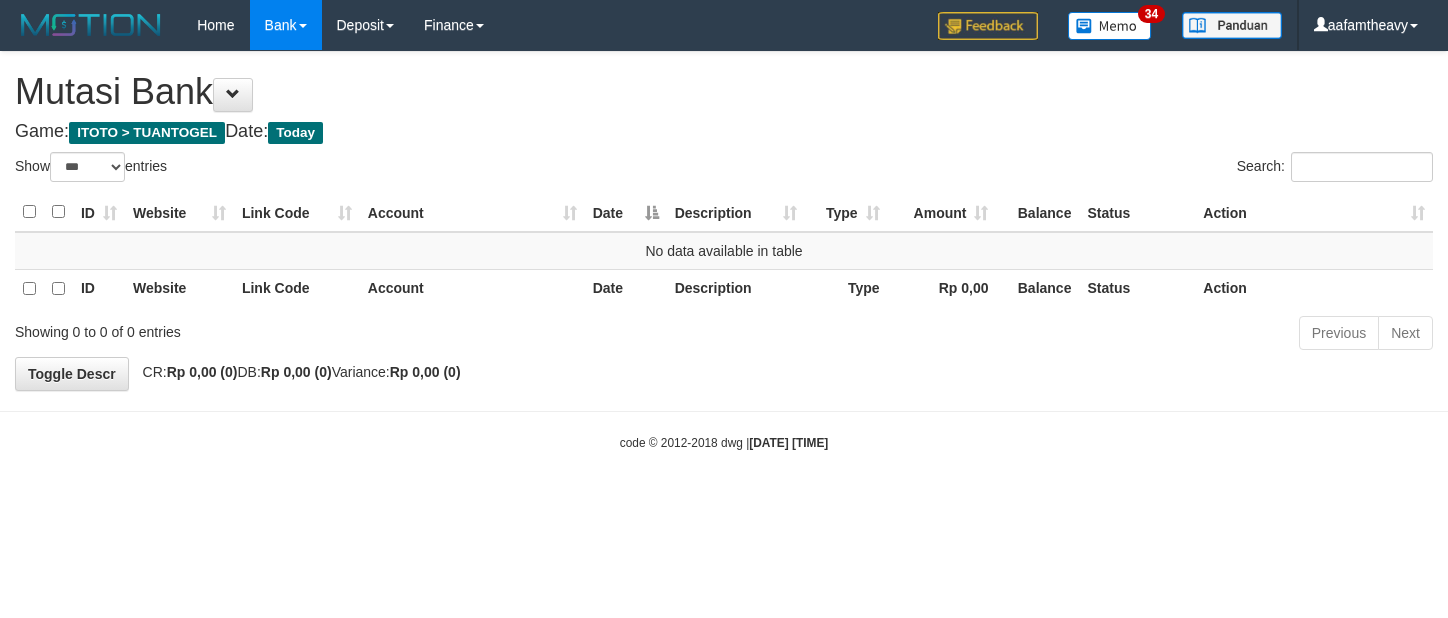 scroll, scrollTop: 0, scrollLeft: 0, axis: both 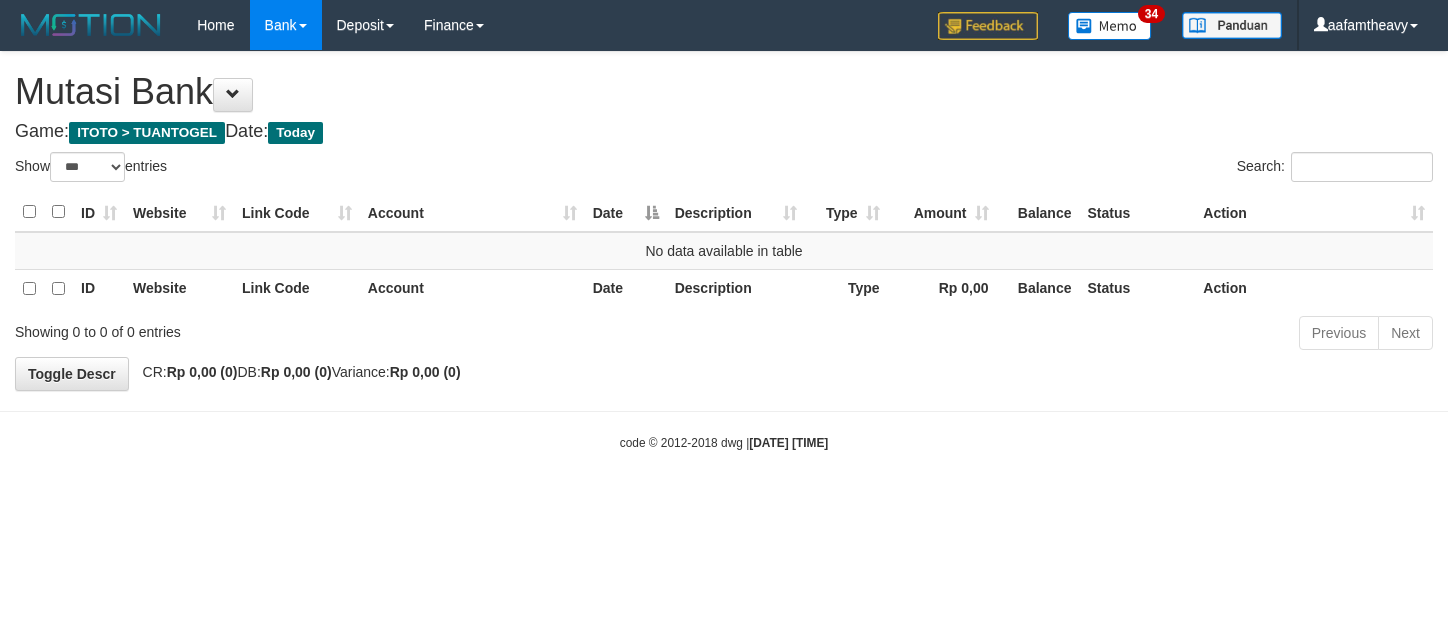 select on "***" 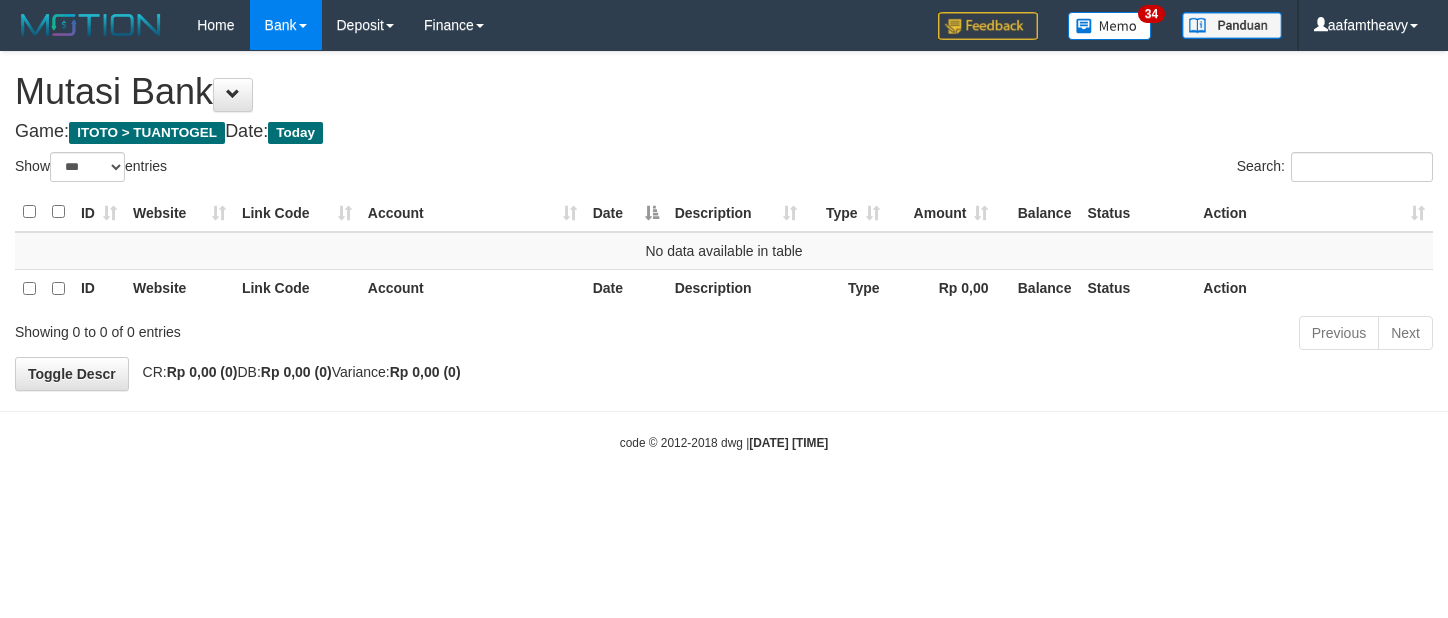scroll, scrollTop: 0, scrollLeft: 0, axis: both 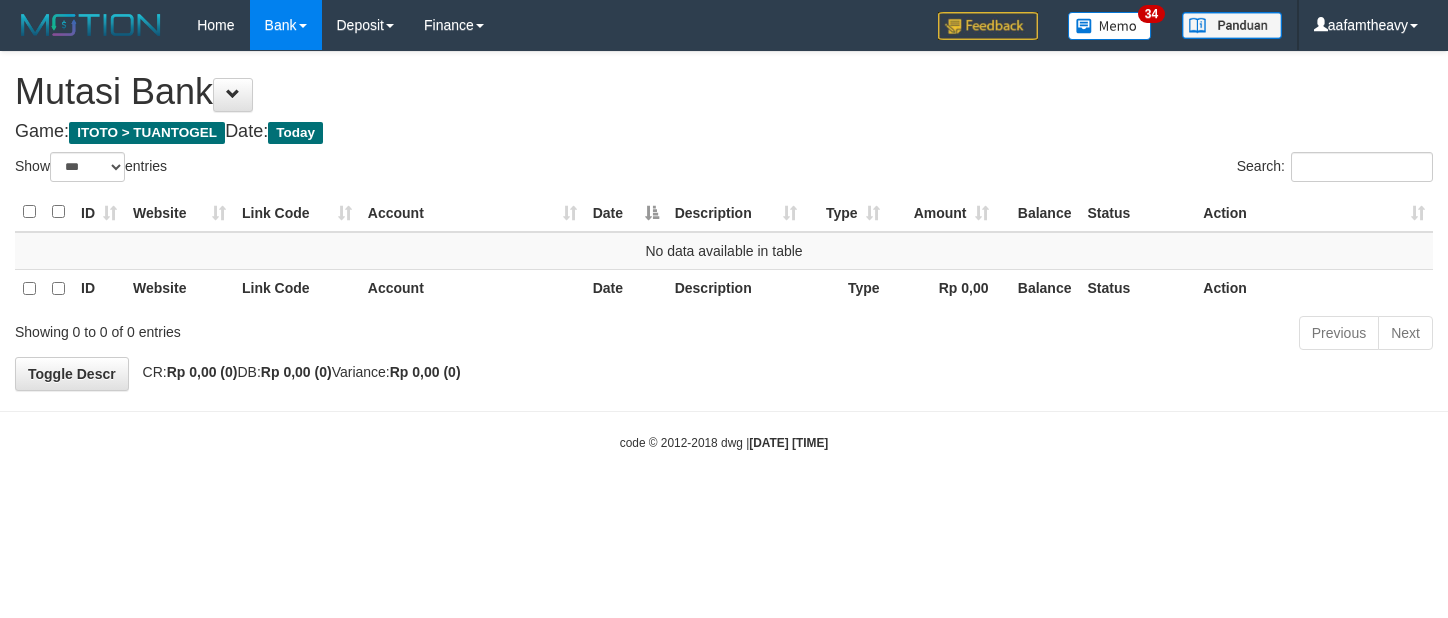 select on "***" 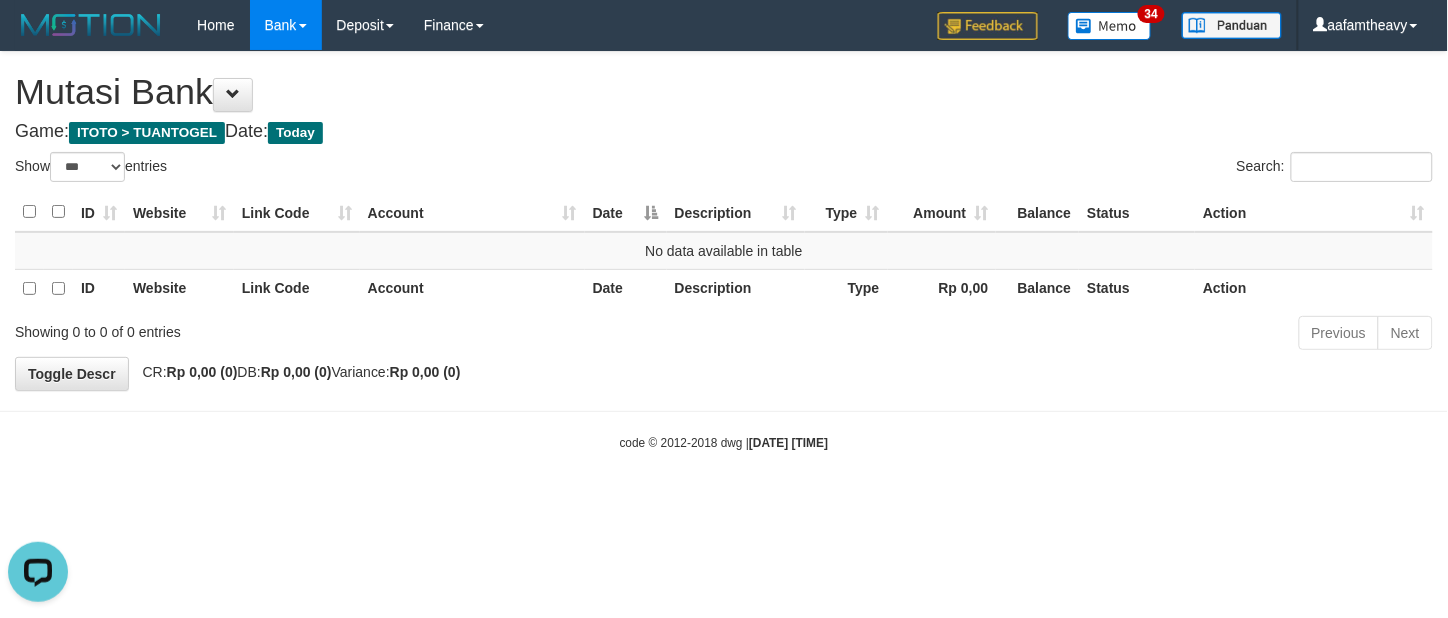 scroll, scrollTop: 0, scrollLeft: 0, axis: both 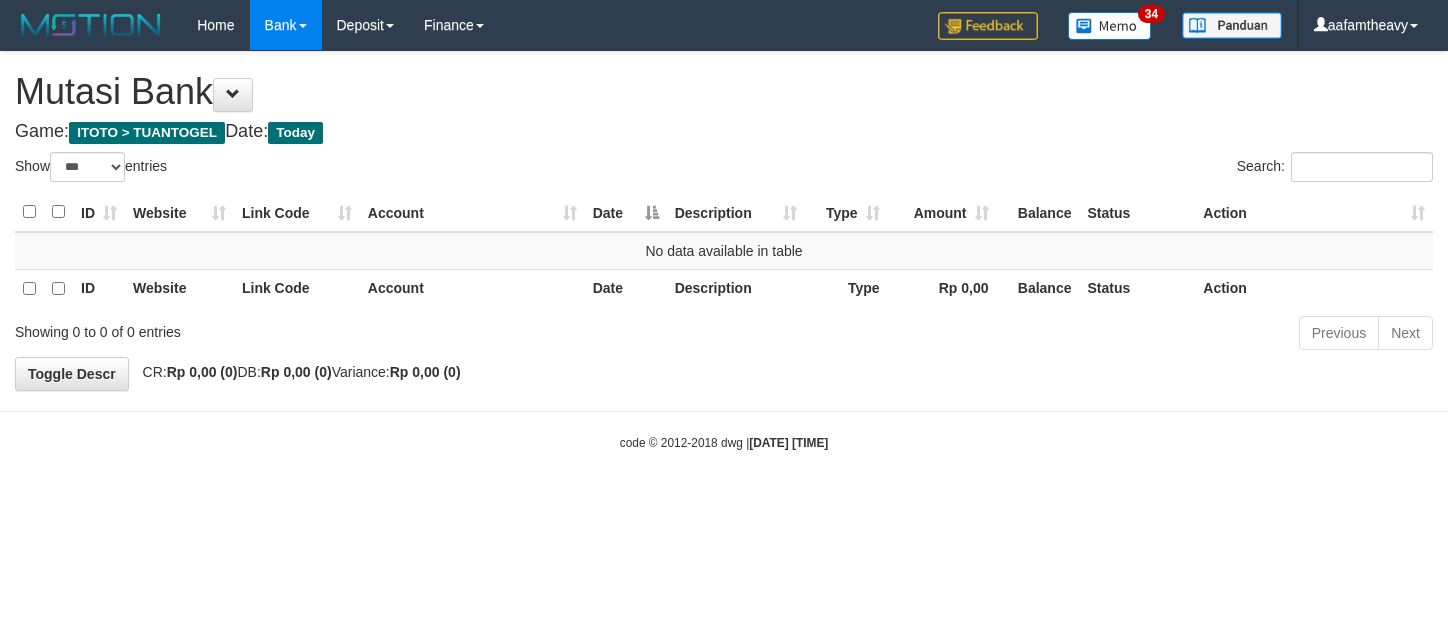 select on "***" 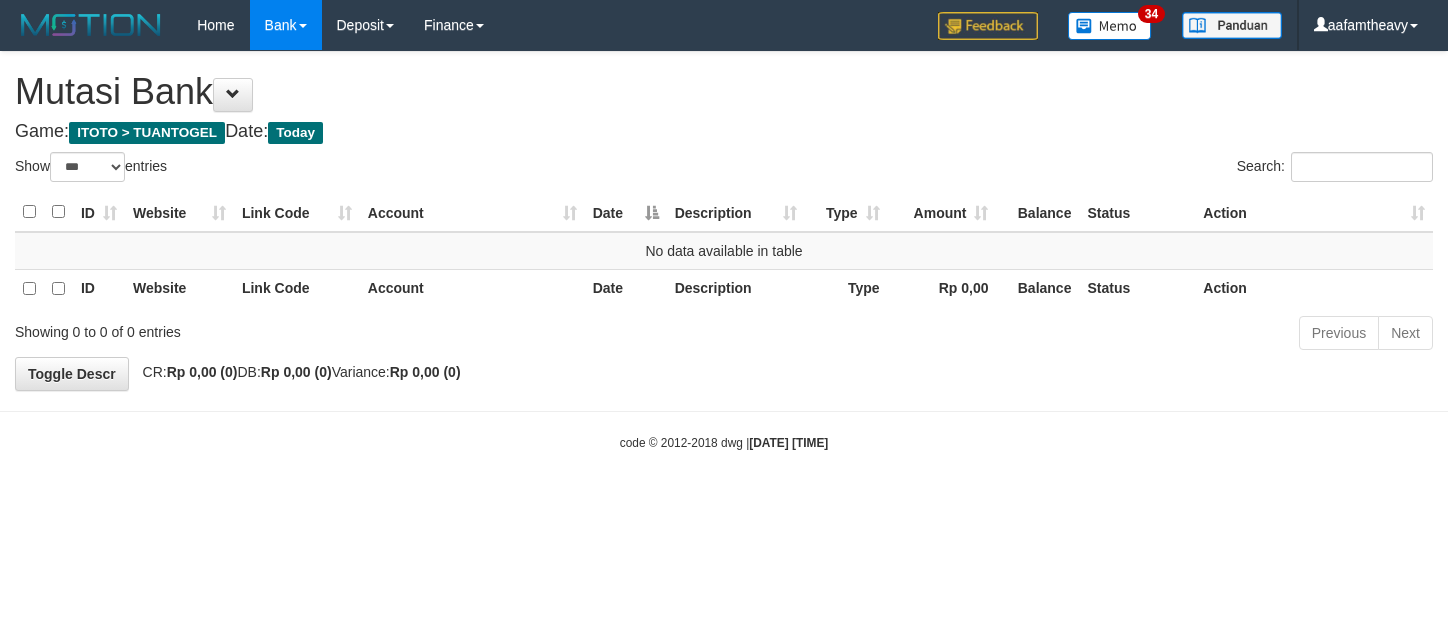 scroll, scrollTop: 0, scrollLeft: 0, axis: both 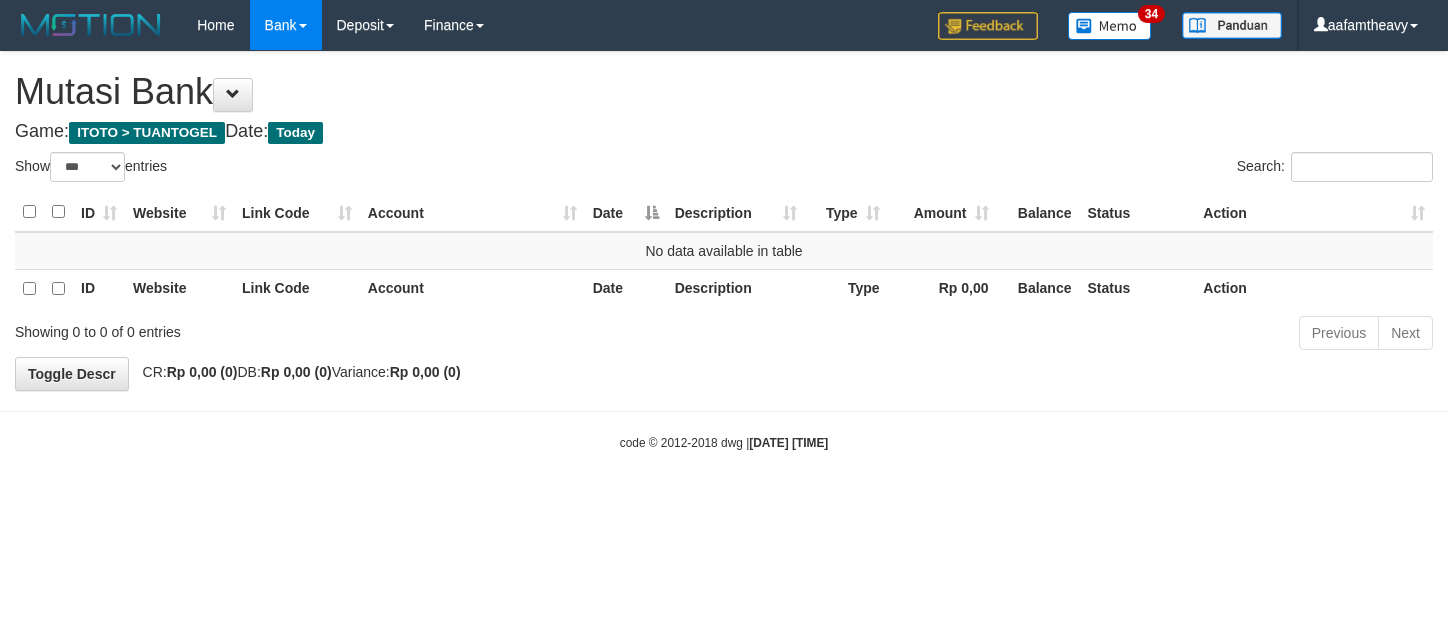 select on "***" 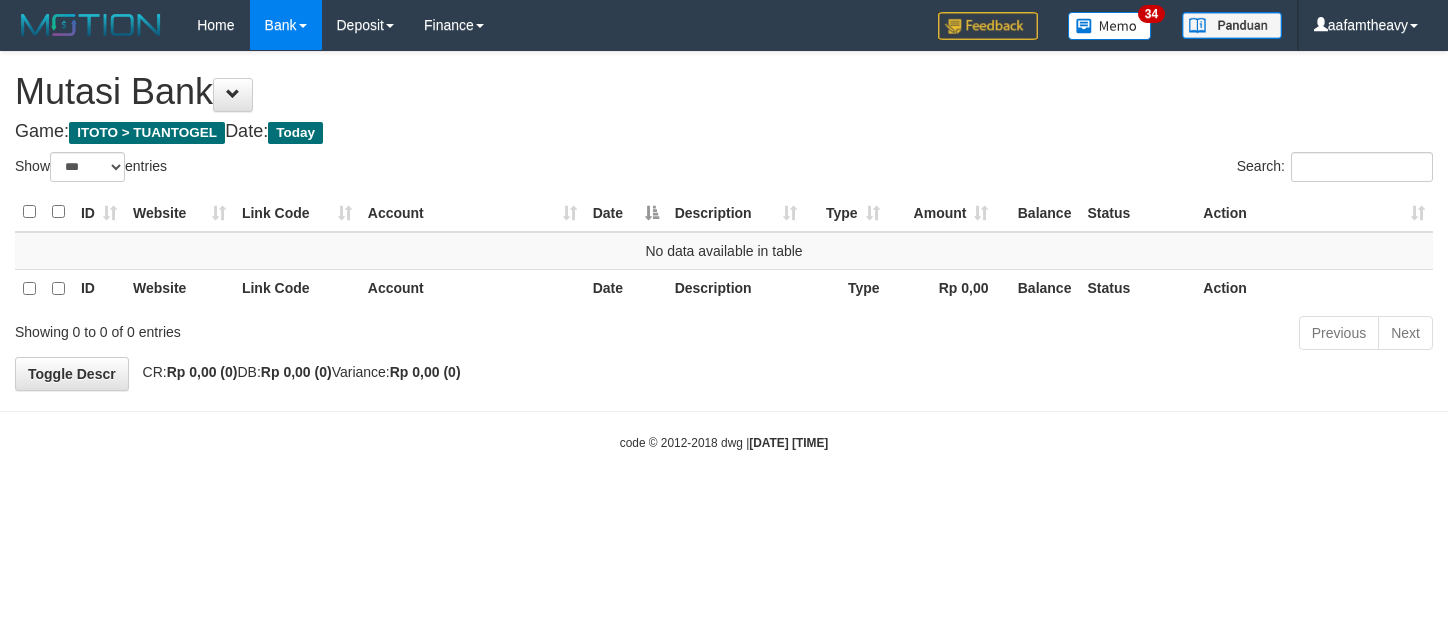 scroll, scrollTop: 0, scrollLeft: 0, axis: both 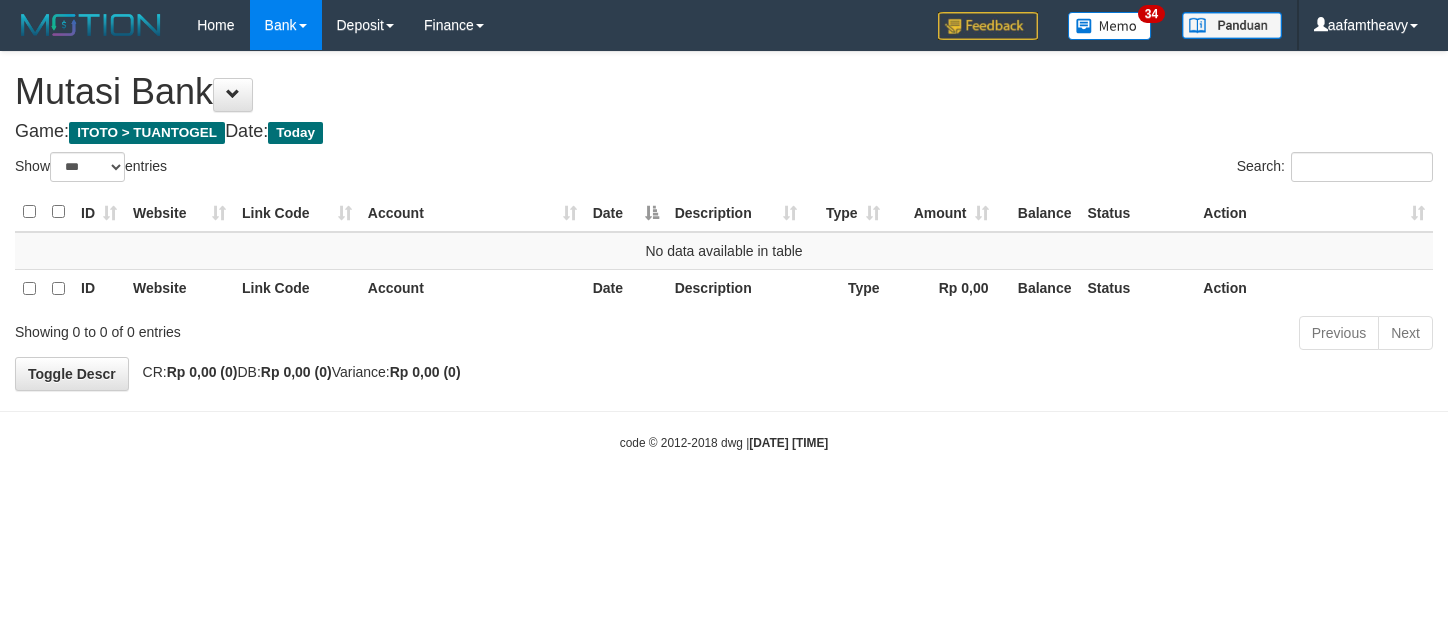 select on "***" 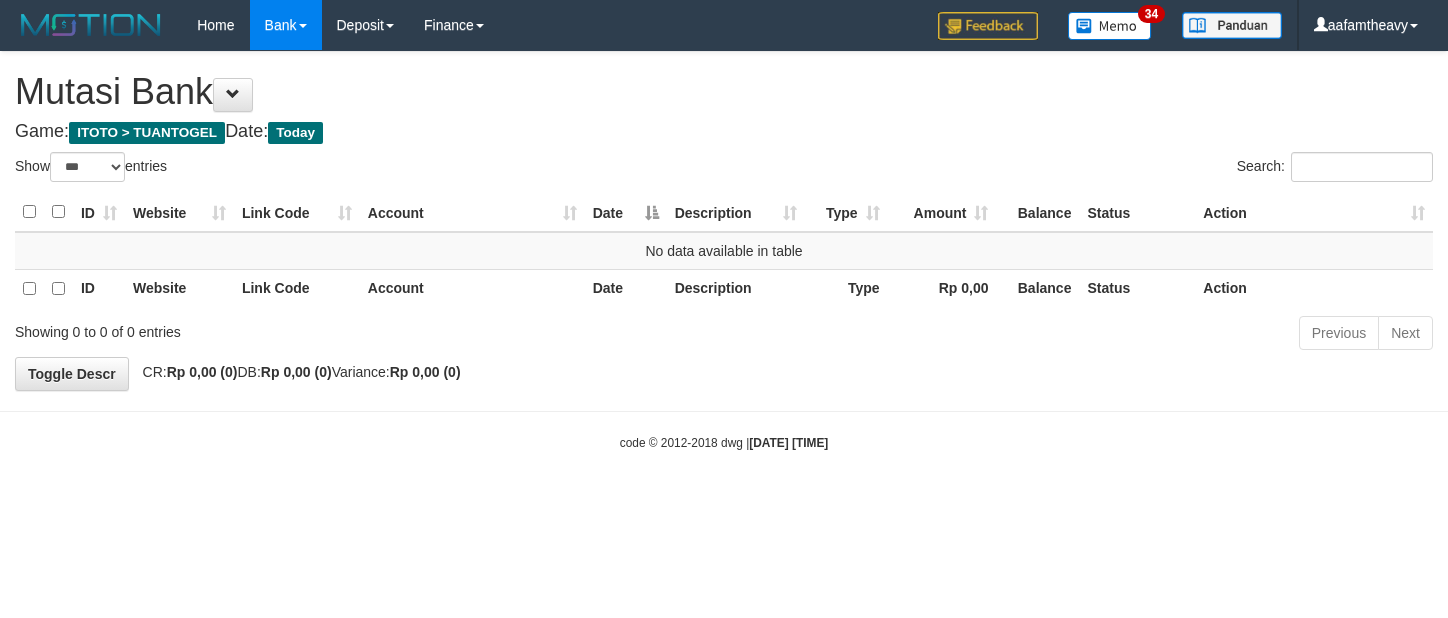 scroll, scrollTop: 0, scrollLeft: 0, axis: both 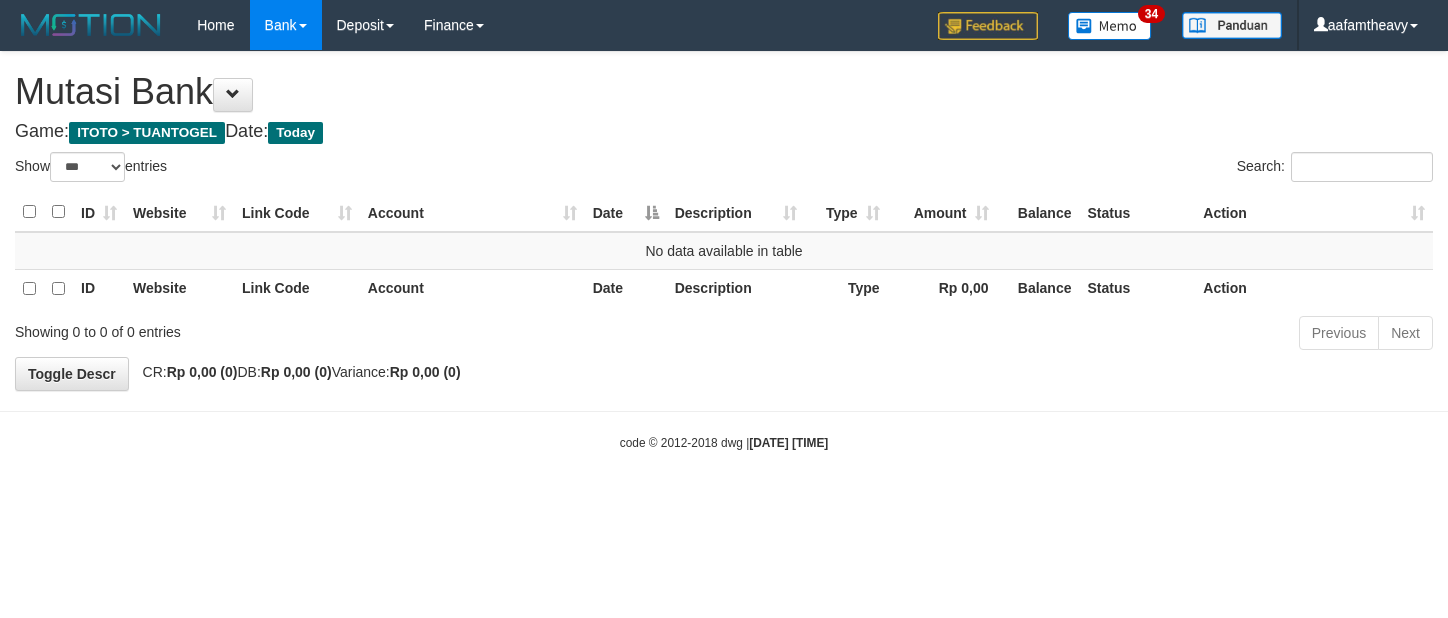 select on "***" 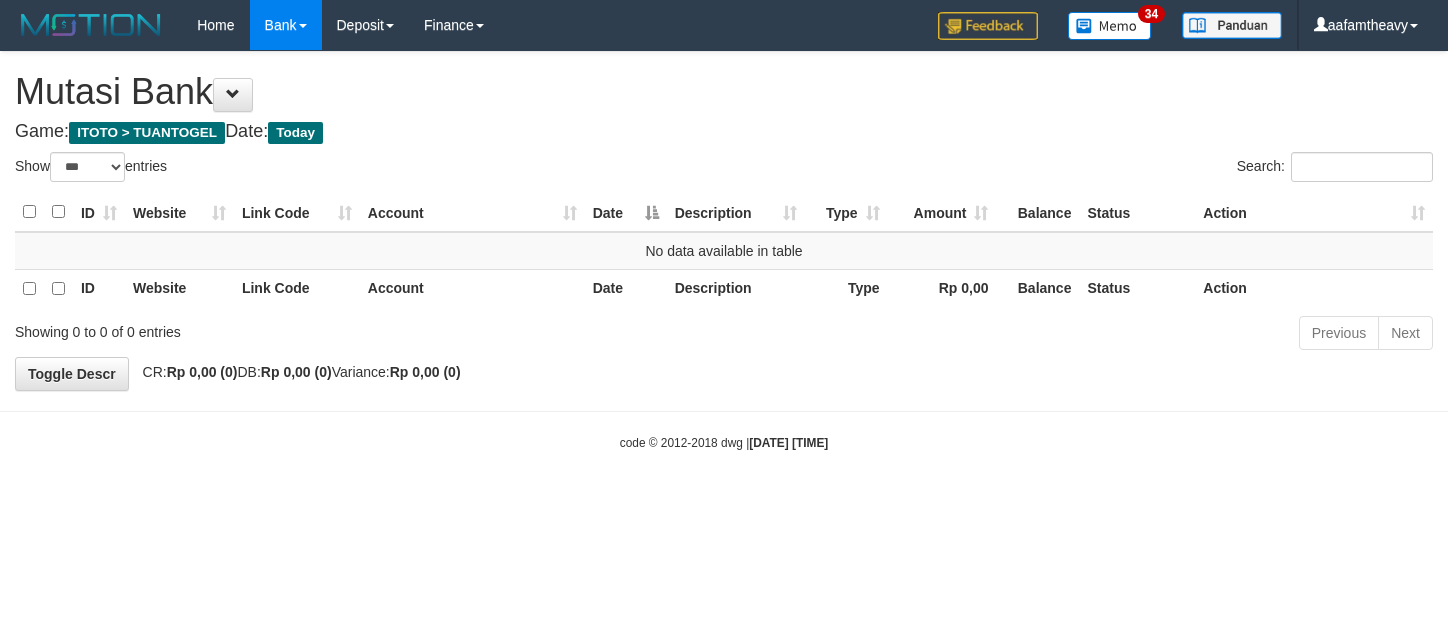 scroll, scrollTop: 0, scrollLeft: 0, axis: both 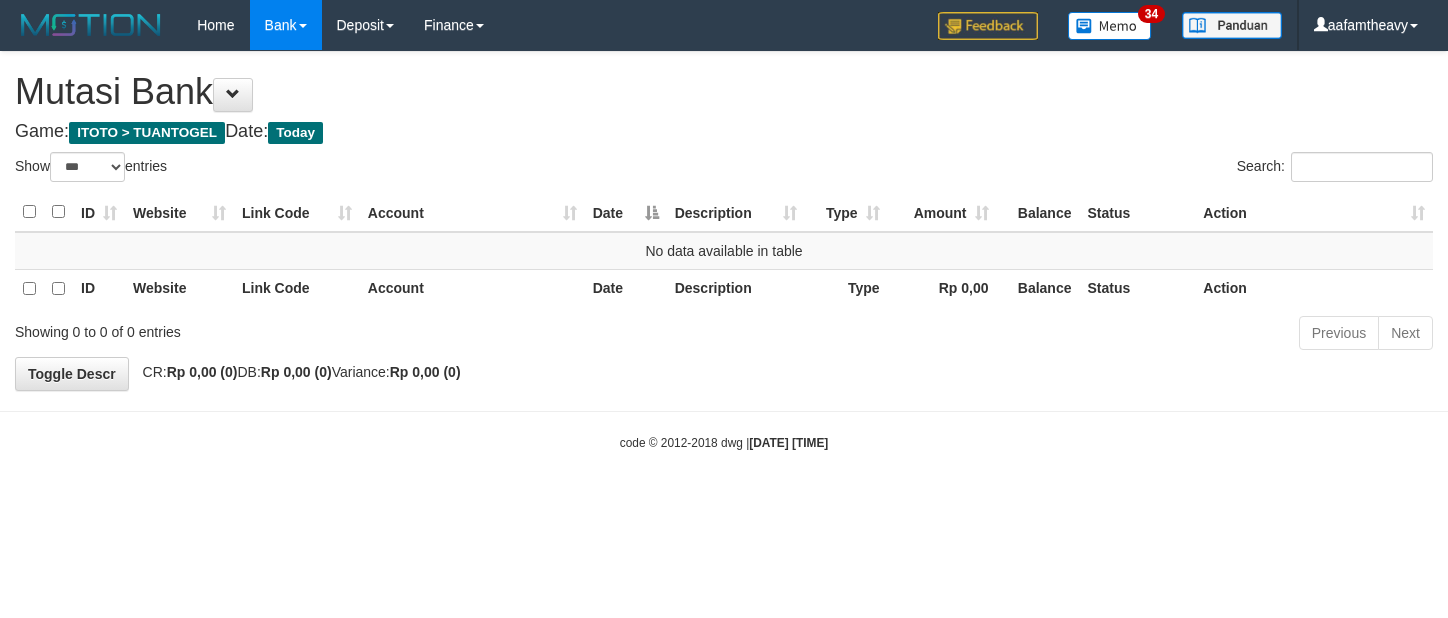 select on "***" 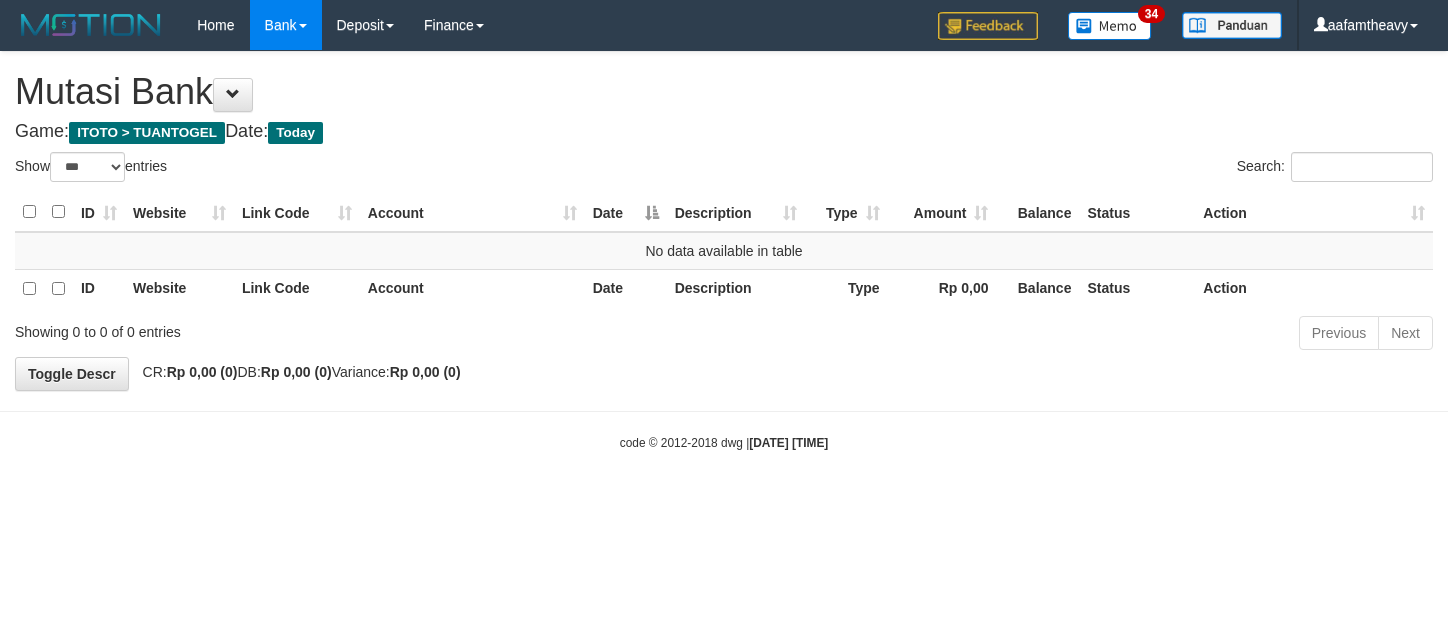 scroll, scrollTop: 0, scrollLeft: 0, axis: both 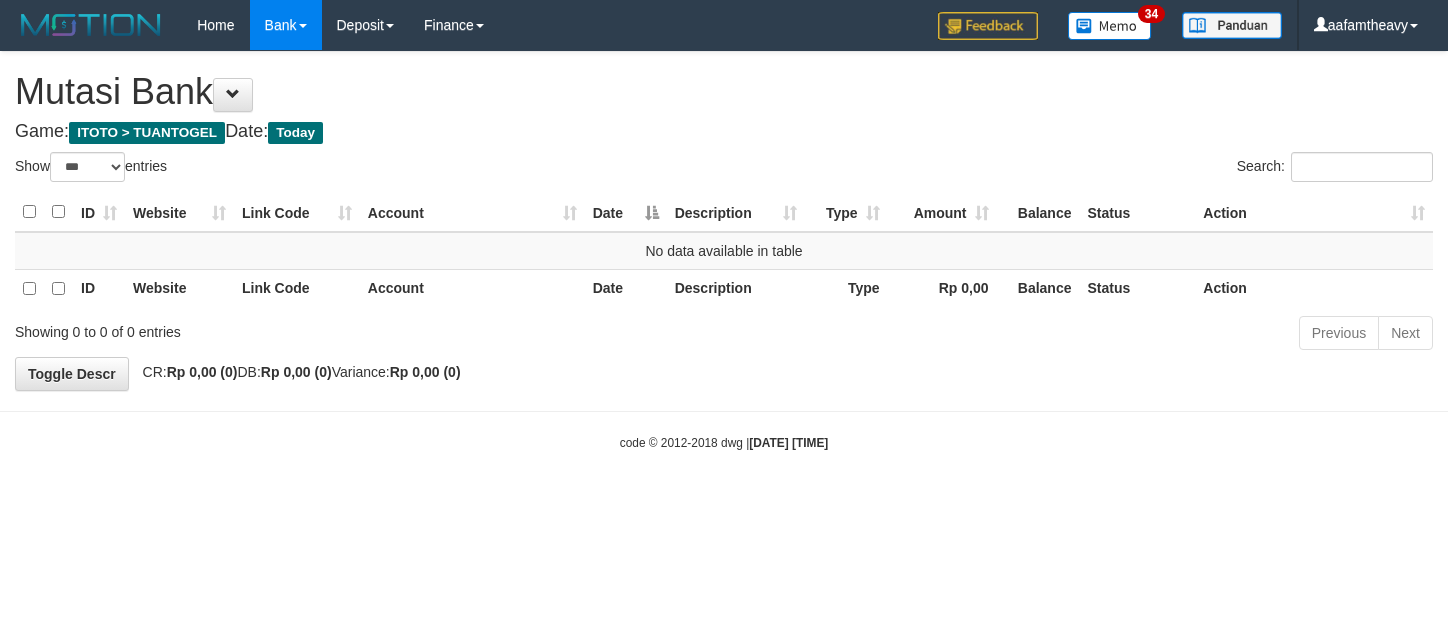 select on "***" 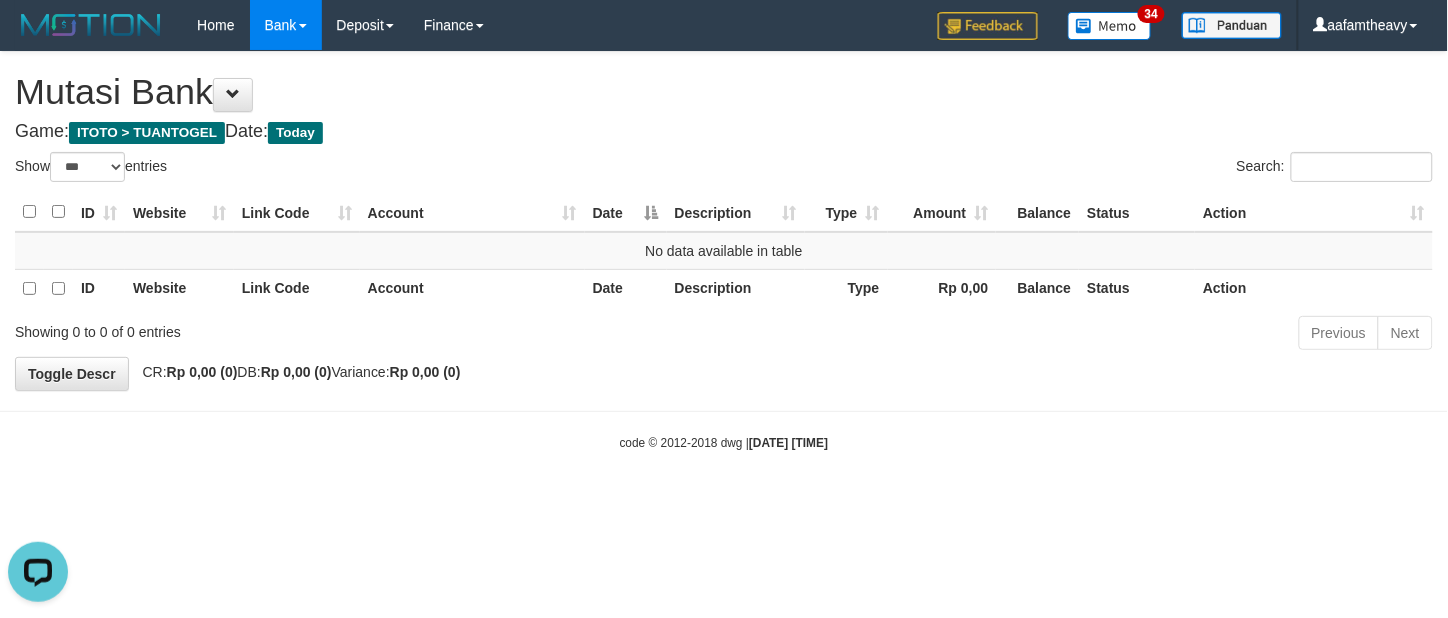 scroll, scrollTop: 0, scrollLeft: 0, axis: both 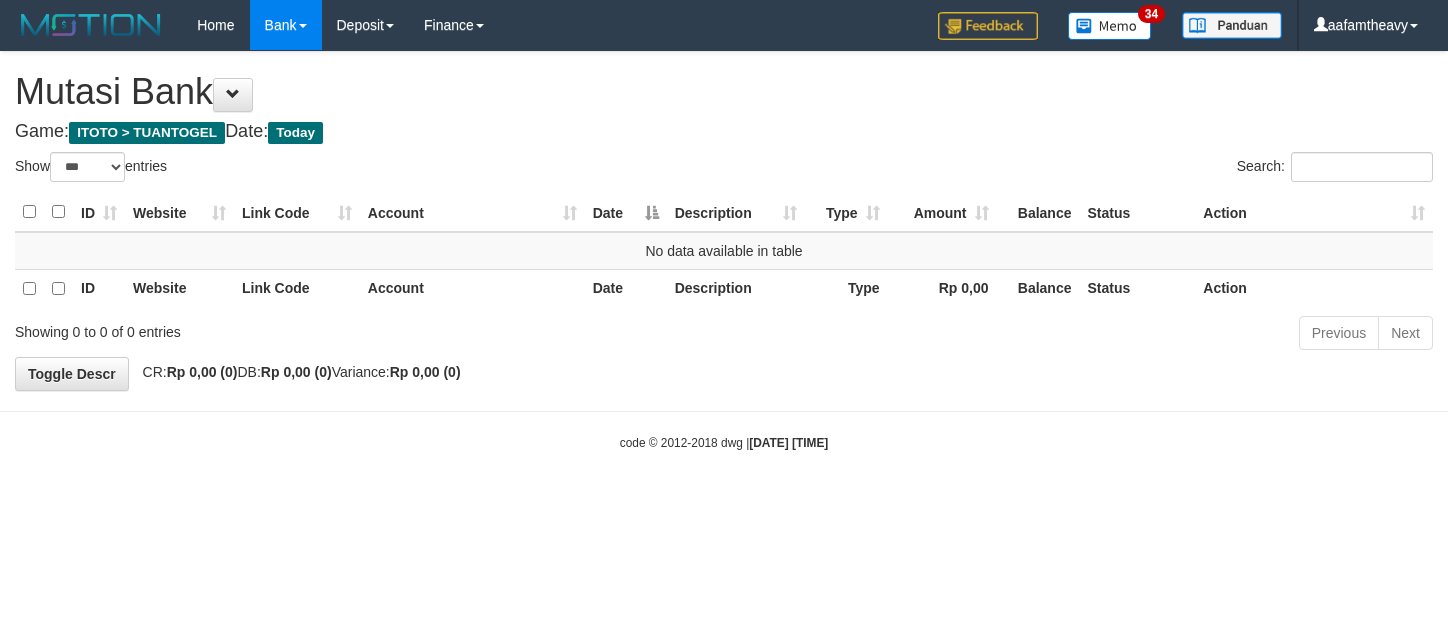 select on "***" 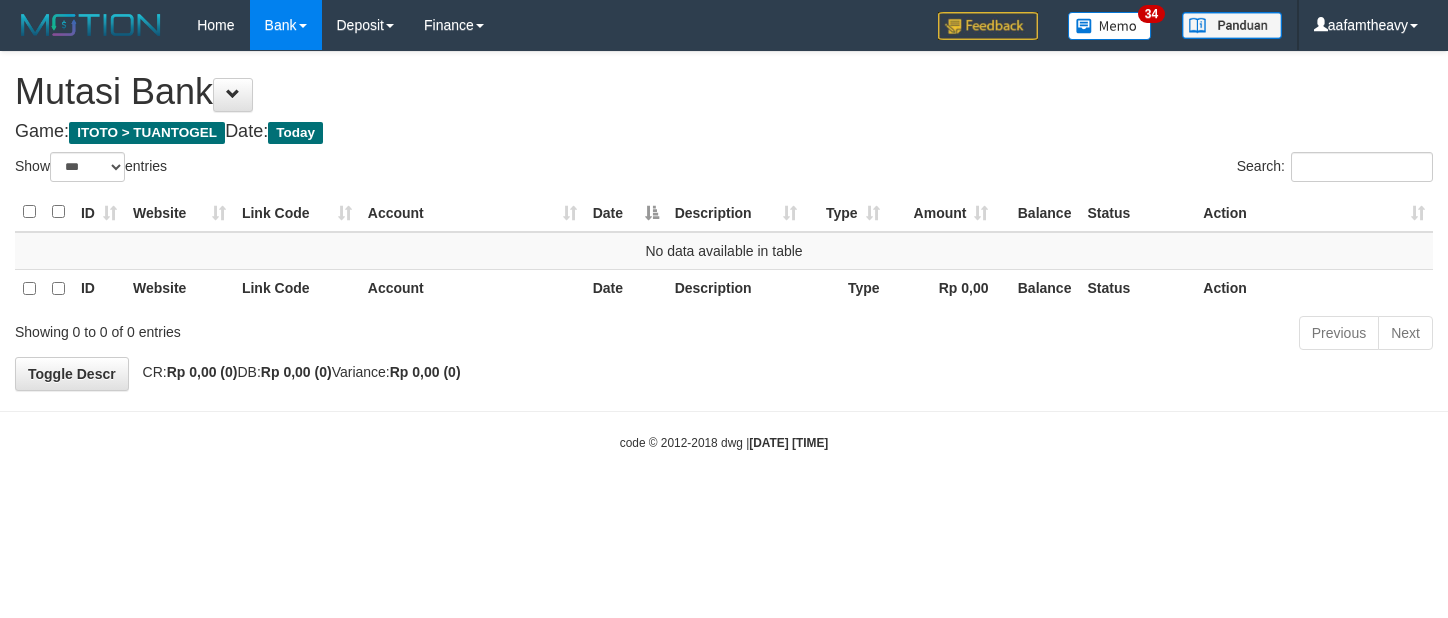 scroll, scrollTop: 0, scrollLeft: 0, axis: both 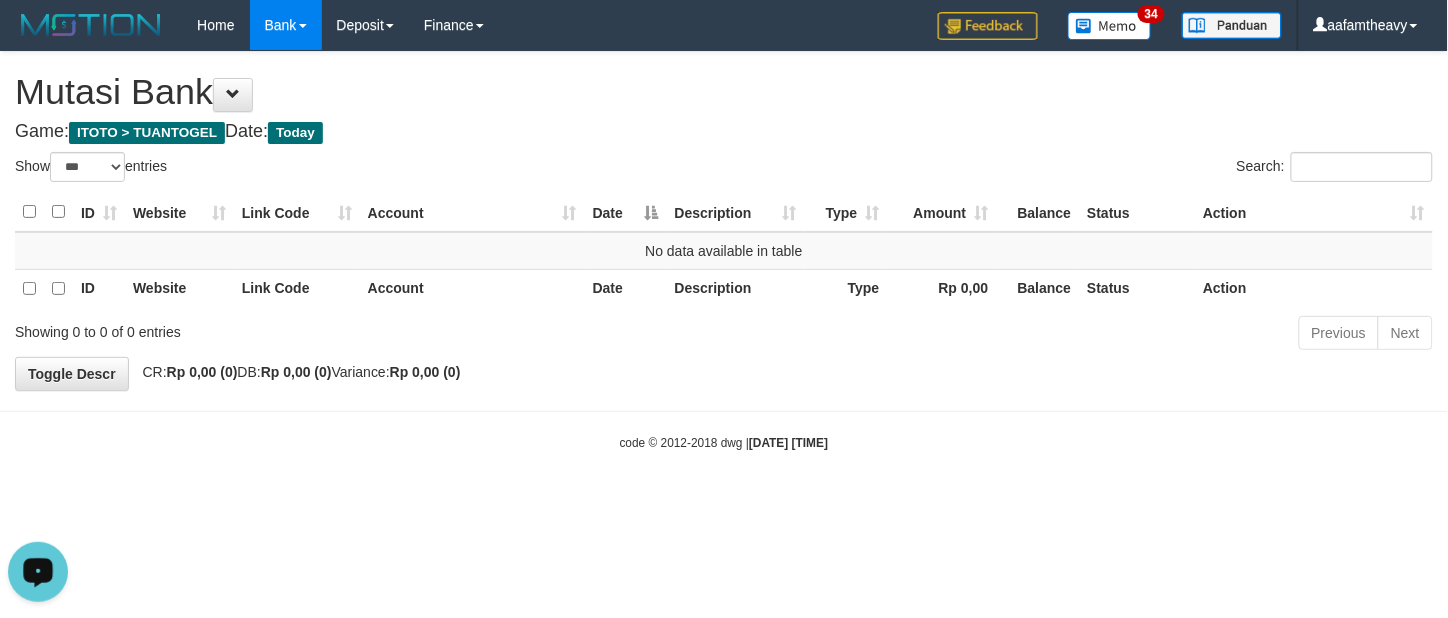 click on "Toggle navigation
Home
Bank
Account List
Load
By Website
Group
[ITOTO]													TUANTOGEL
By Load Group (DPS)
Group aaf-DPBCA02TUANTOGEL" at bounding box center (724, 251) 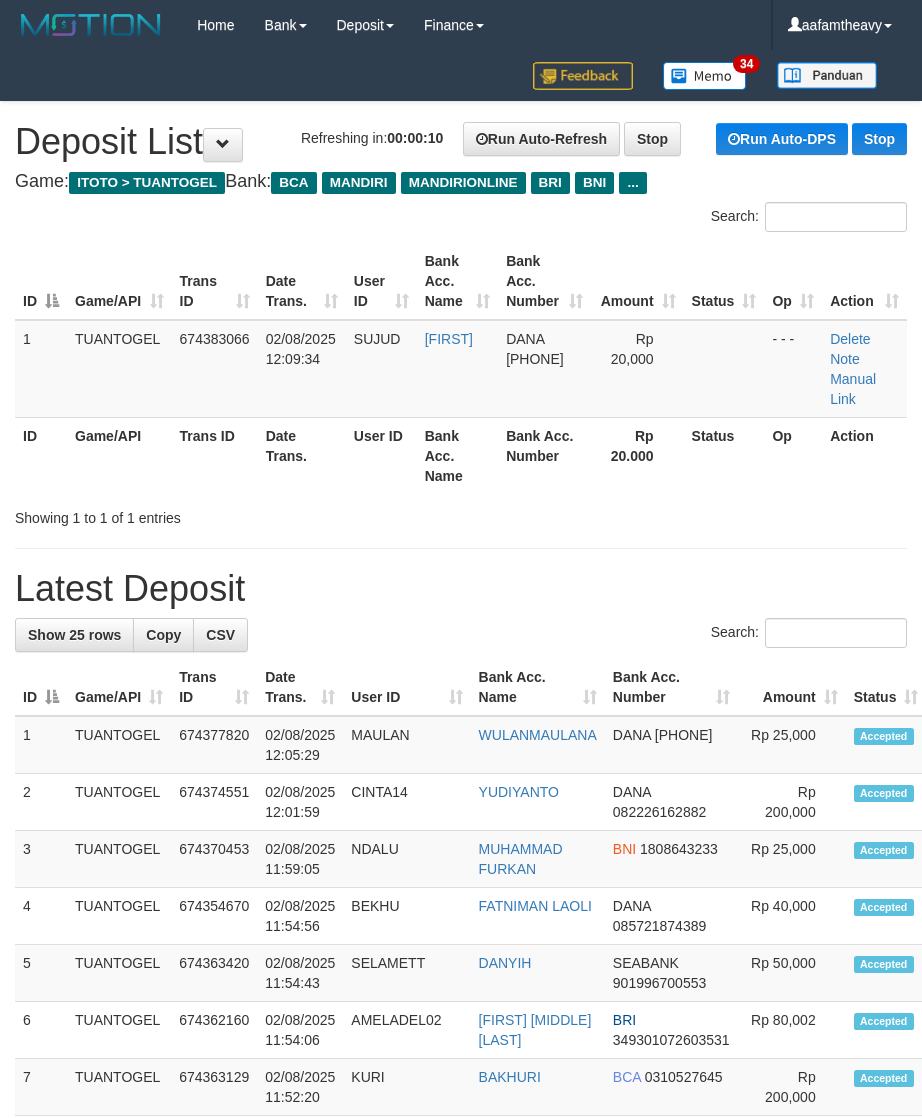 scroll, scrollTop: 0, scrollLeft: 0, axis: both 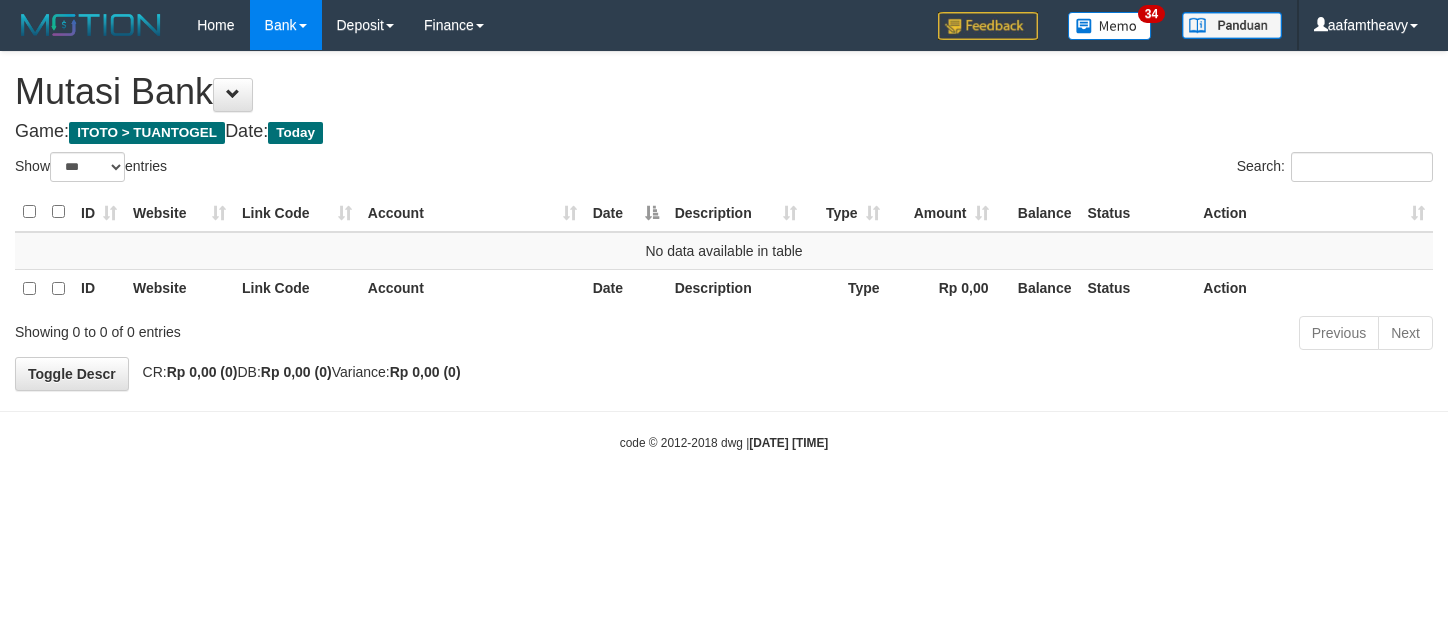 select on "***" 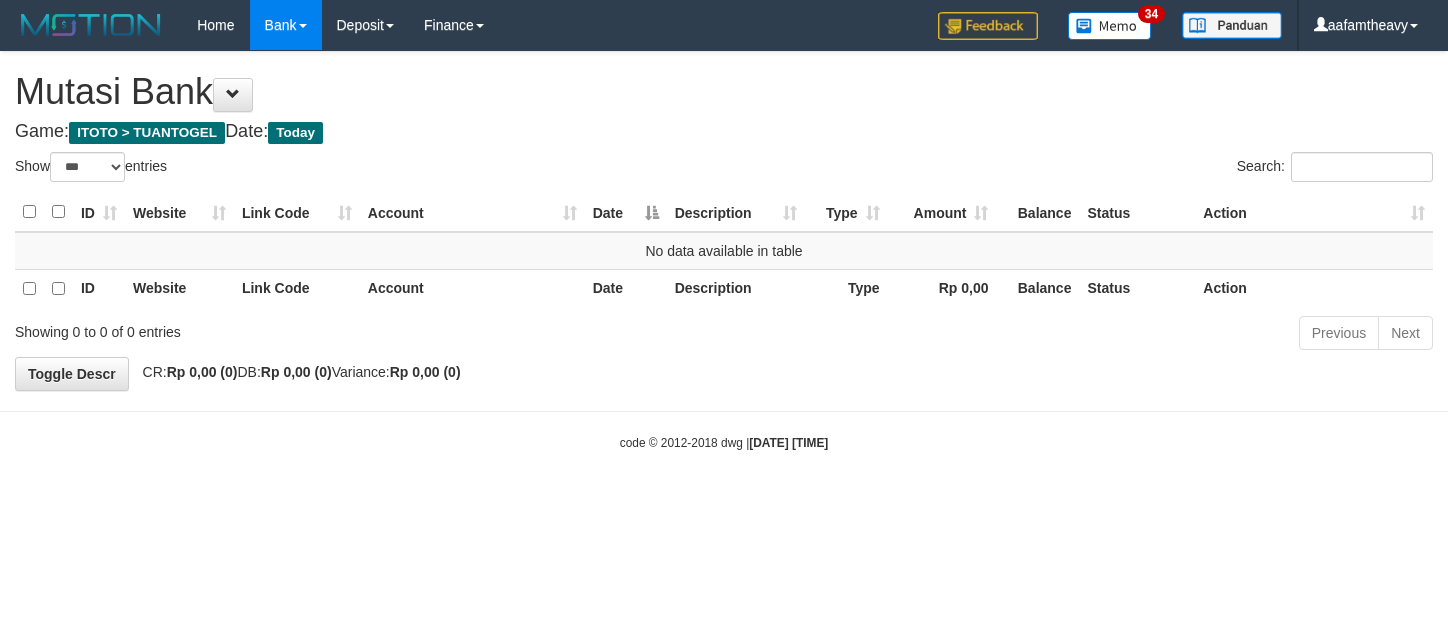 scroll, scrollTop: 0, scrollLeft: 0, axis: both 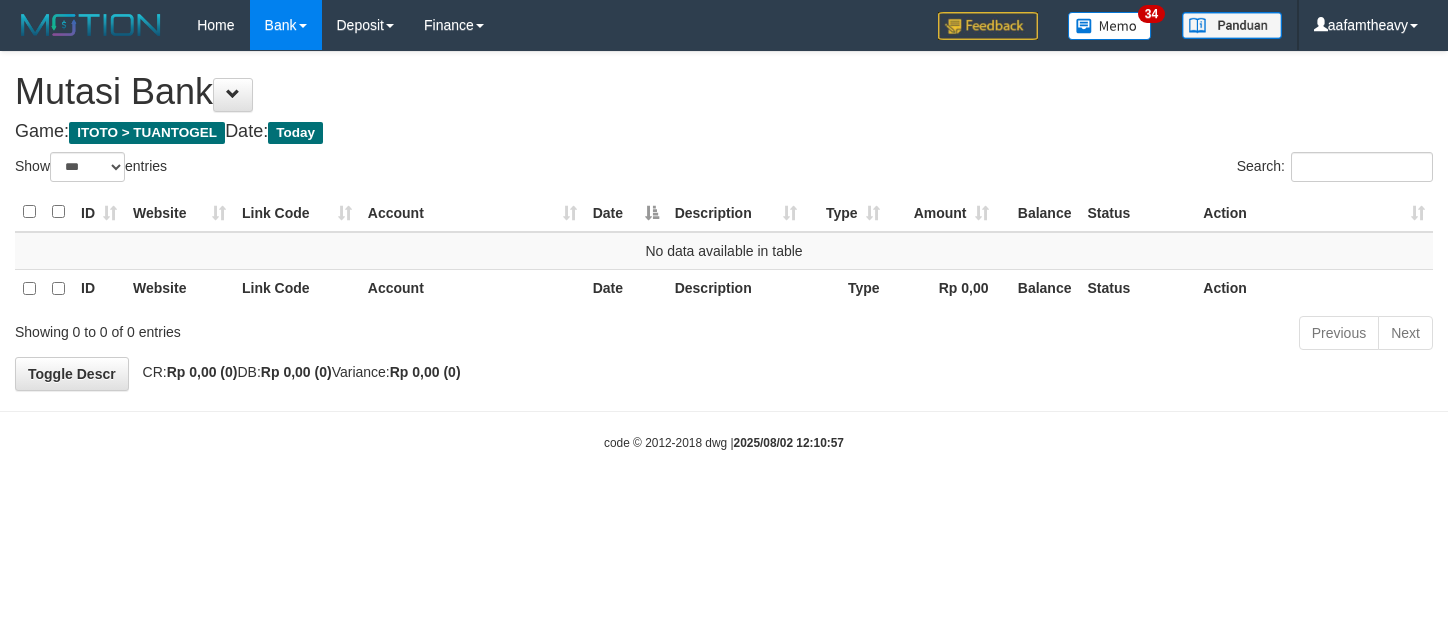 select on "***" 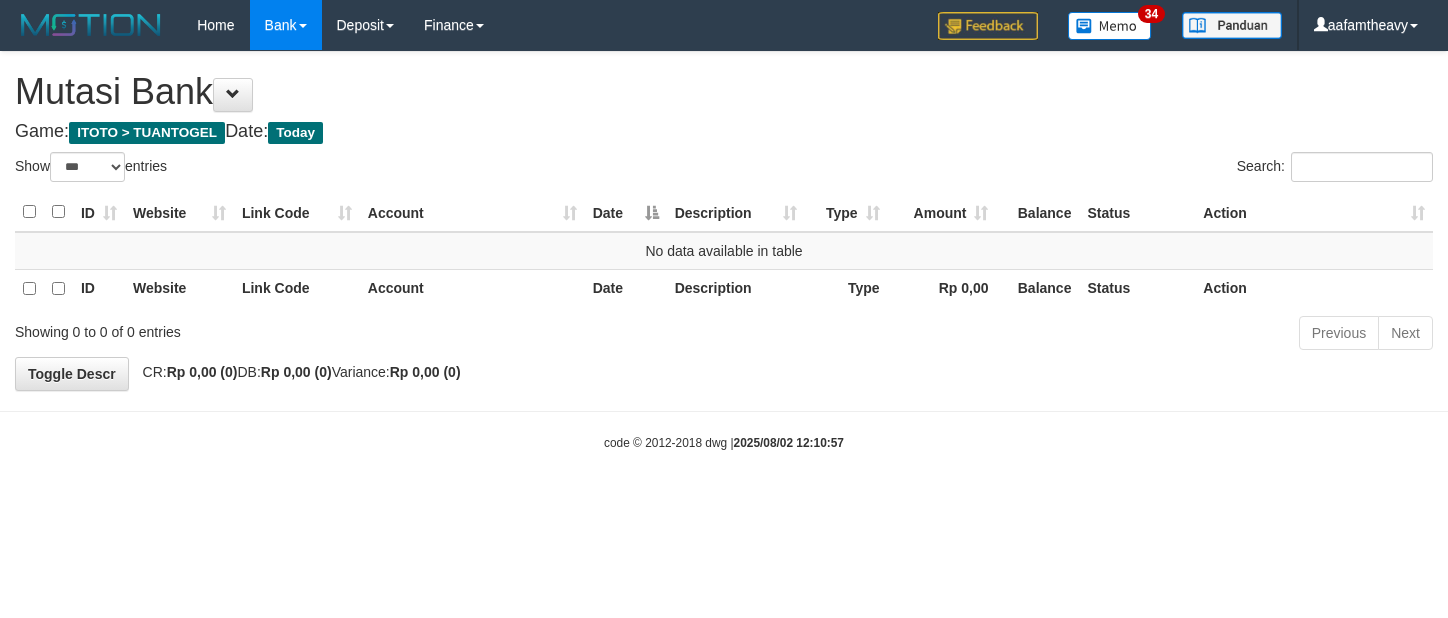scroll, scrollTop: 0, scrollLeft: 0, axis: both 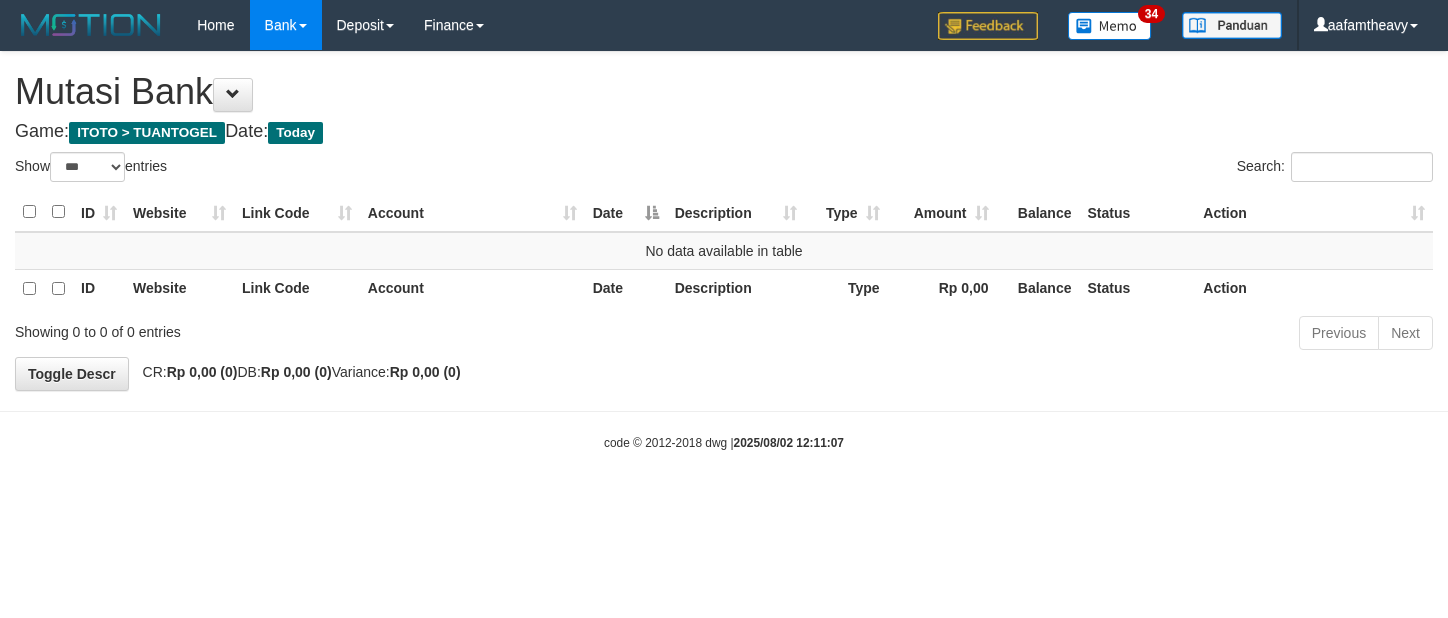 select on "***" 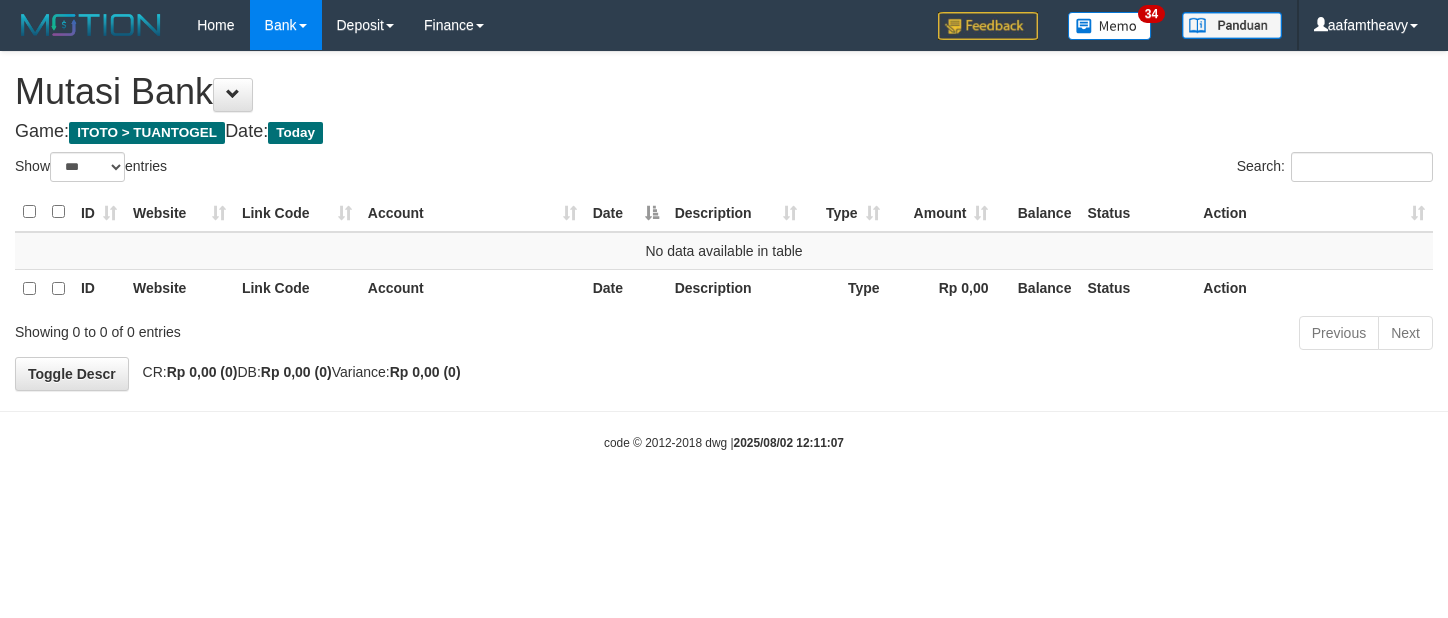 scroll, scrollTop: 0, scrollLeft: 0, axis: both 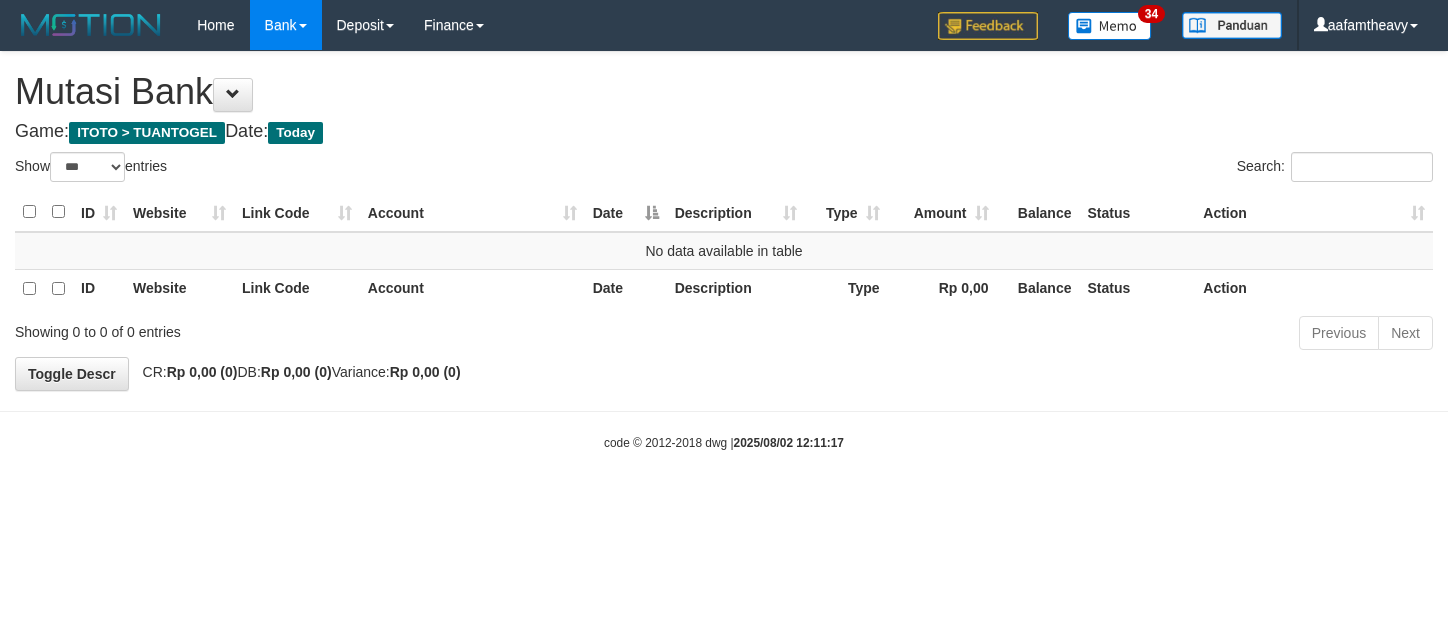 select on "***" 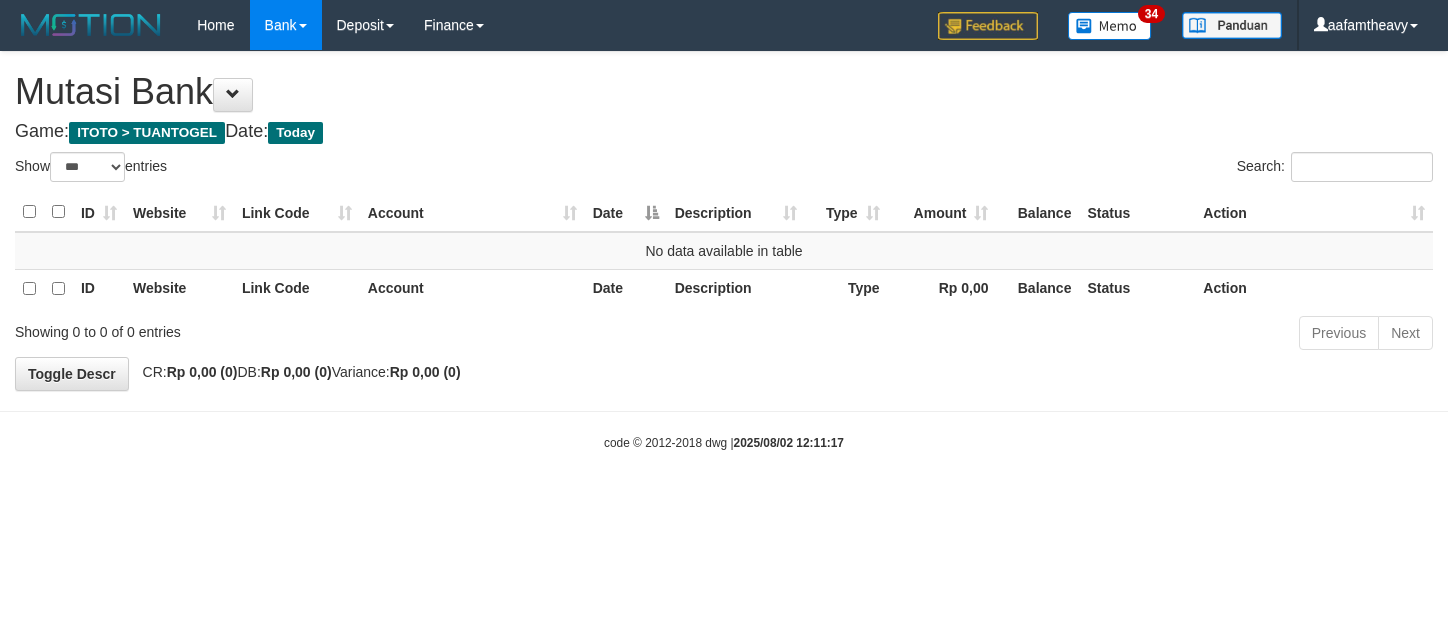 scroll, scrollTop: 0, scrollLeft: 0, axis: both 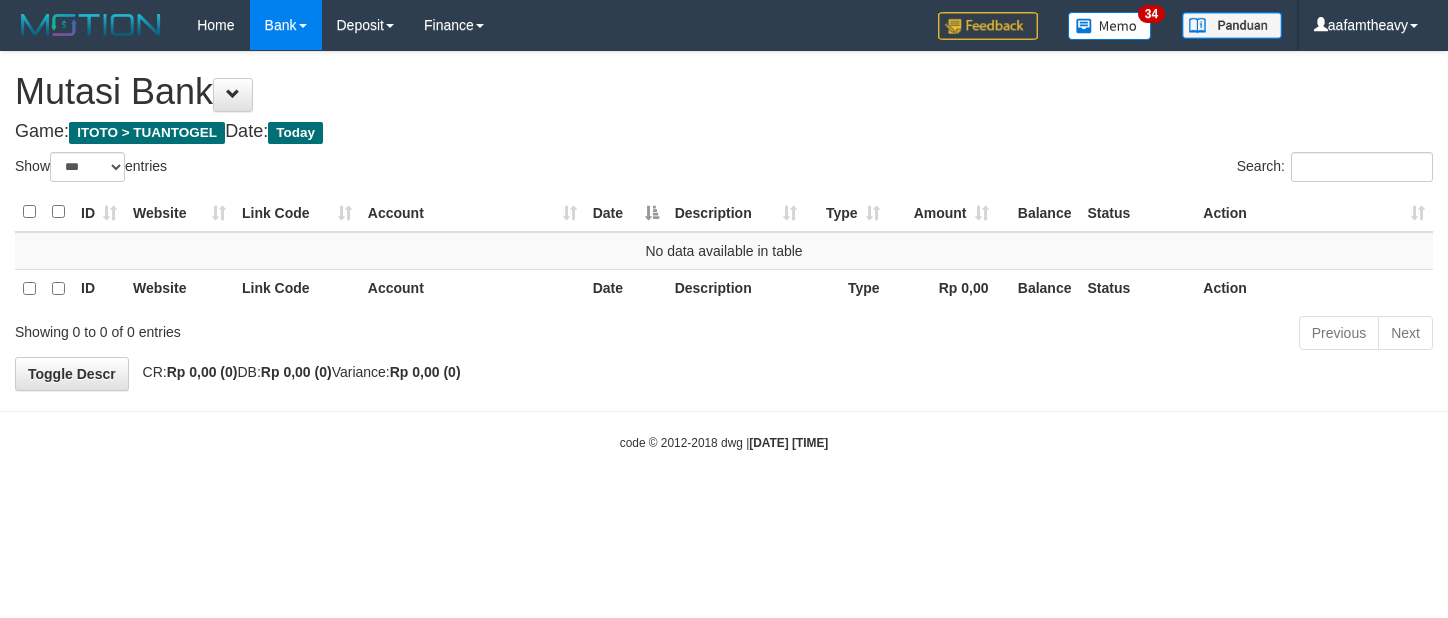 select on "***" 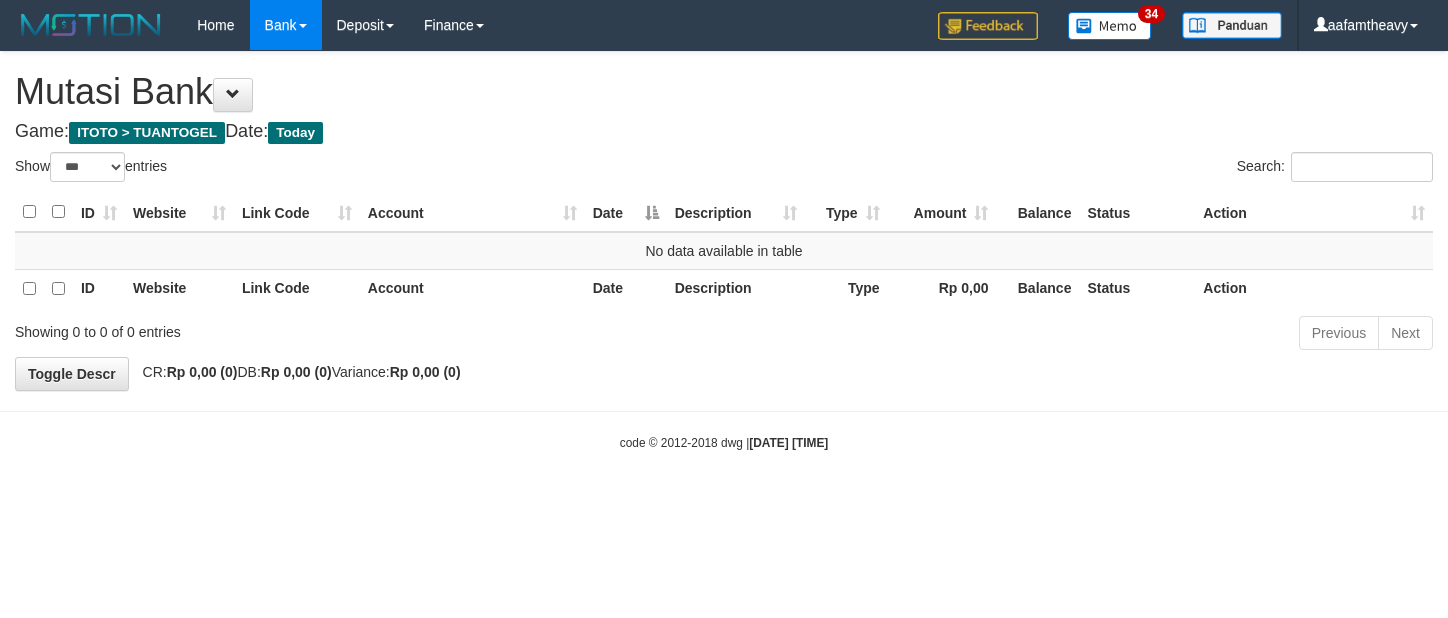 scroll, scrollTop: 0, scrollLeft: 0, axis: both 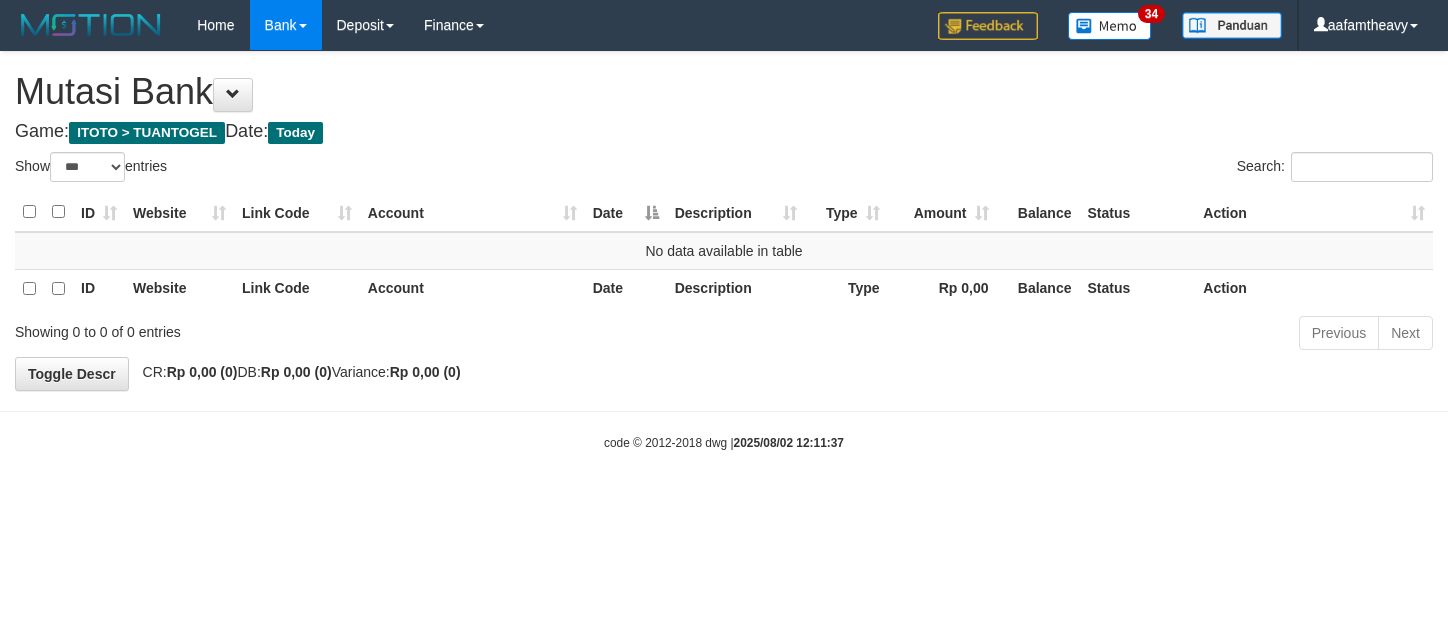 select on "***" 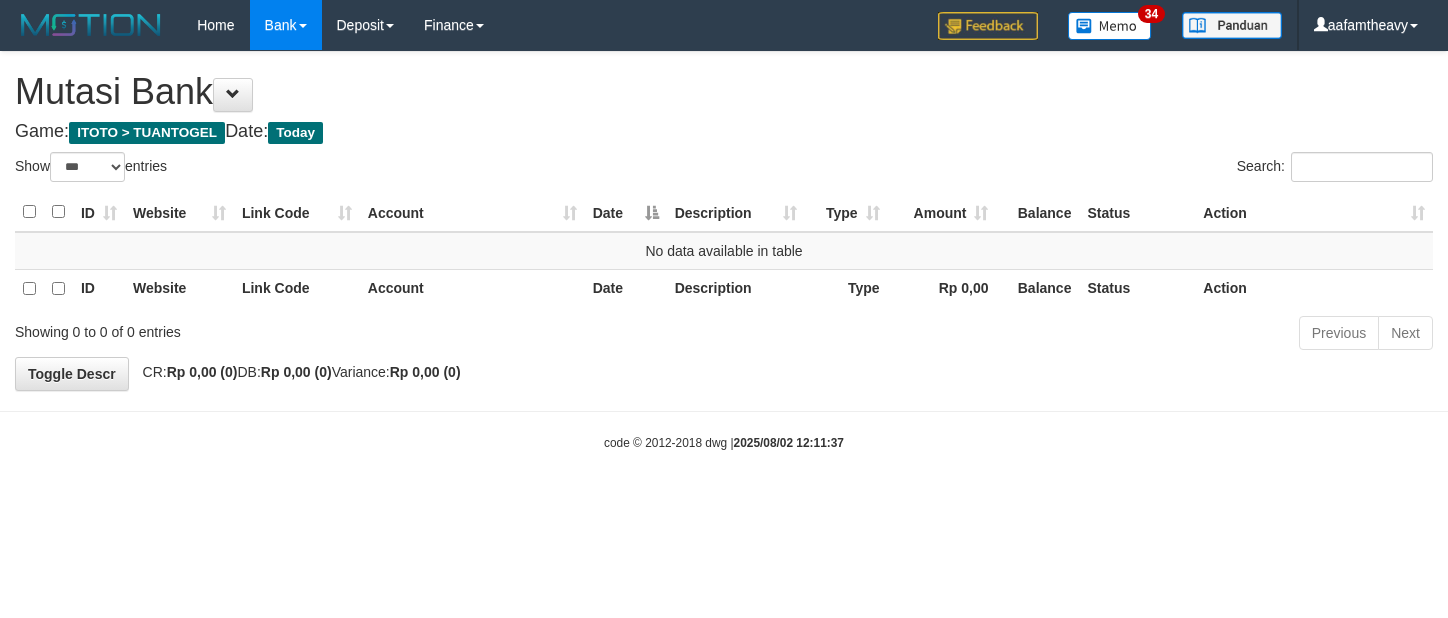 scroll, scrollTop: 0, scrollLeft: 0, axis: both 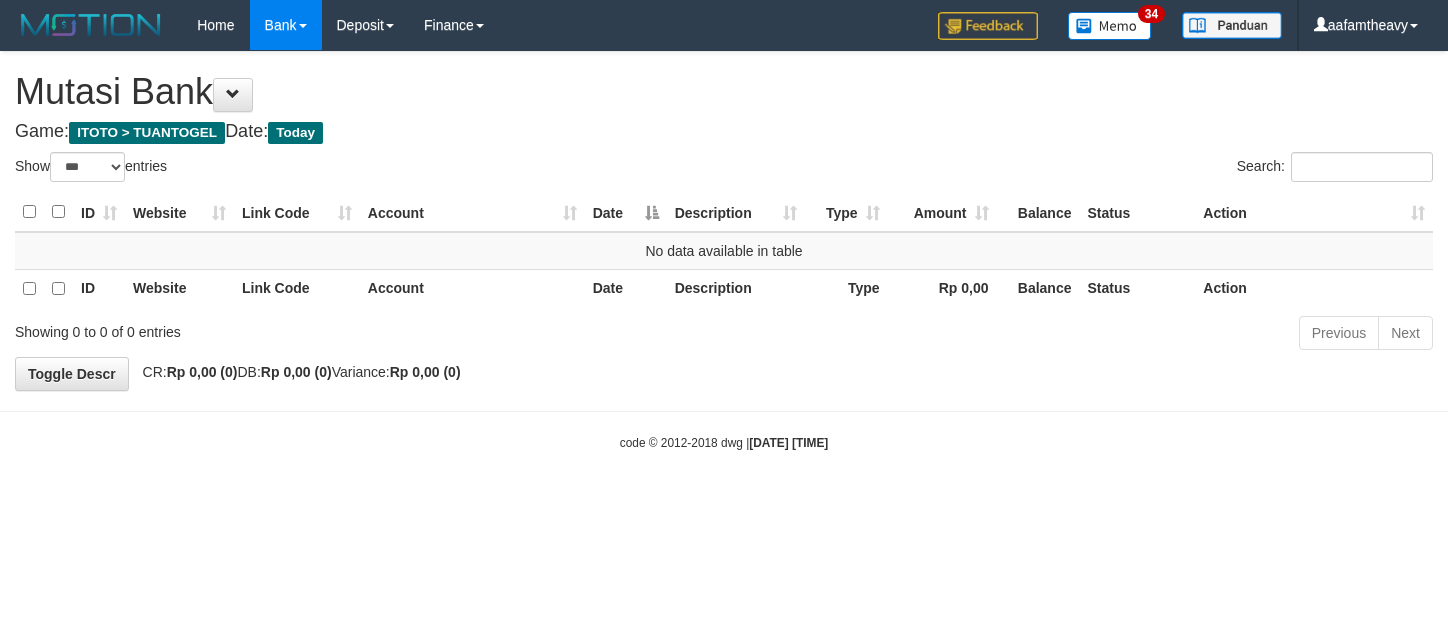 select on "***" 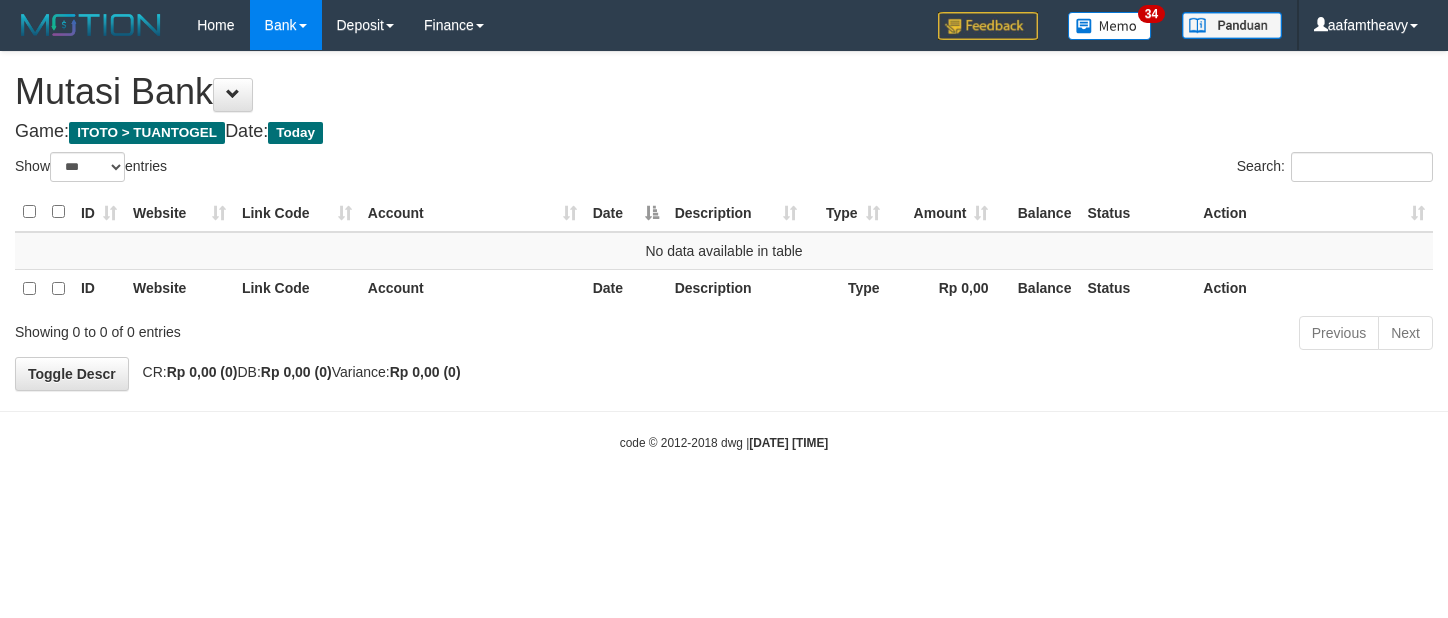 scroll, scrollTop: 0, scrollLeft: 0, axis: both 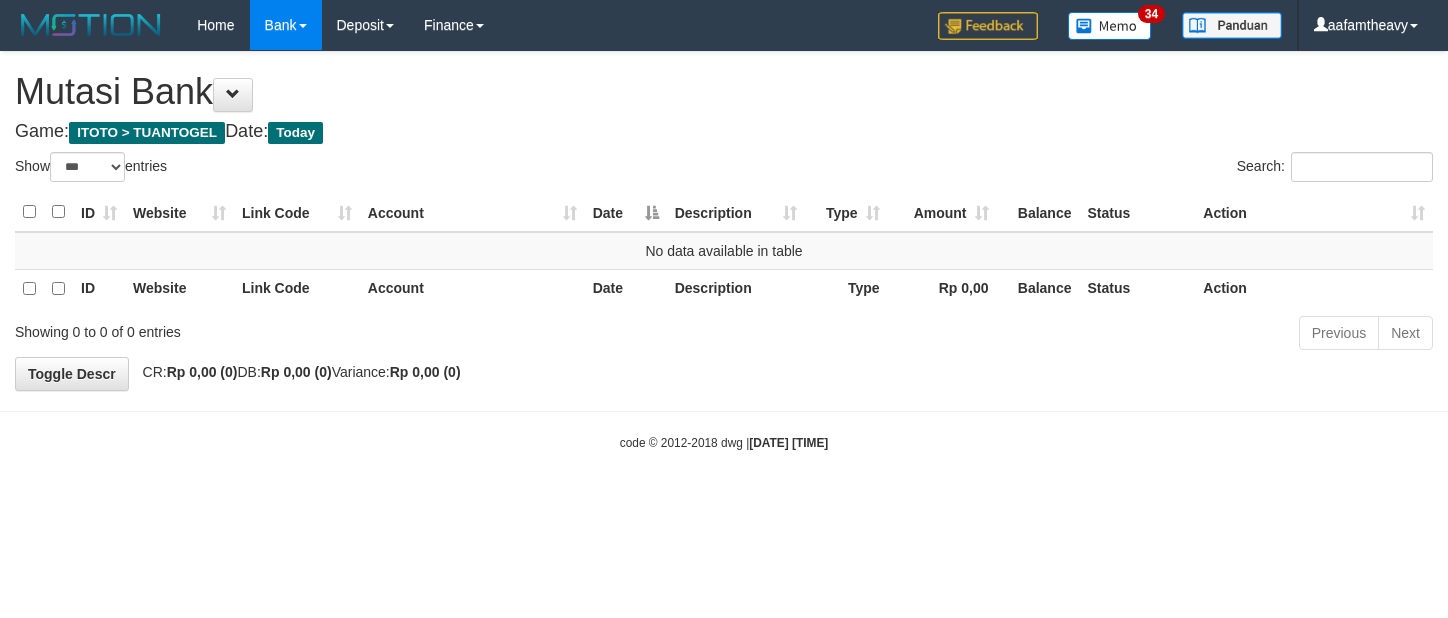 select on "***" 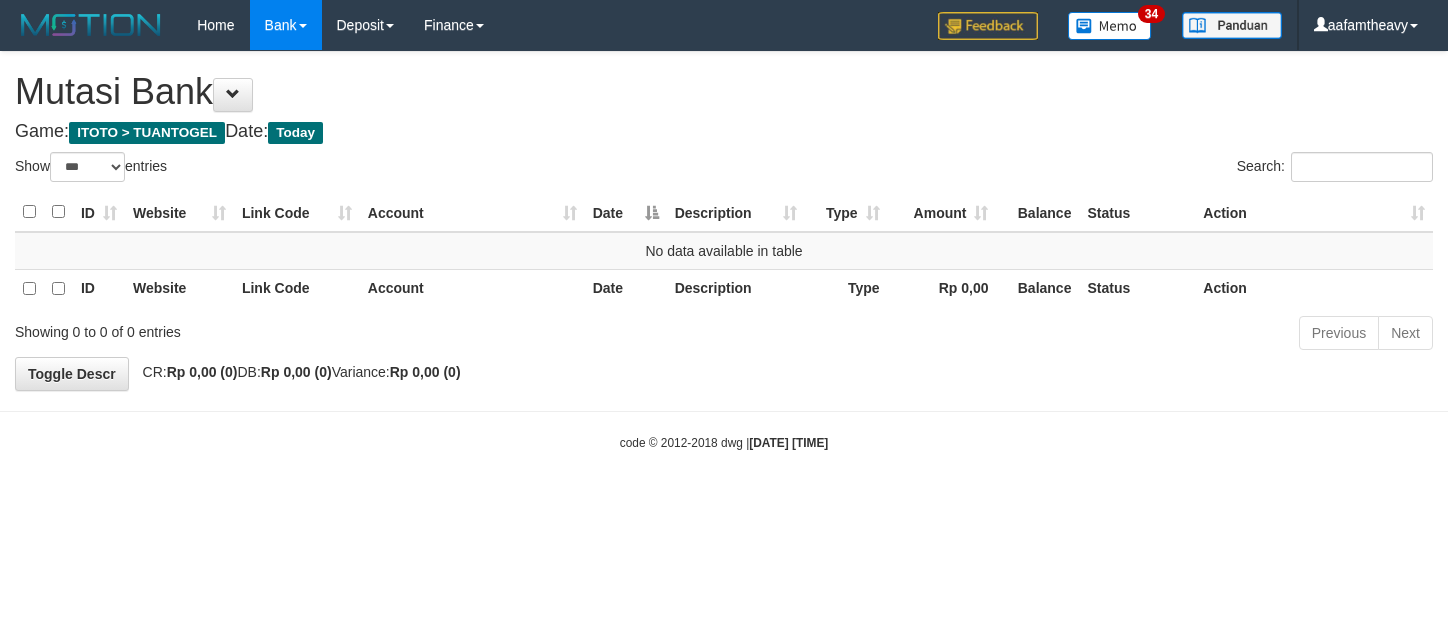 scroll, scrollTop: 0, scrollLeft: 0, axis: both 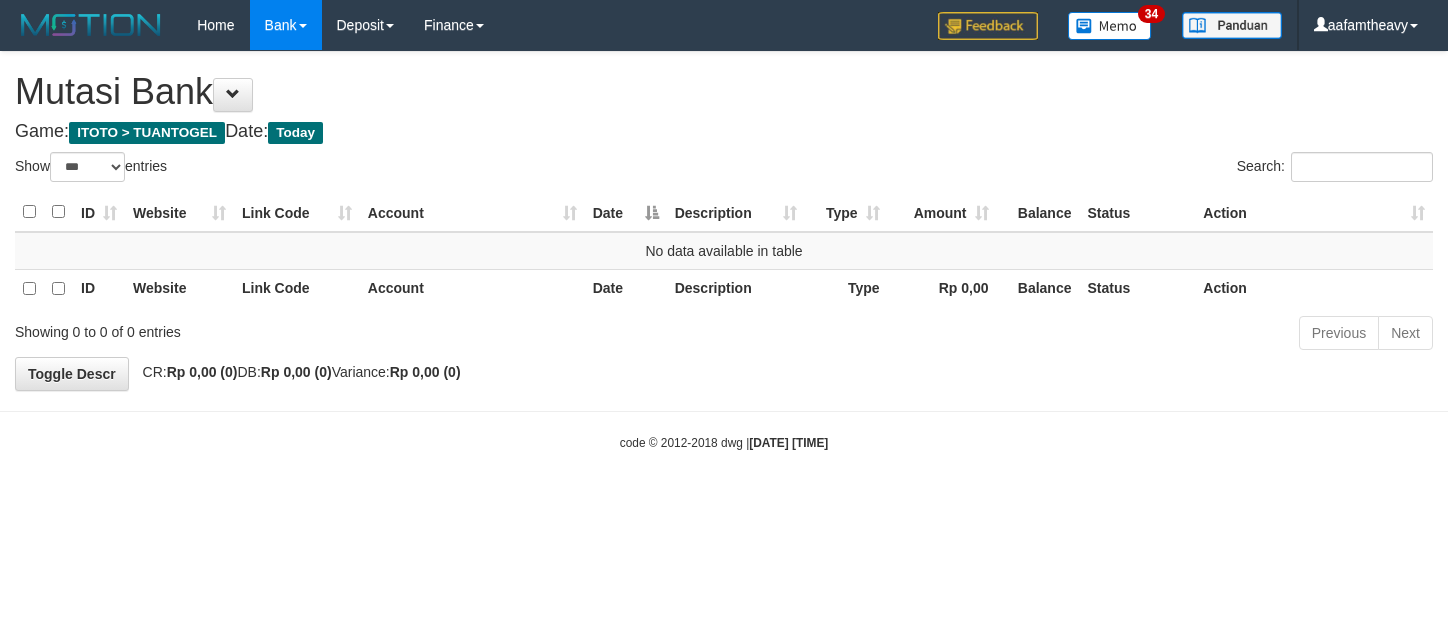 select on "***" 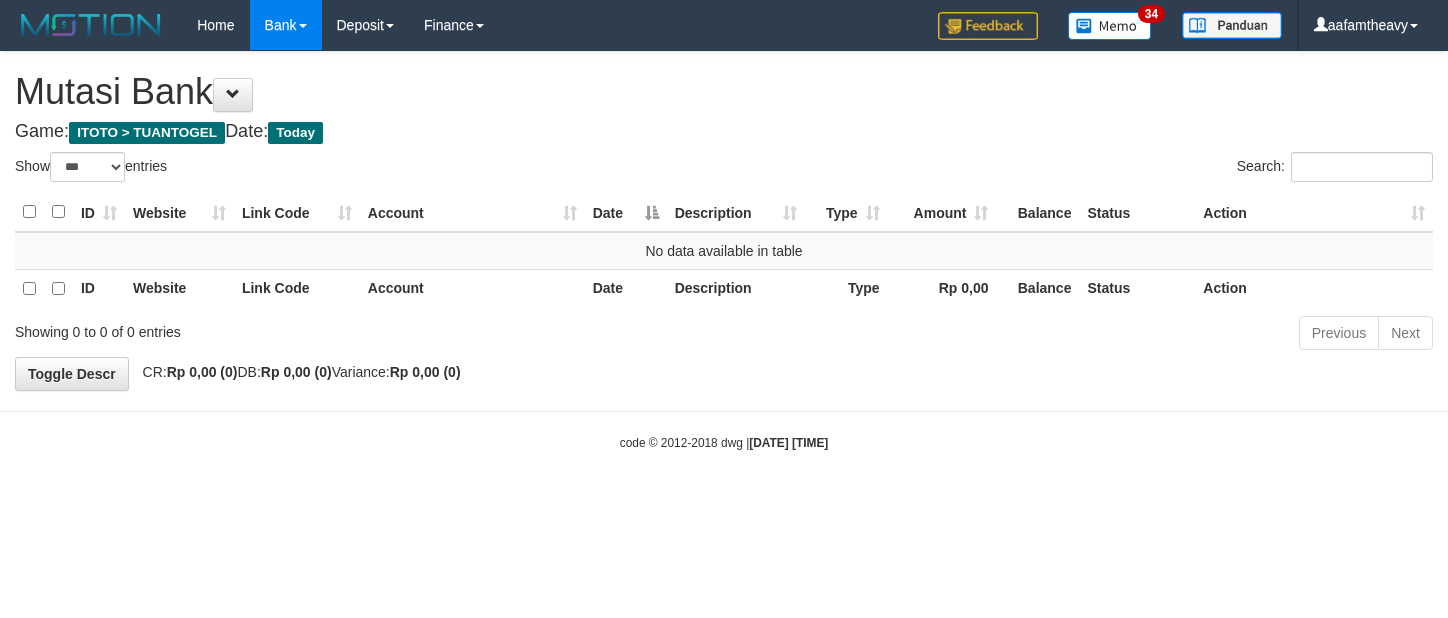 scroll, scrollTop: 0, scrollLeft: 0, axis: both 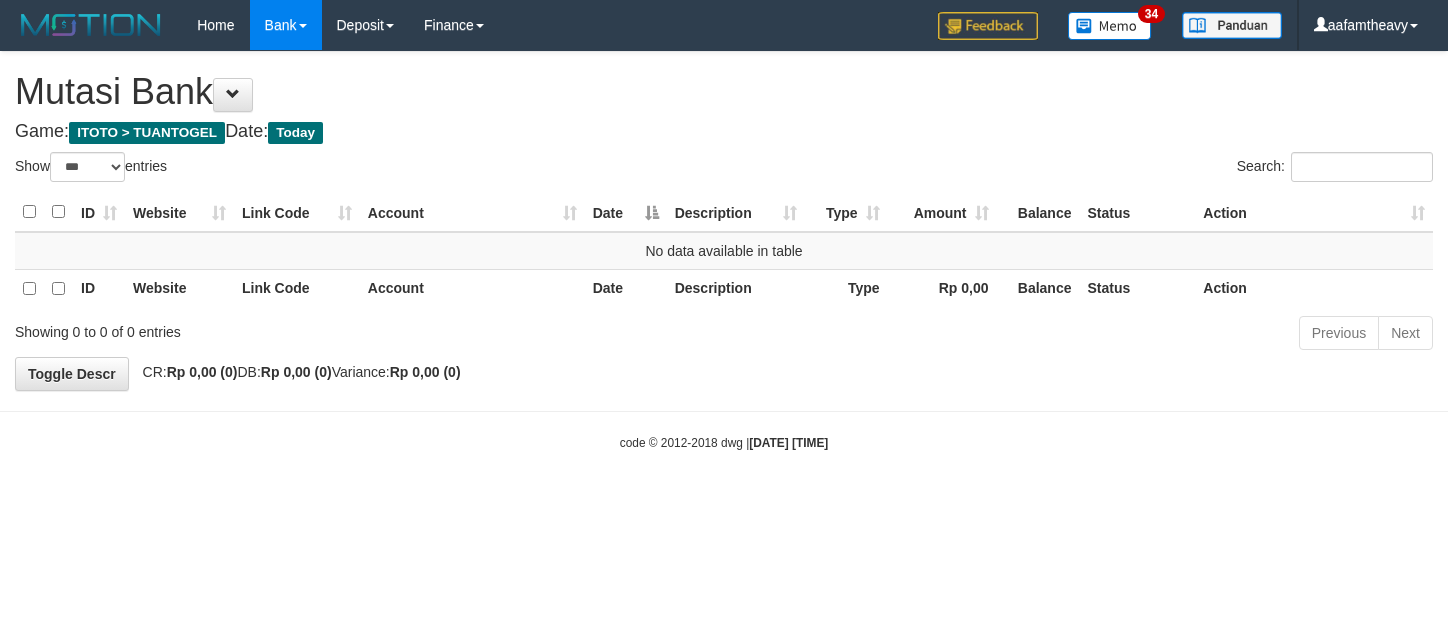select on "***" 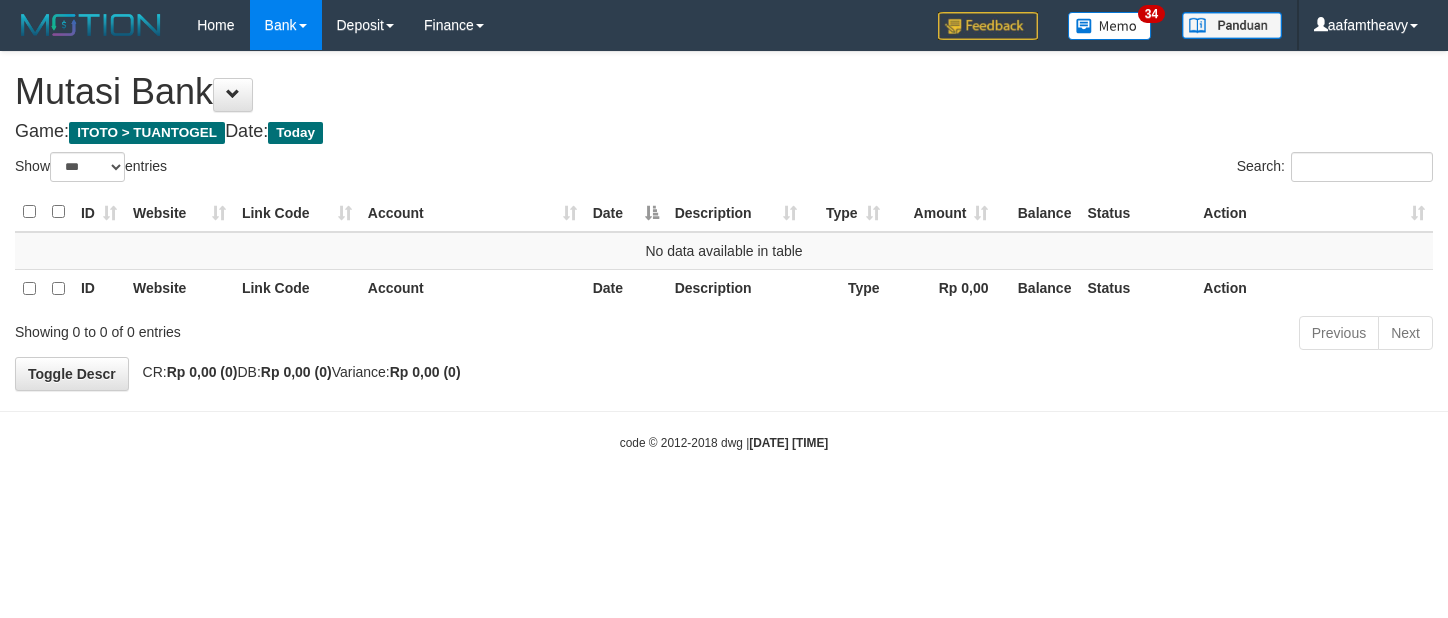 scroll, scrollTop: 0, scrollLeft: 0, axis: both 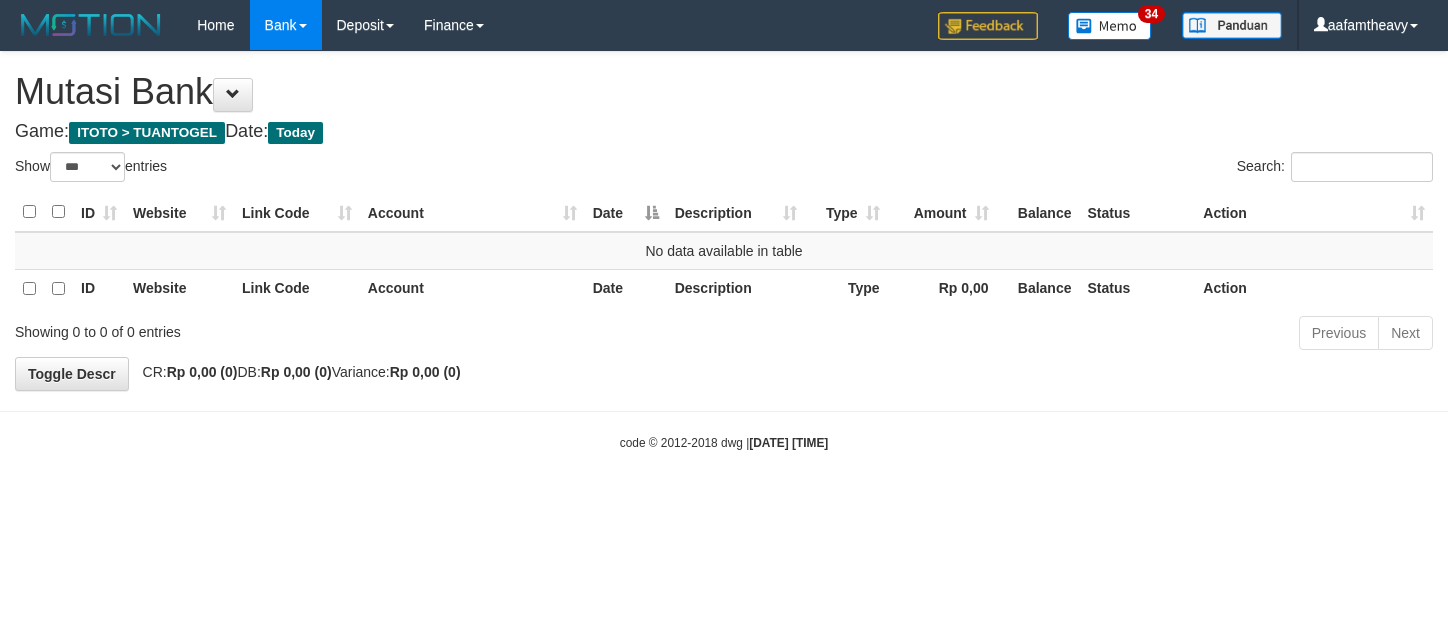 select on "***" 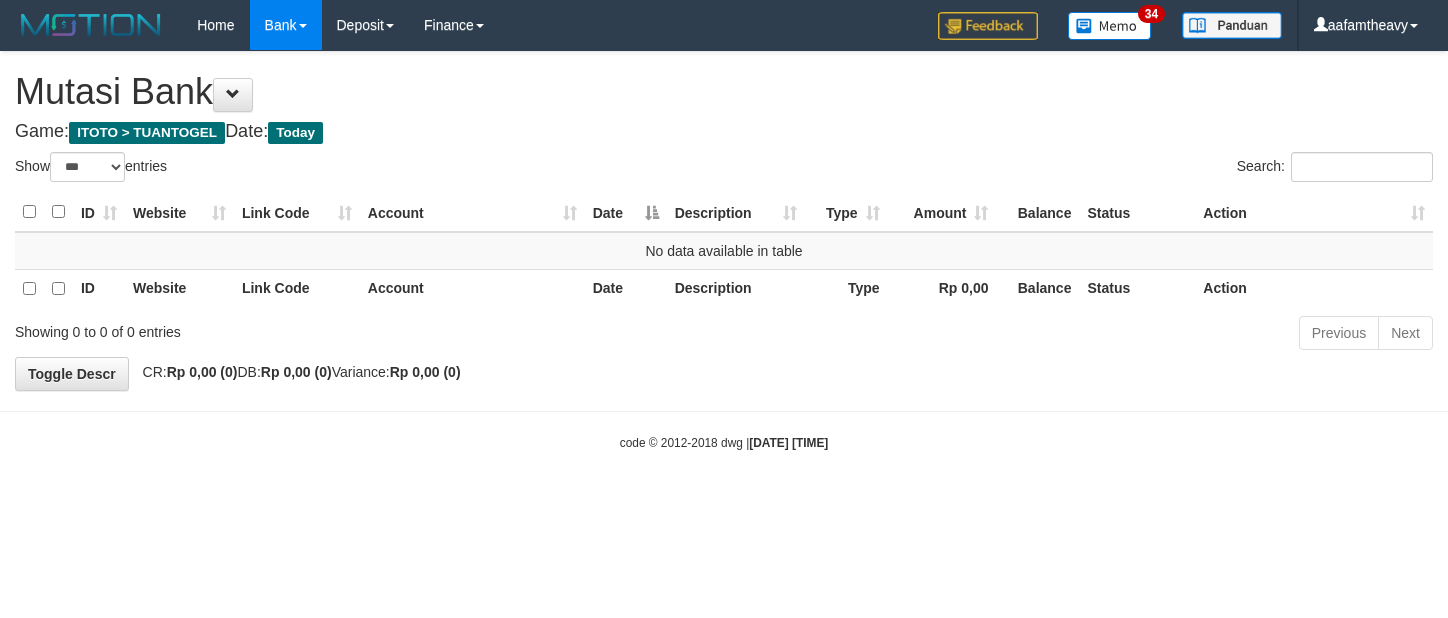 scroll, scrollTop: 0, scrollLeft: 0, axis: both 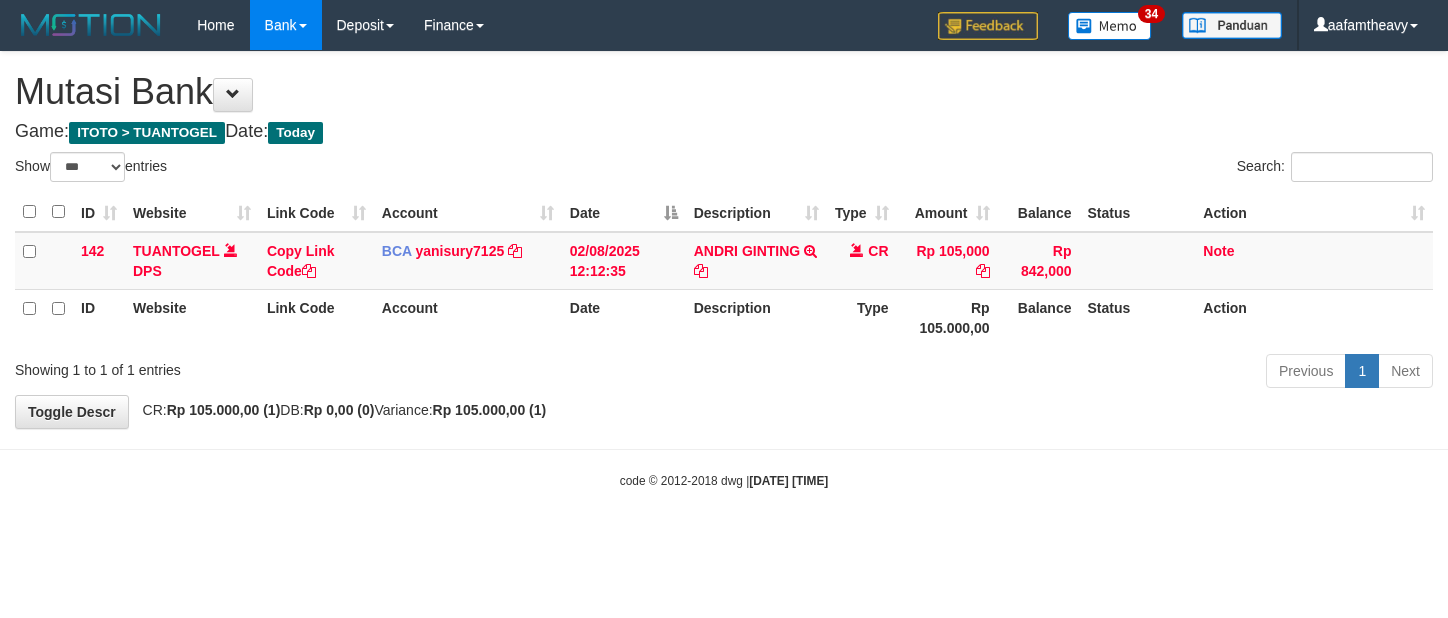 select on "***" 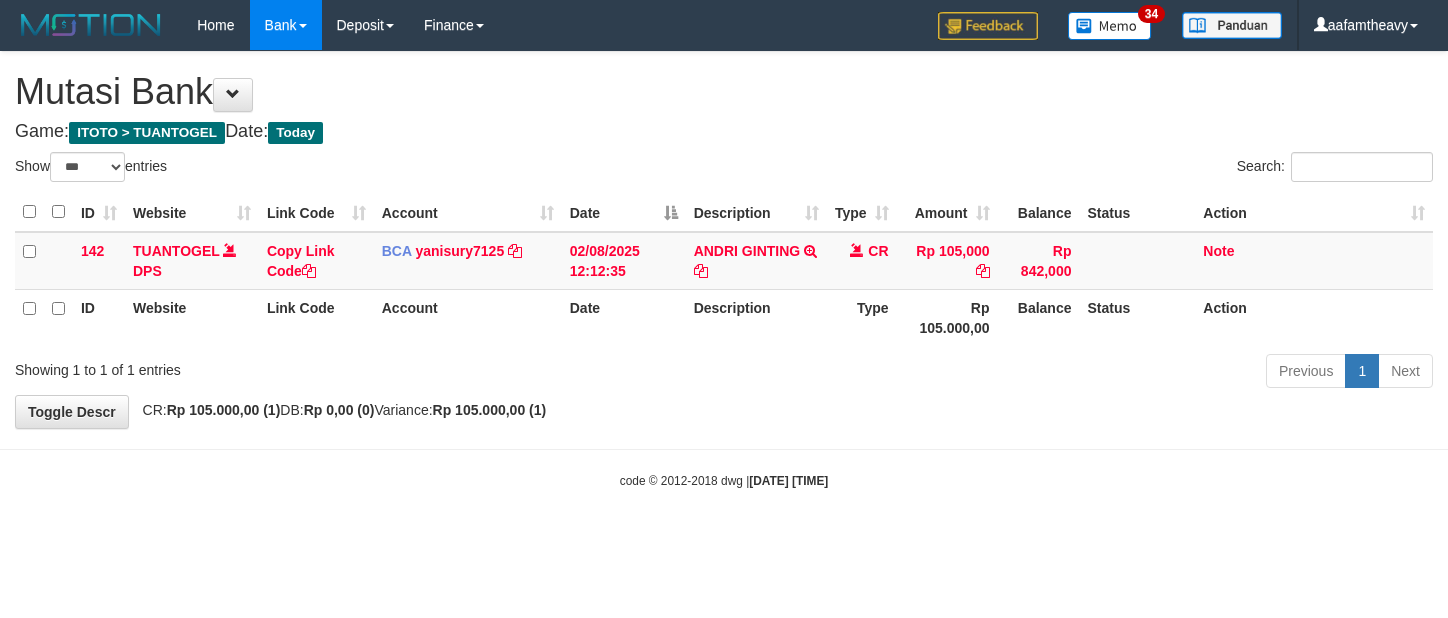 scroll, scrollTop: 0, scrollLeft: 0, axis: both 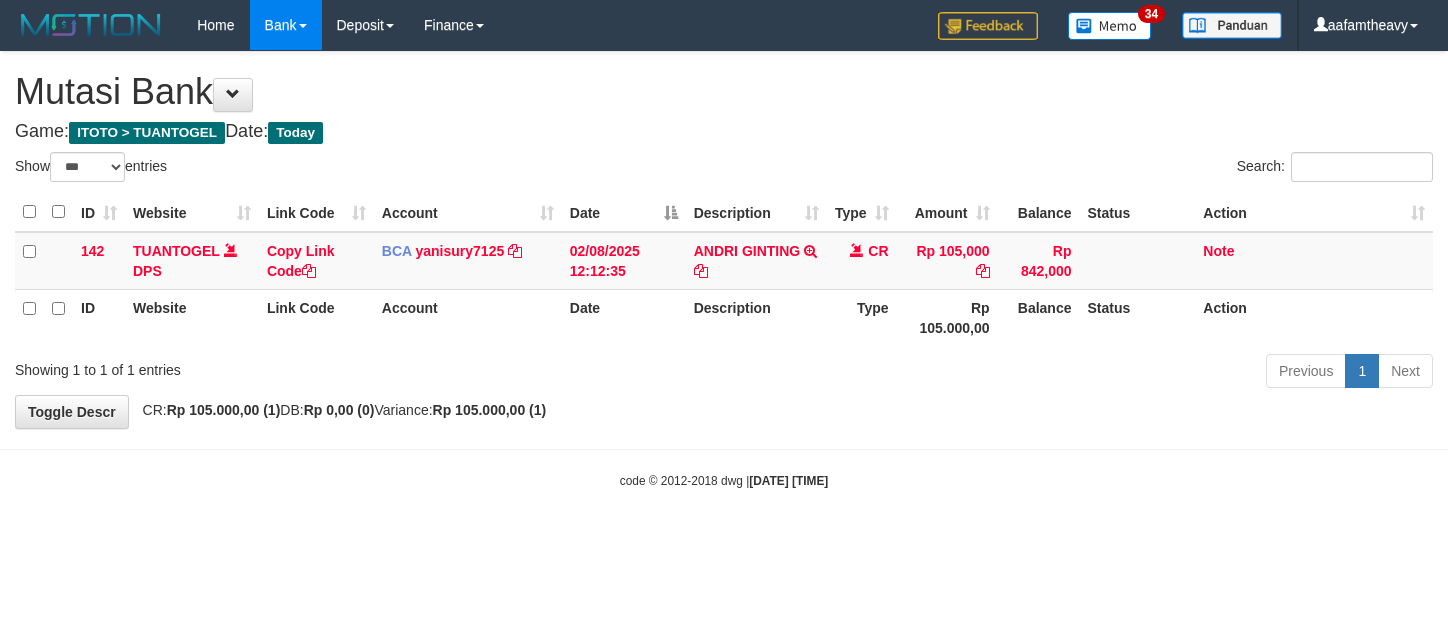 select on "***" 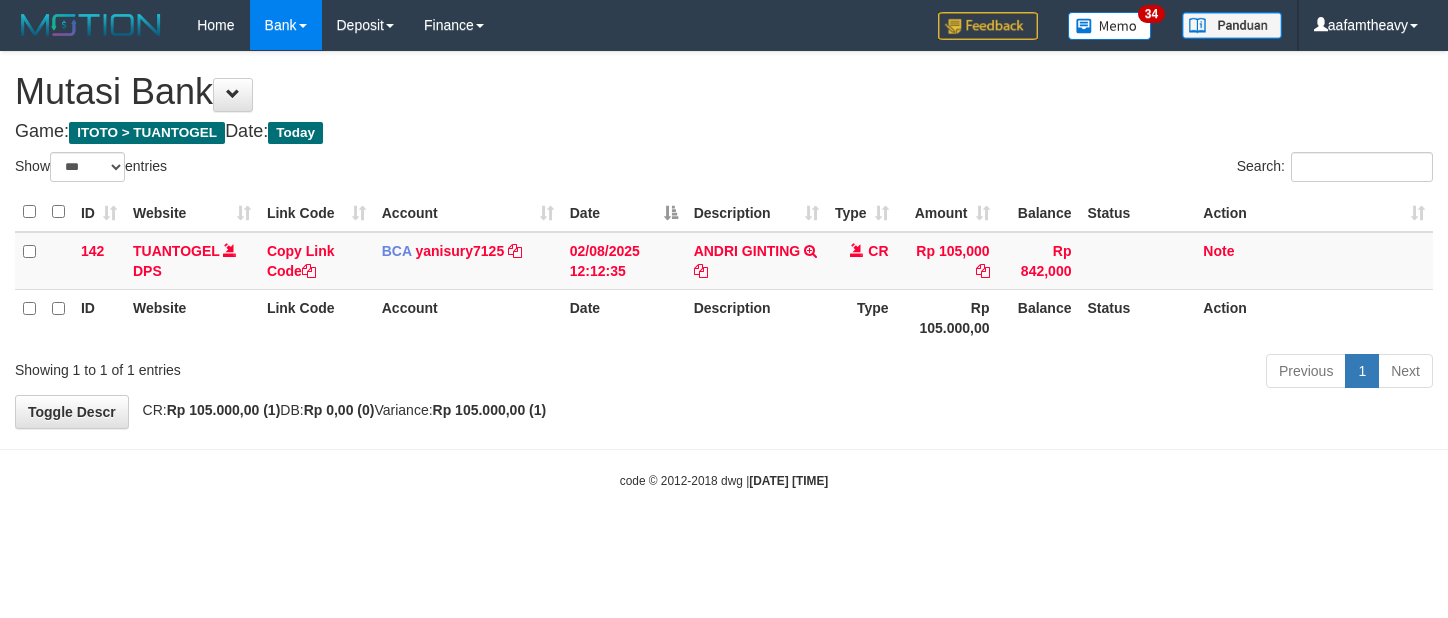 scroll, scrollTop: 0, scrollLeft: 0, axis: both 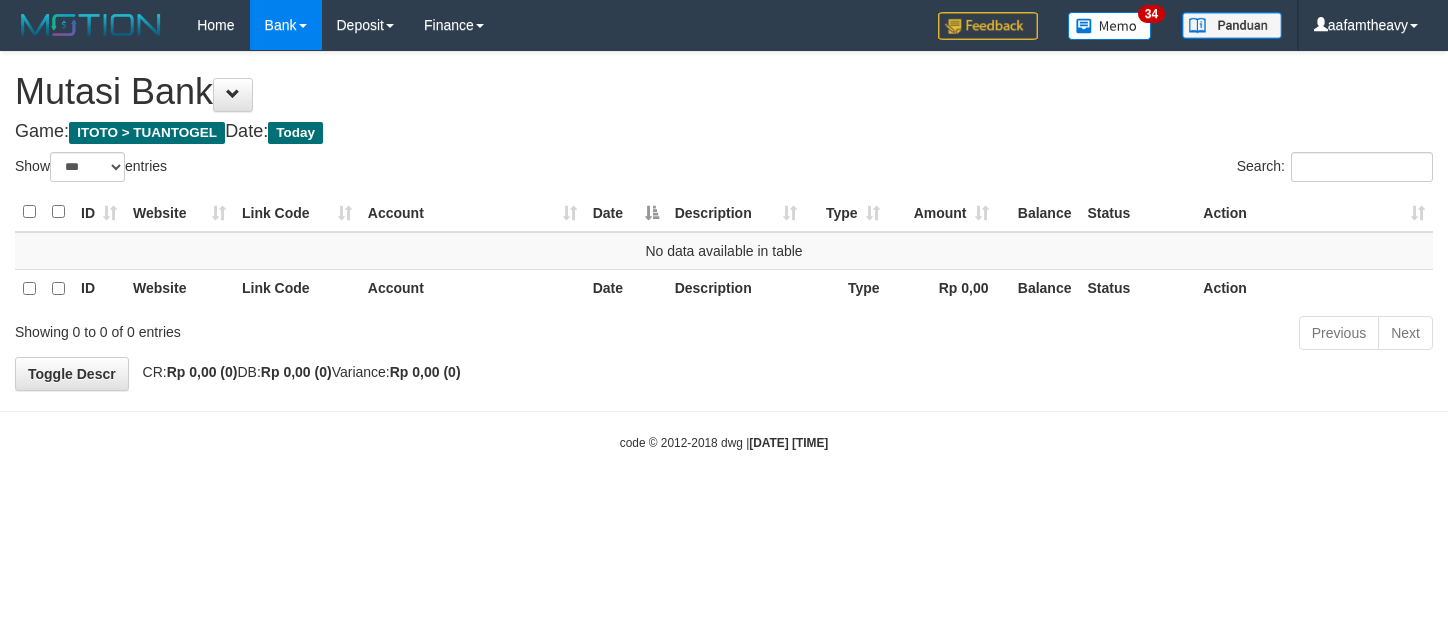 select on "***" 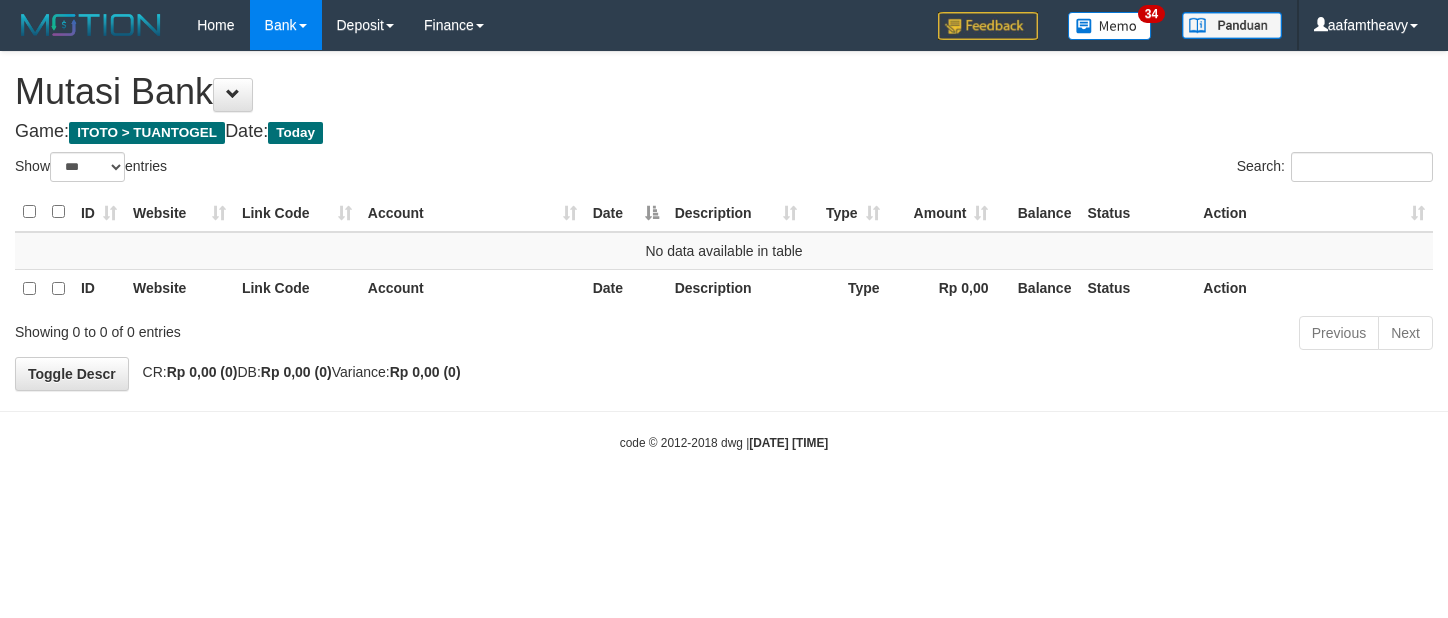 scroll, scrollTop: 0, scrollLeft: 0, axis: both 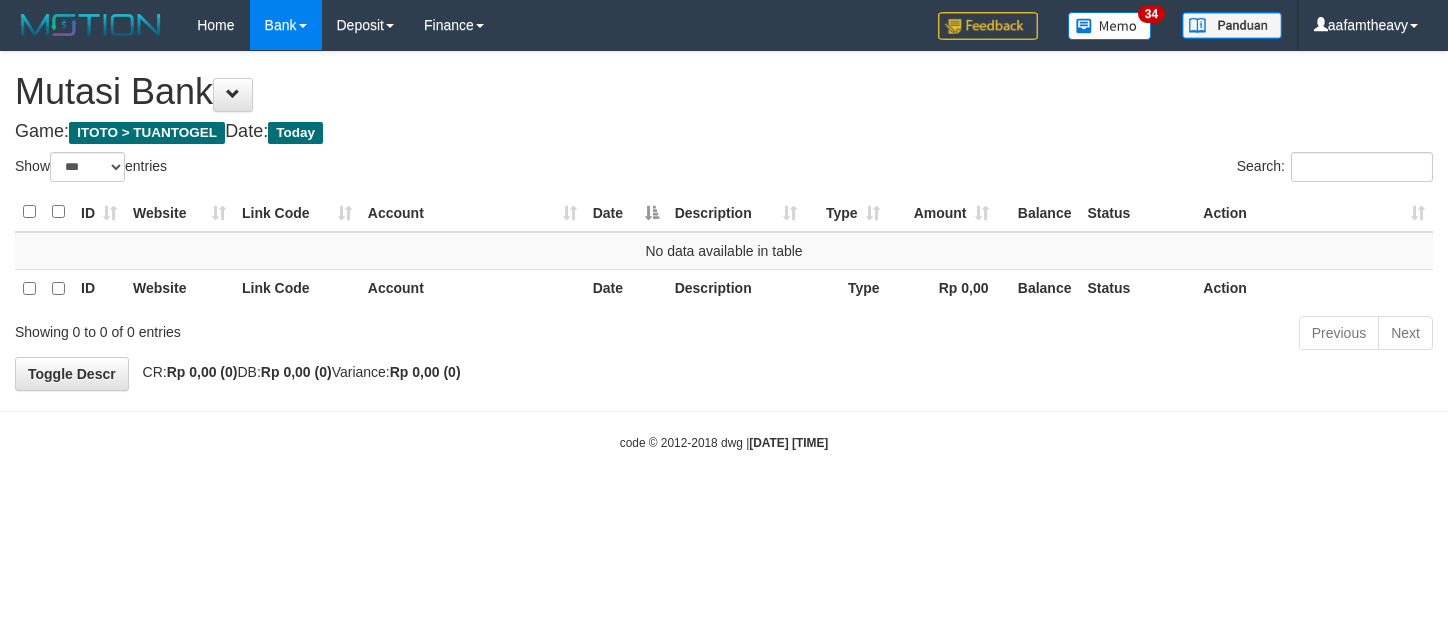 select on "***" 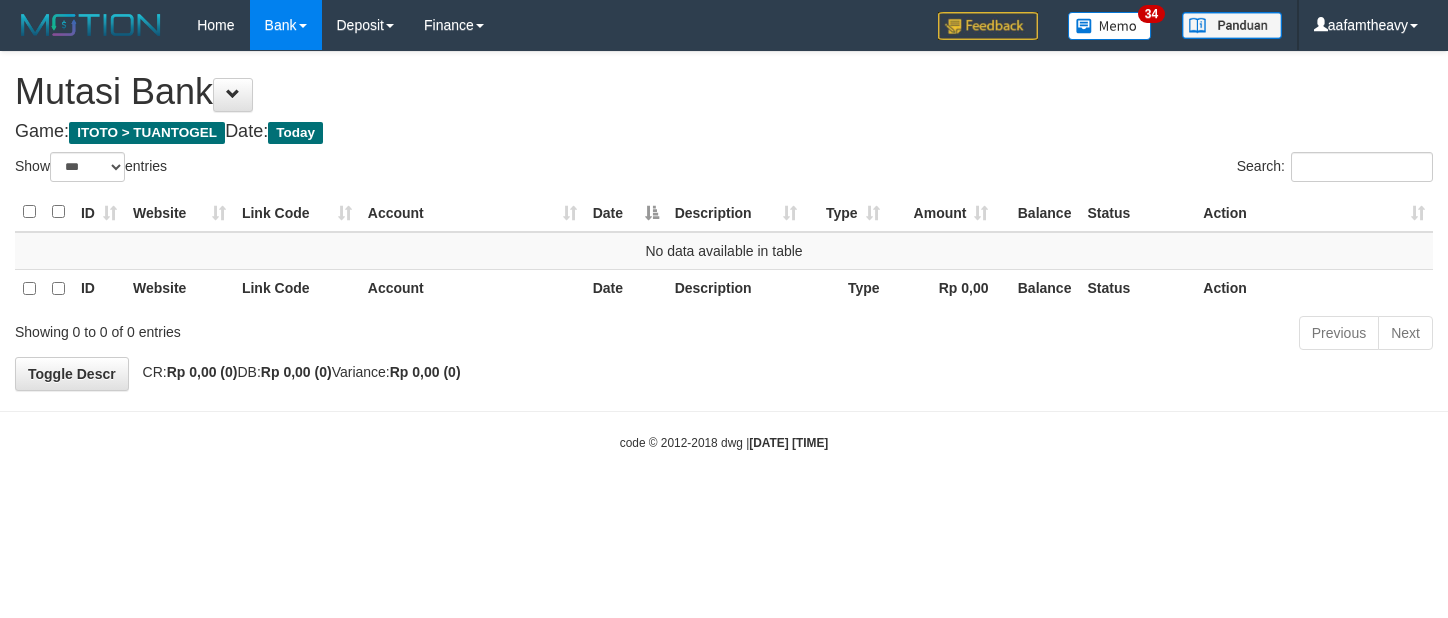 scroll, scrollTop: 0, scrollLeft: 0, axis: both 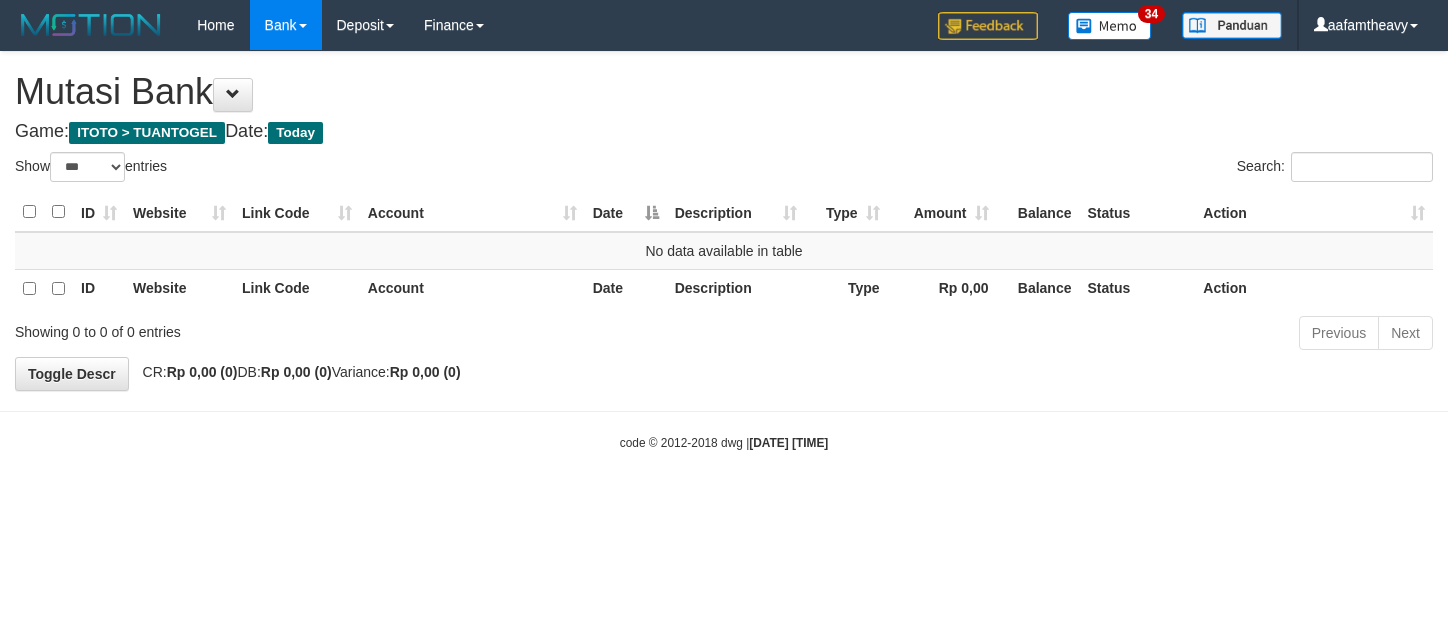 select on "***" 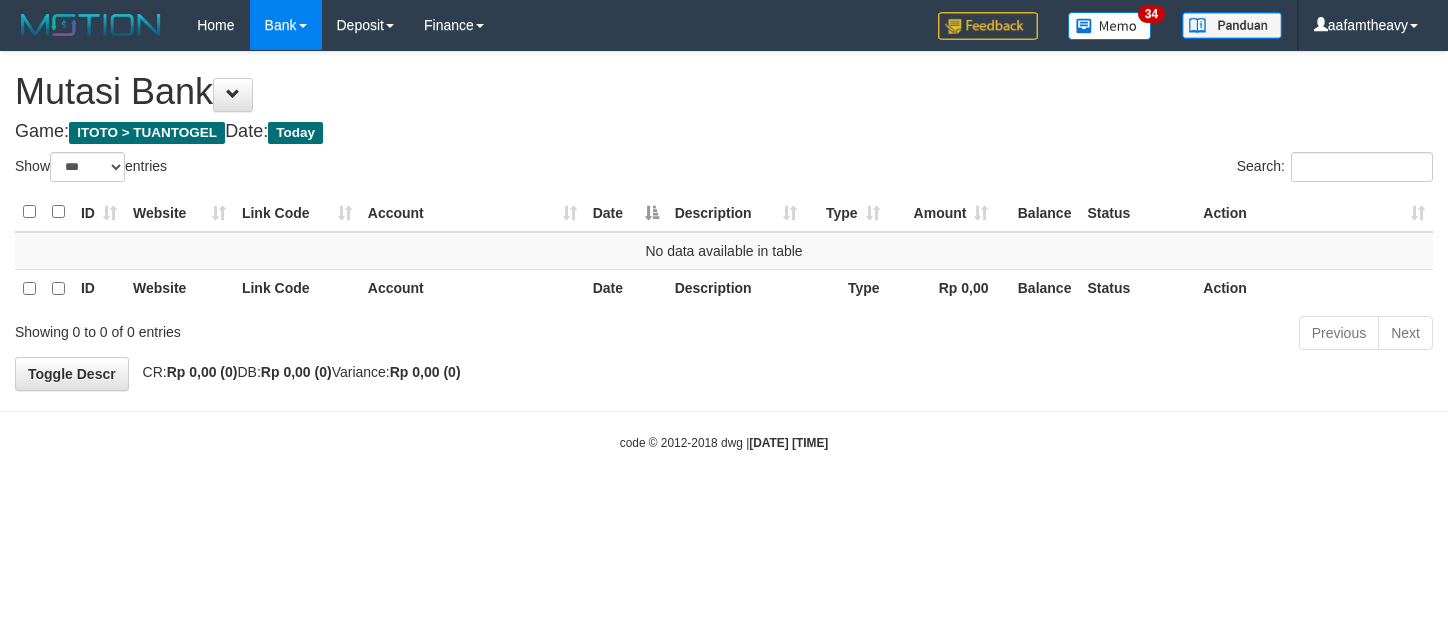 scroll, scrollTop: 0, scrollLeft: 0, axis: both 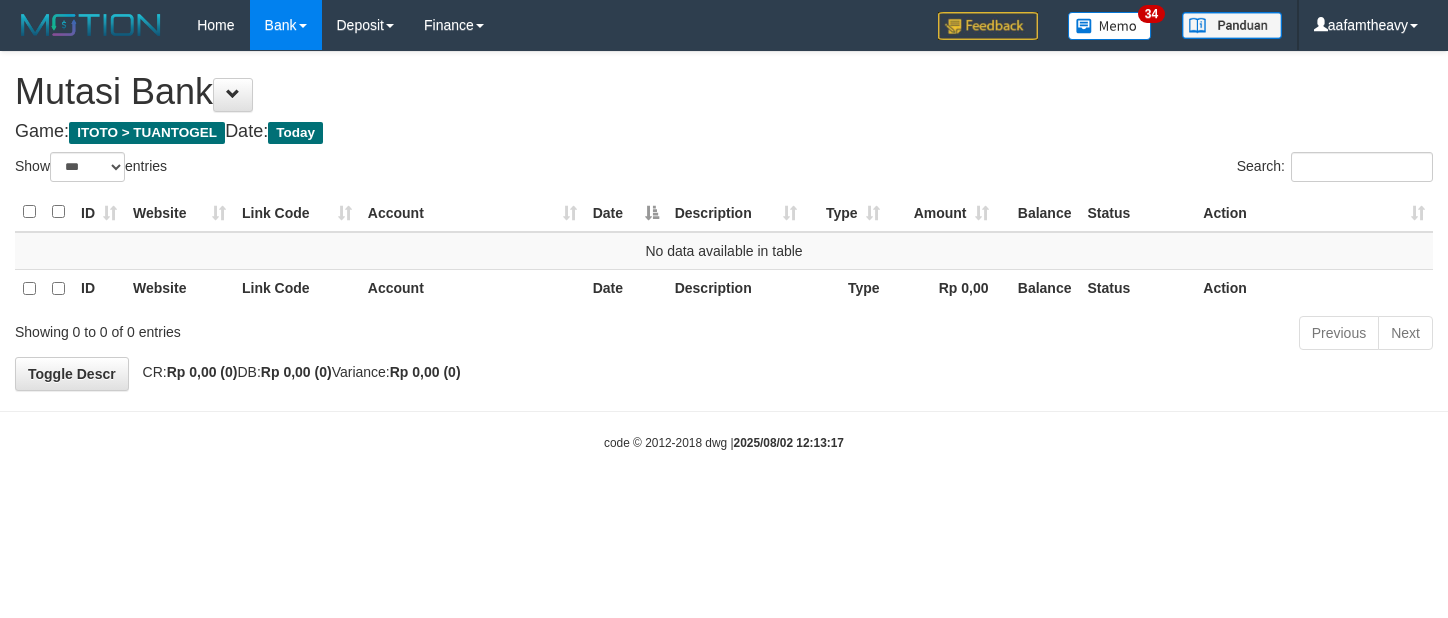 select on "***" 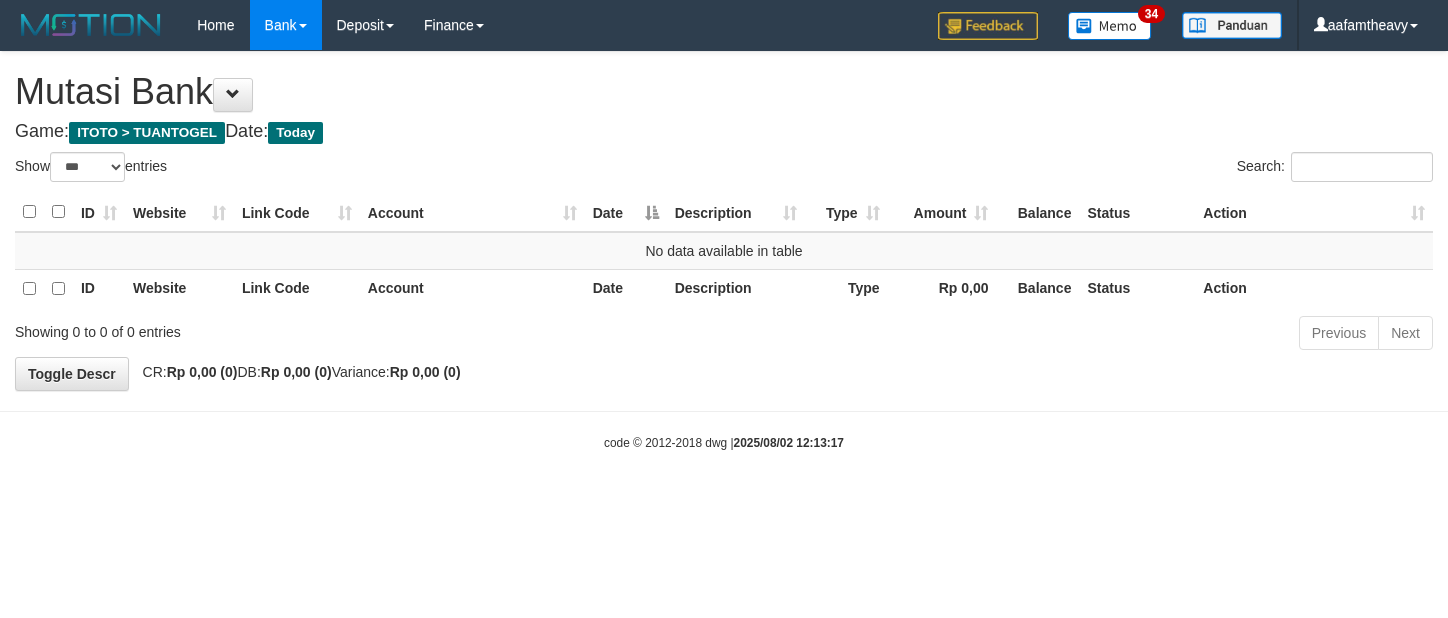 scroll, scrollTop: 0, scrollLeft: 0, axis: both 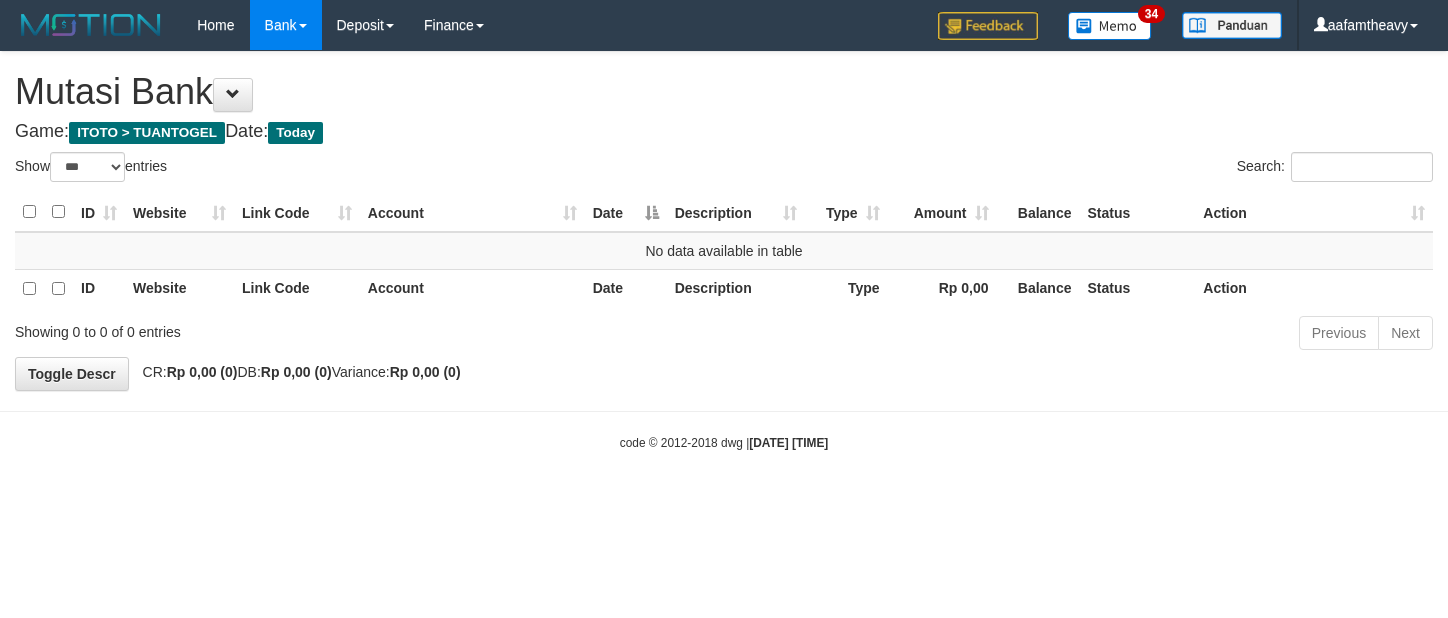 select on "***" 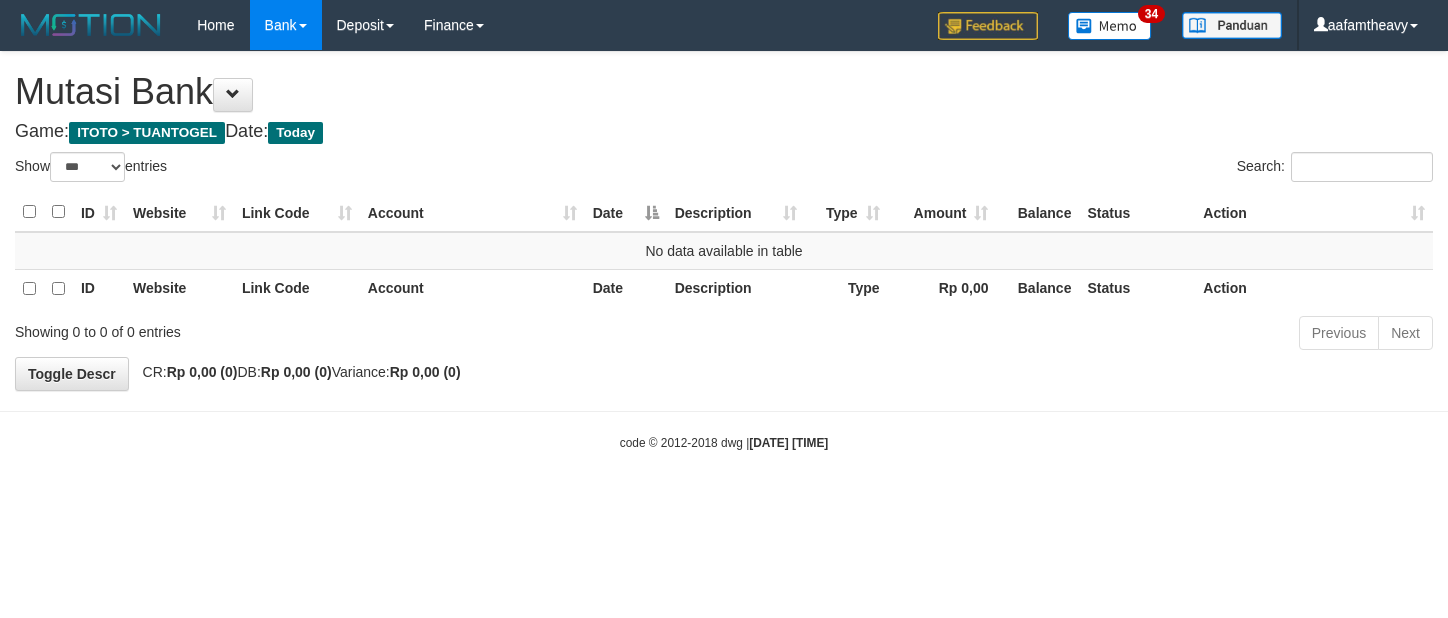 scroll, scrollTop: 0, scrollLeft: 0, axis: both 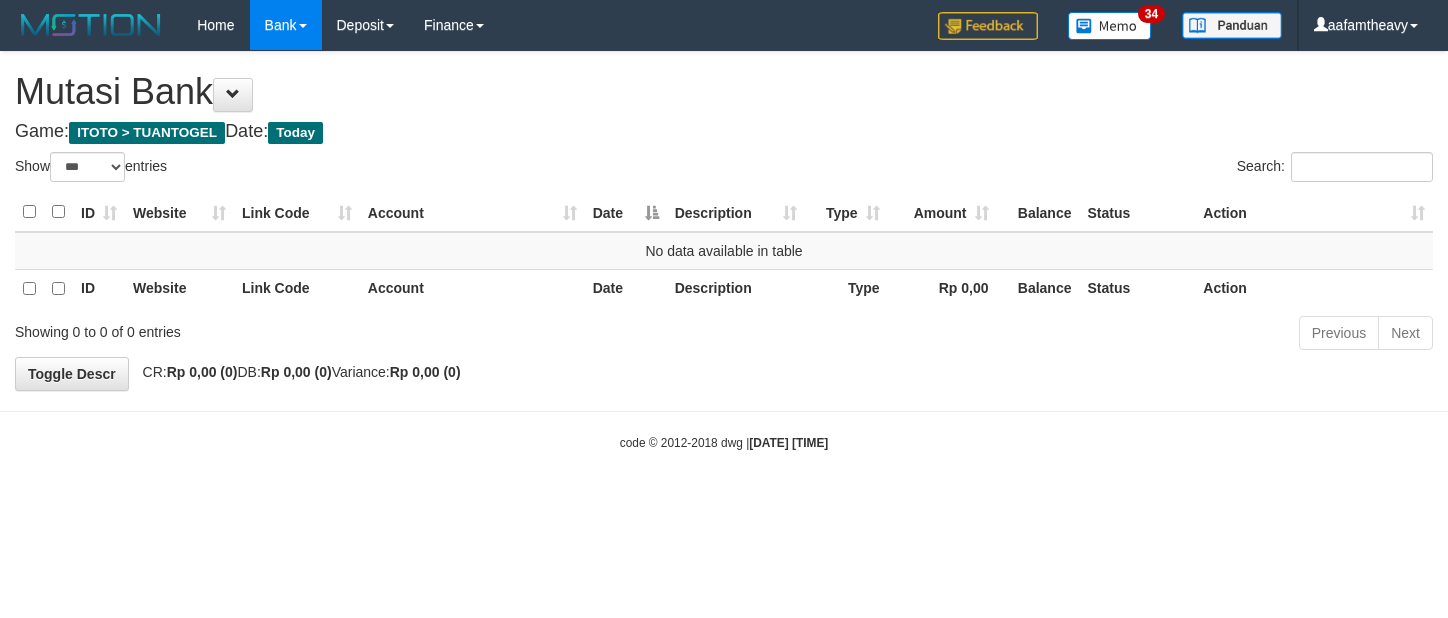 select on "***" 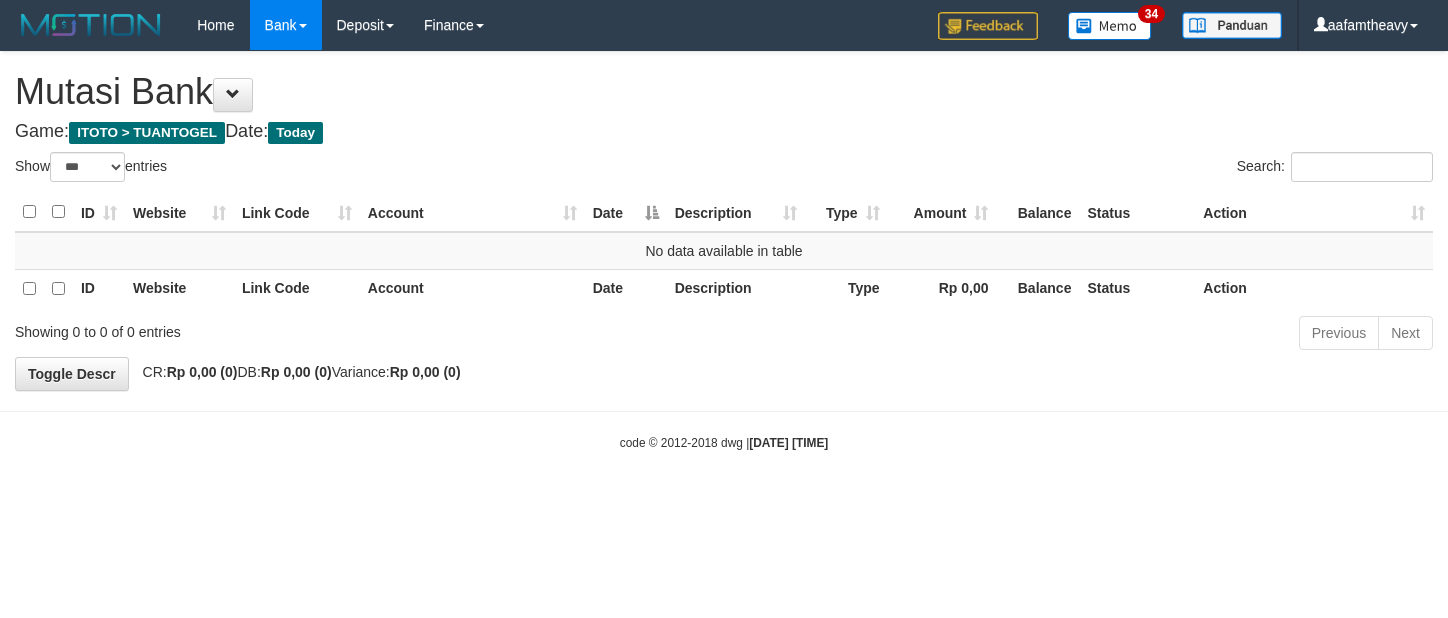 scroll, scrollTop: 0, scrollLeft: 0, axis: both 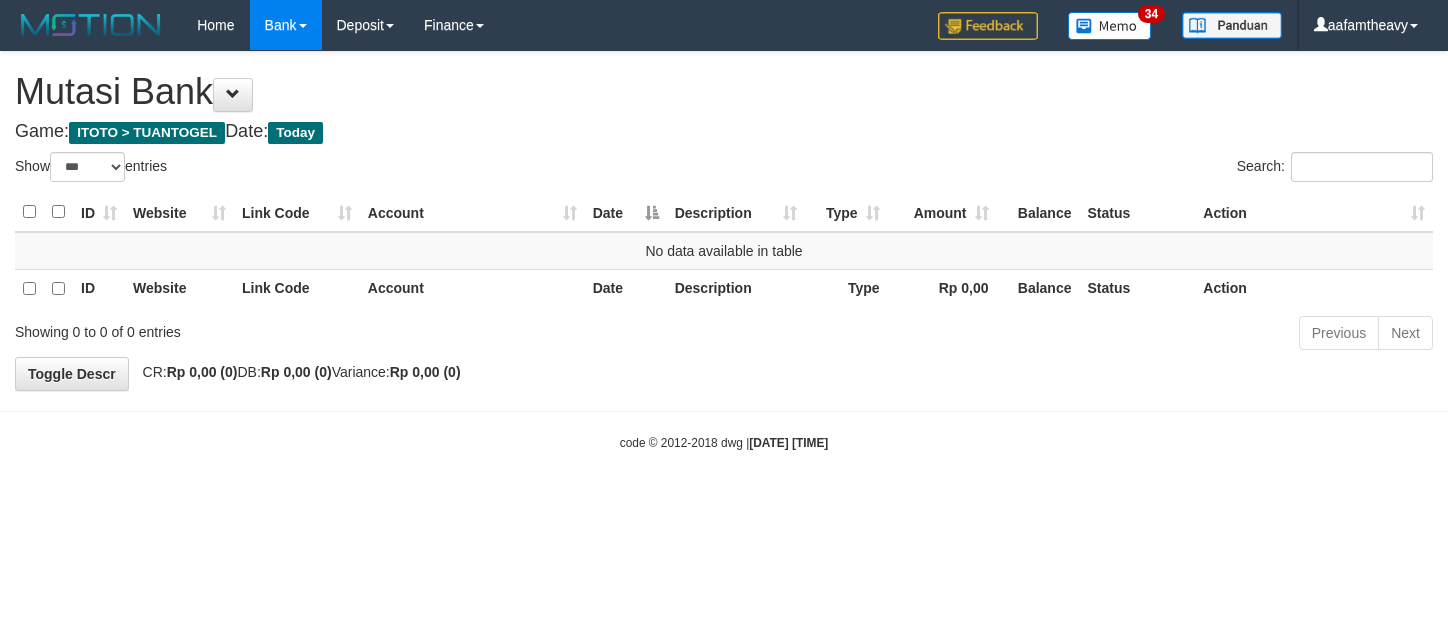 select on "***" 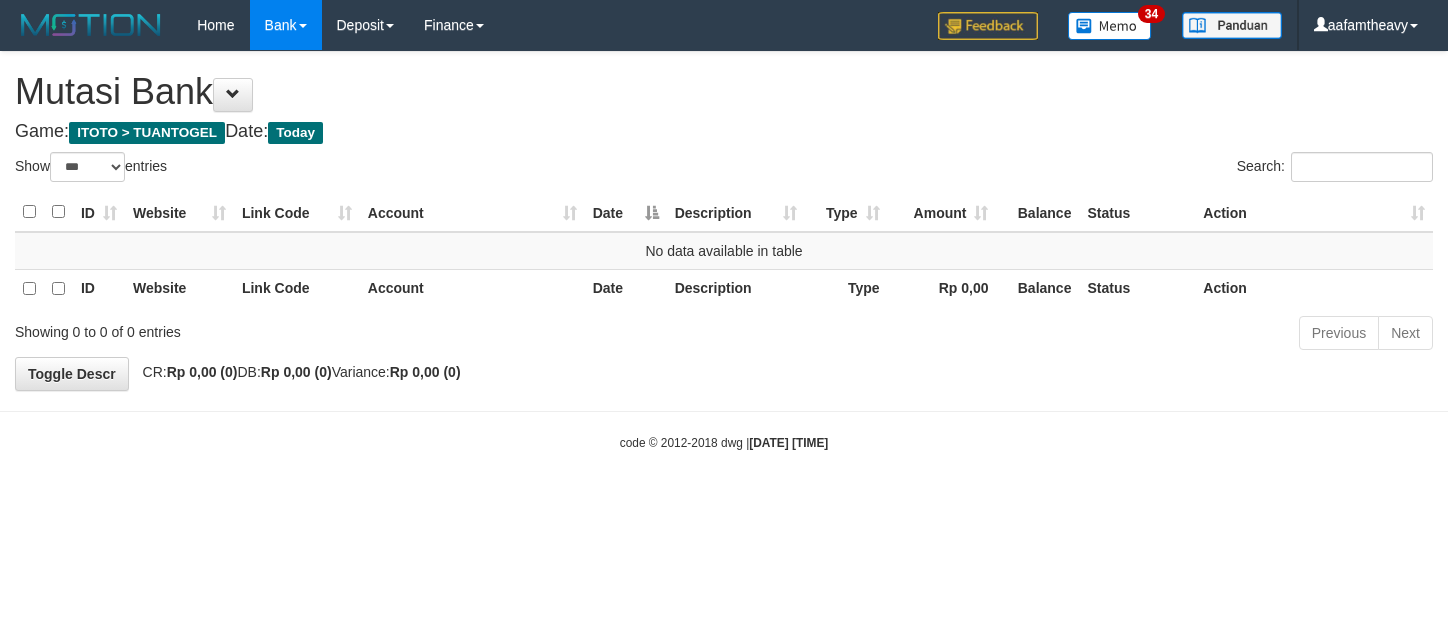 scroll, scrollTop: 0, scrollLeft: 0, axis: both 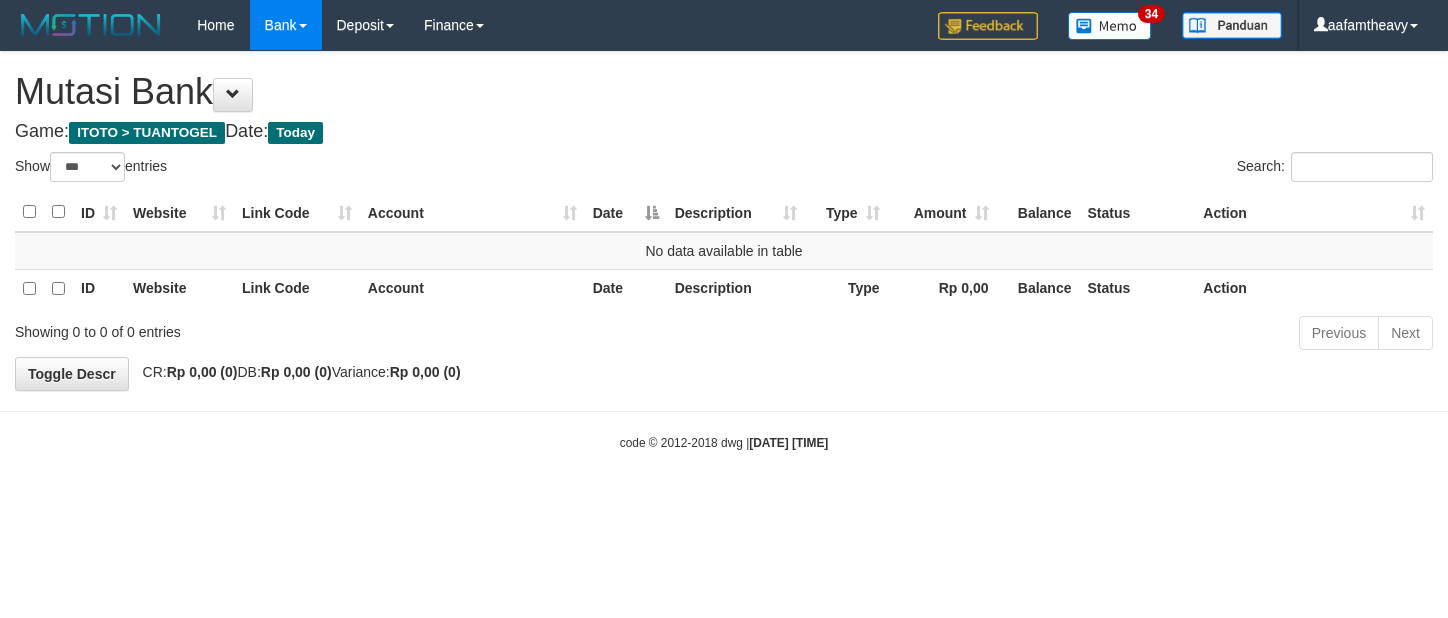 select on "***" 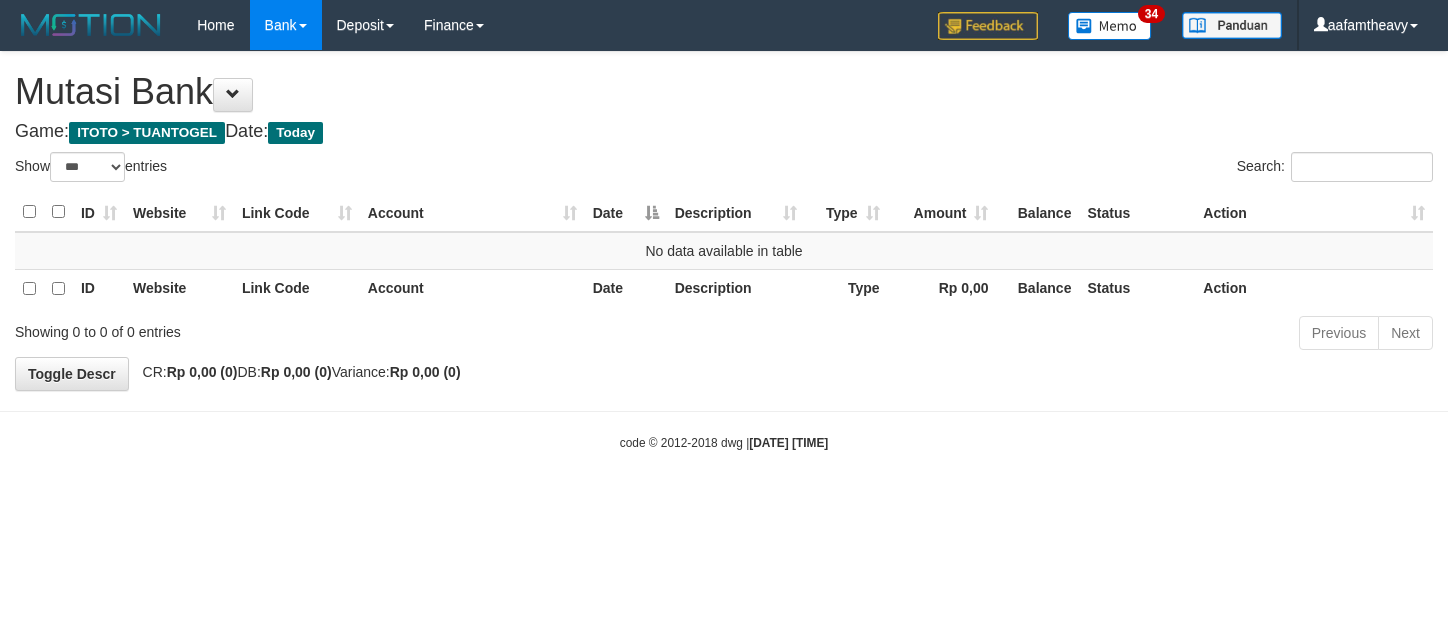 scroll, scrollTop: 0, scrollLeft: 0, axis: both 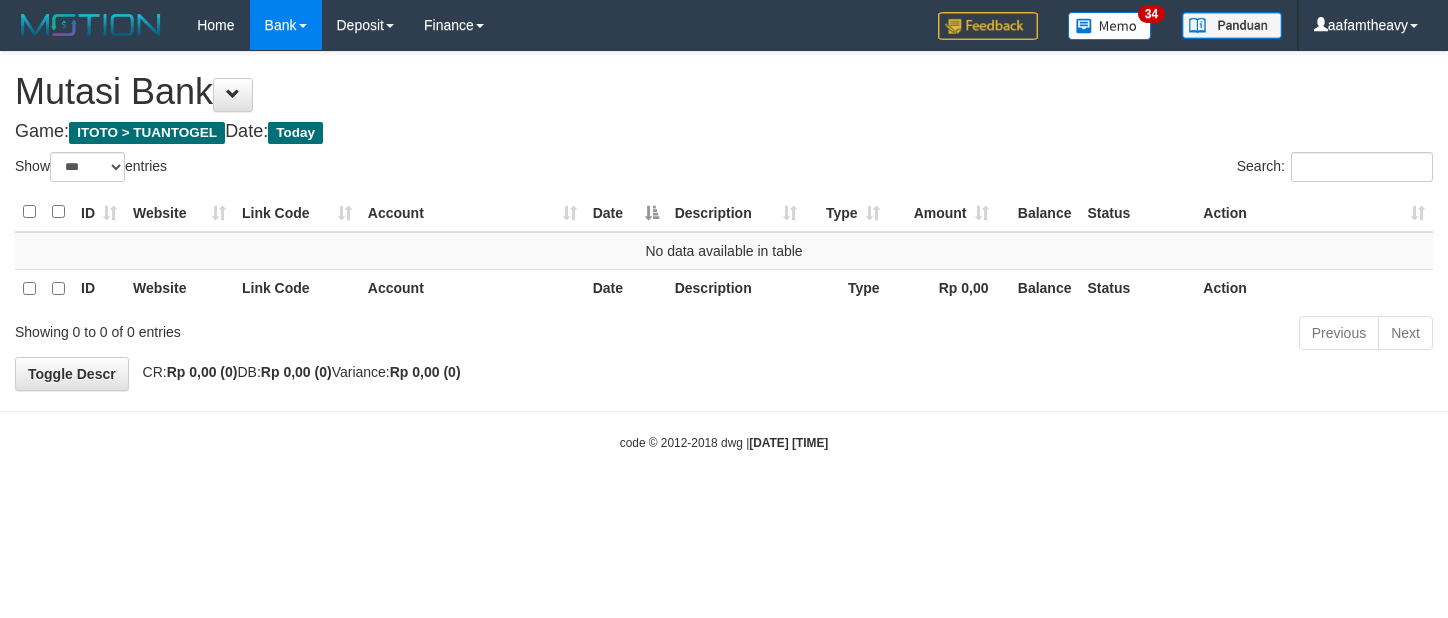 select on "***" 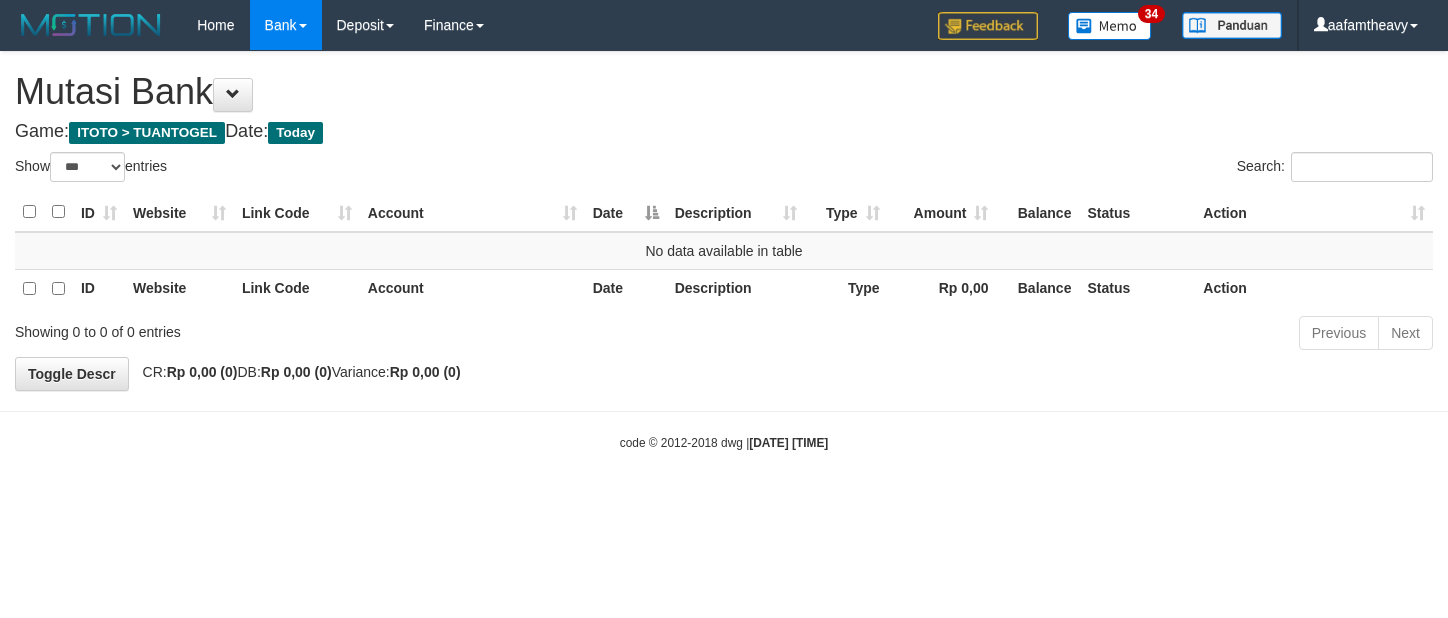 scroll, scrollTop: 0, scrollLeft: 0, axis: both 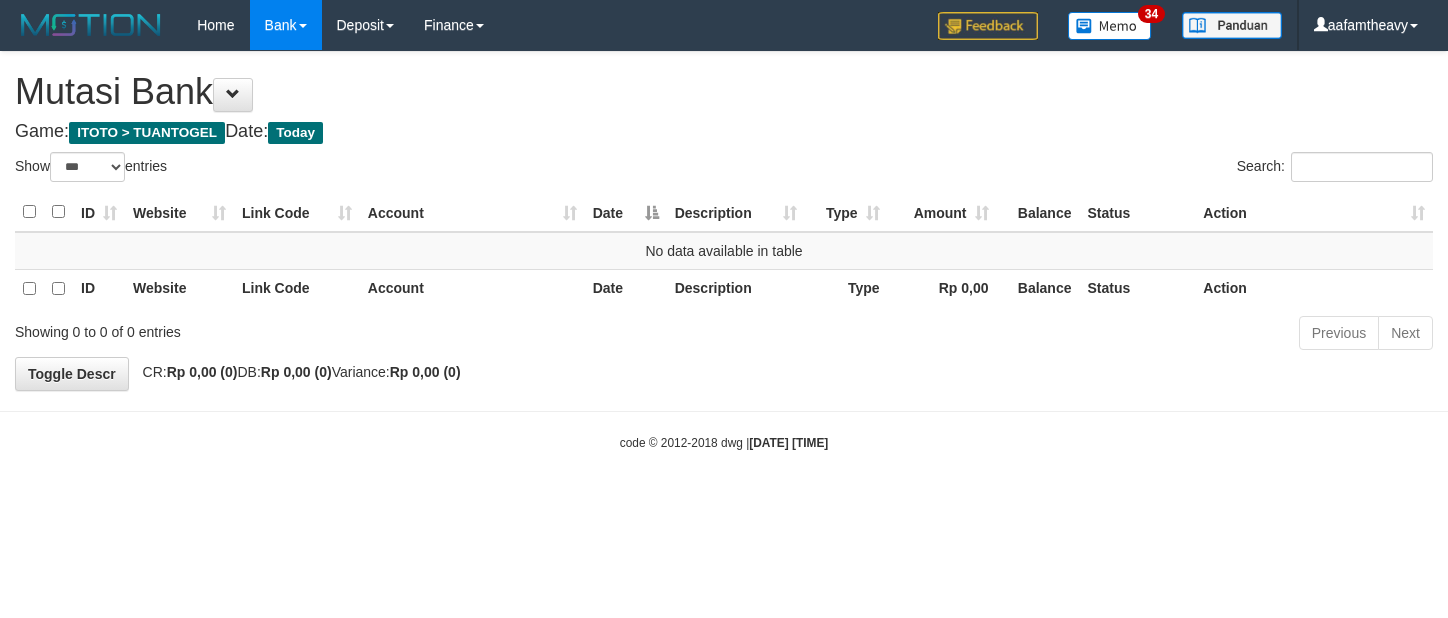 select on "***" 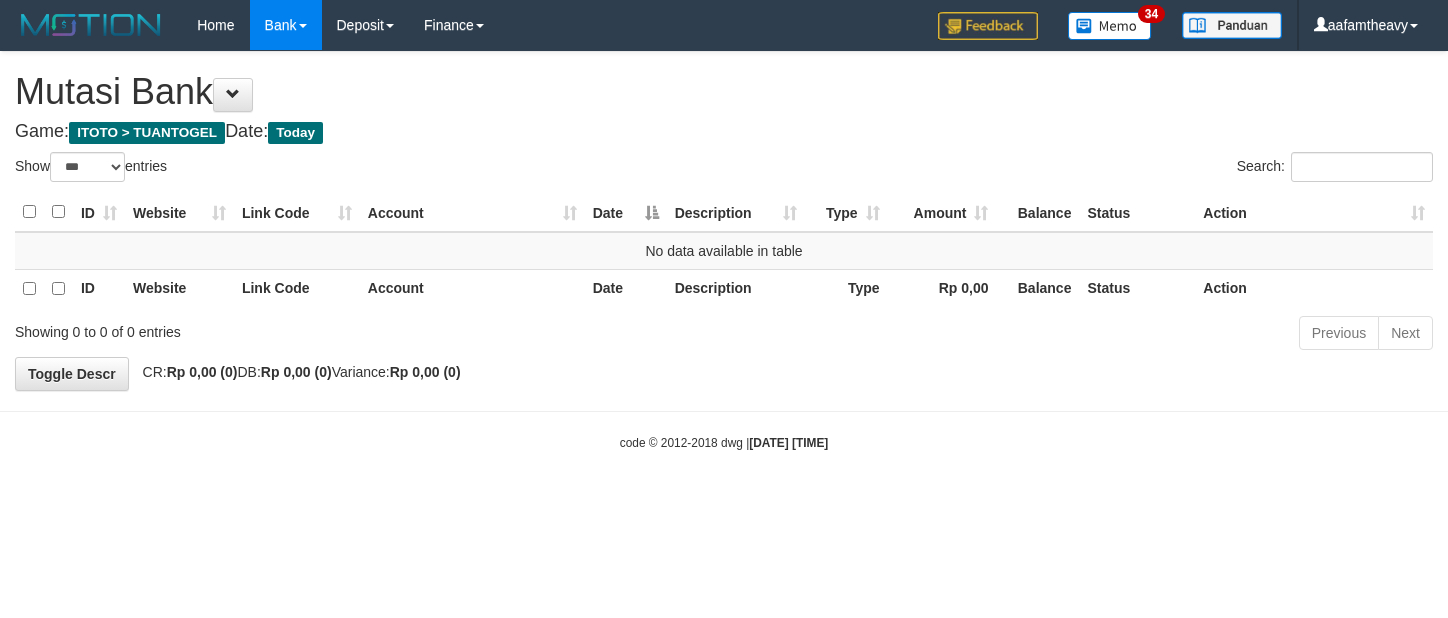scroll, scrollTop: 0, scrollLeft: 0, axis: both 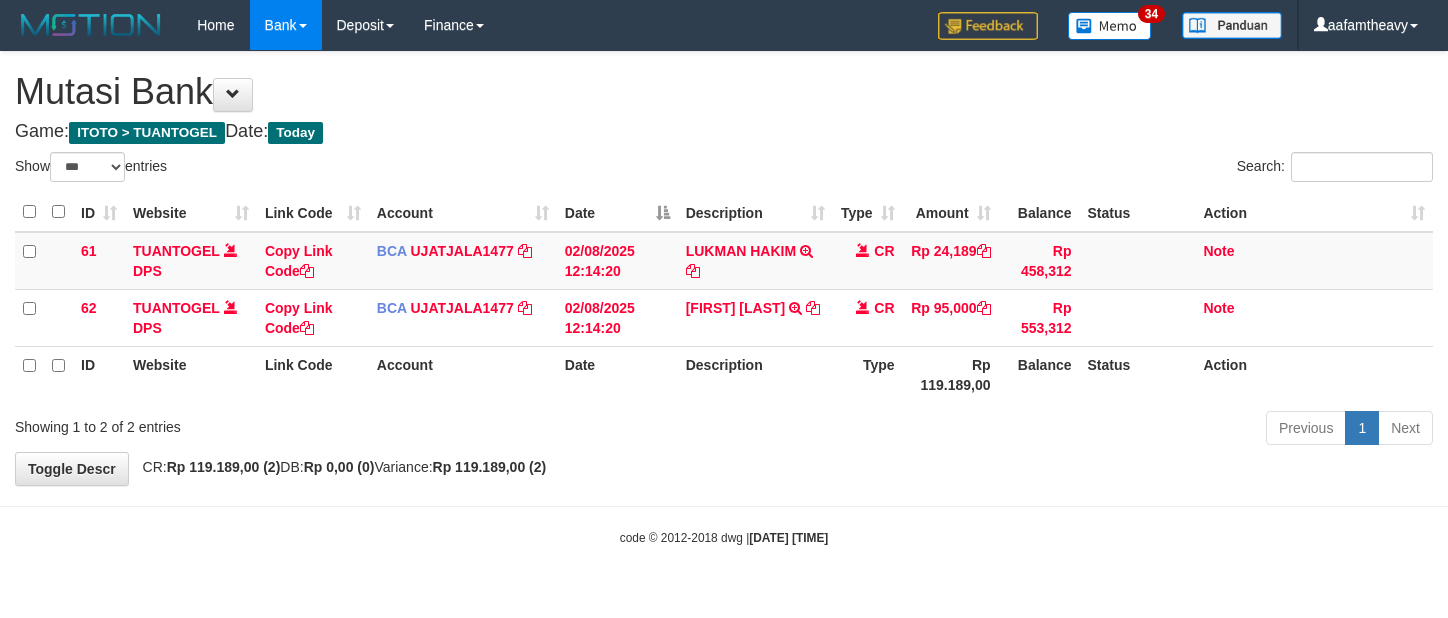 select on "***" 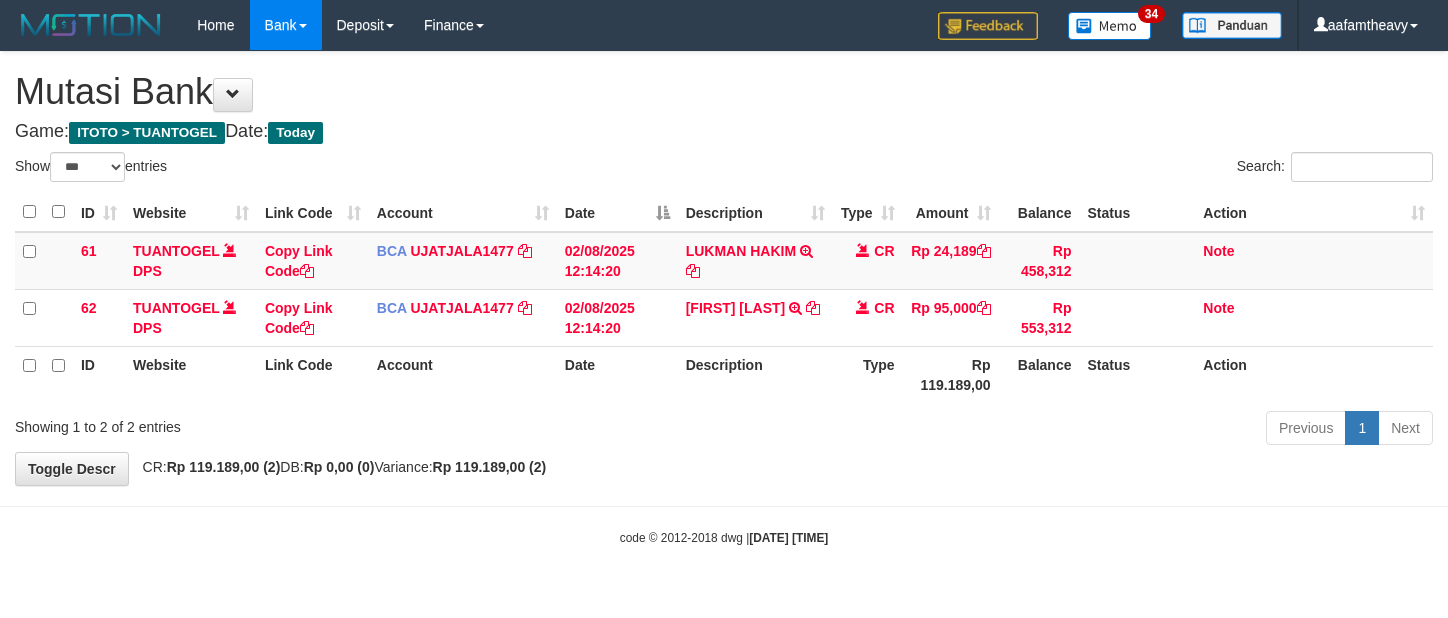 scroll, scrollTop: 0, scrollLeft: 0, axis: both 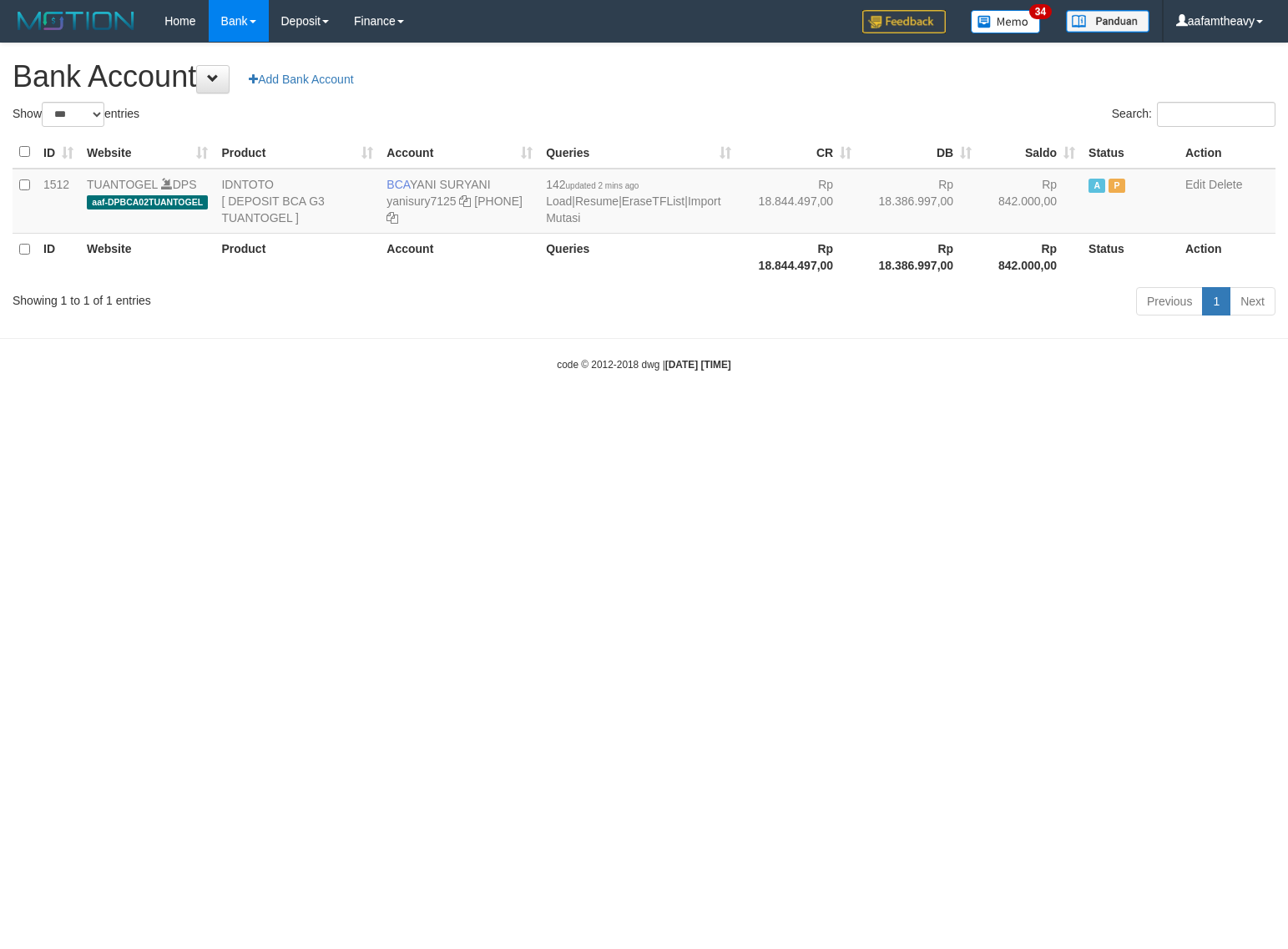 select on "***" 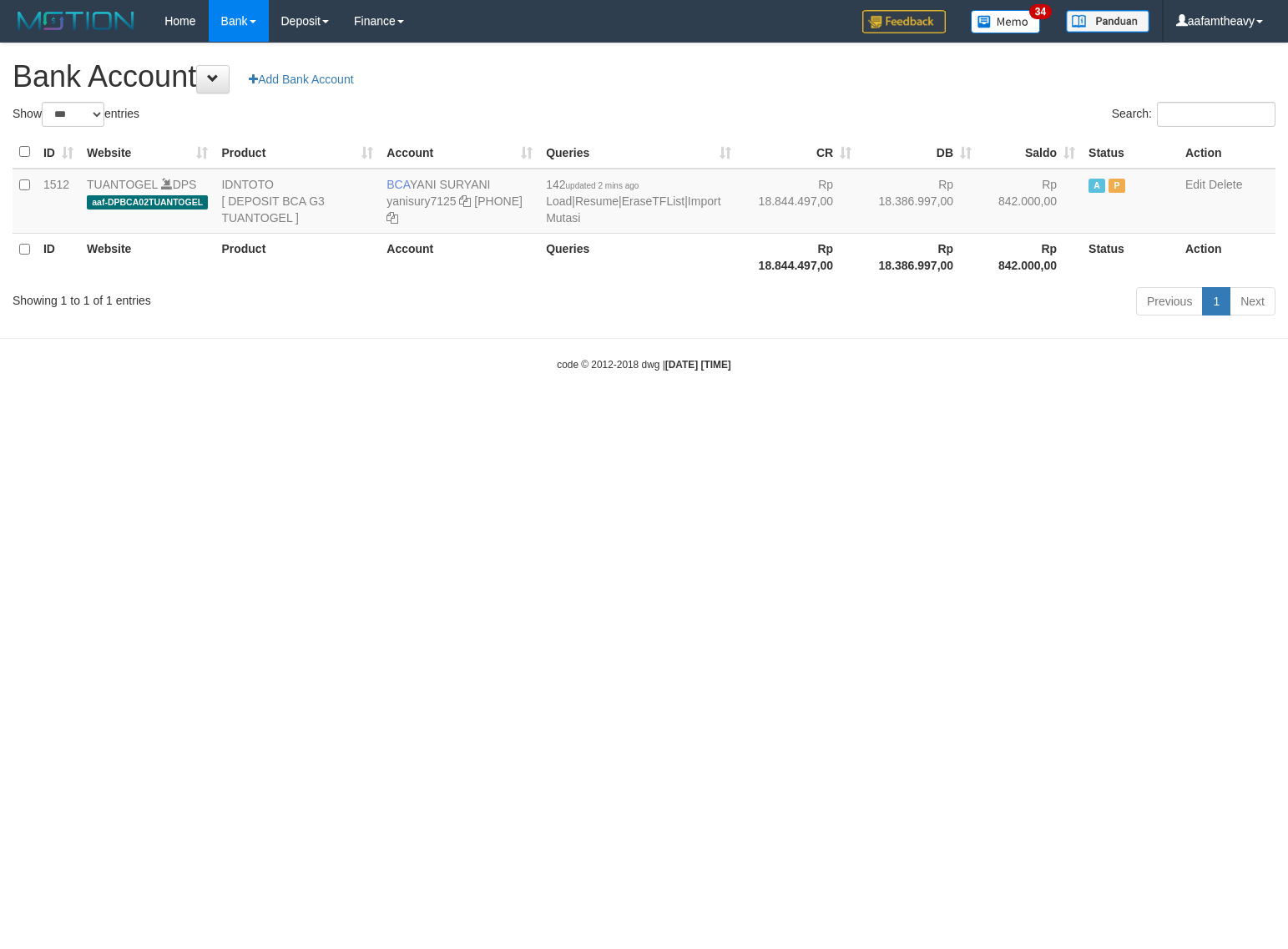 scroll, scrollTop: 0, scrollLeft: 0, axis: both 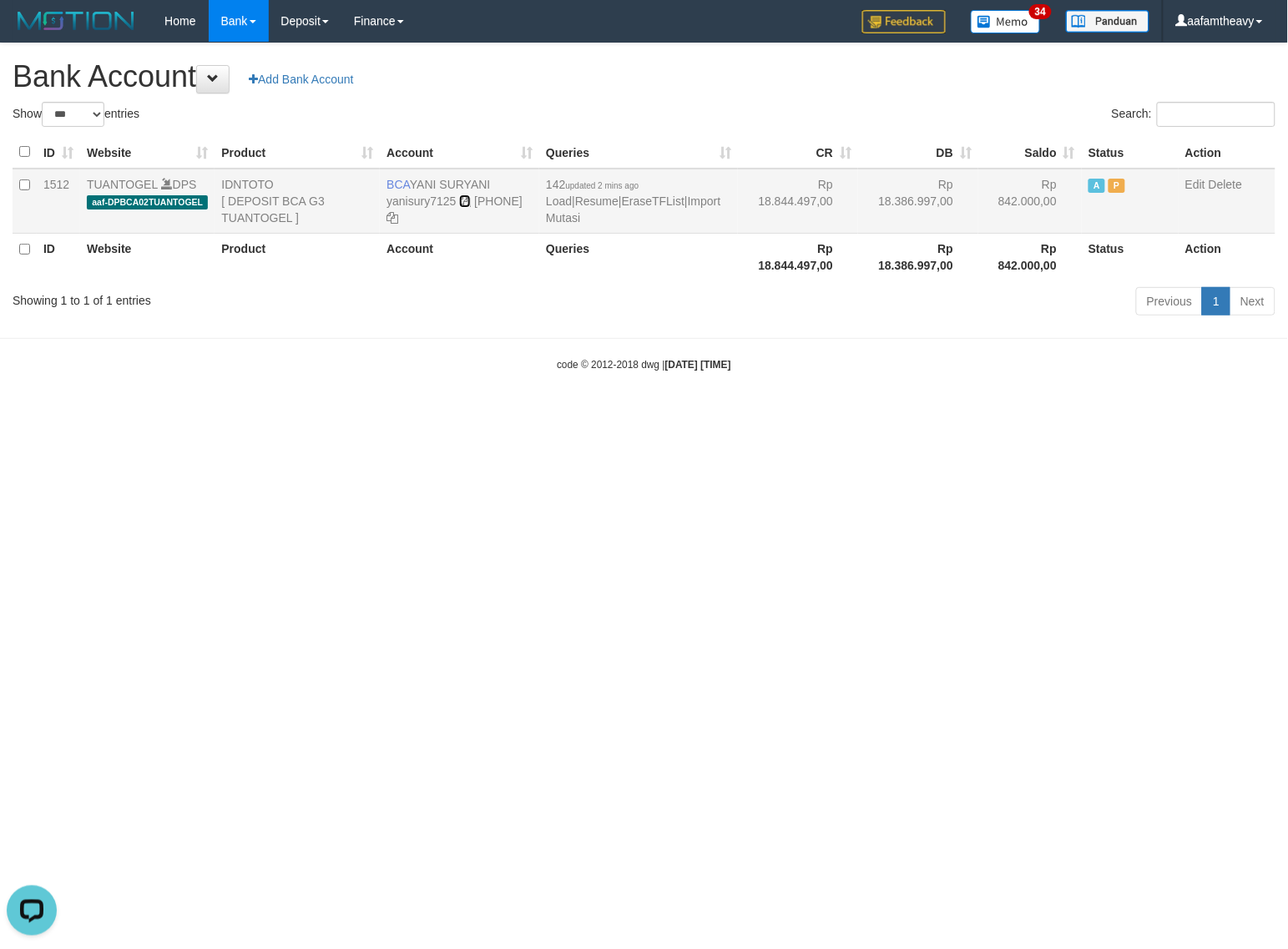 click at bounding box center [465, 201] 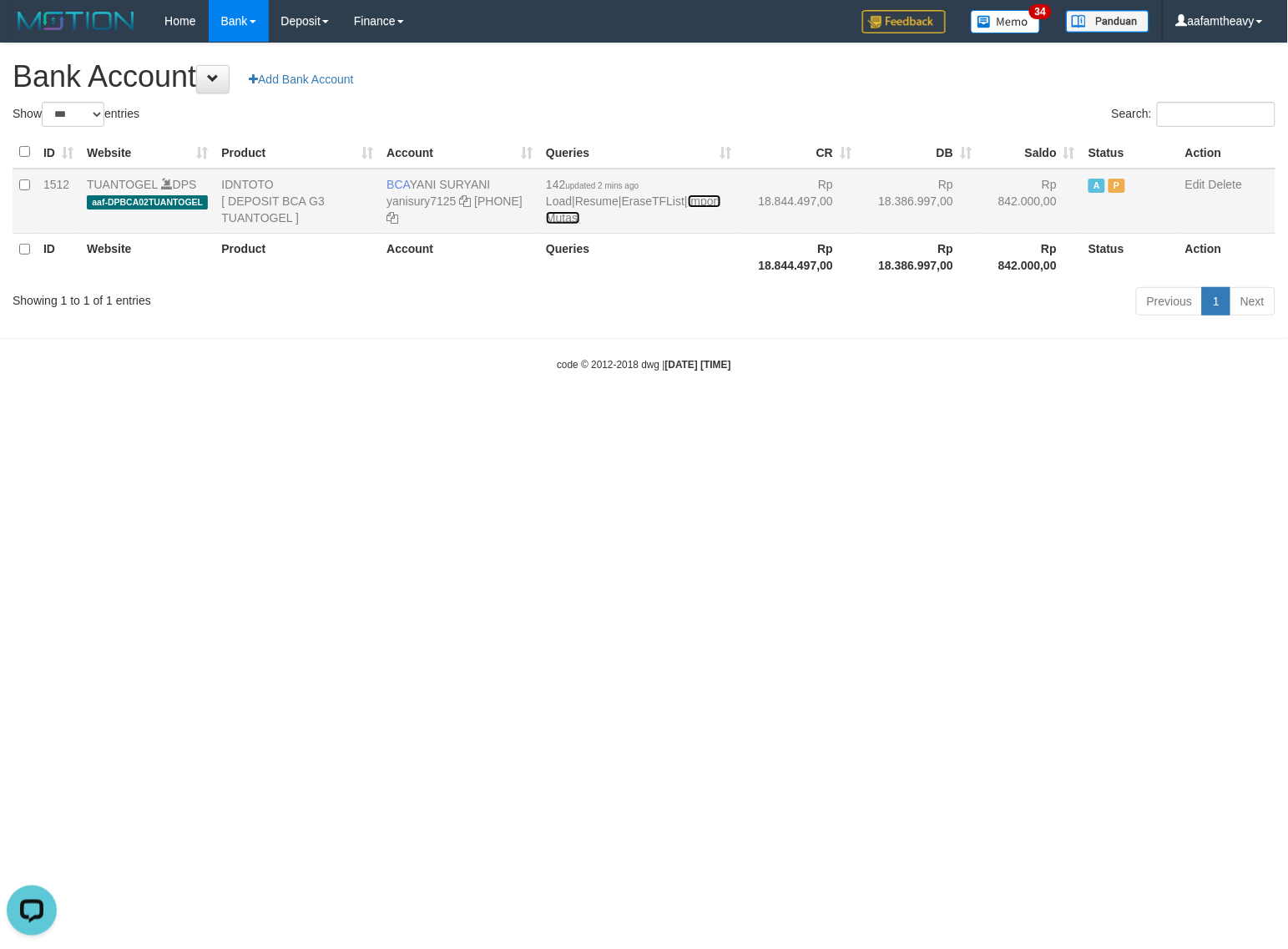 click on "Import Mutasi" at bounding box center [633, 209] 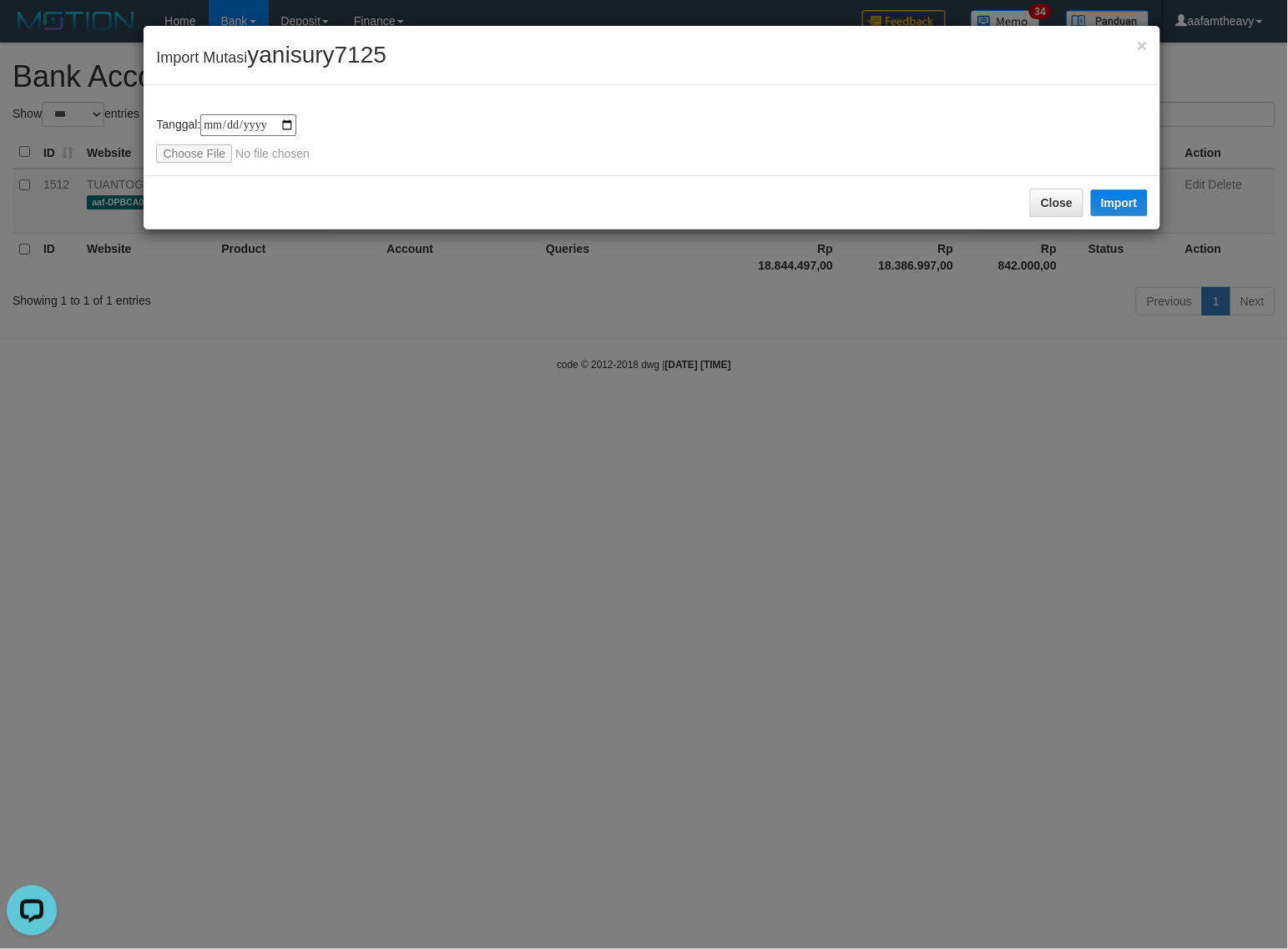 type on "**********" 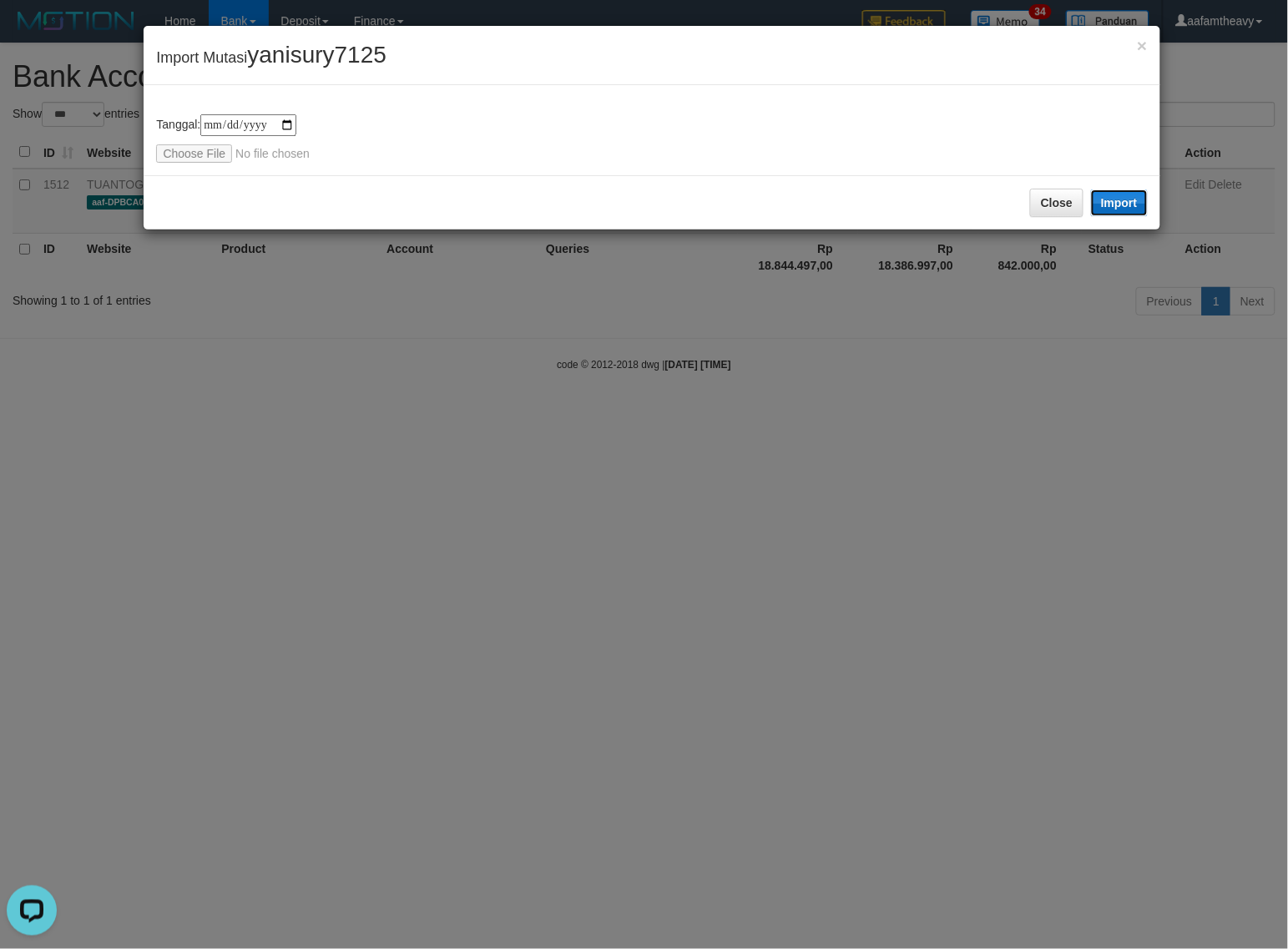 click on "Import" at bounding box center (1119, 203) 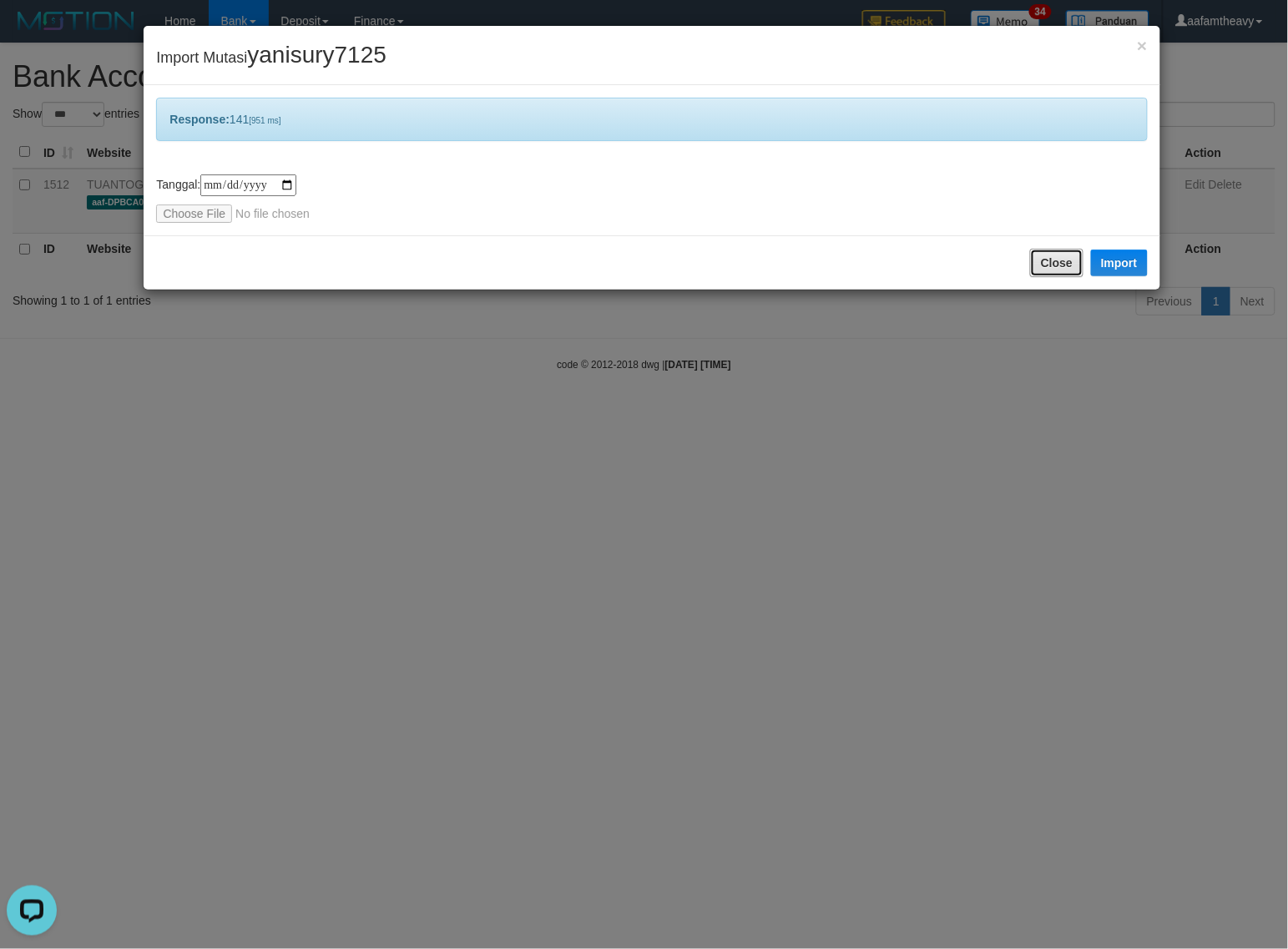 click on "Close" at bounding box center (1057, 263) 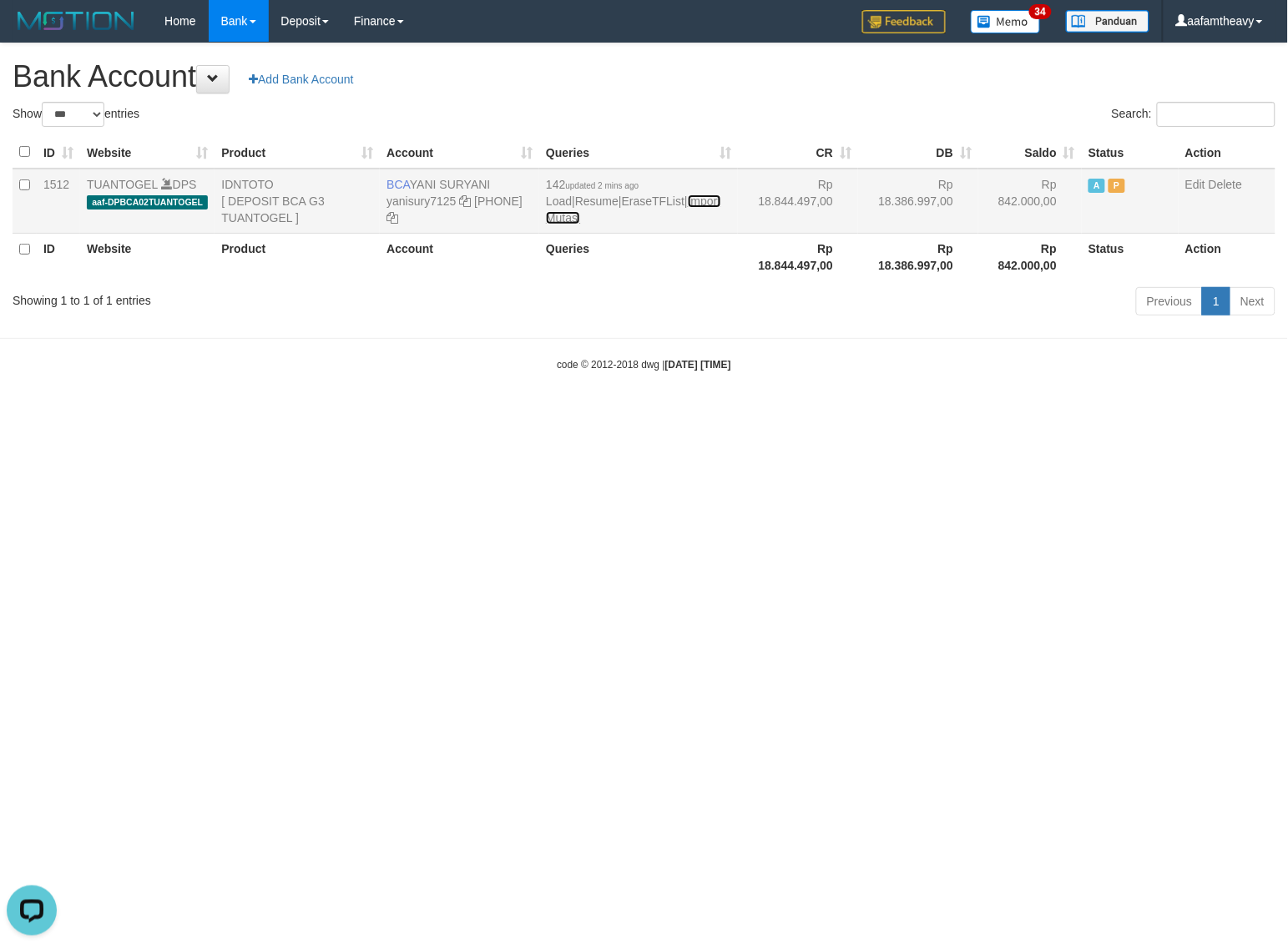 click on "Import Mutasi" at bounding box center (633, 209) 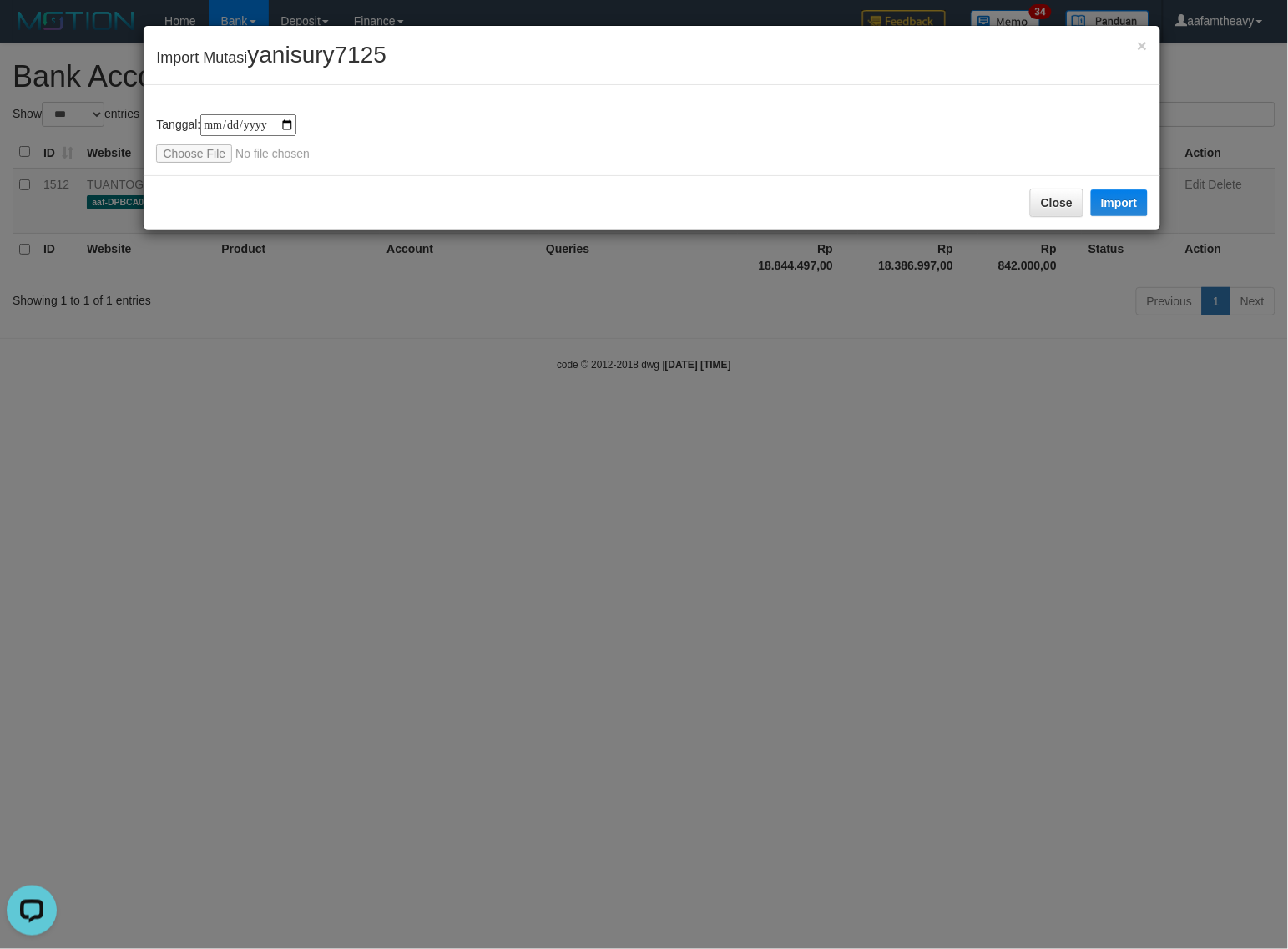 type on "**********" 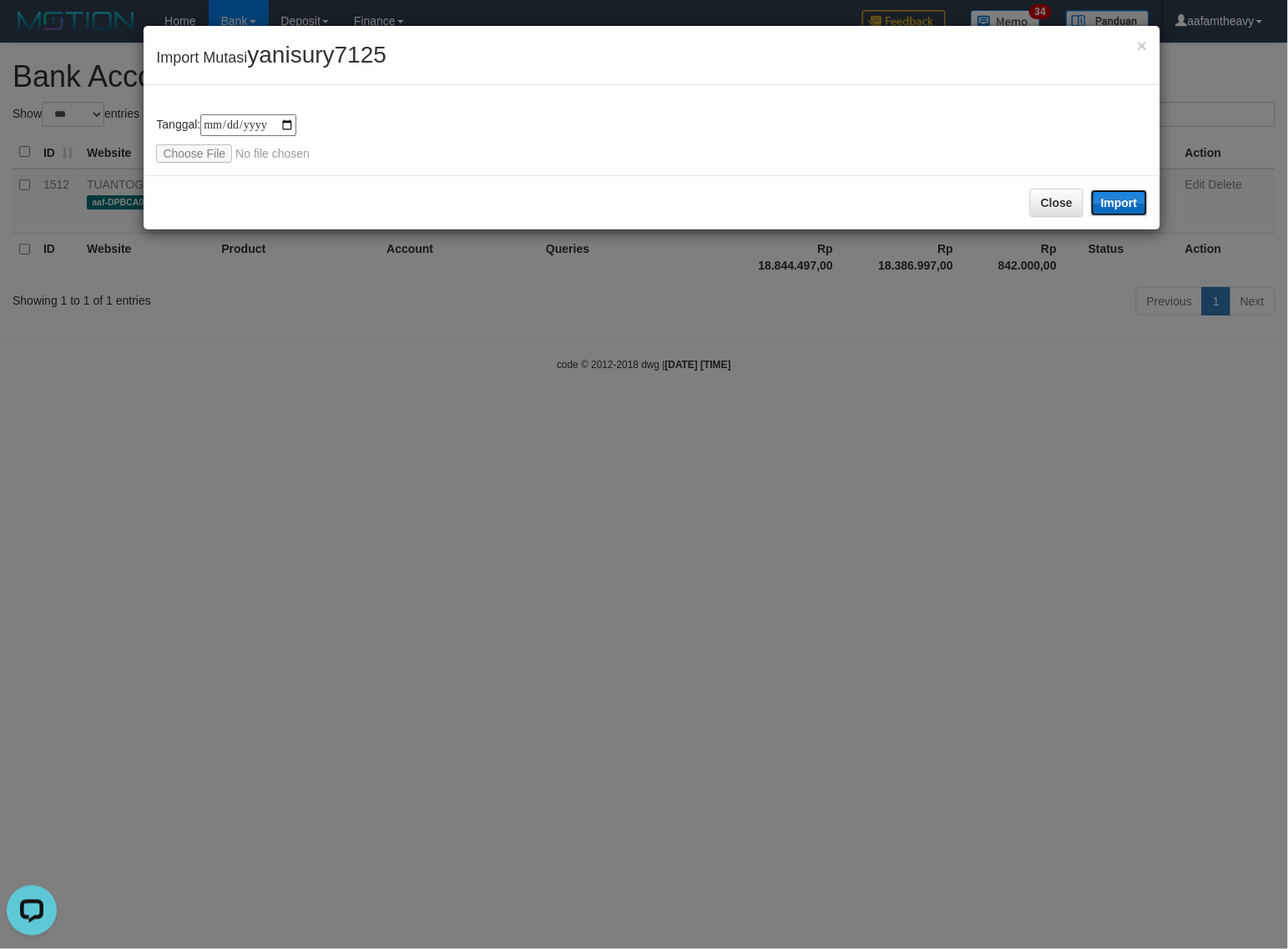 click on "Import" at bounding box center (1119, 203) 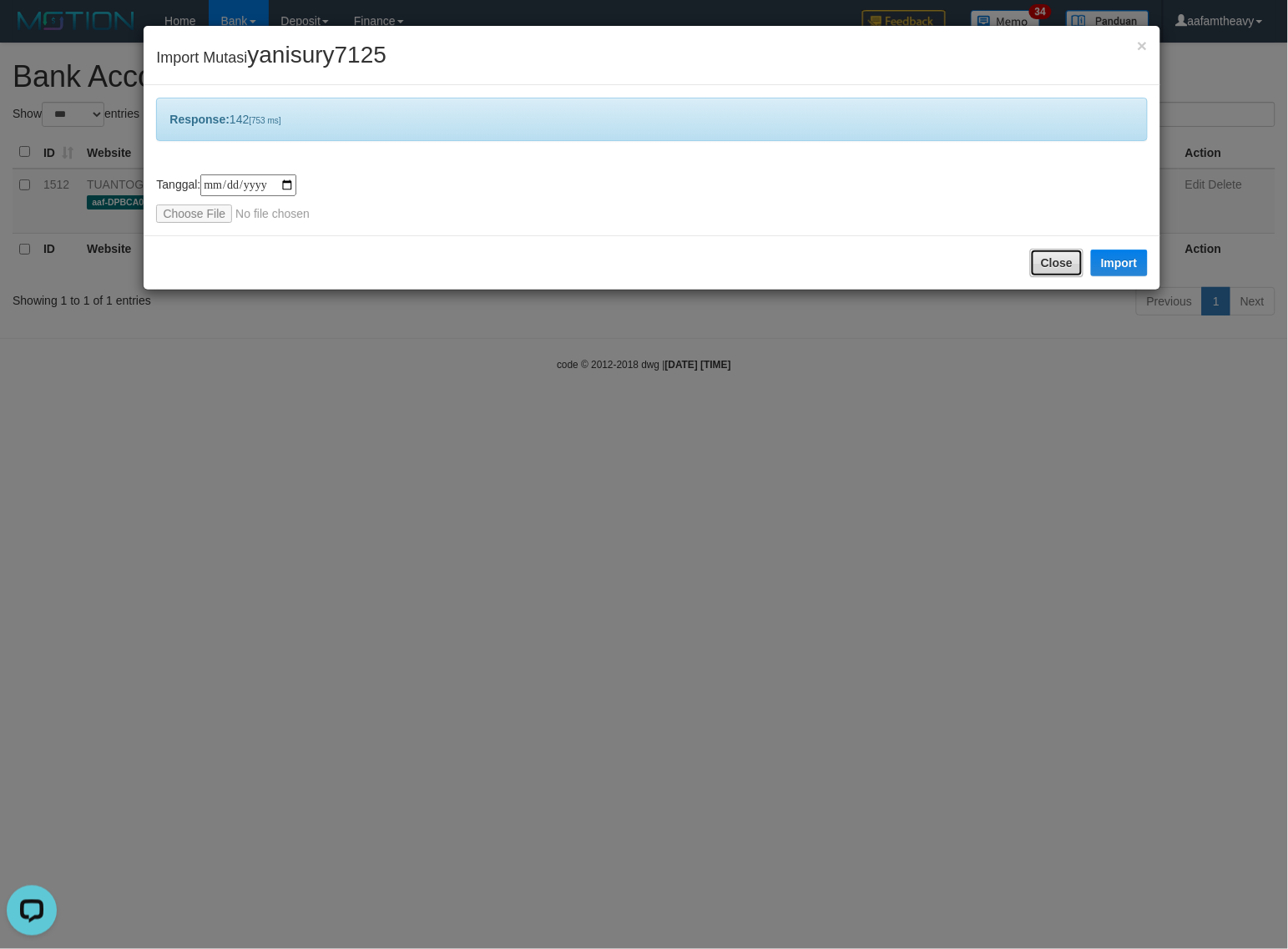click on "Close" at bounding box center [1057, 263] 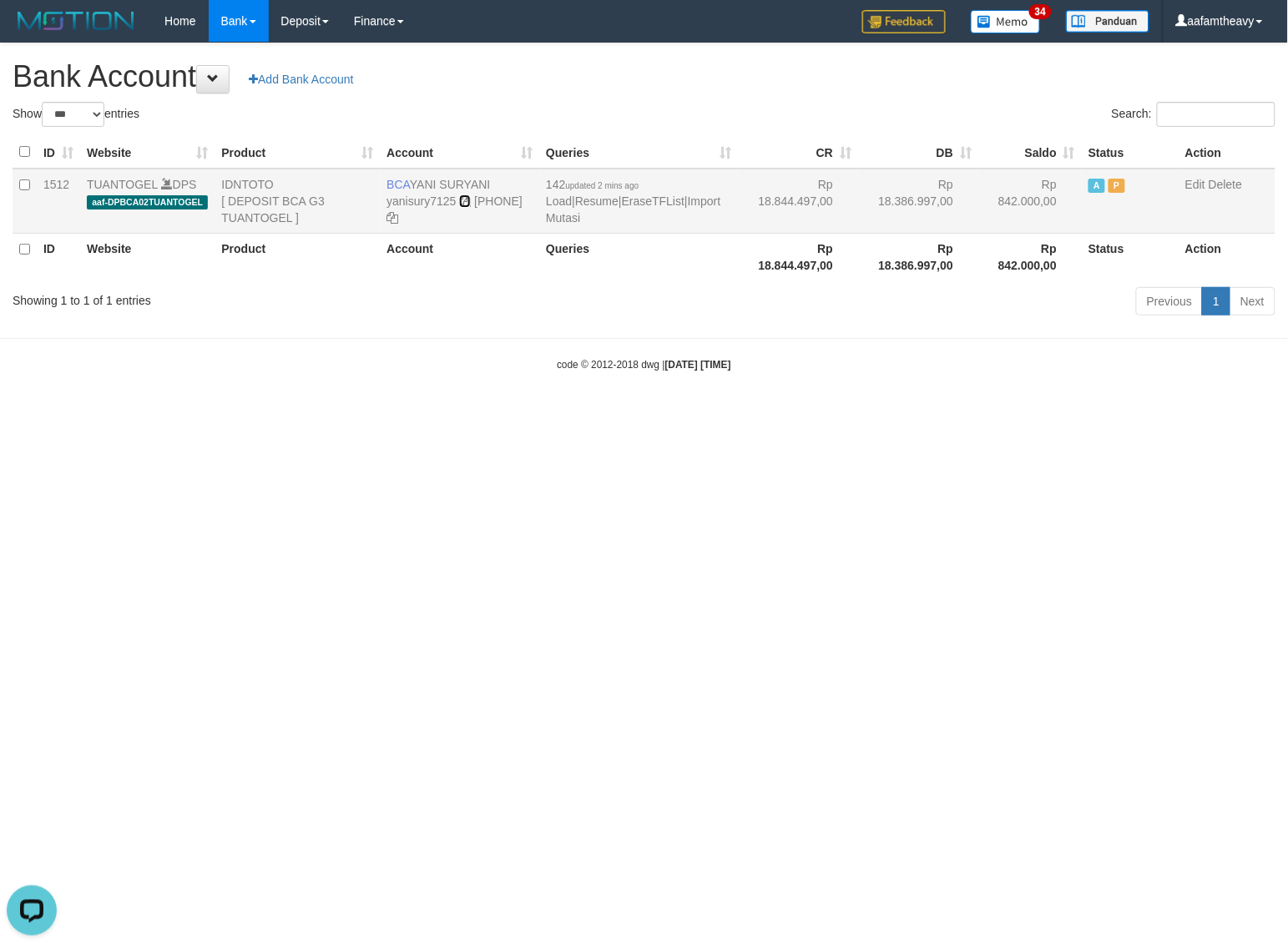click at bounding box center [465, 201] 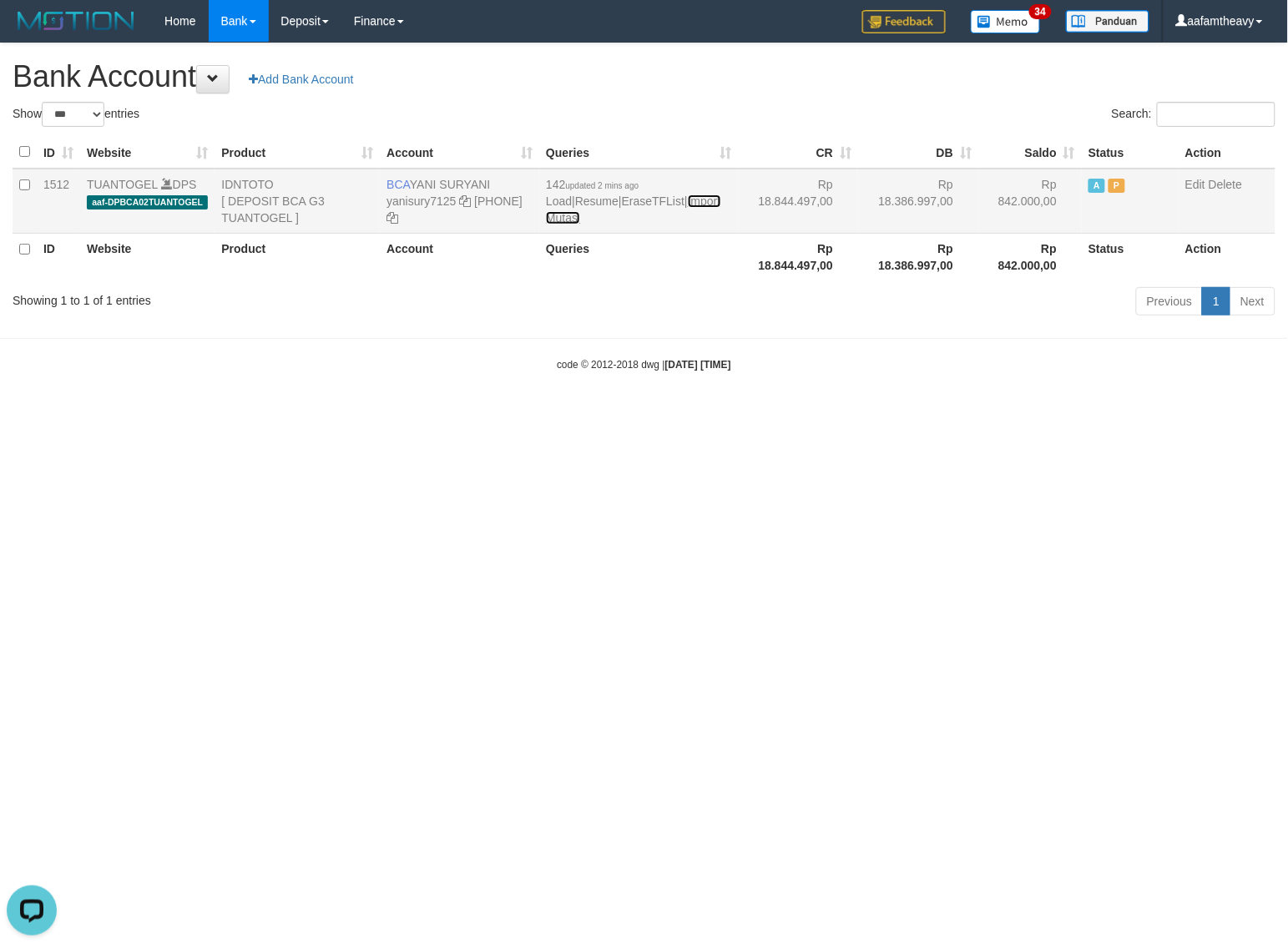 click on "Import Mutasi" at bounding box center (633, 209) 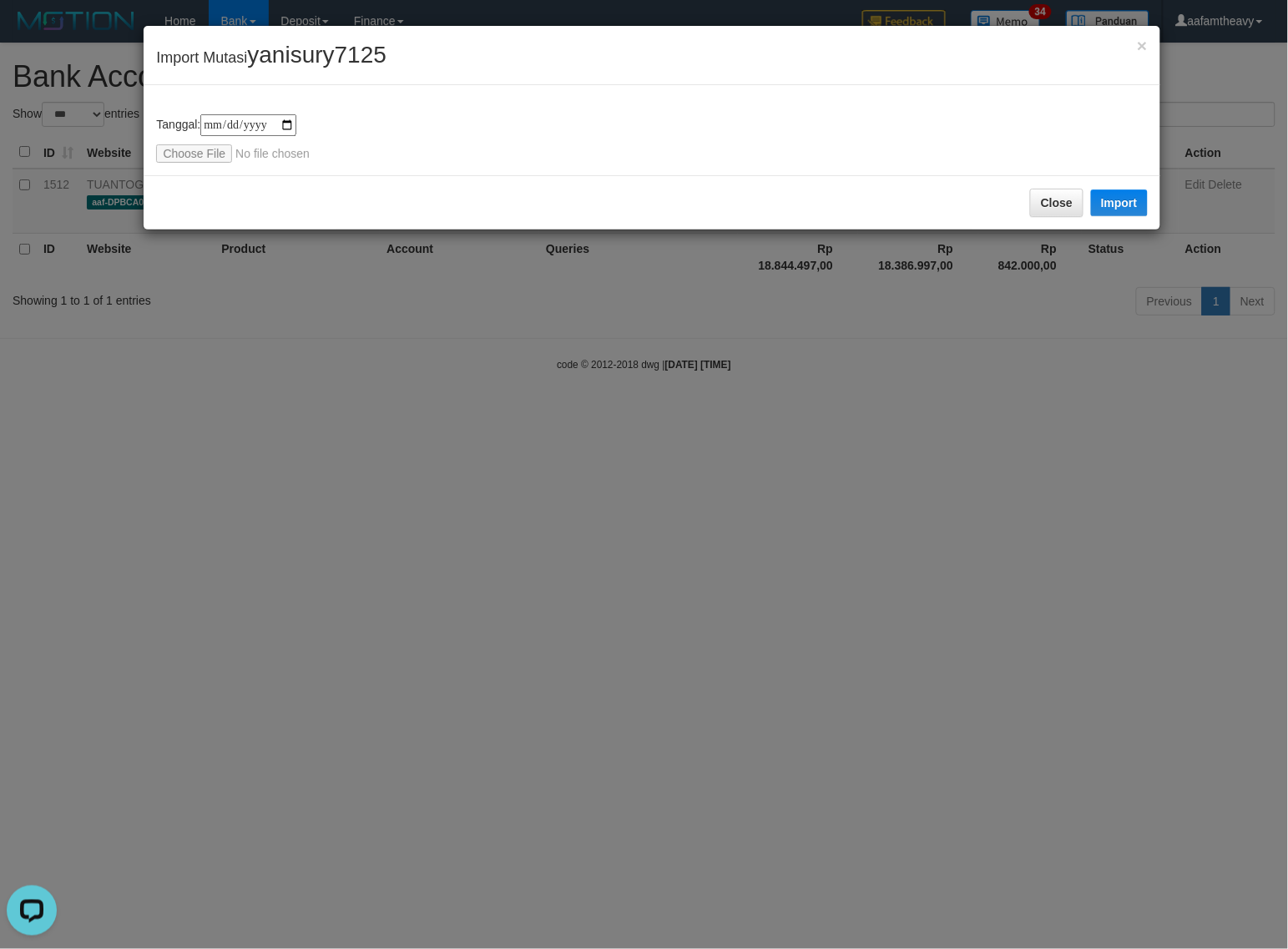 type on "**********" 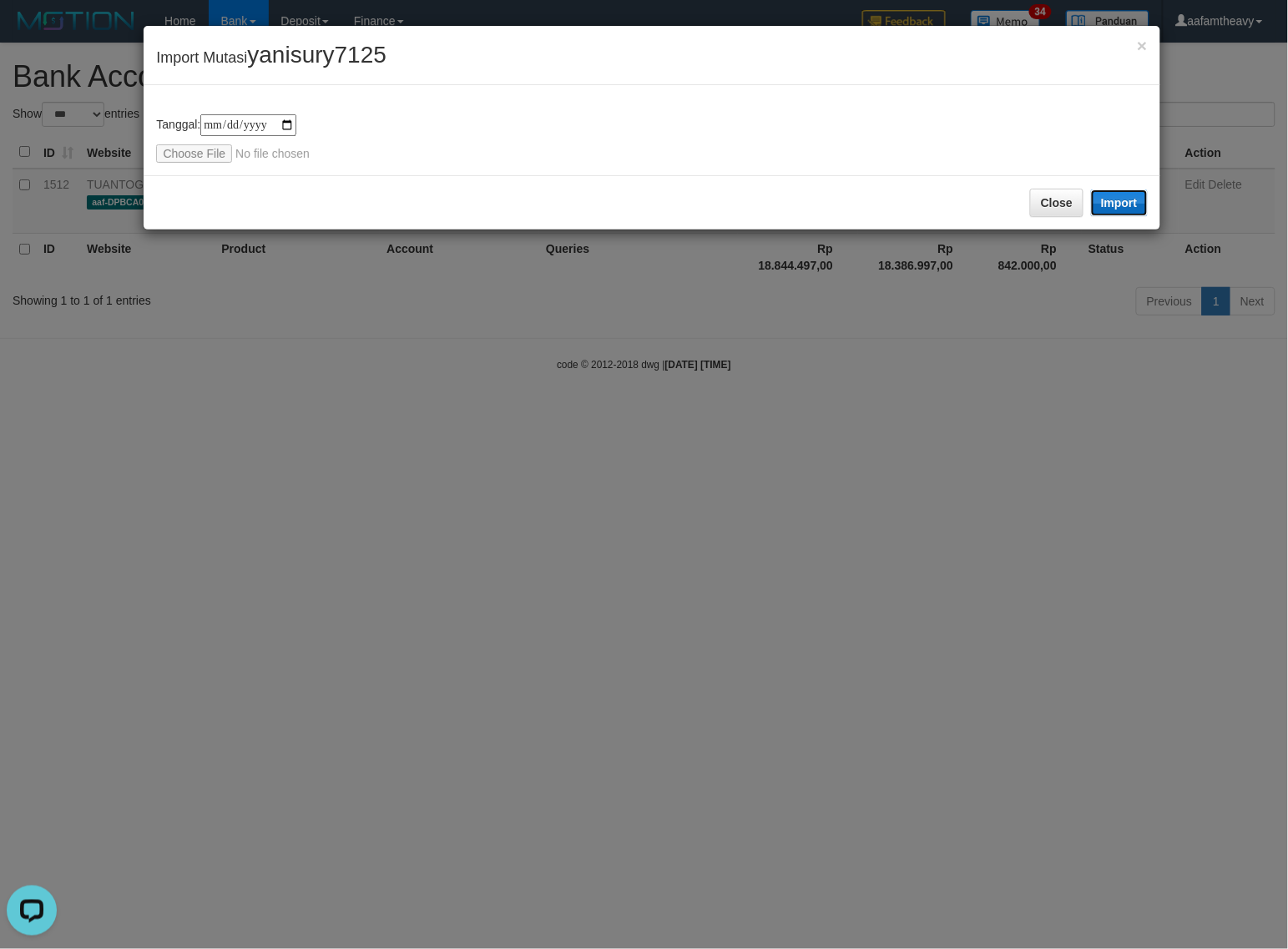 click on "Import" at bounding box center [1119, 203] 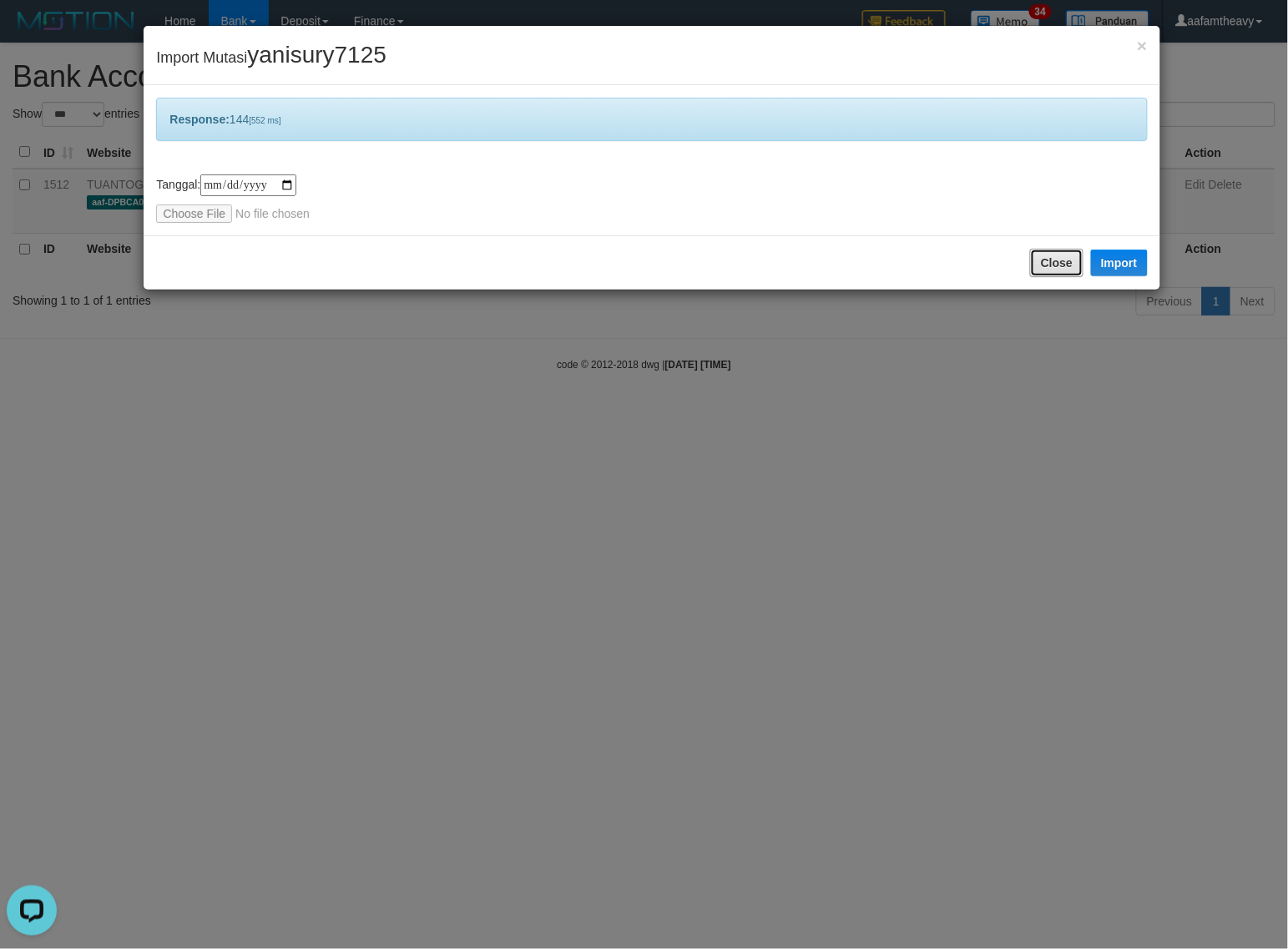 drag, startPoint x: 1058, startPoint y: 269, endPoint x: 1110, endPoint y: 281, distance: 53.3667 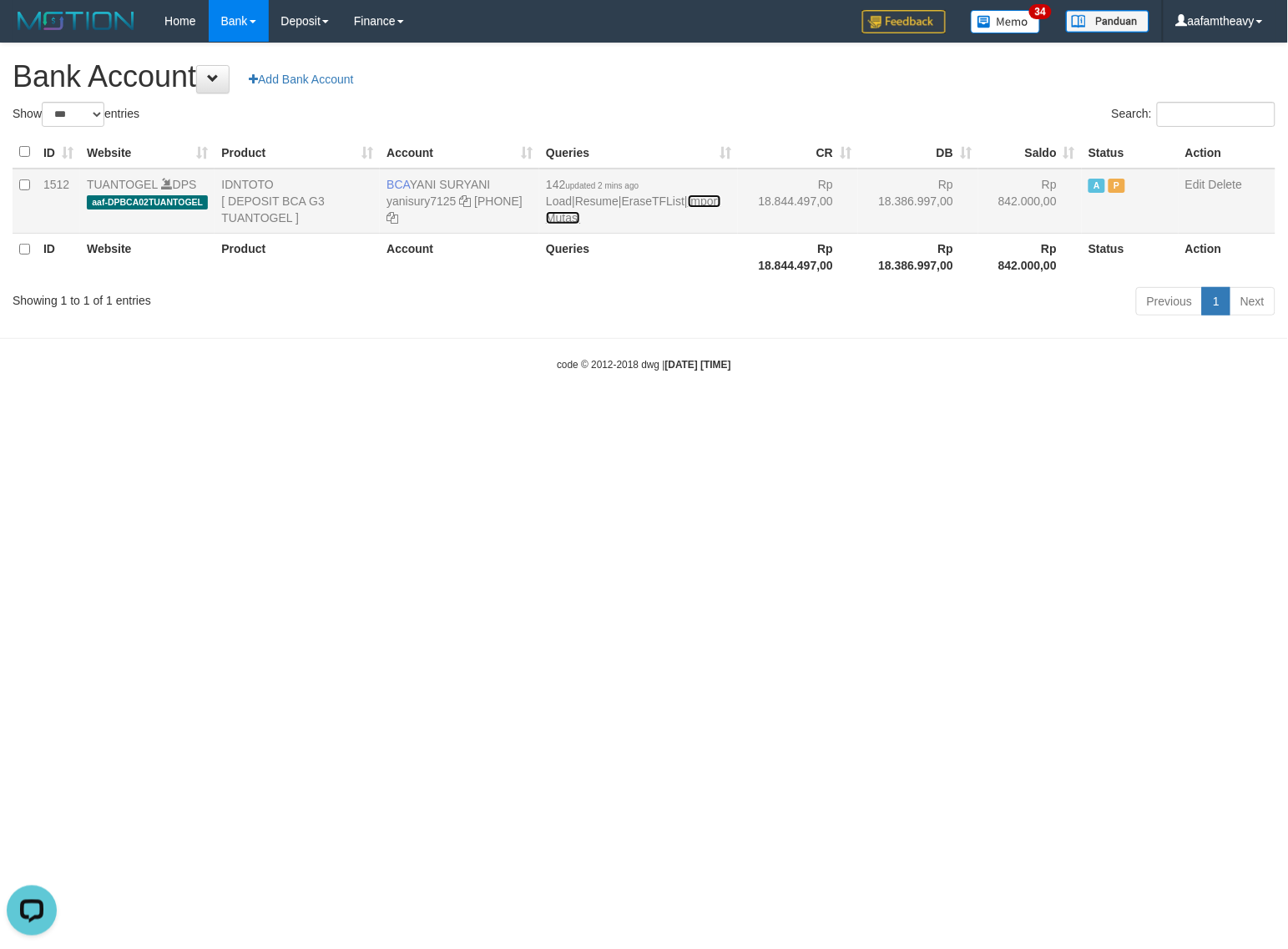 click on "Import Mutasi" at bounding box center (633, 209) 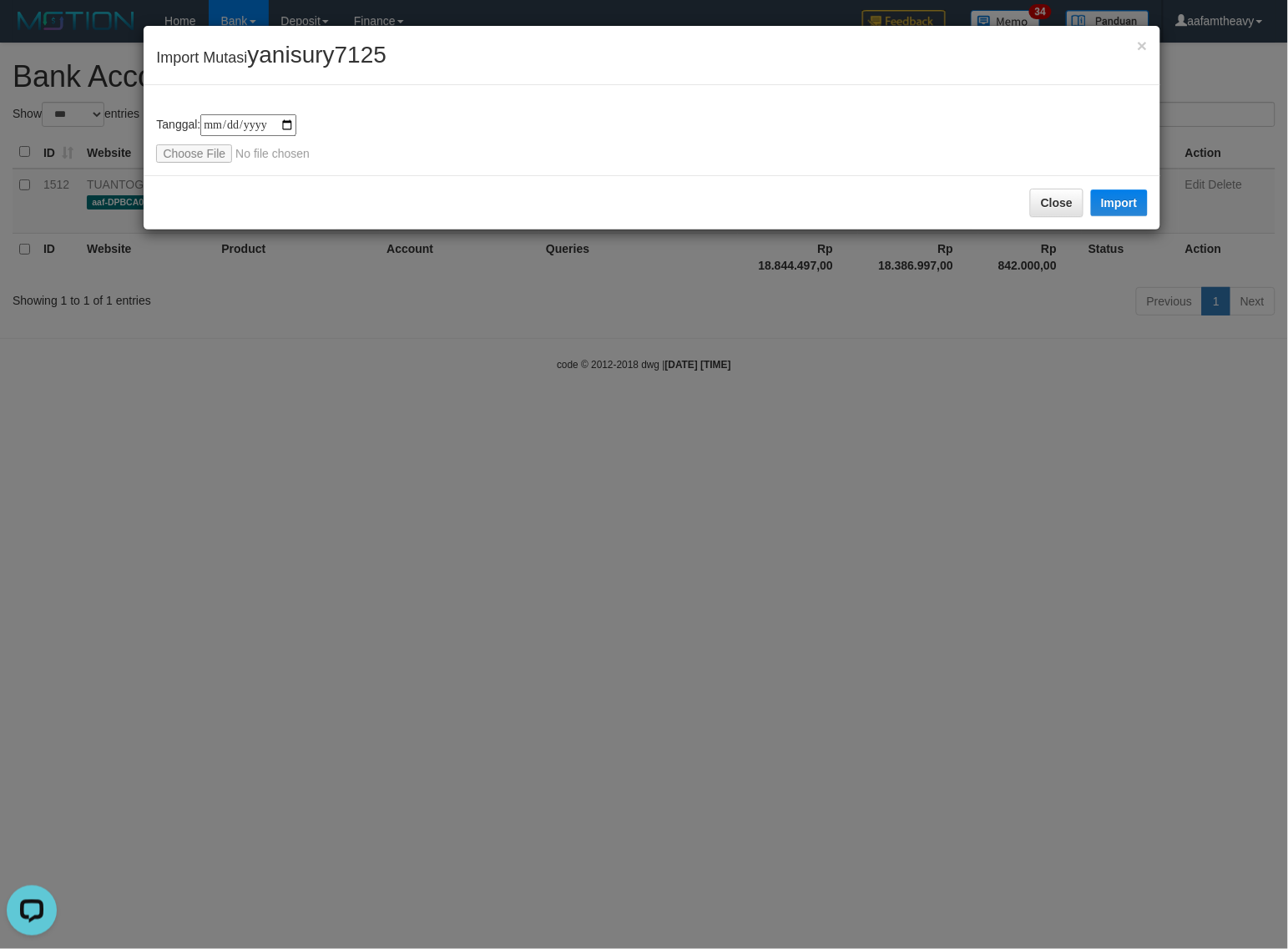 type on "**********" 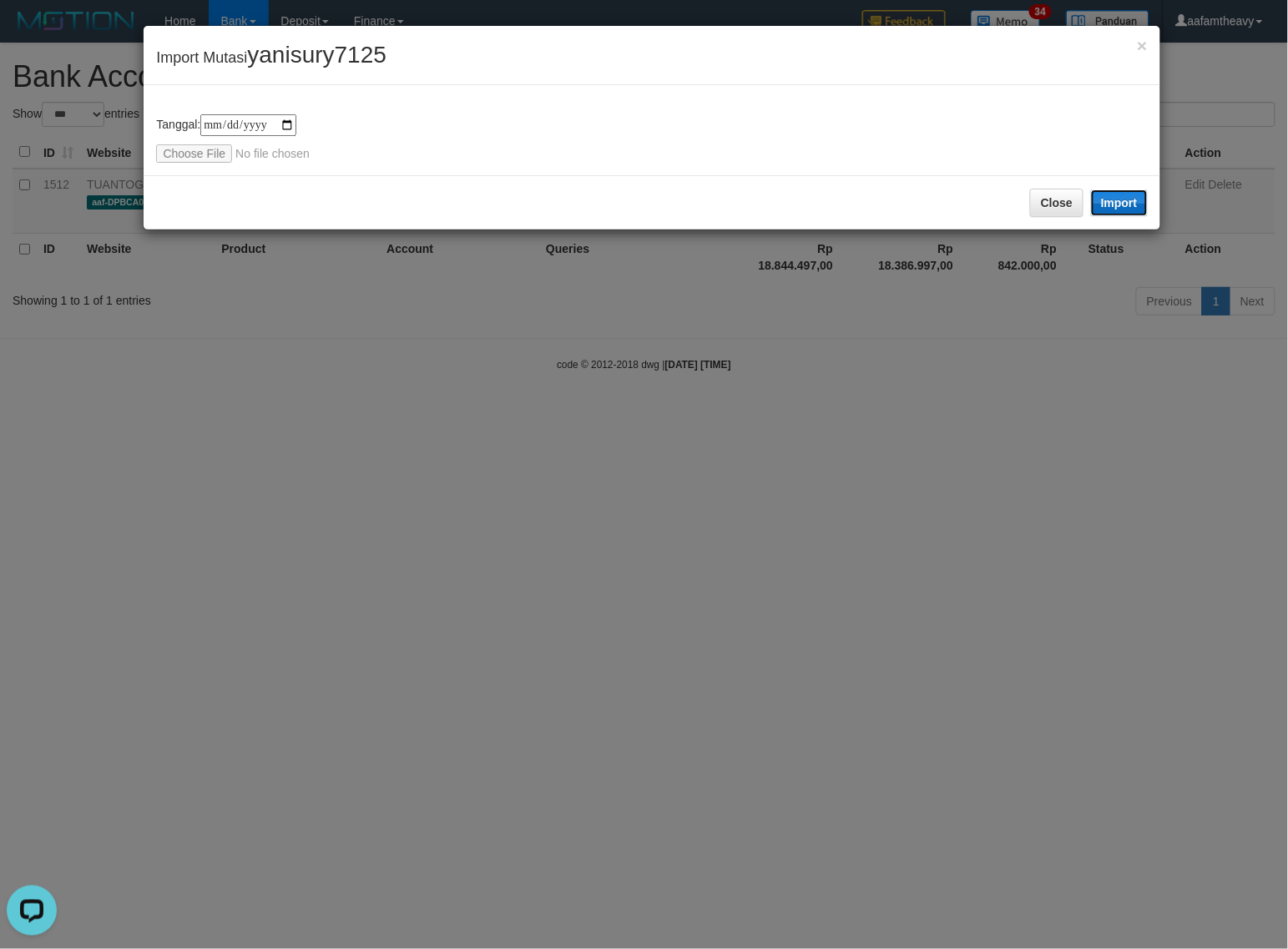 click on "Import" at bounding box center (1119, 203) 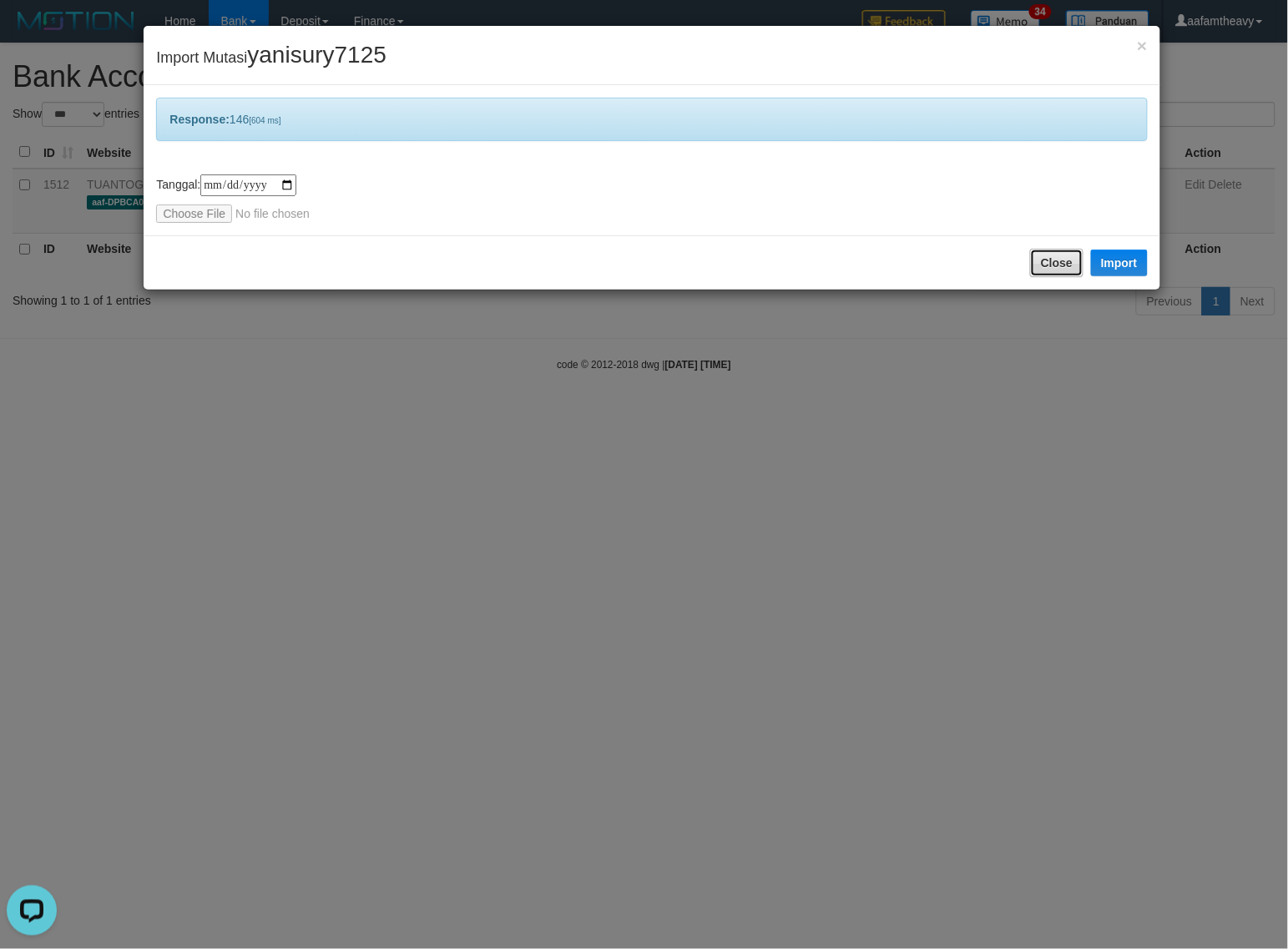 click on "Close" at bounding box center (1057, 263) 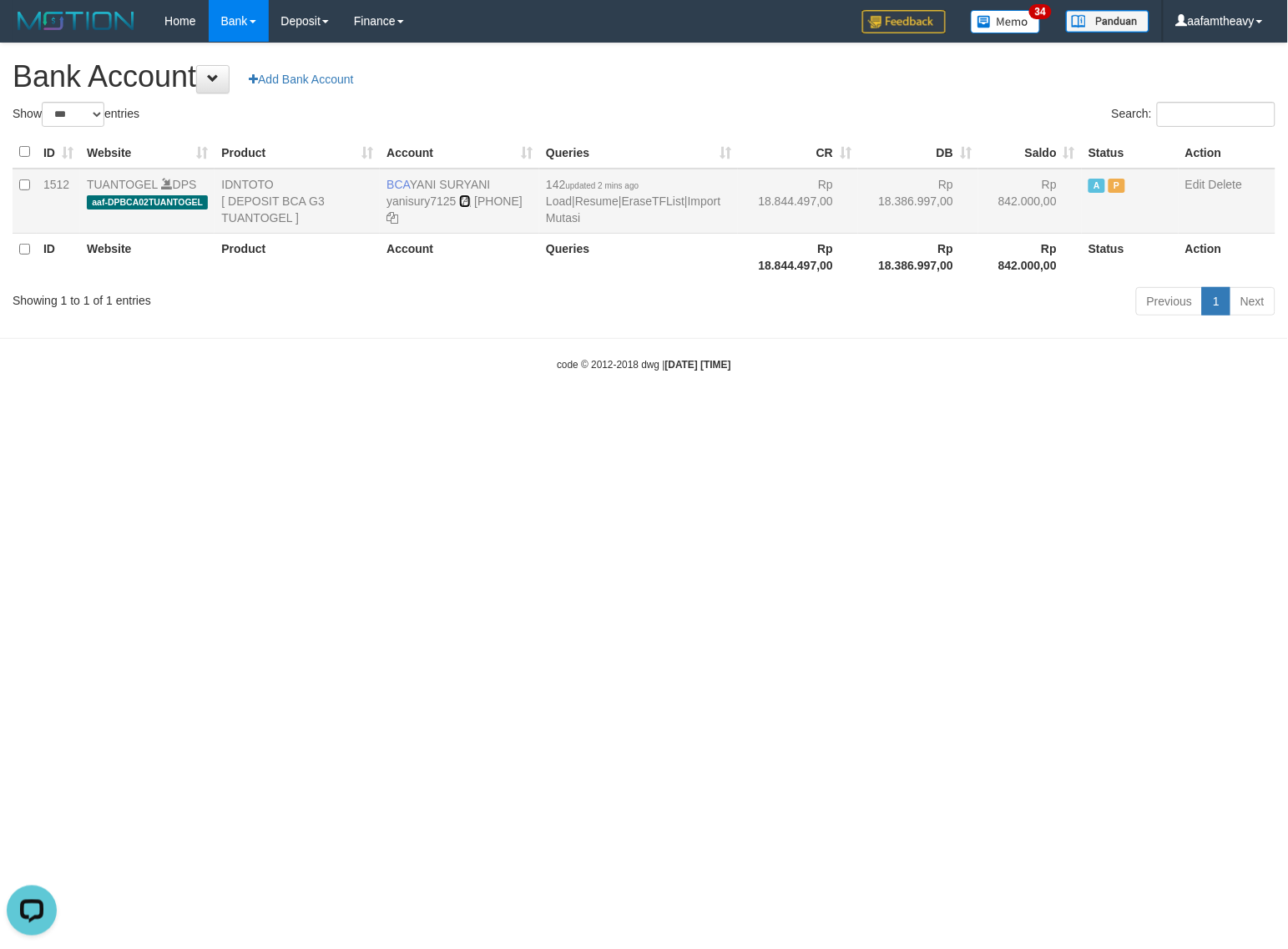 click at bounding box center (465, 201) 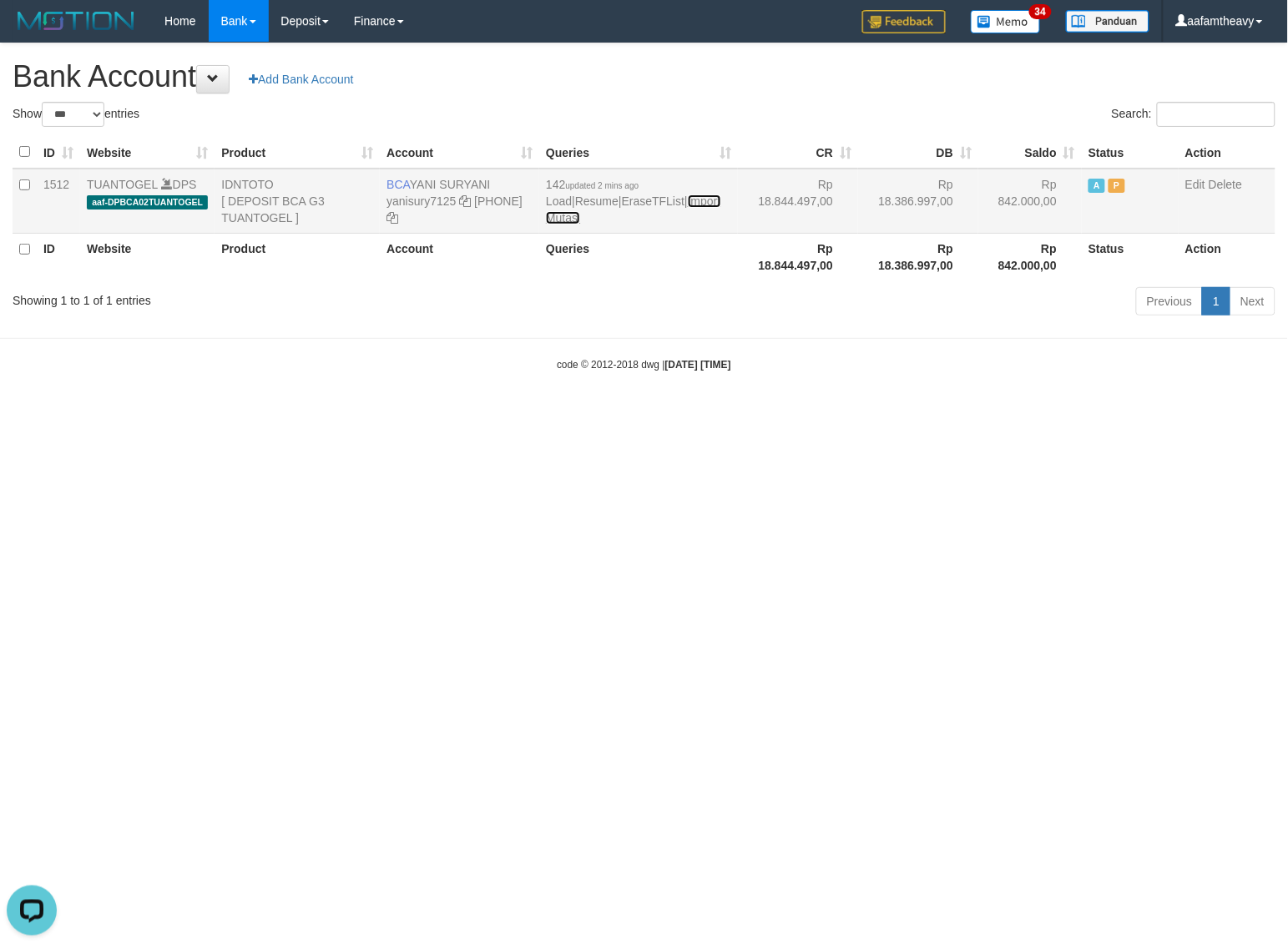 click on "Import Mutasi" at bounding box center (633, 209) 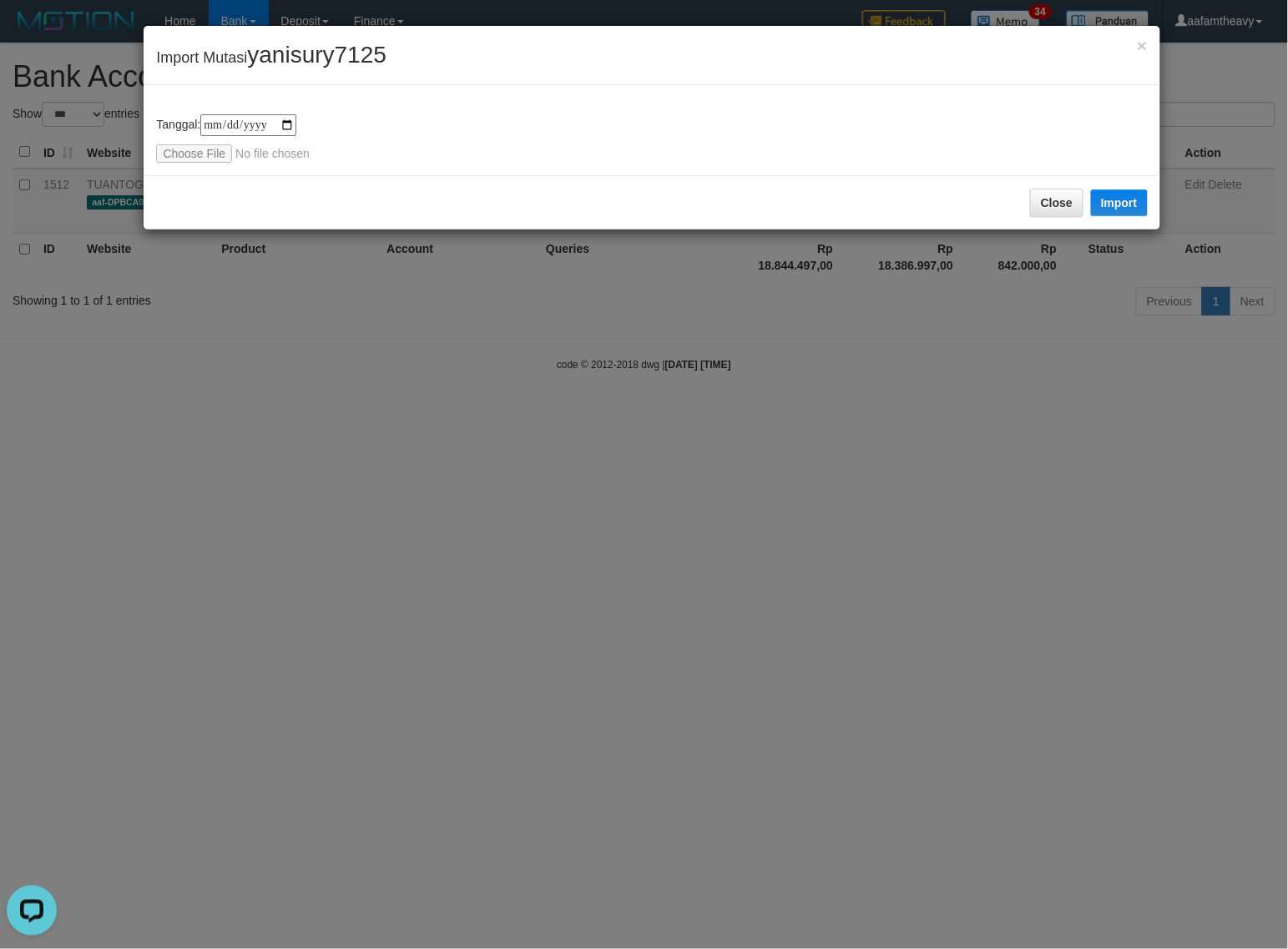 type on "**********" 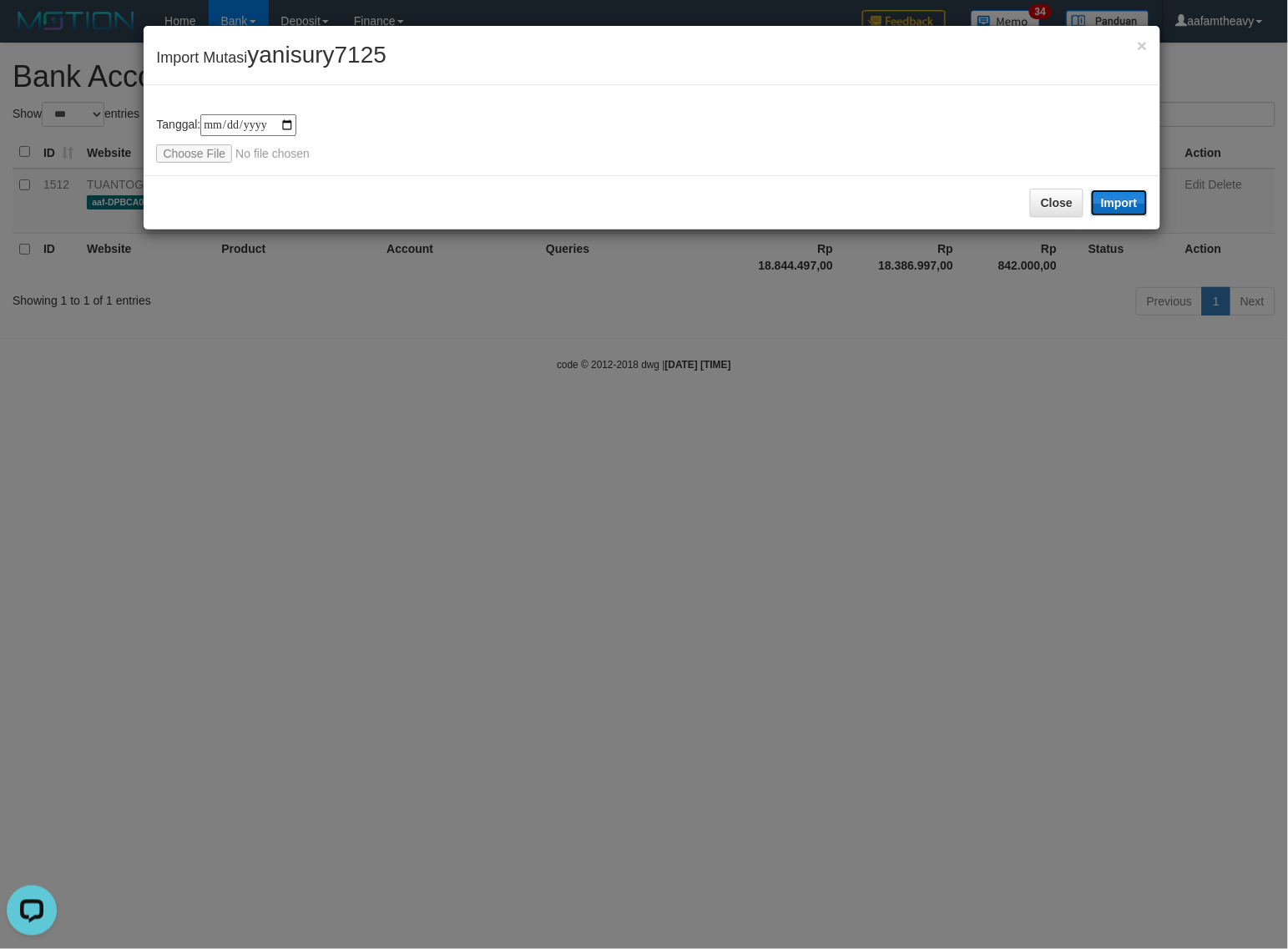 click on "Import" at bounding box center (1119, 203) 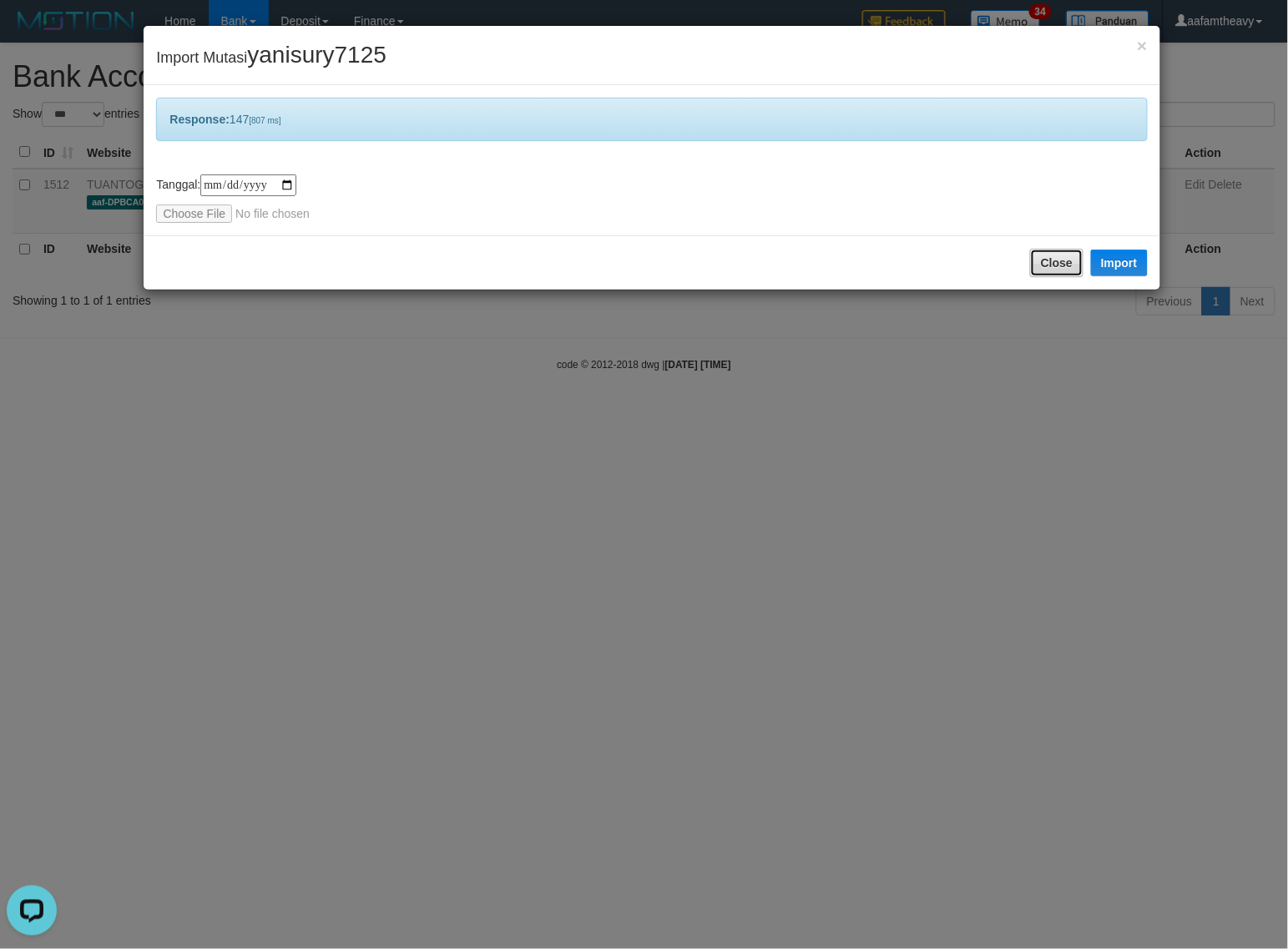 click on "Close" at bounding box center [1057, 263] 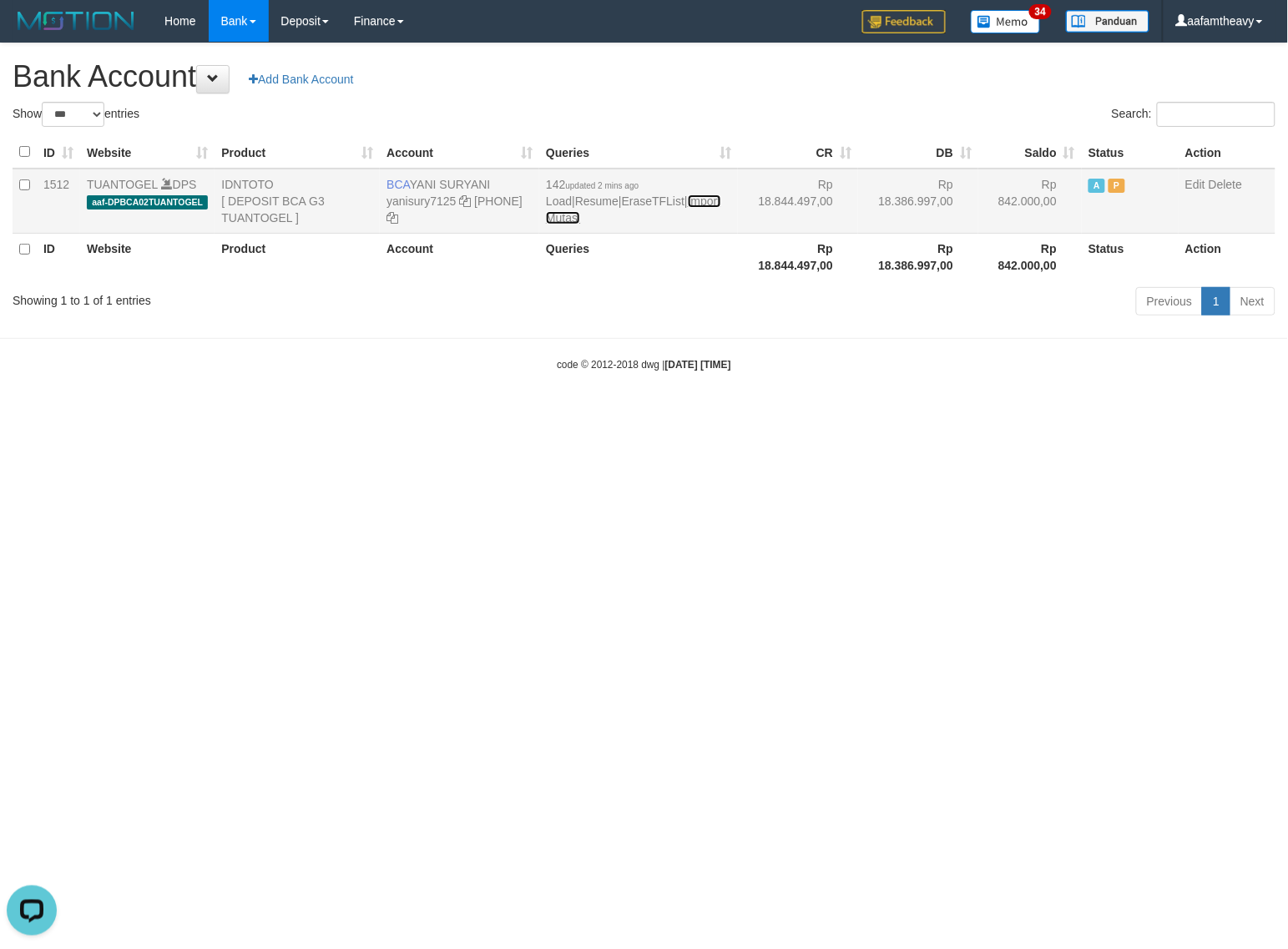 click on "Import Mutasi" at bounding box center (633, 209) 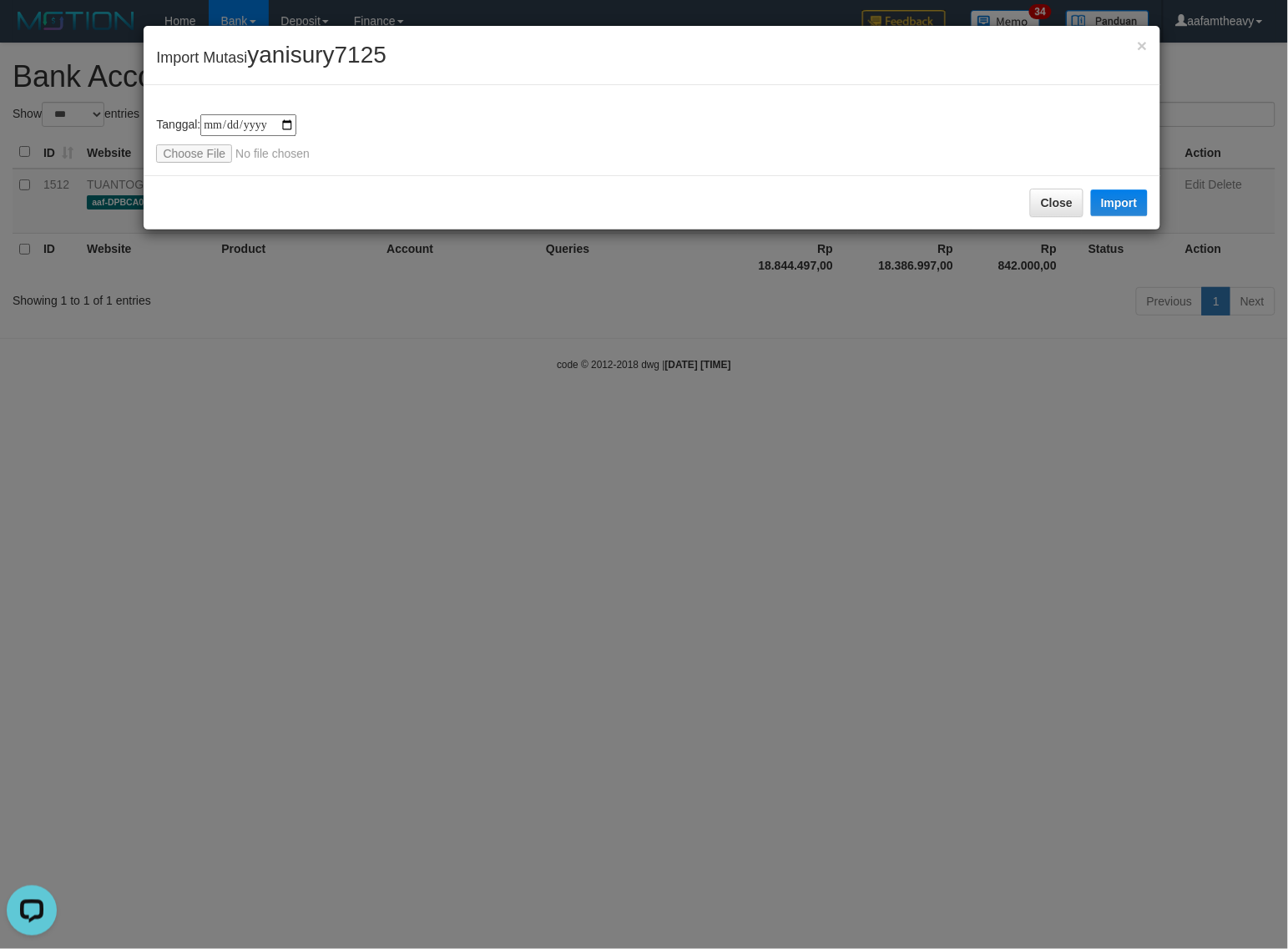 type on "**********" 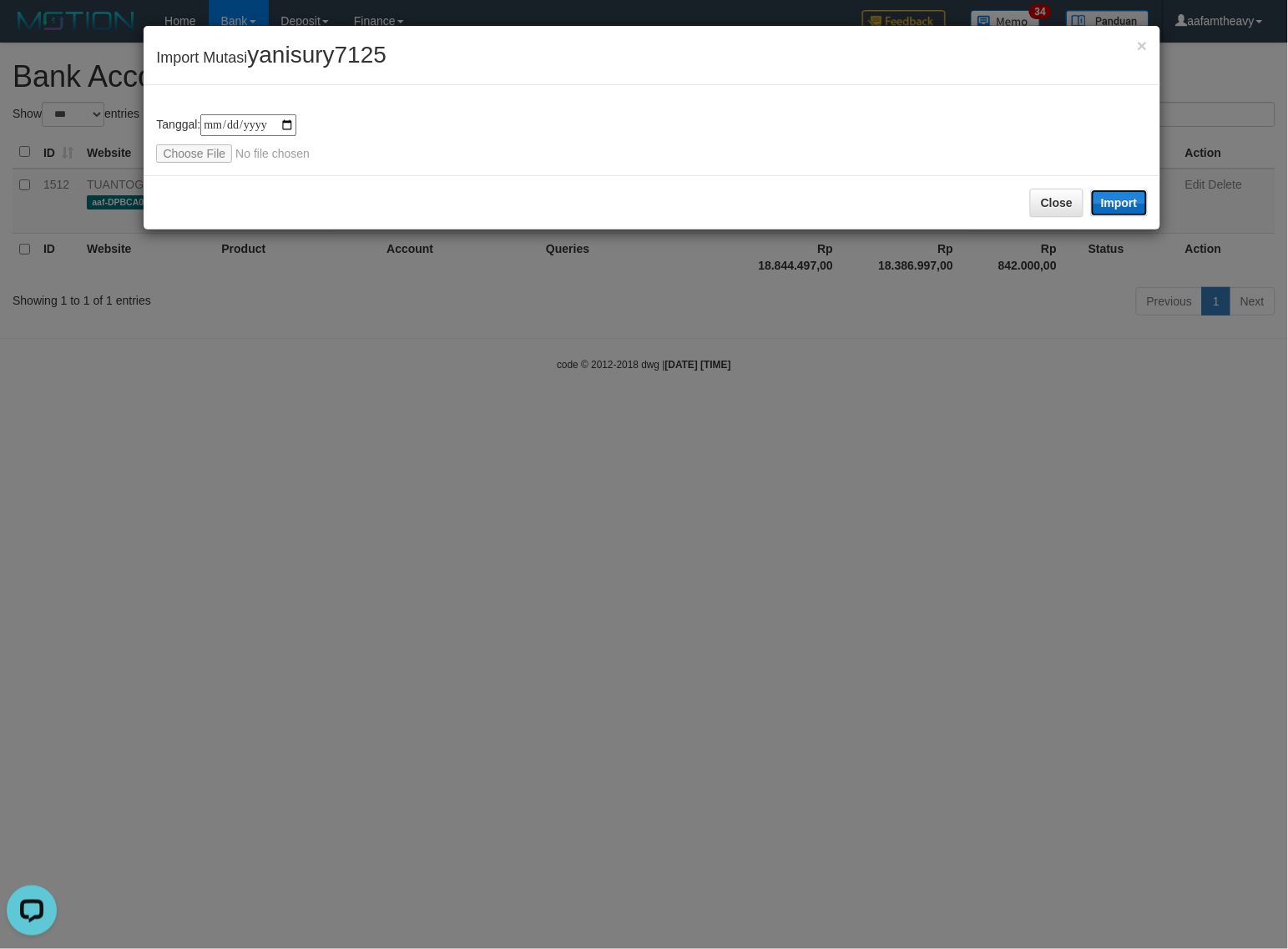 click on "Import" at bounding box center (1119, 203) 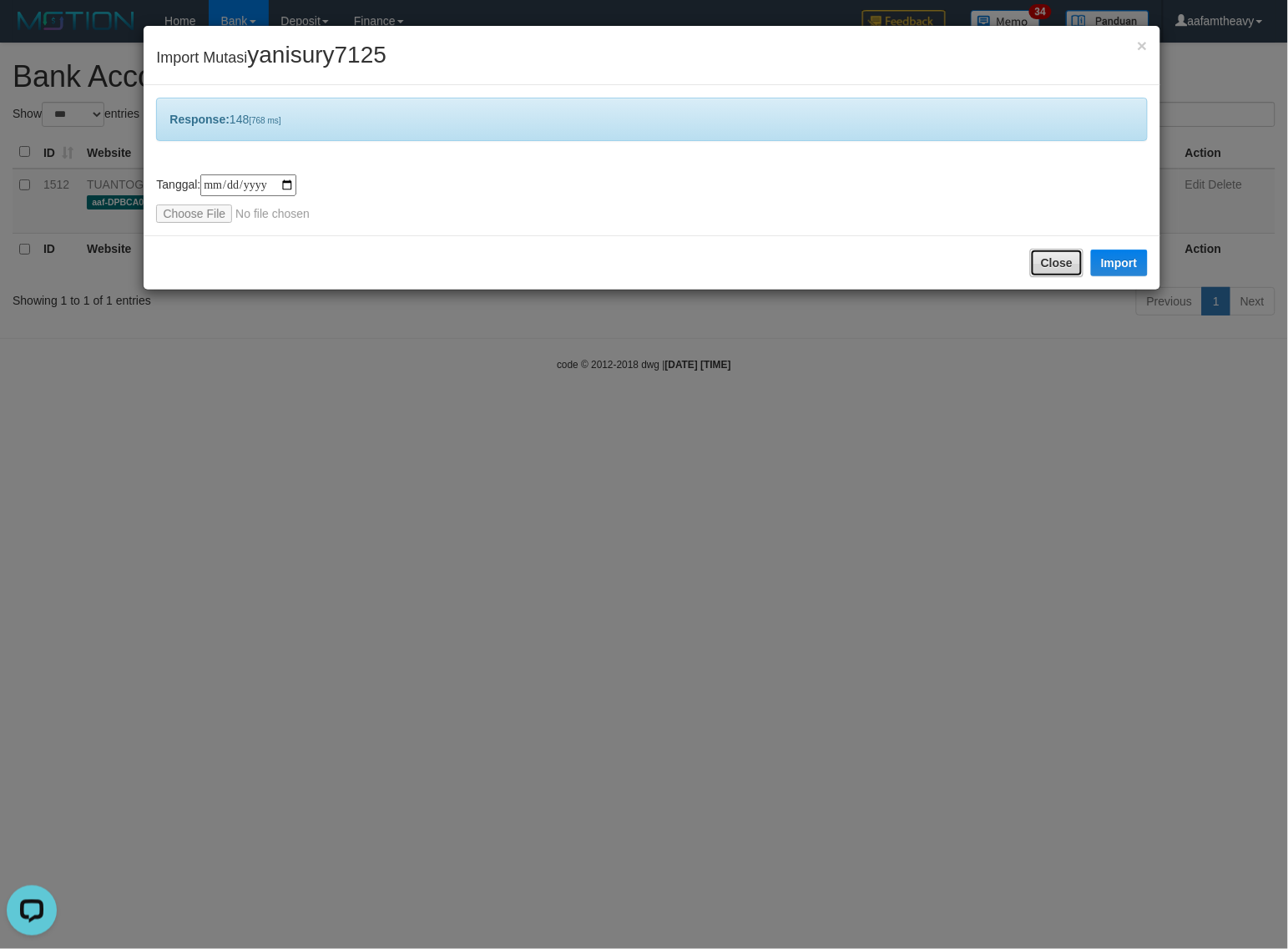 click on "Close" at bounding box center [1057, 263] 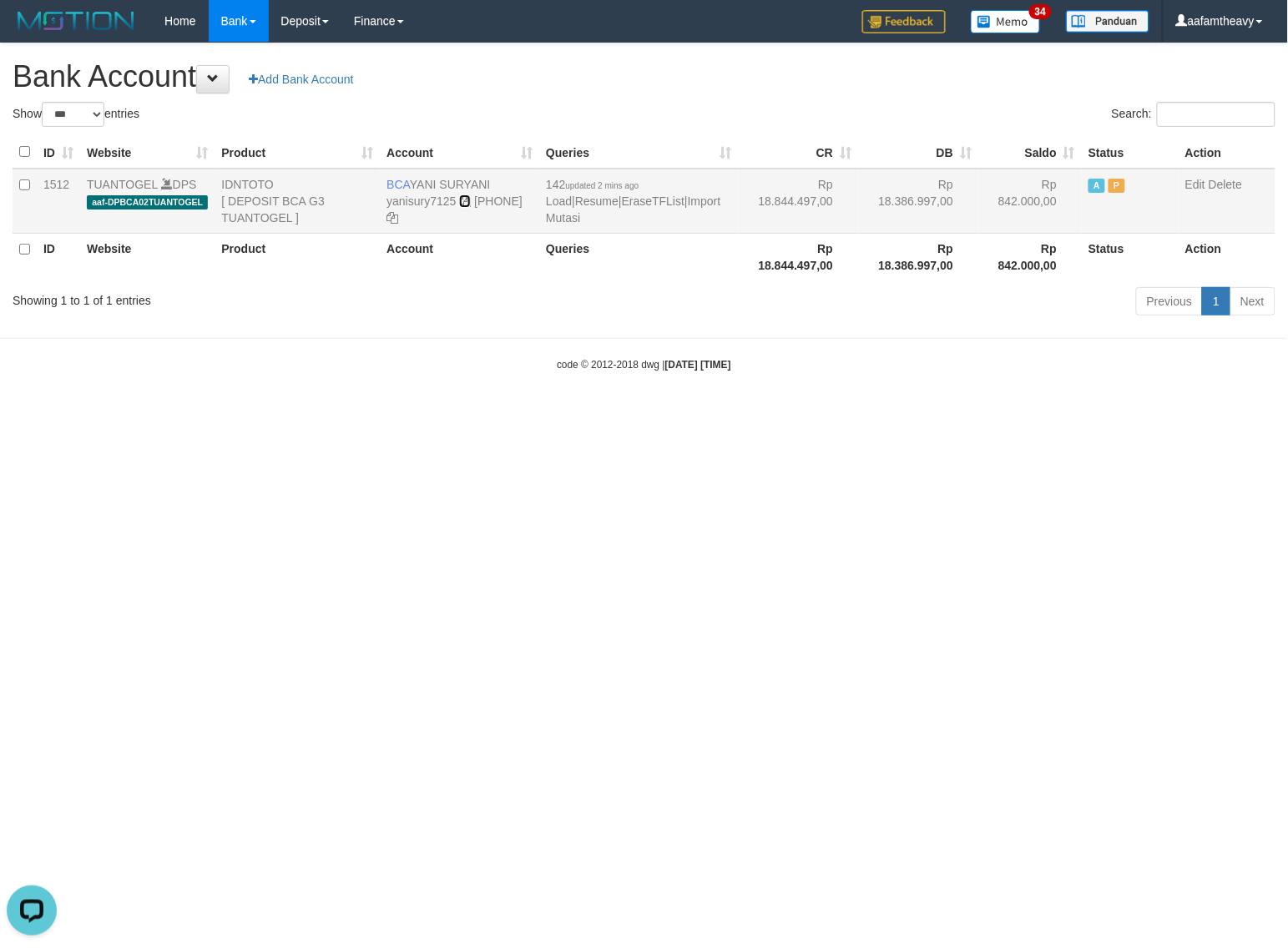 click at bounding box center [465, 201] 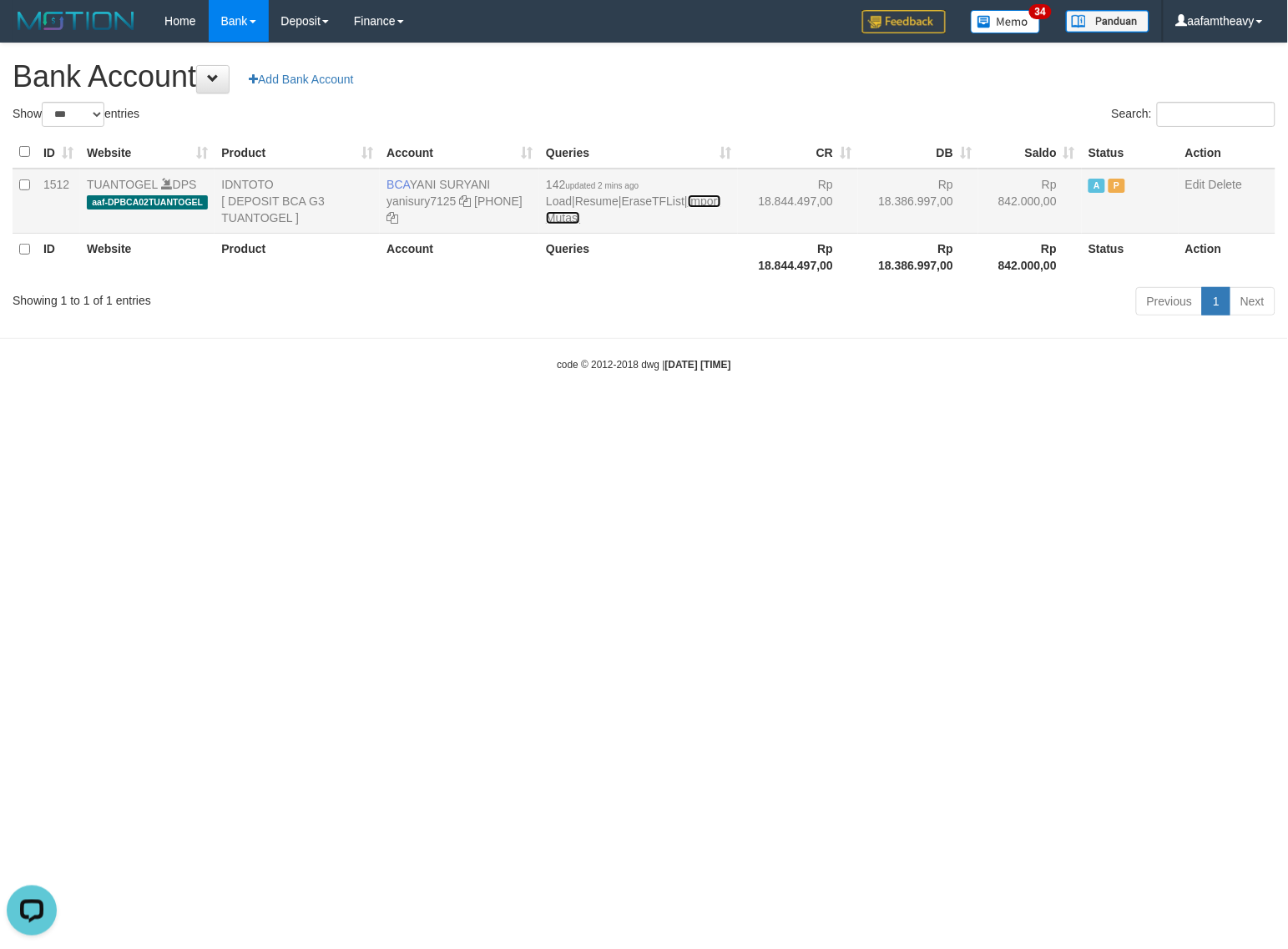 click on "Import Mutasi" at bounding box center [633, 209] 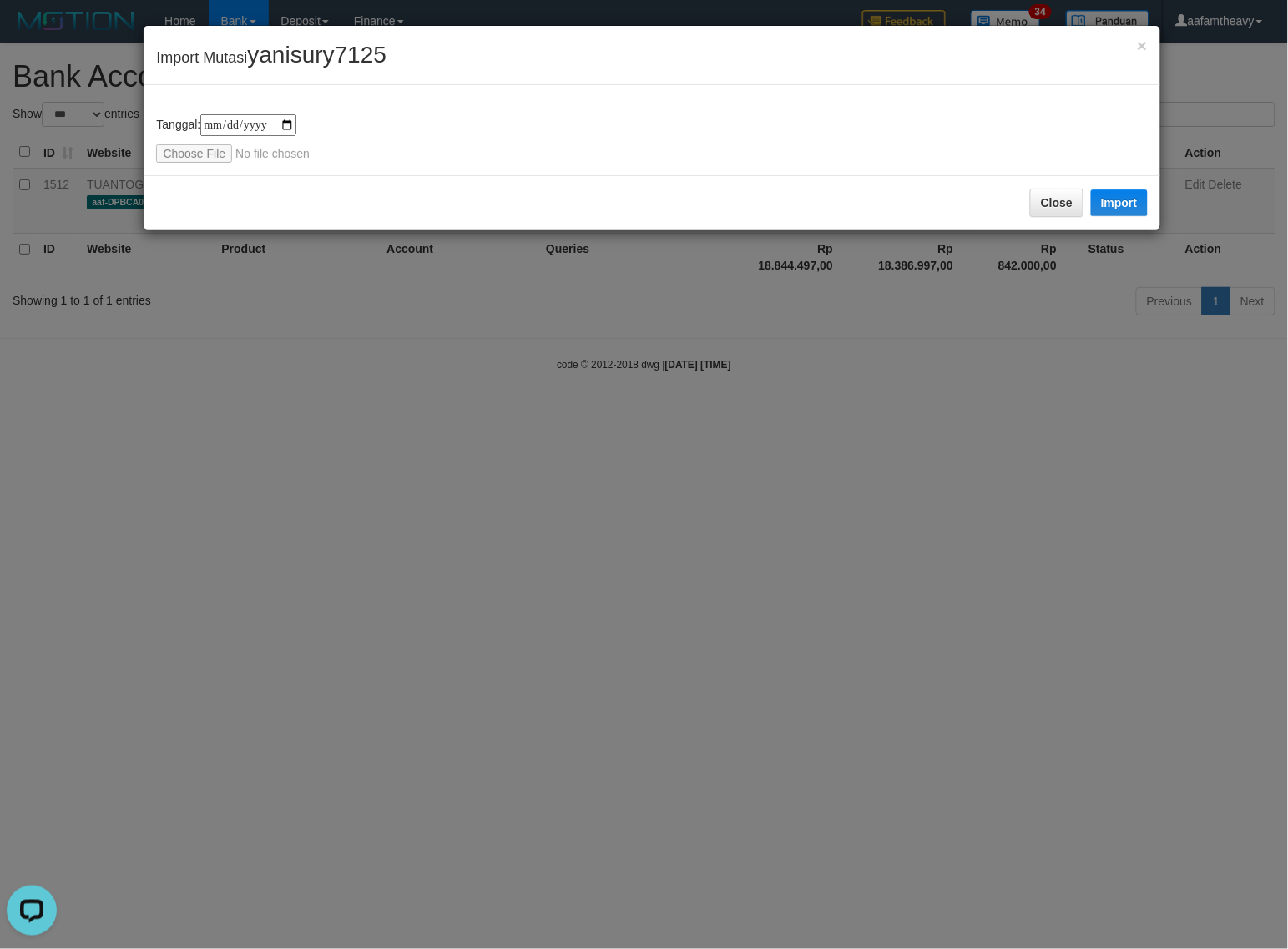 type on "**********" 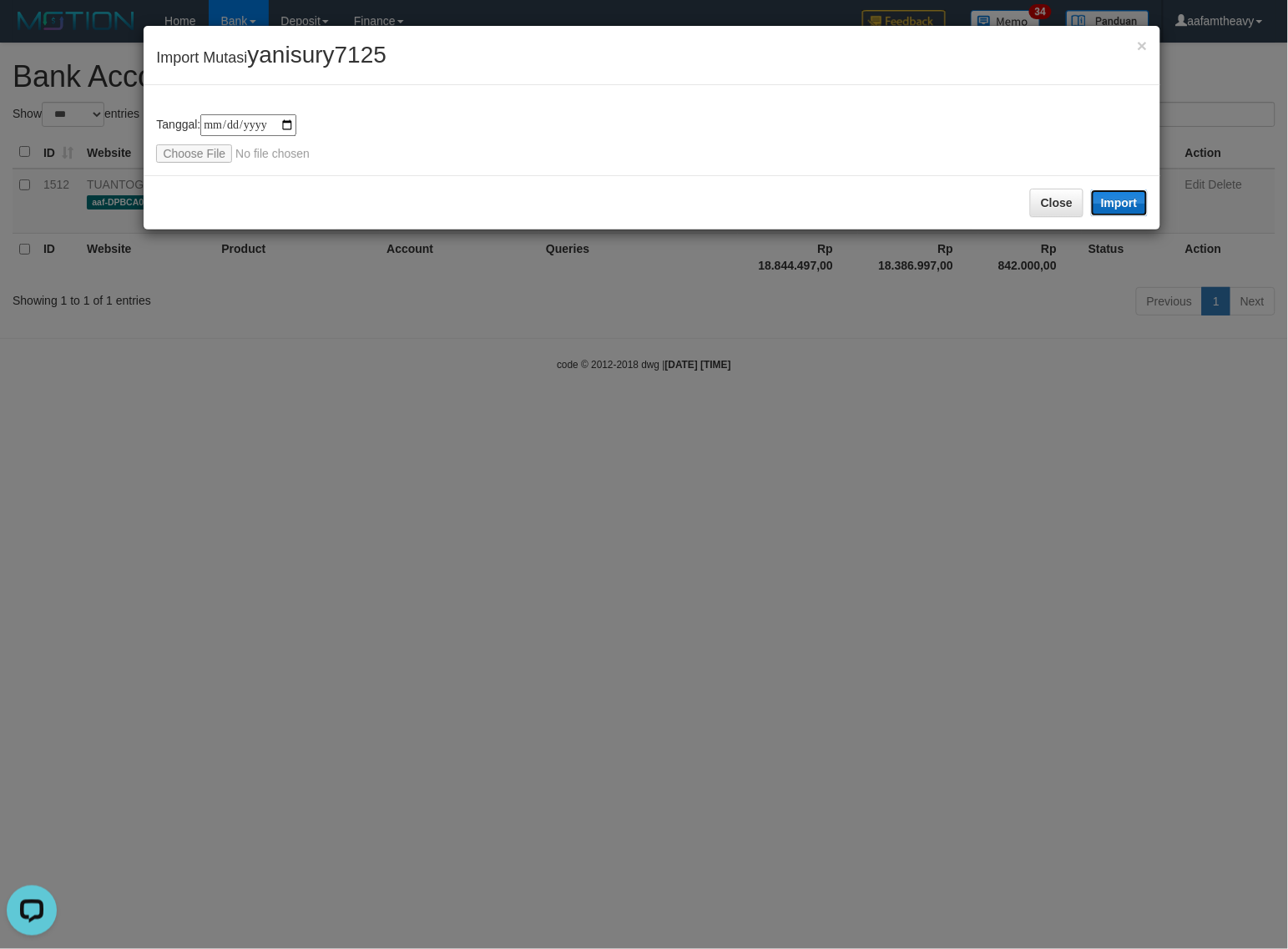 click on "Import" at bounding box center (1119, 203) 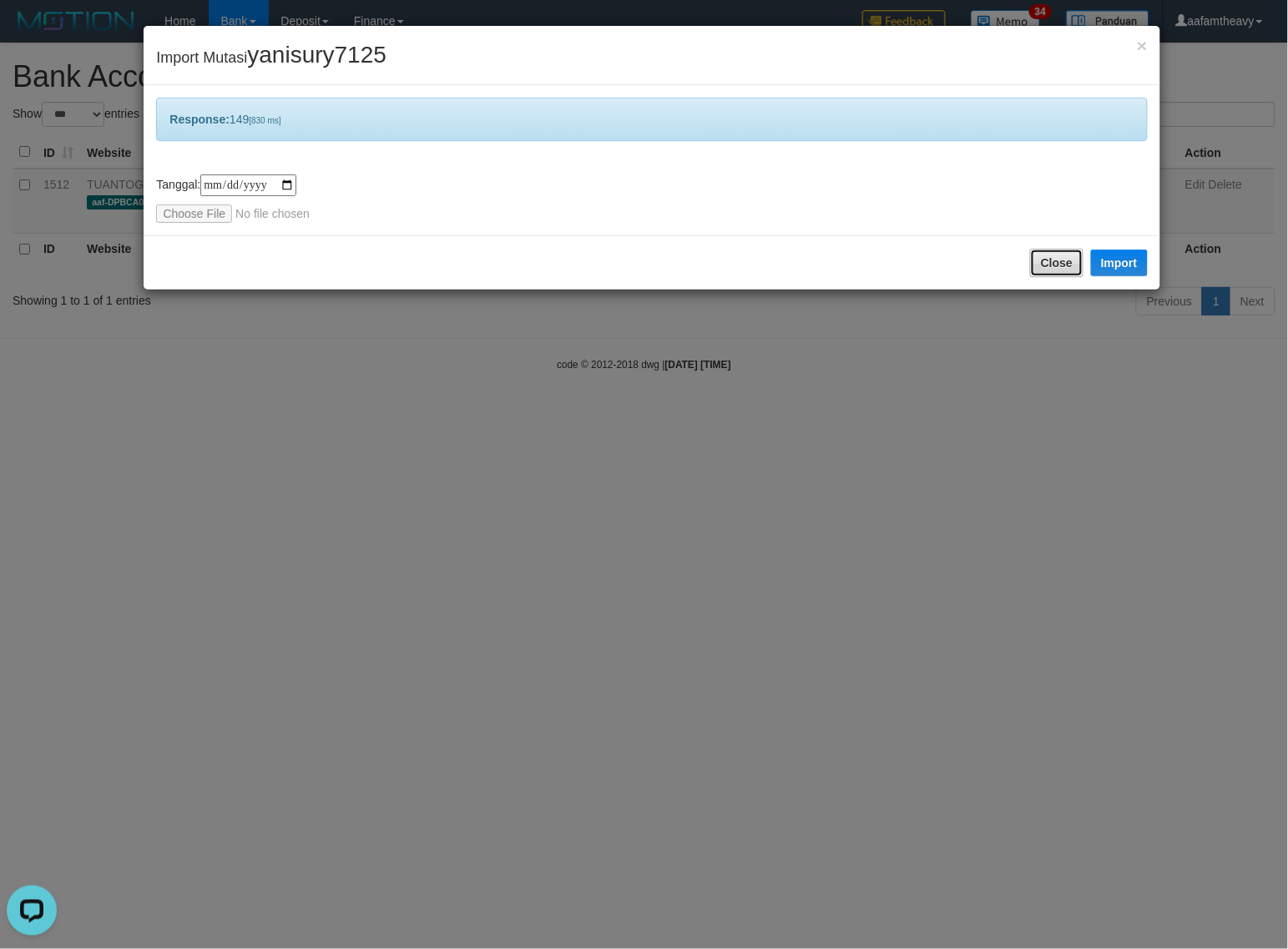 click on "Close" at bounding box center [1057, 263] 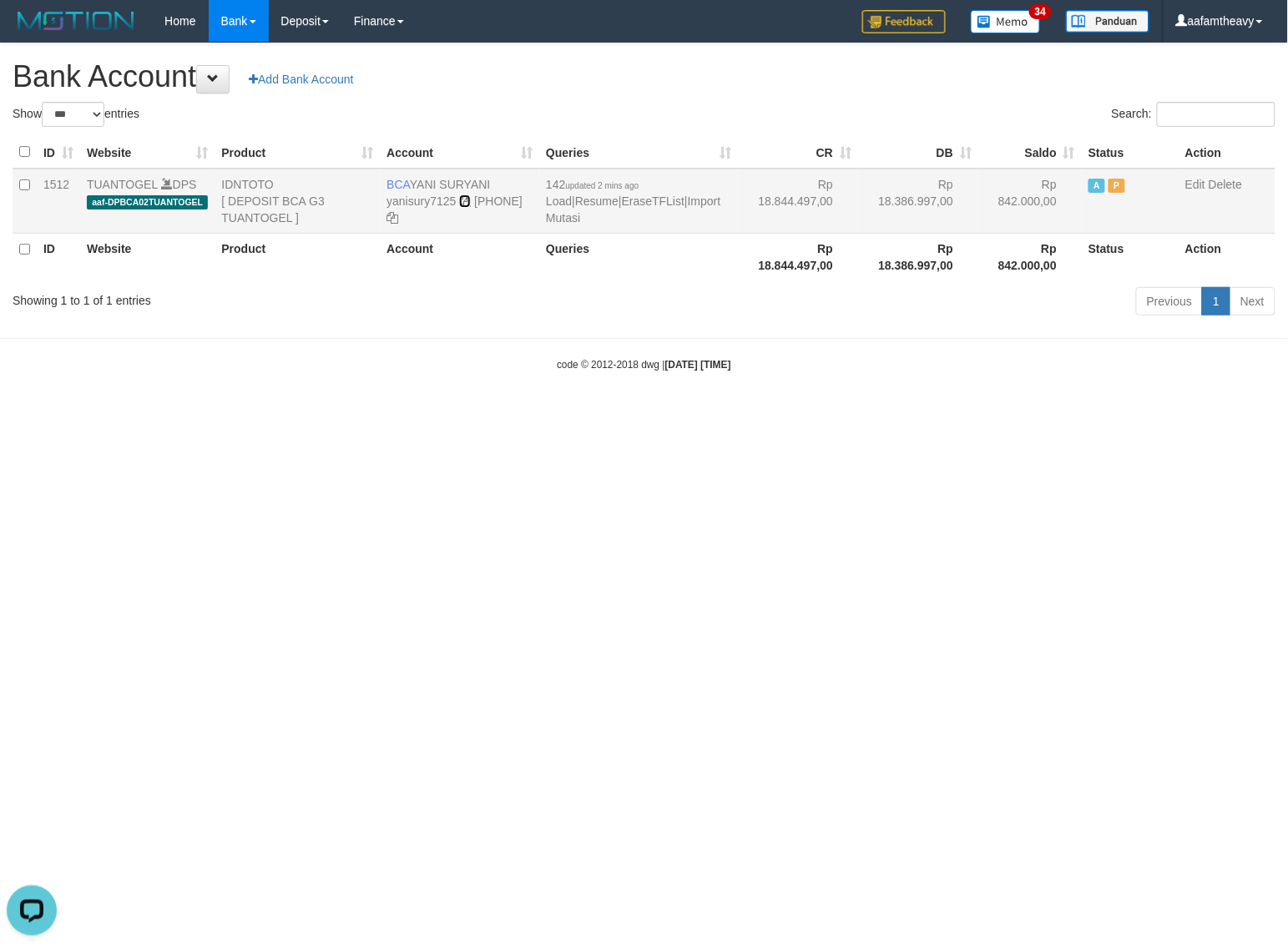 click at bounding box center (465, 201) 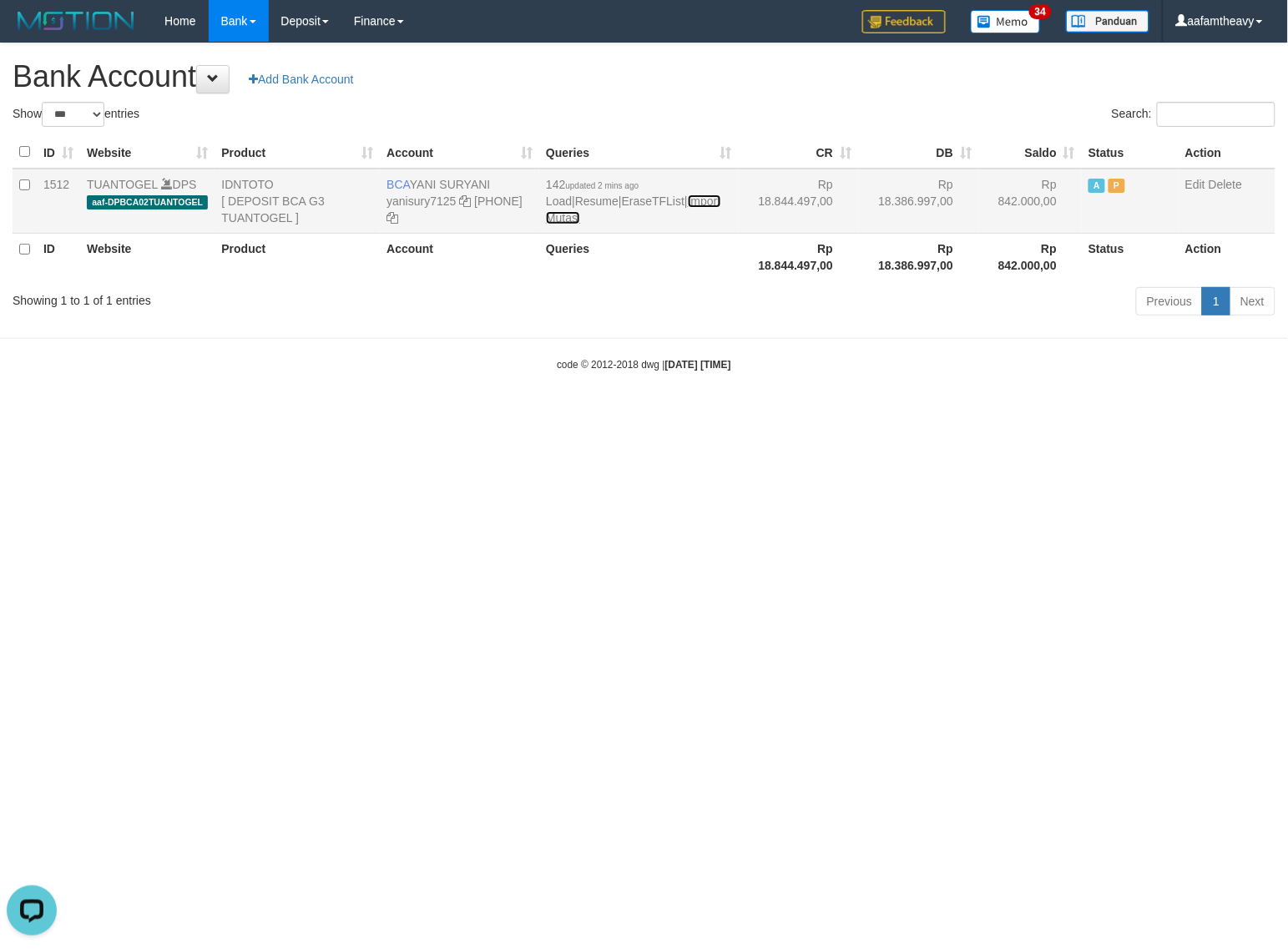 click on "Import Mutasi" at bounding box center [633, 209] 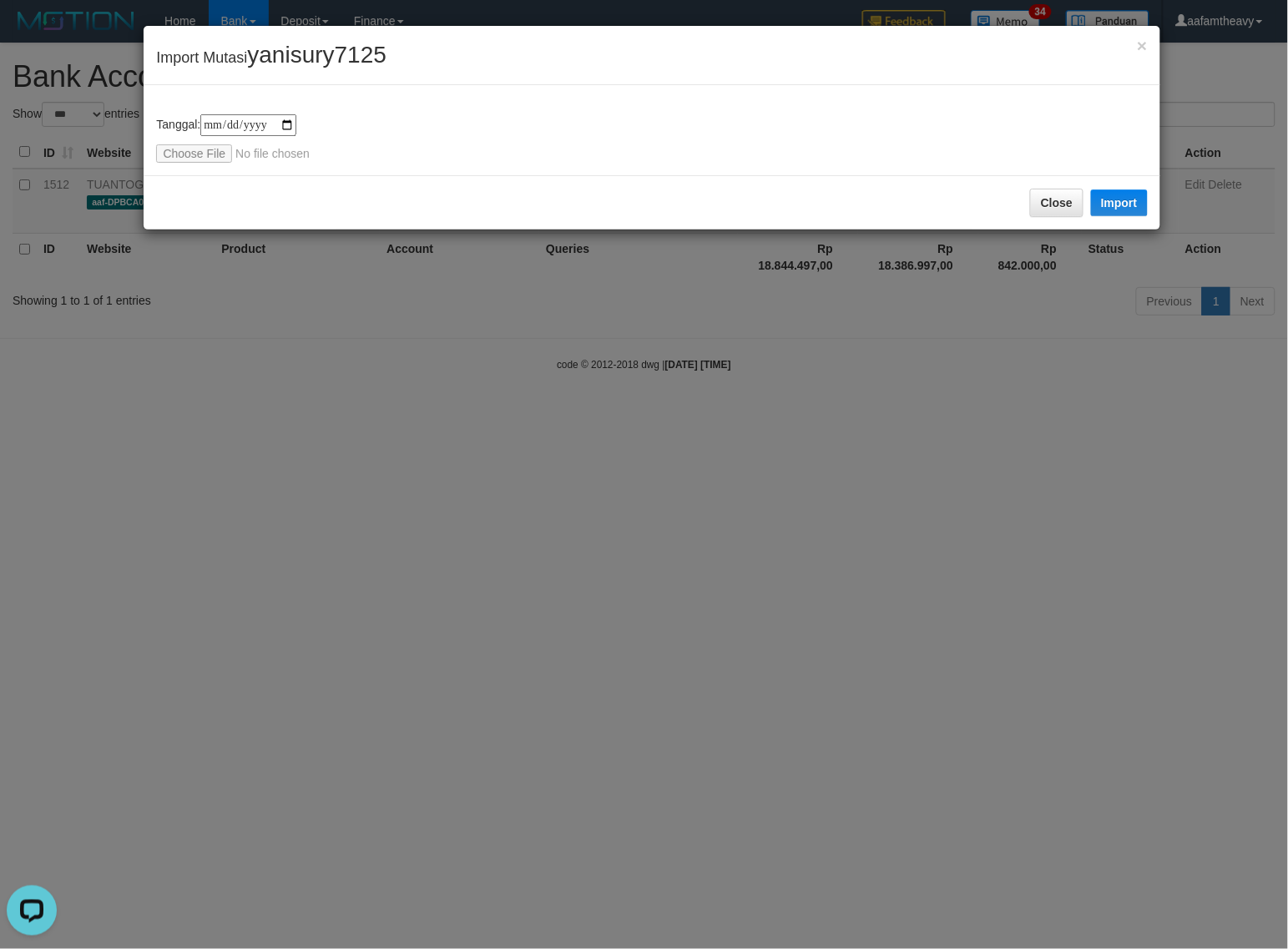 type on "**********" 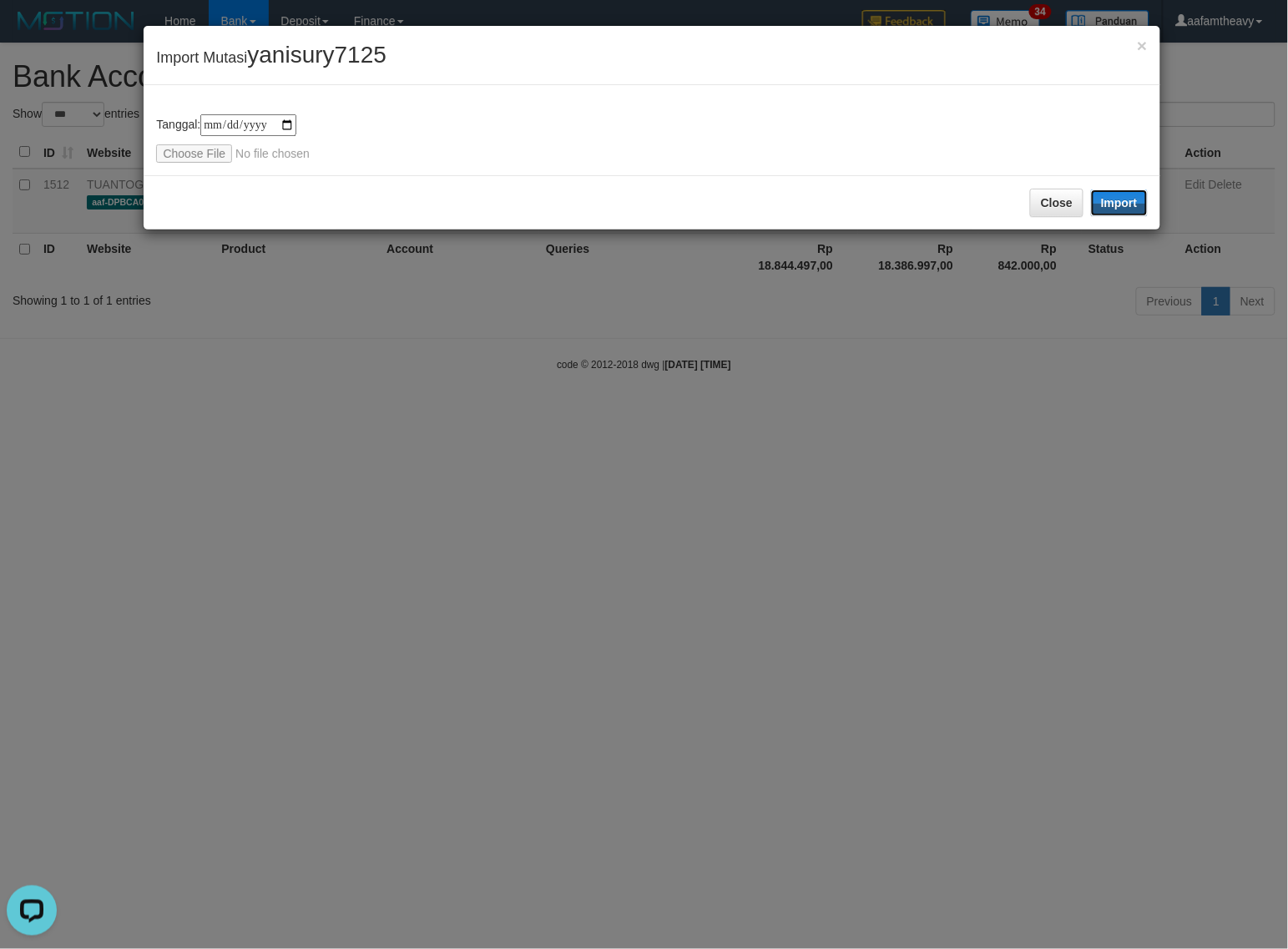 drag, startPoint x: 1115, startPoint y: 196, endPoint x: 1278, endPoint y: 249, distance: 171.40012 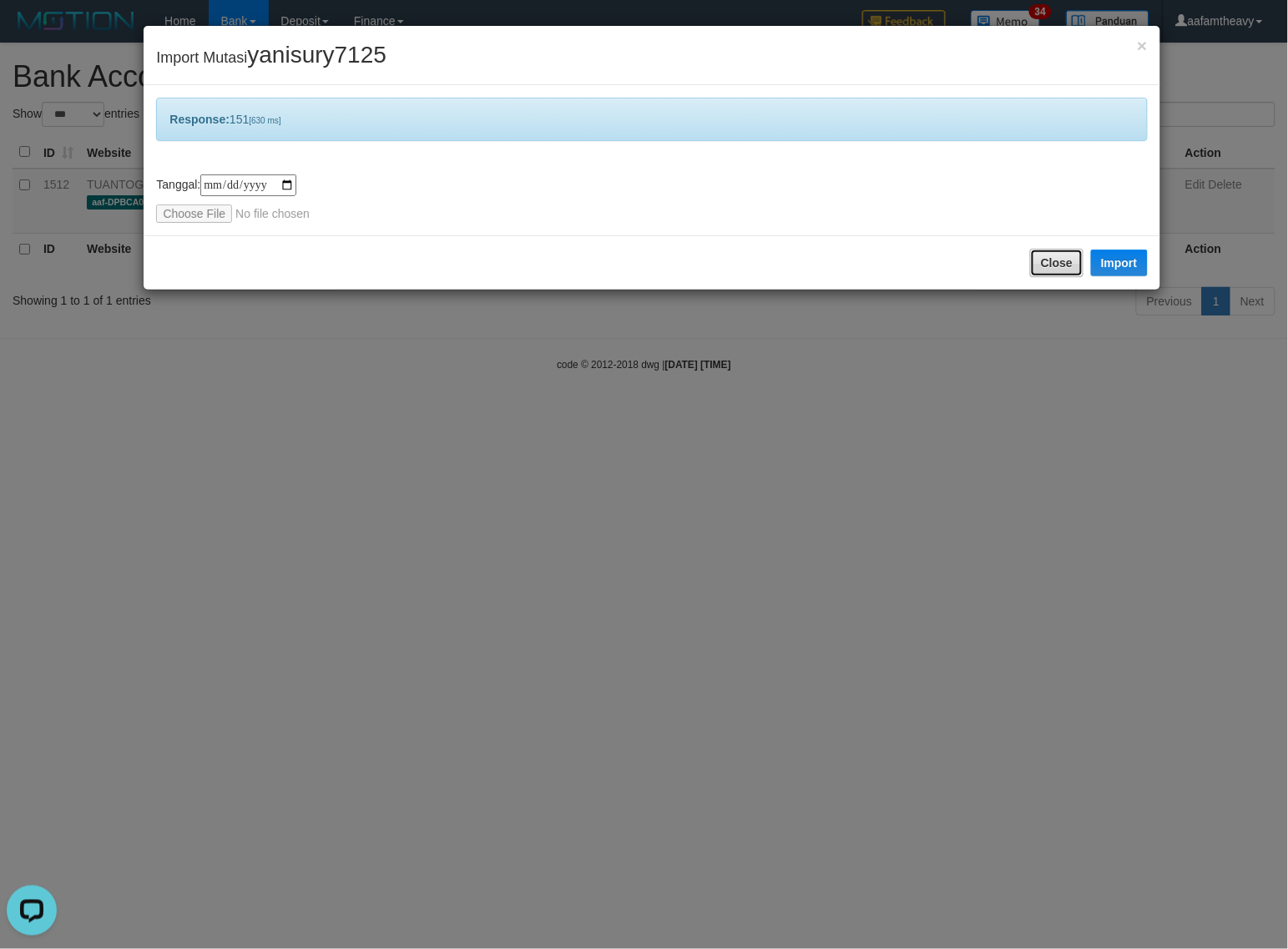 click on "Close" at bounding box center [1057, 263] 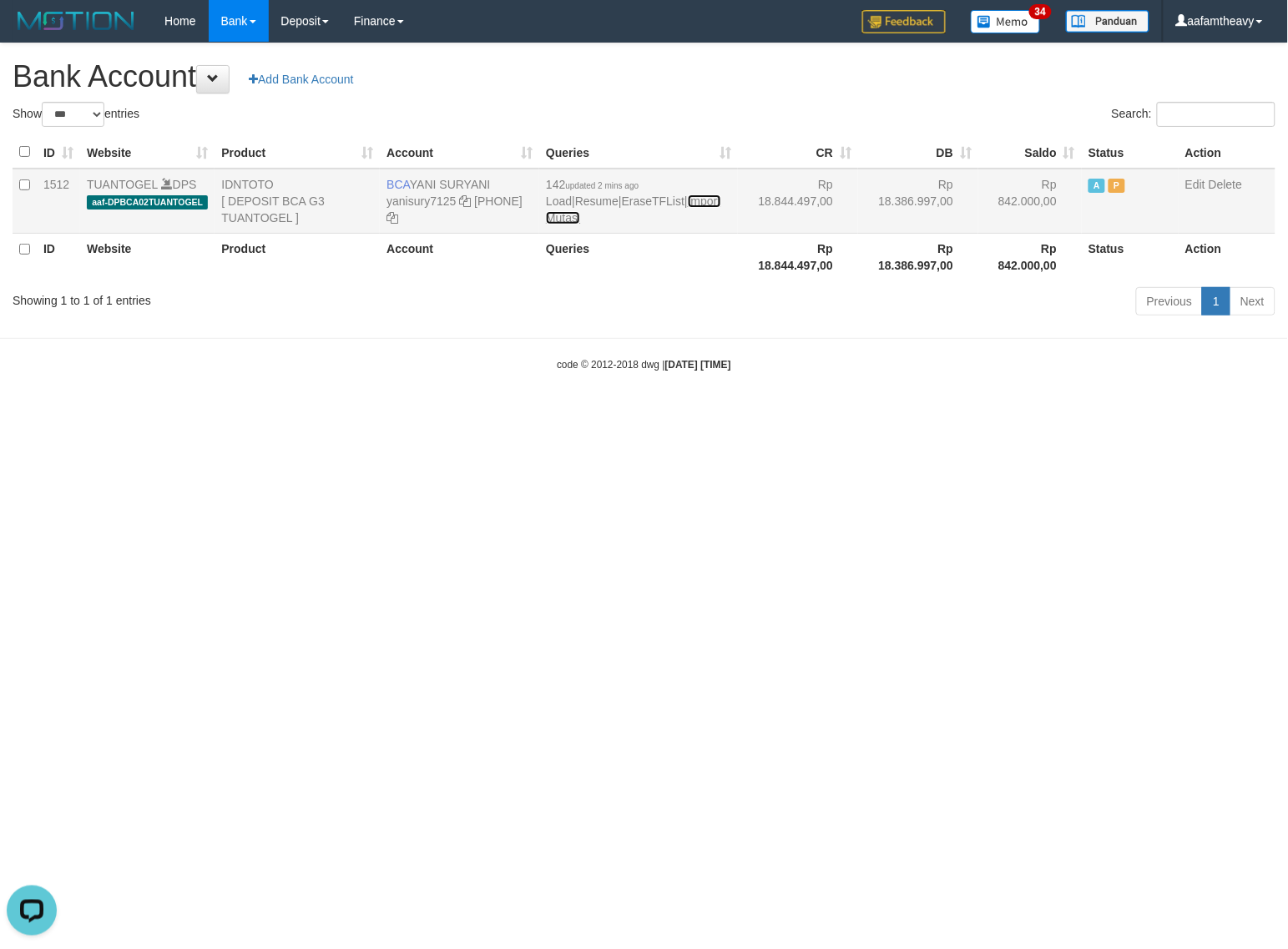 click on "Import Mutasi" at bounding box center [633, 209] 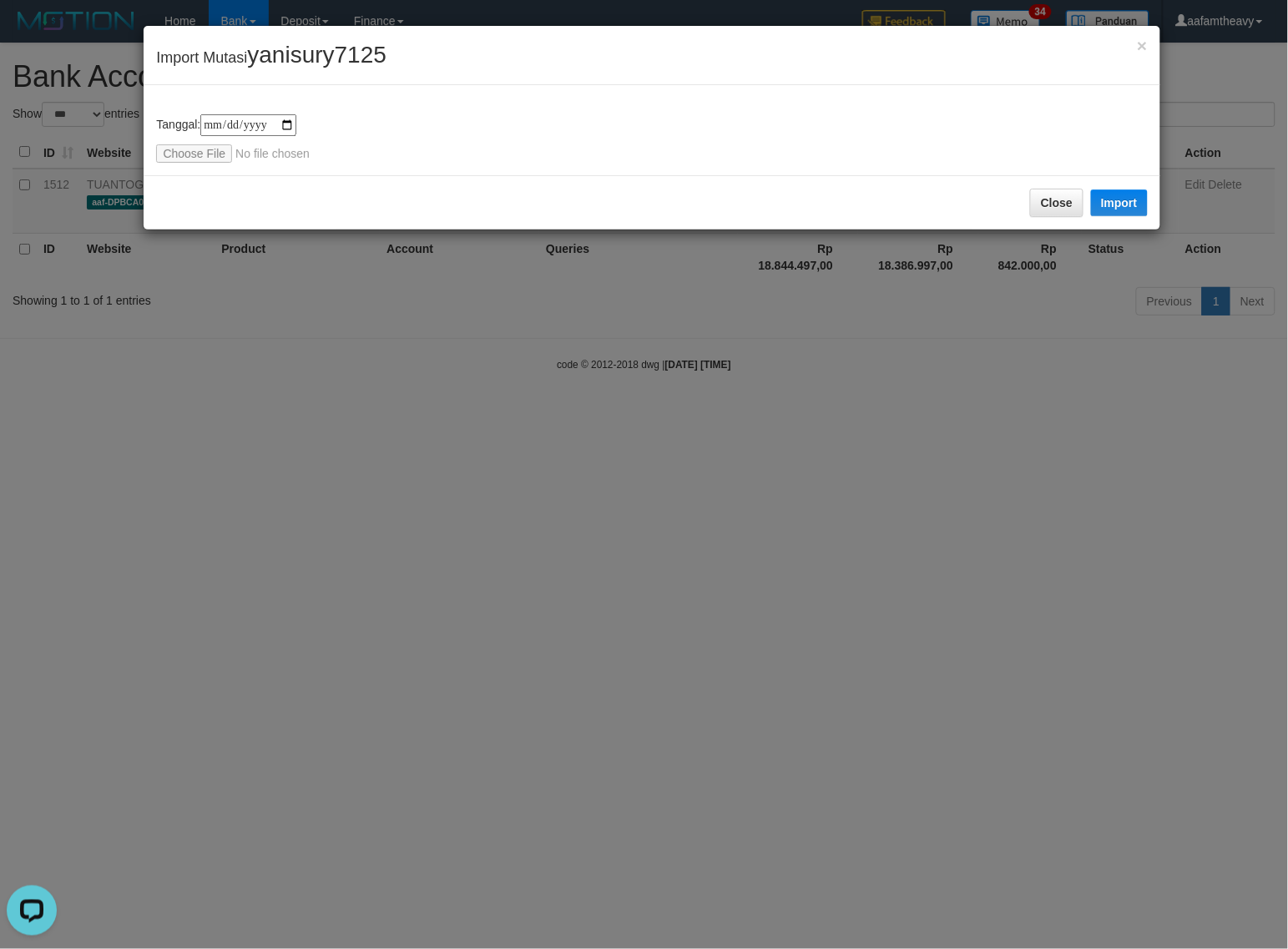 type on "**********" 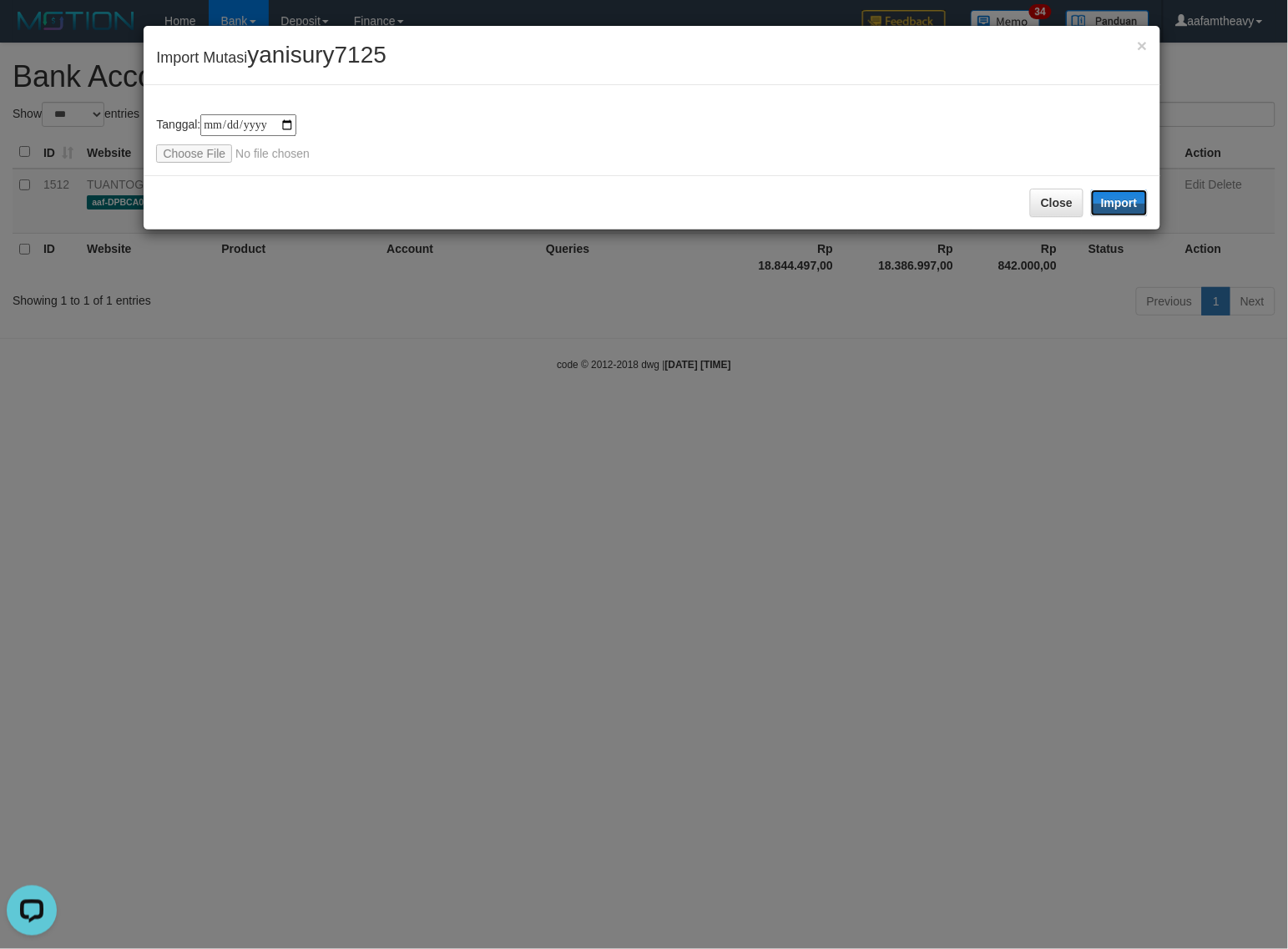 drag, startPoint x: 1124, startPoint y: 203, endPoint x: 1285, endPoint y: 334, distance: 207.56204 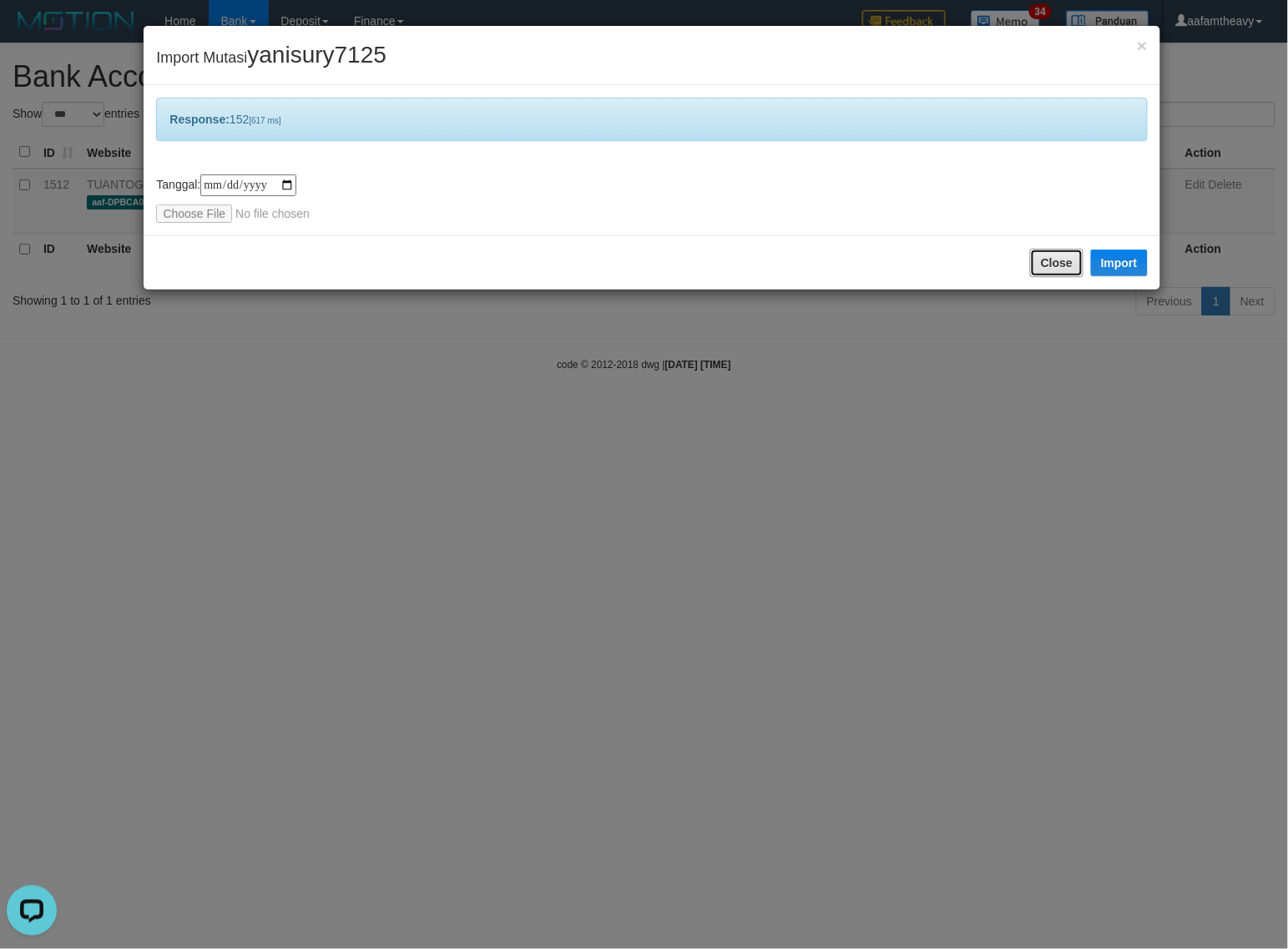 drag, startPoint x: 1063, startPoint y: 263, endPoint x: 1195, endPoint y: 299, distance: 136.82105 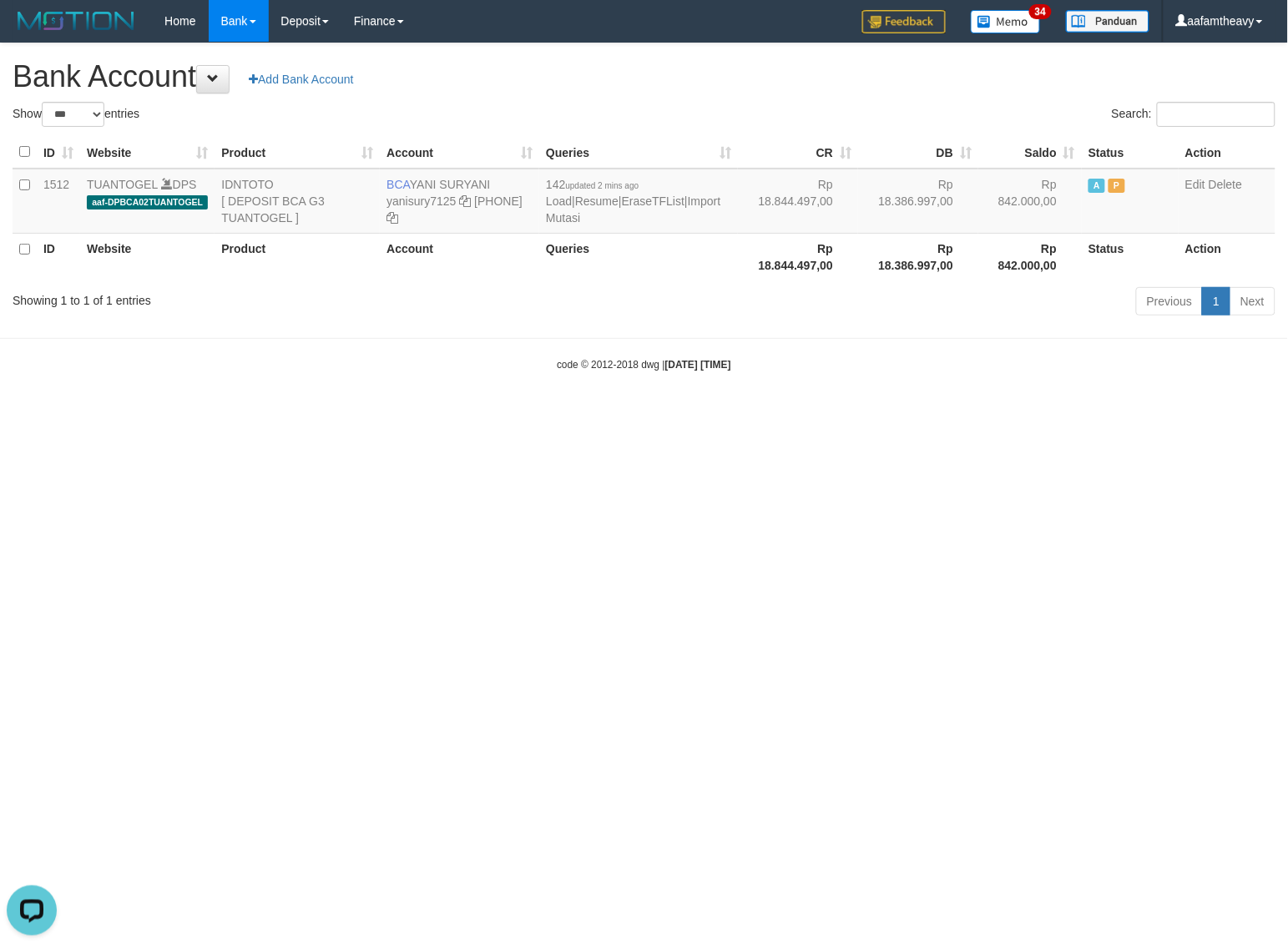 click on "Bank Account
Add Bank Account" at bounding box center (644, 77) 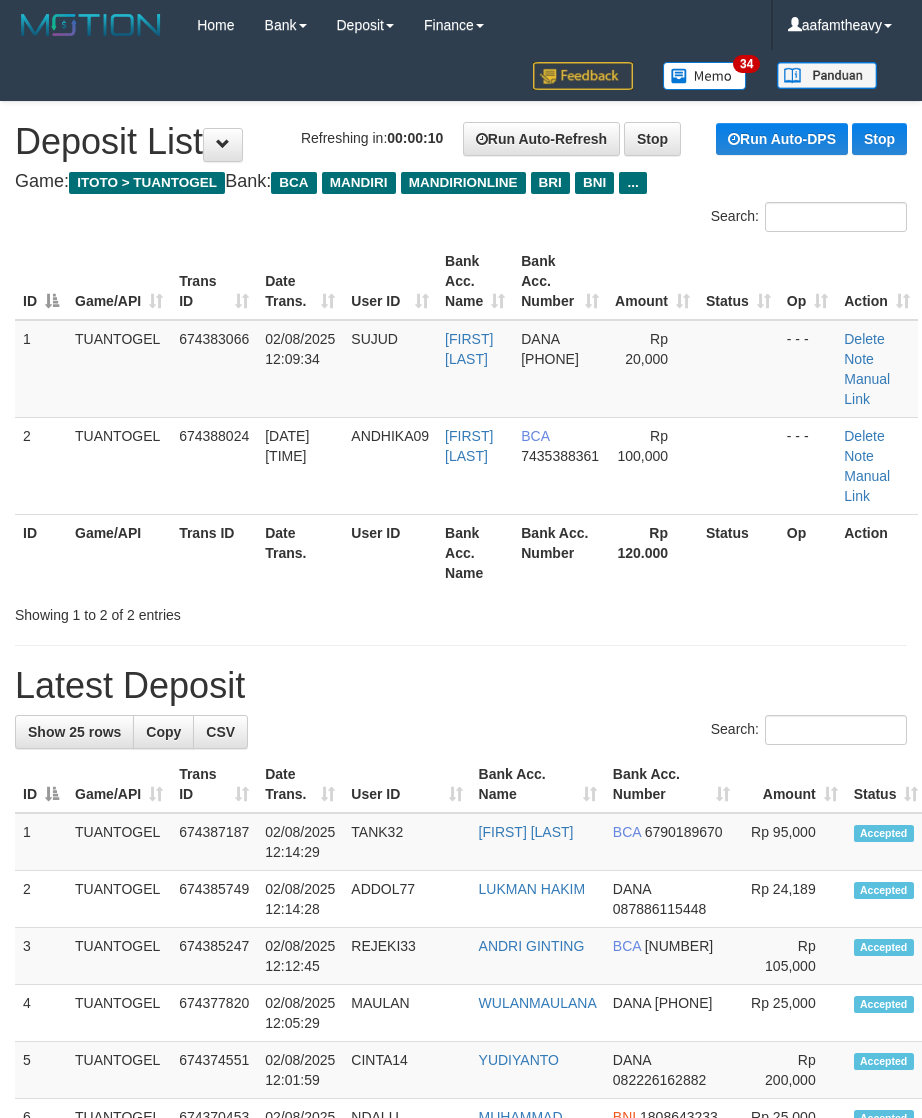 scroll, scrollTop: 0, scrollLeft: 0, axis: both 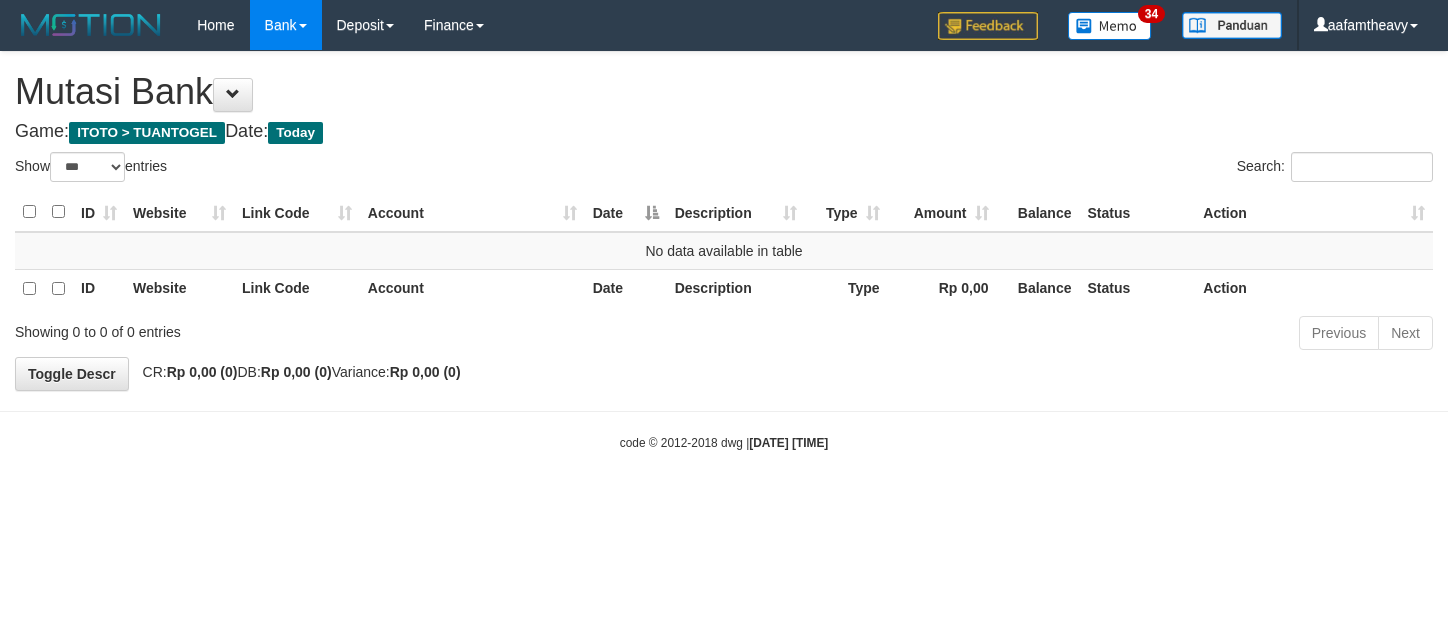 select on "***" 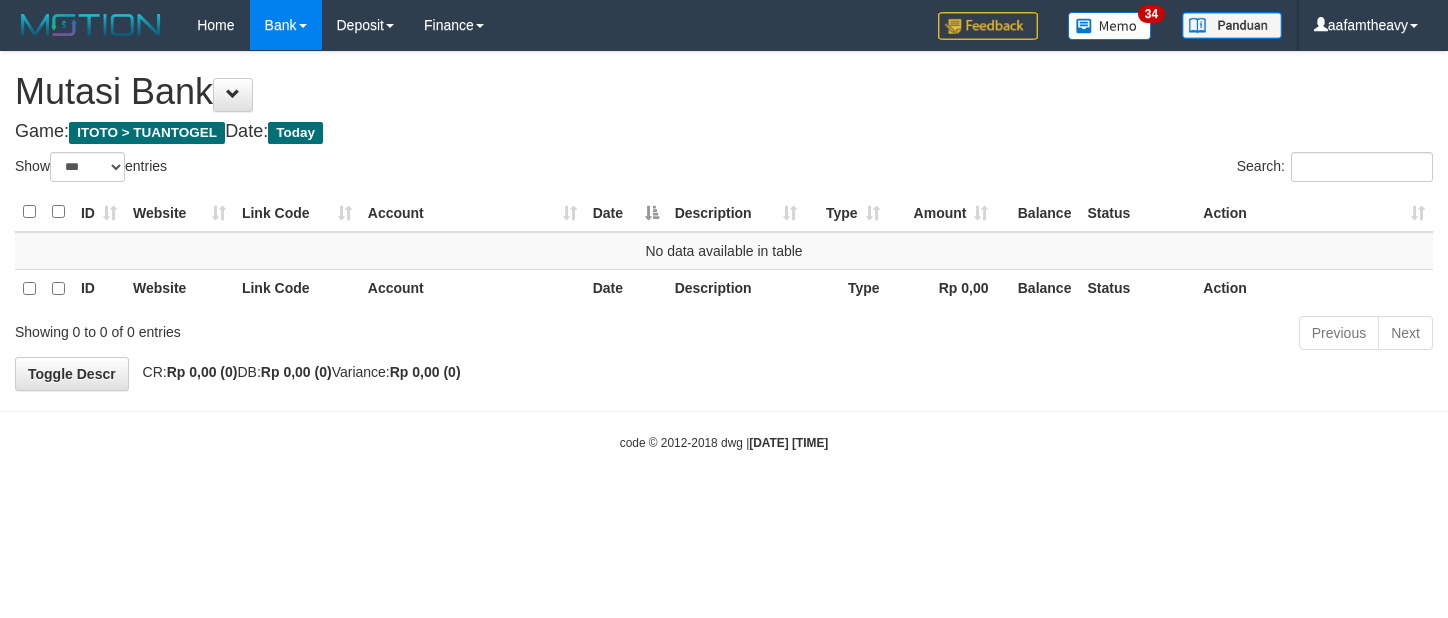 scroll, scrollTop: 0, scrollLeft: 0, axis: both 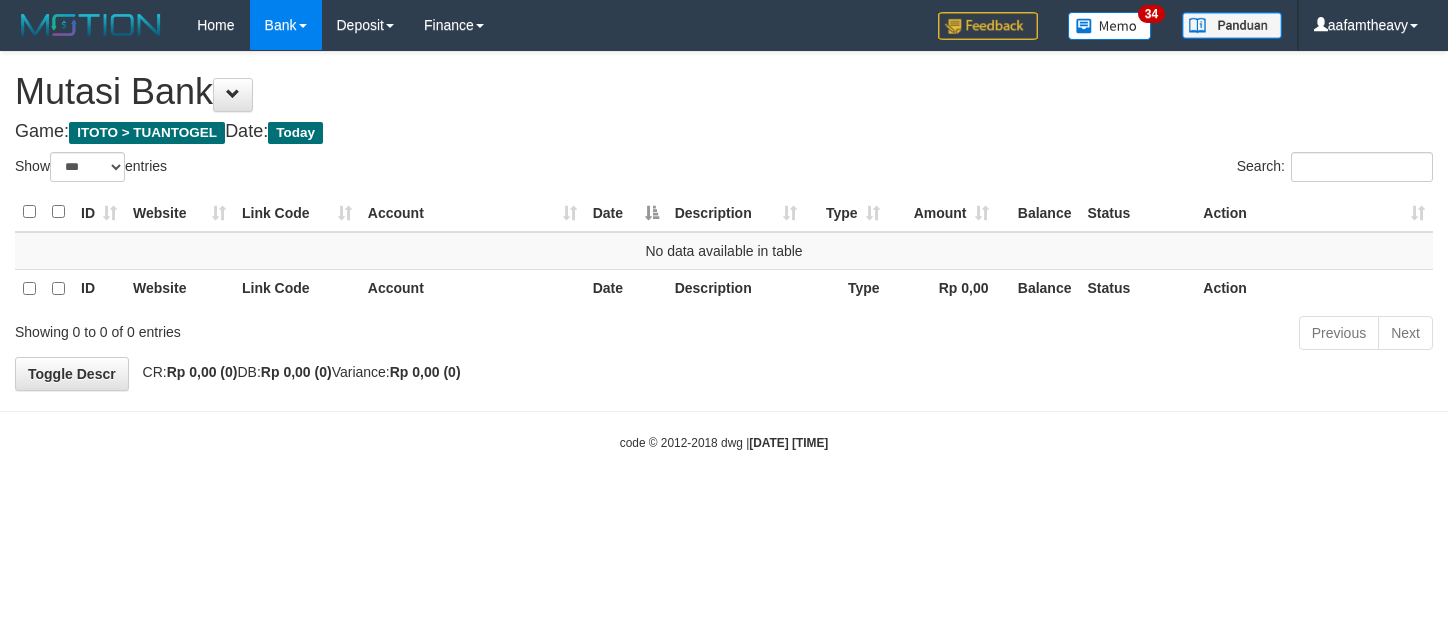 select on "***" 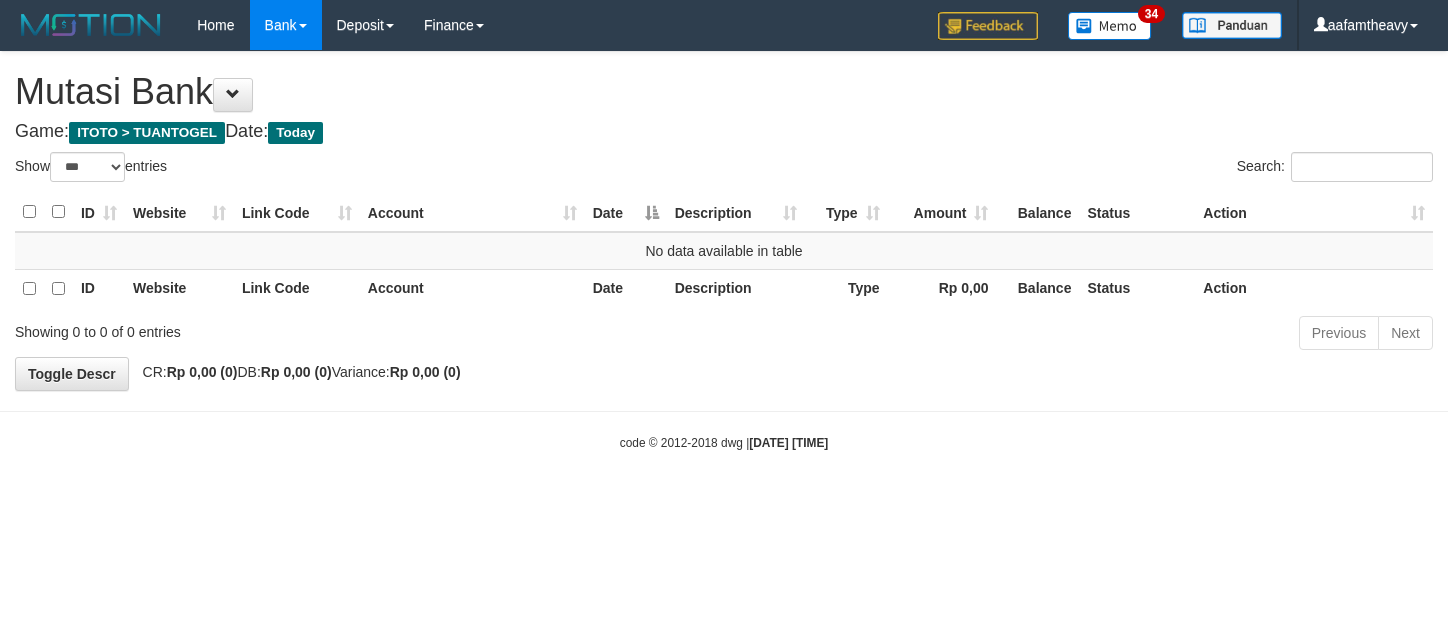 scroll, scrollTop: 0, scrollLeft: 0, axis: both 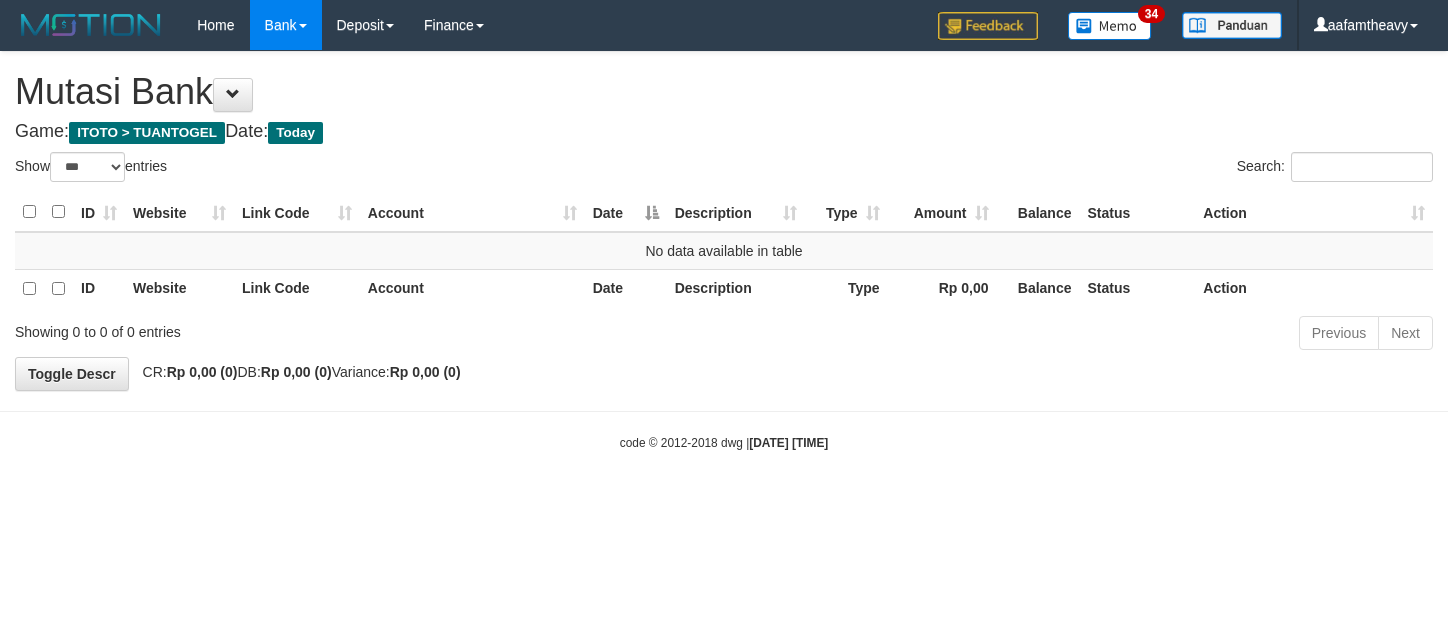 select on "***" 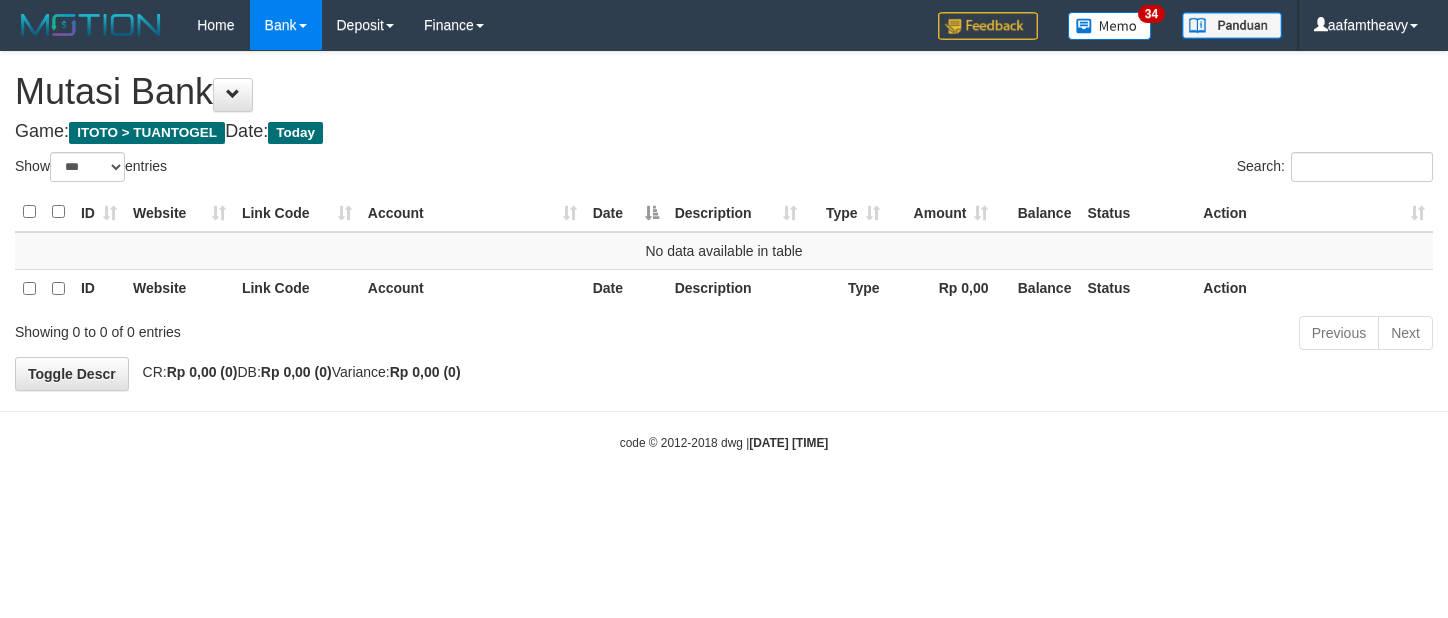 scroll, scrollTop: 0, scrollLeft: 0, axis: both 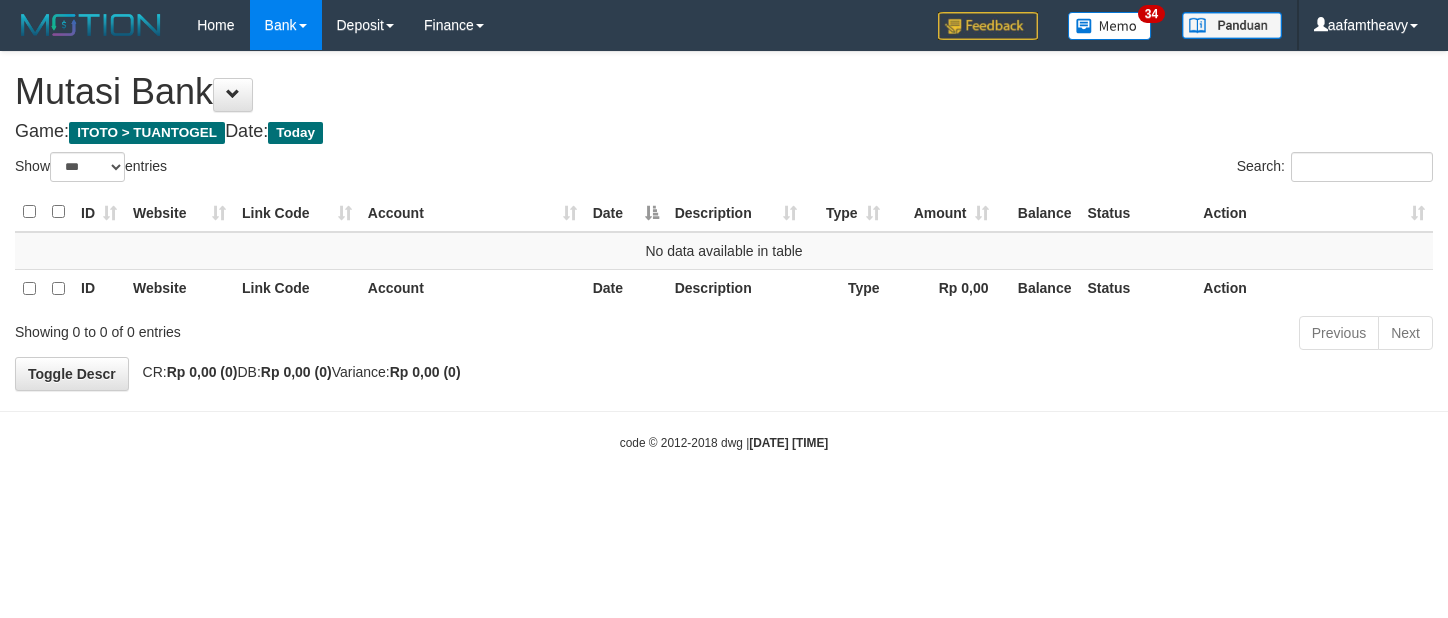 select on "***" 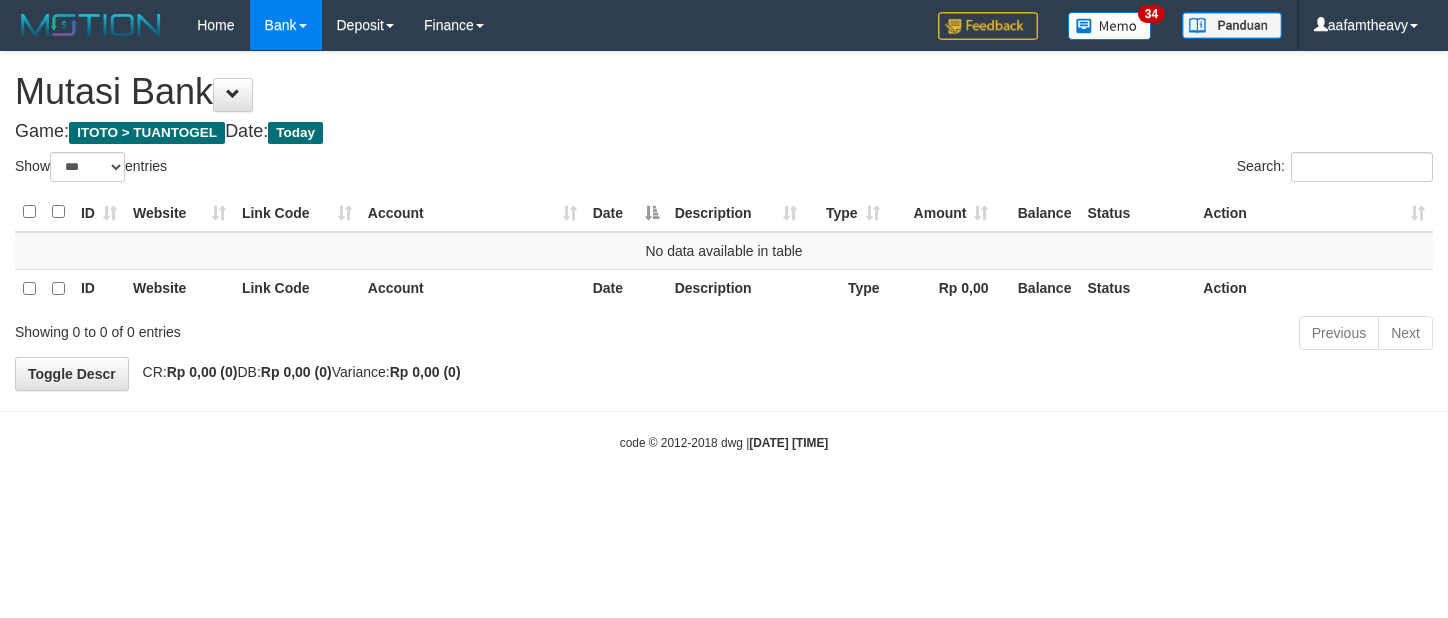 scroll, scrollTop: 0, scrollLeft: 0, axis: both 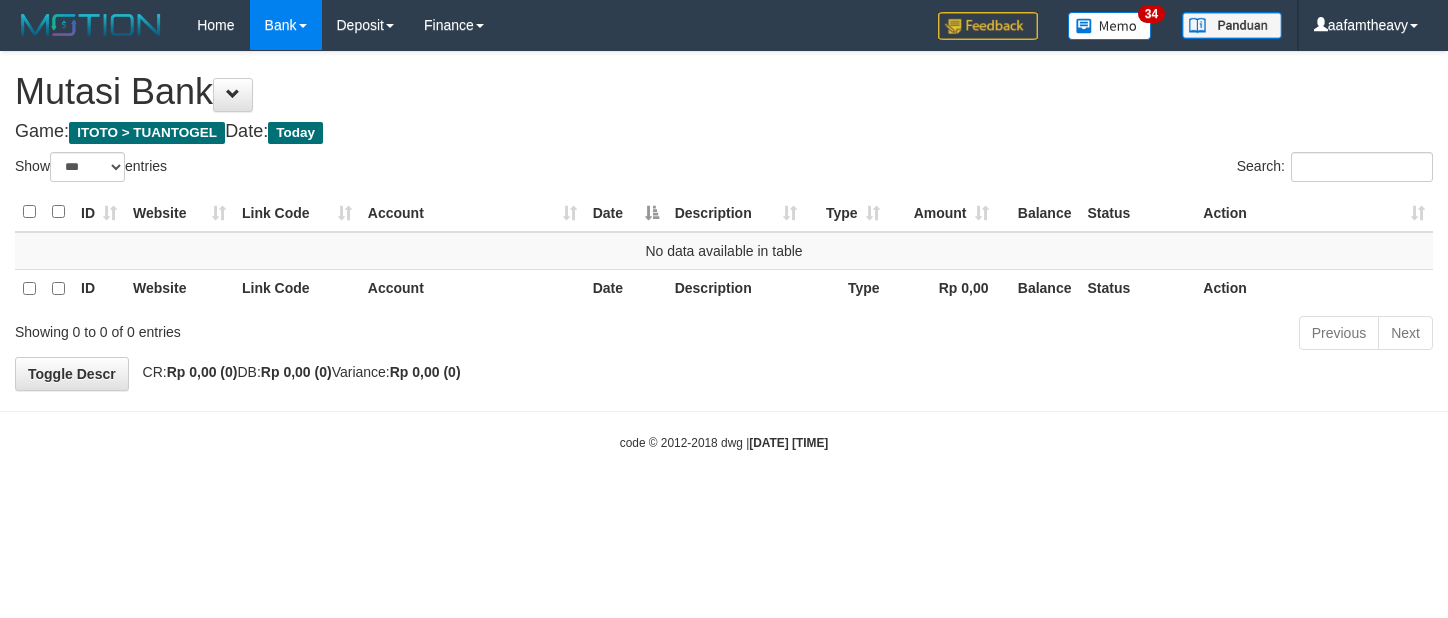 select on "***" 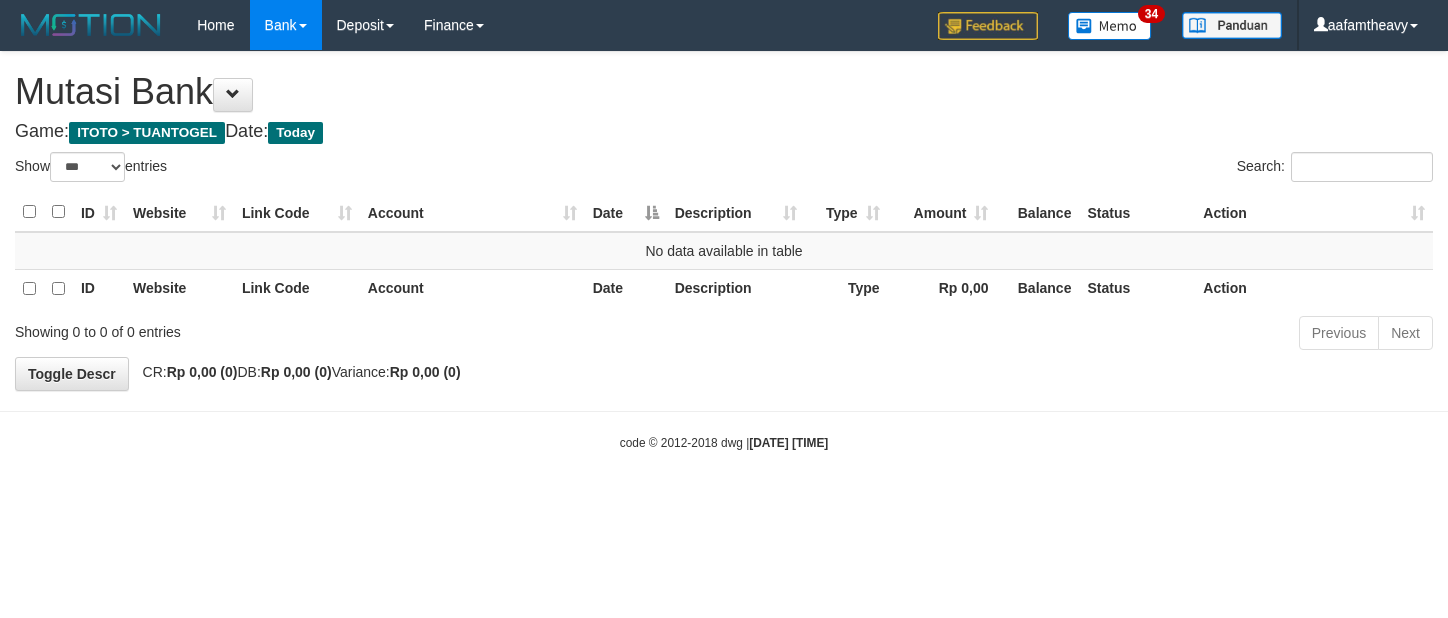 scroll, scrollTop: 0, scrollLeft: 0, axis: both 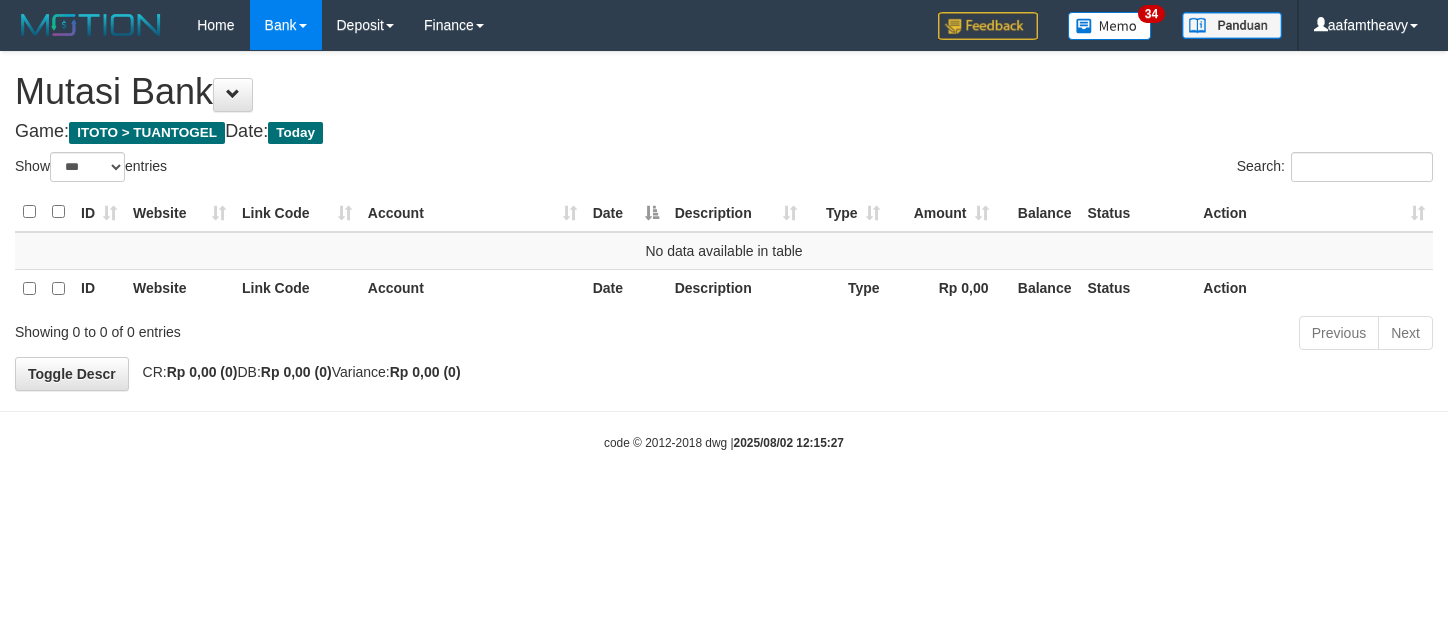 select on "***" 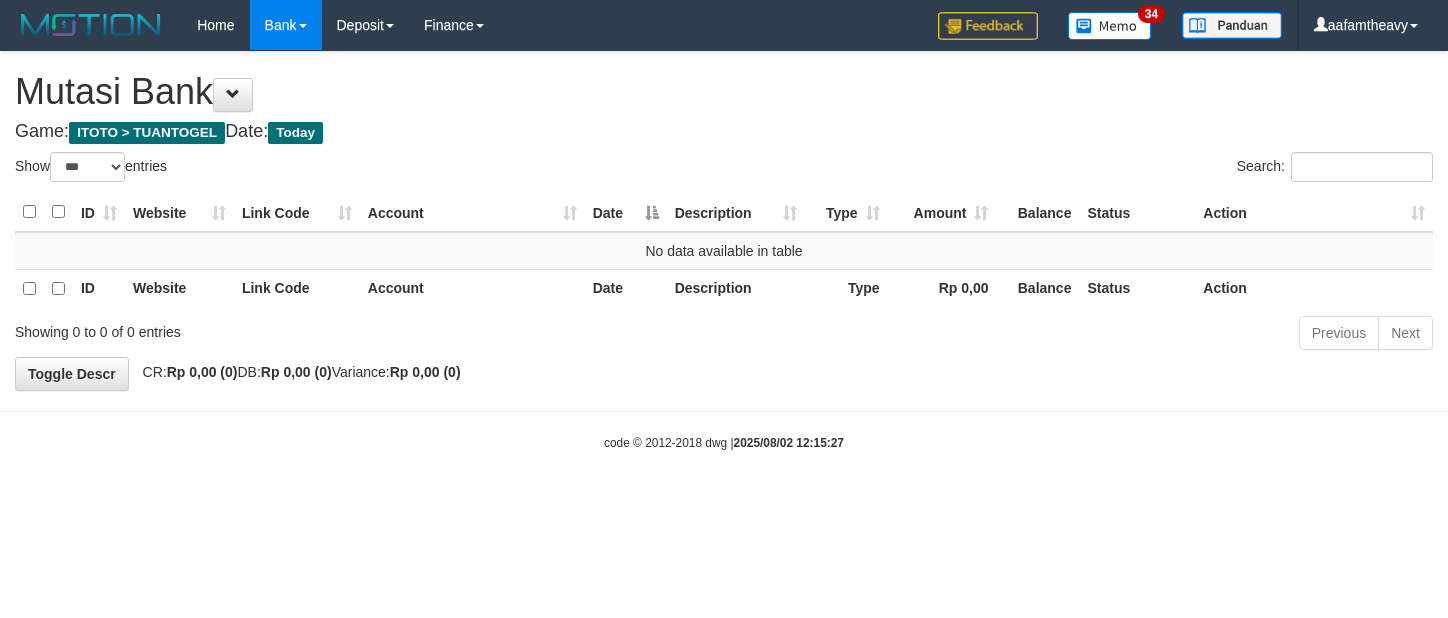 scroll, scrollTop: 0, scrollLeft: 0, axis: both 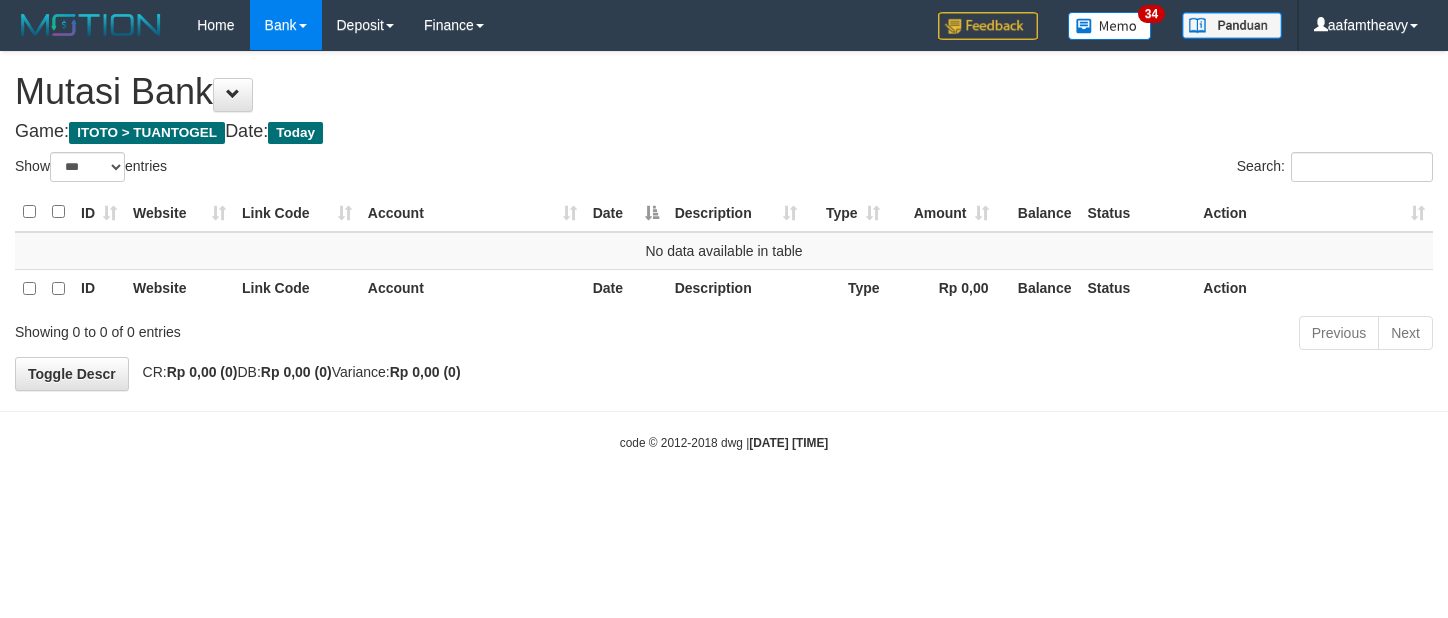 select on "***" 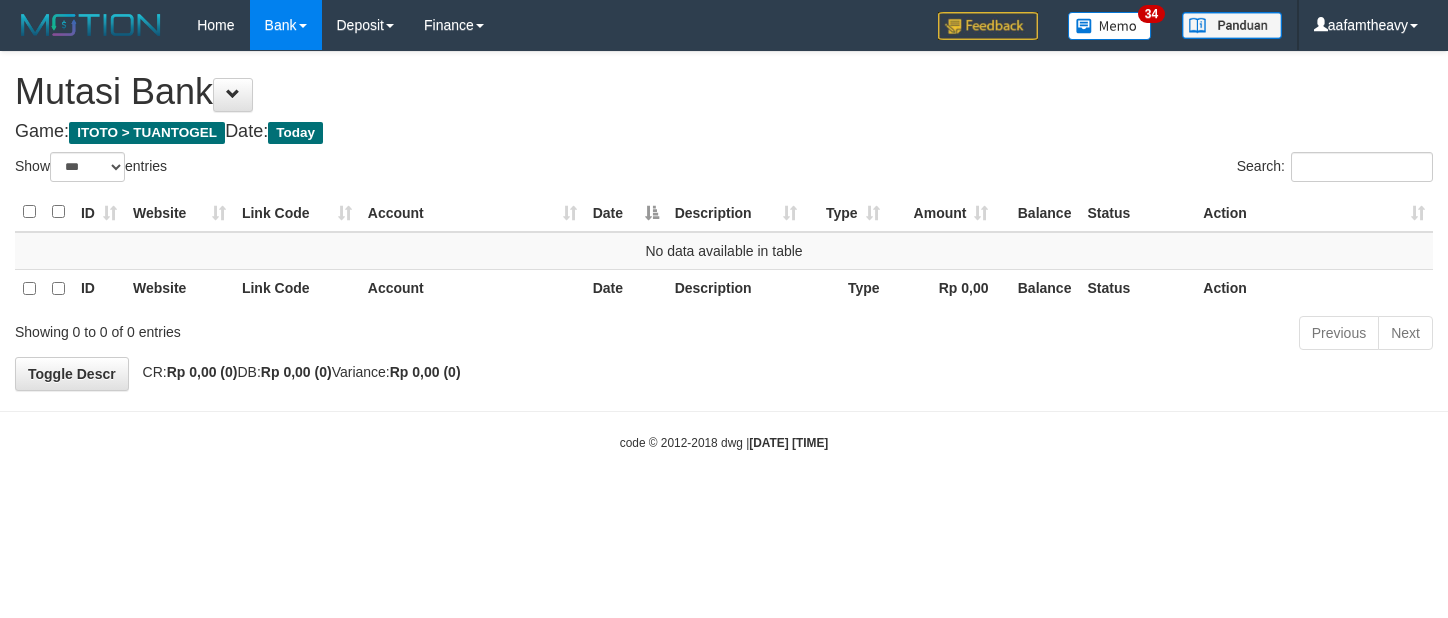 scroll, scrollTop: 0, scrollLeft: 0, axis: both 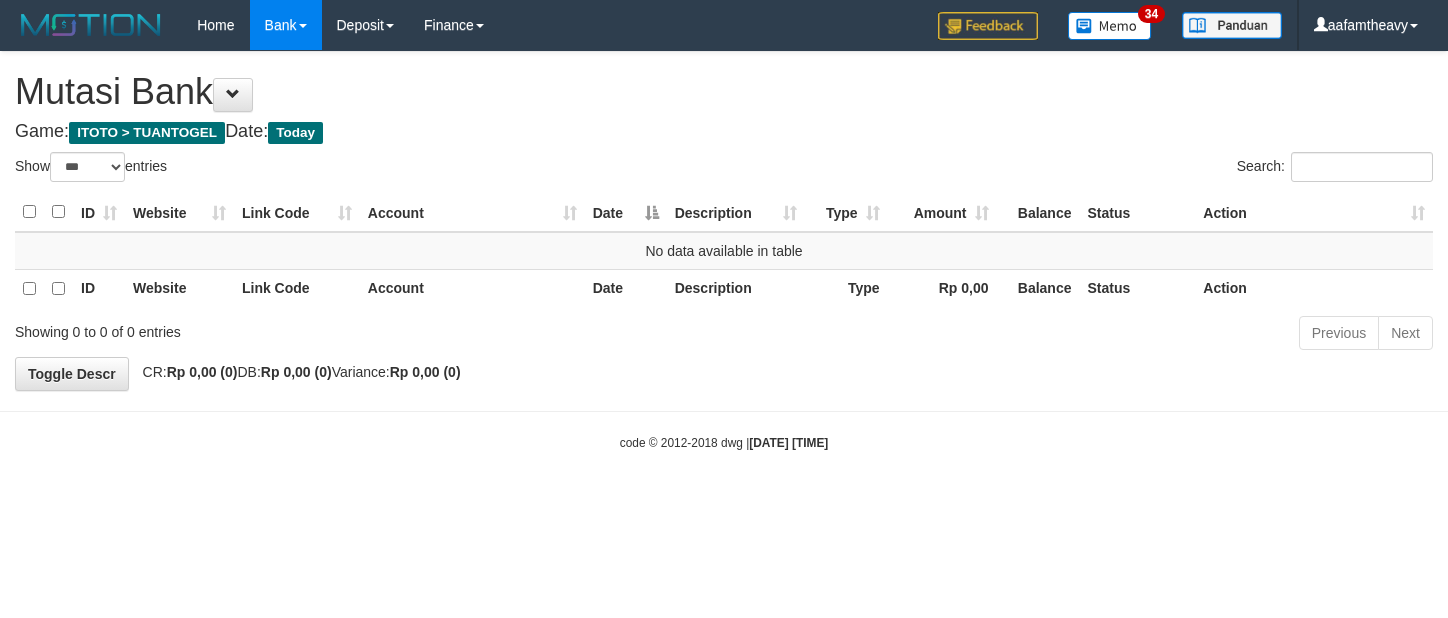 select on "***" 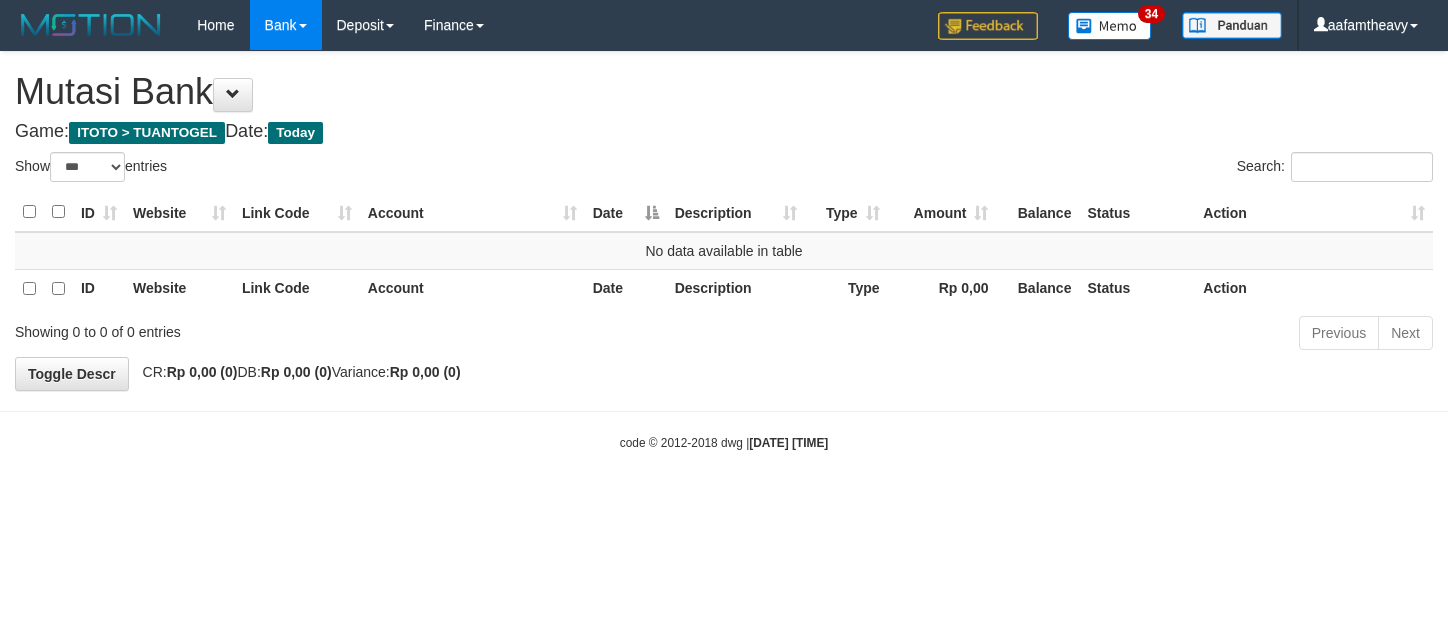 scroll, scrollTop: 0, scrollLeft: 0, axis: both 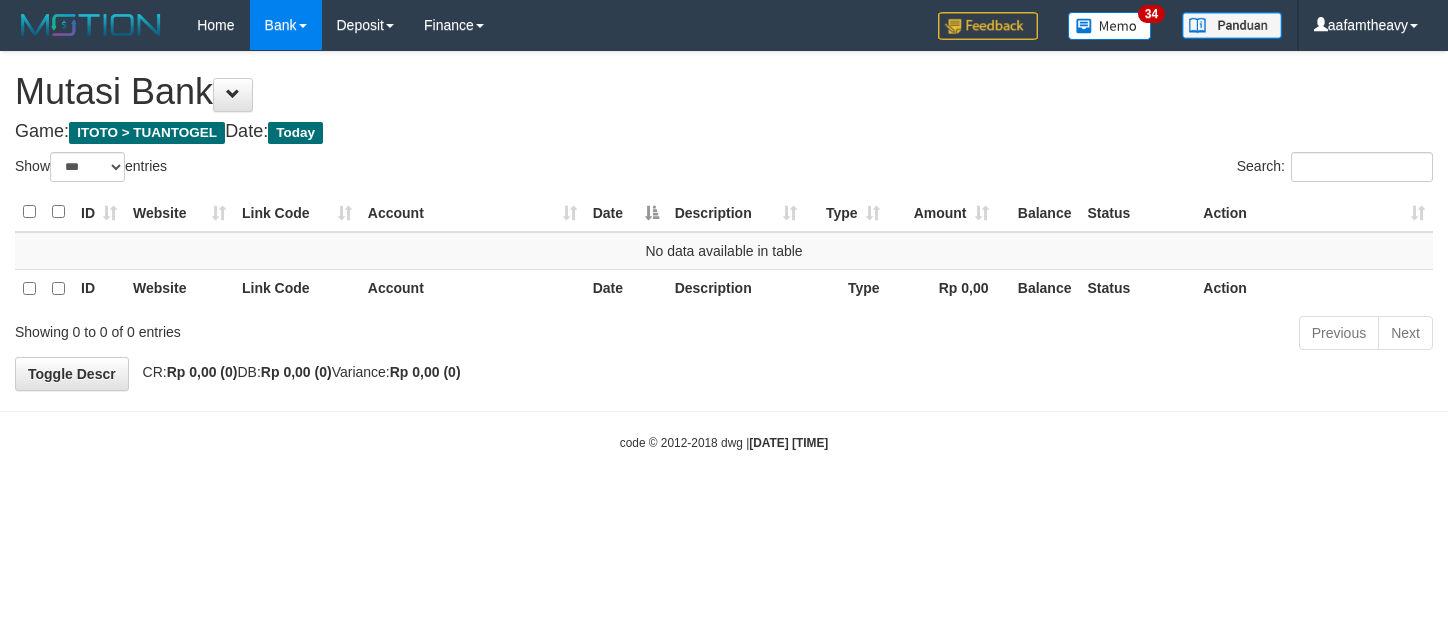 select on "***" 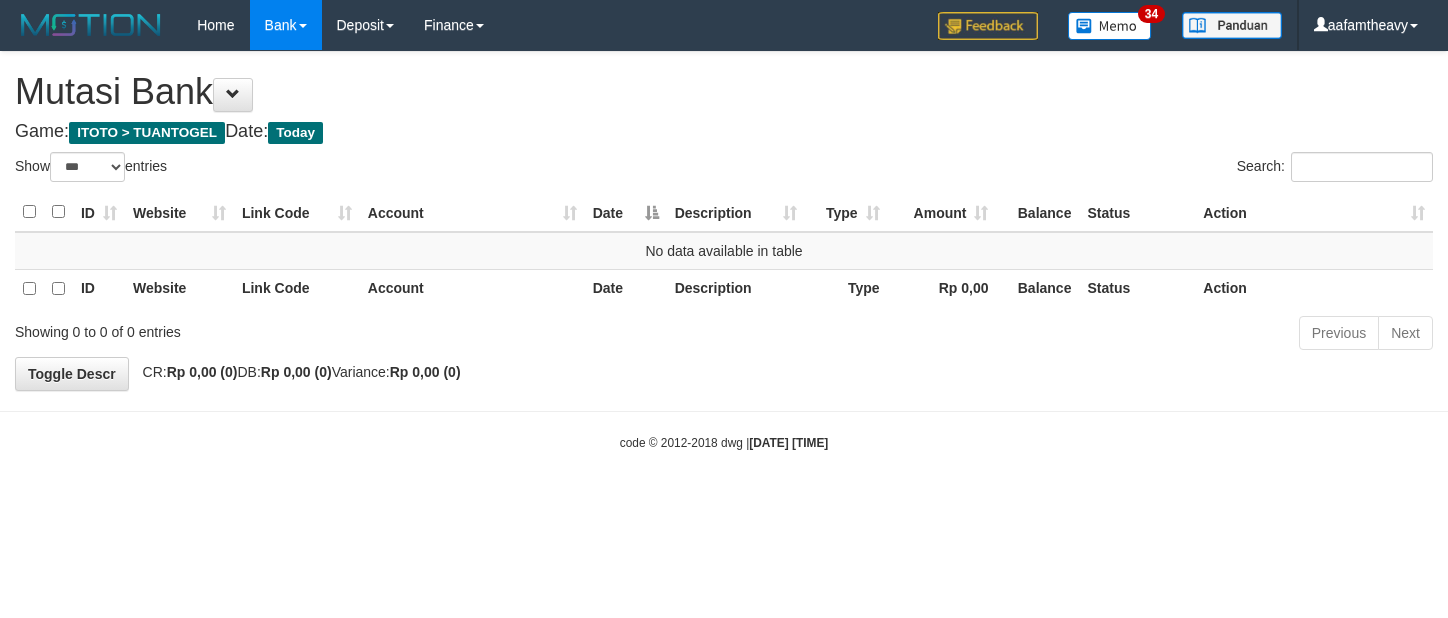 scroll, scrollTop: 0, scrollLeft: 0, axis: both 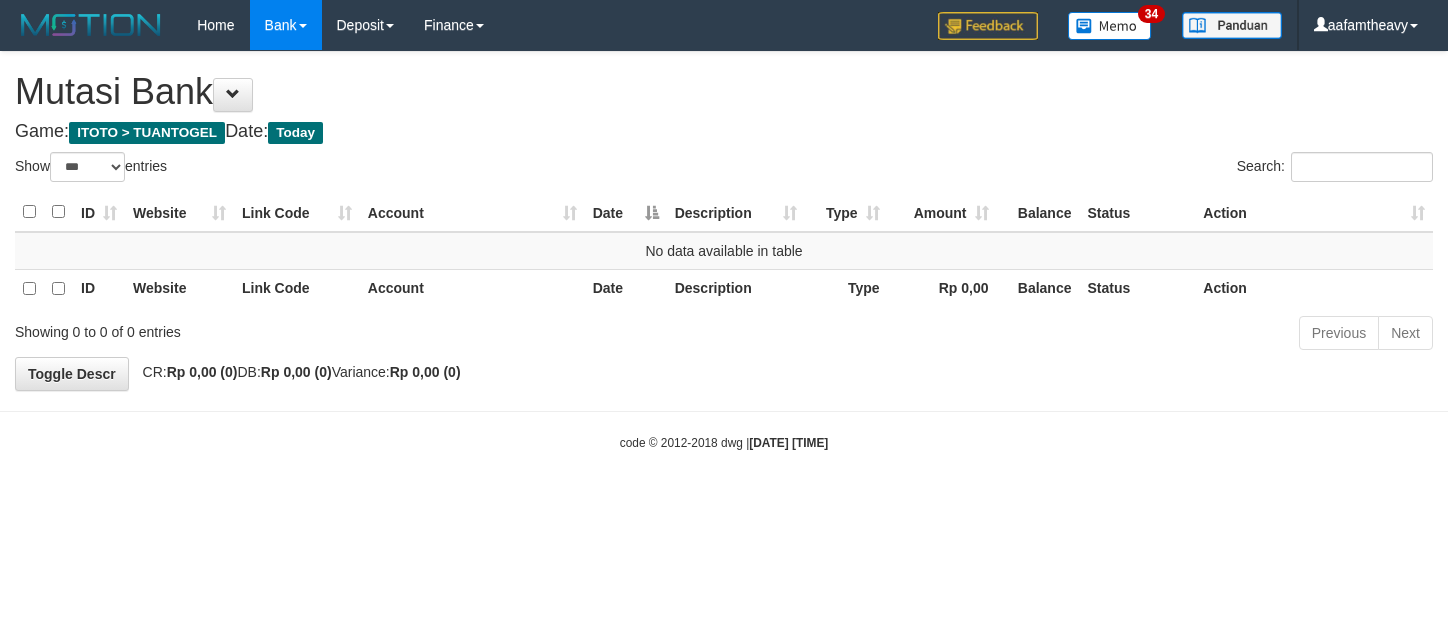 select on "***" 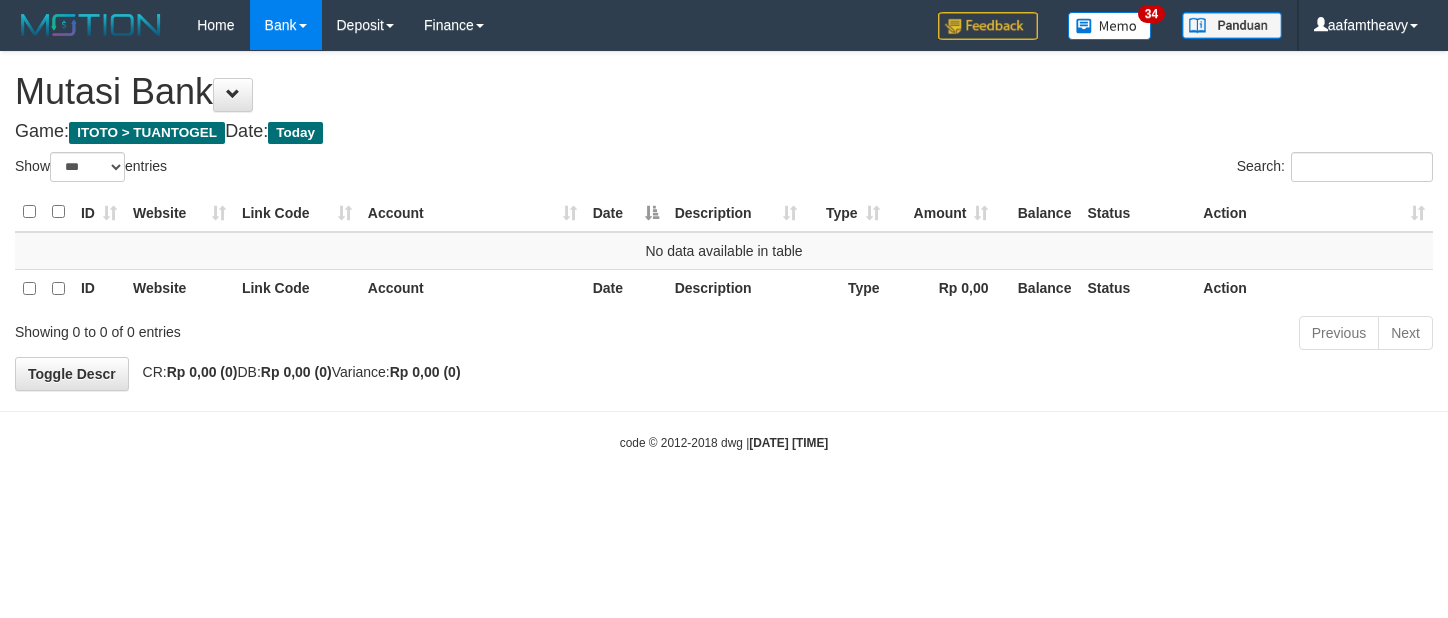 scroll, scrollTop: 0, scrollLeft: 0, axis: both 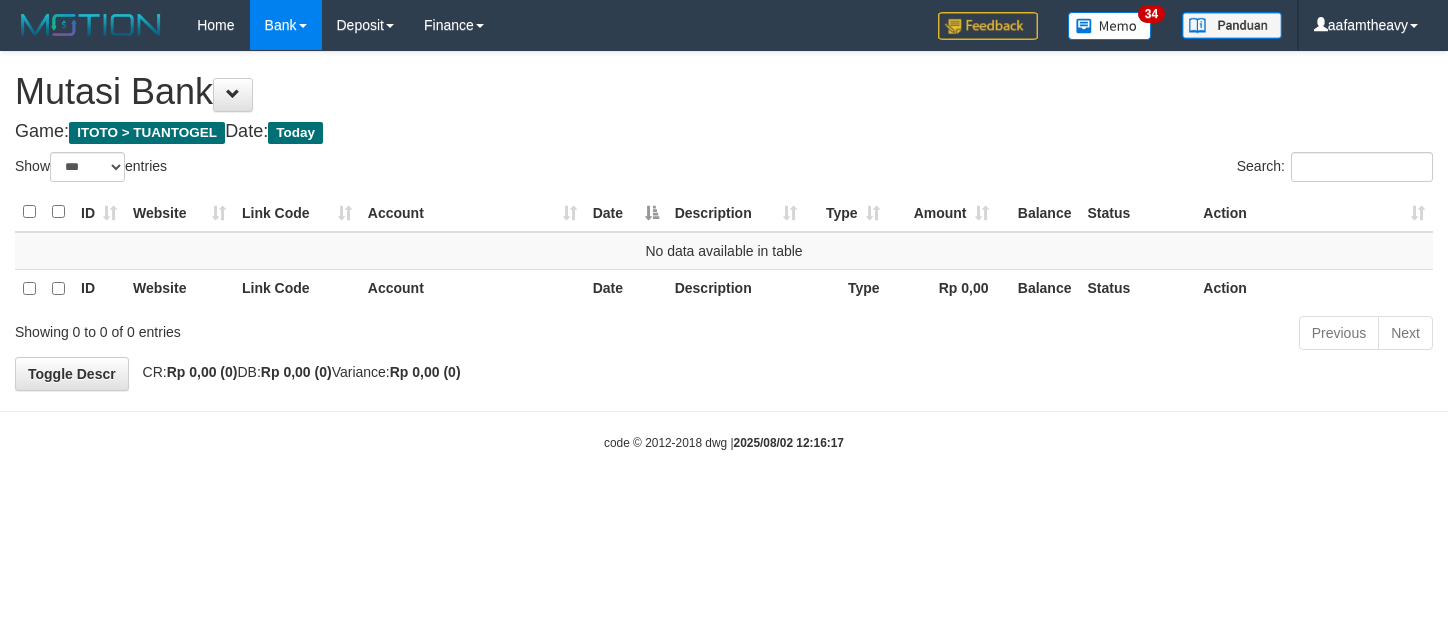 select on "***" 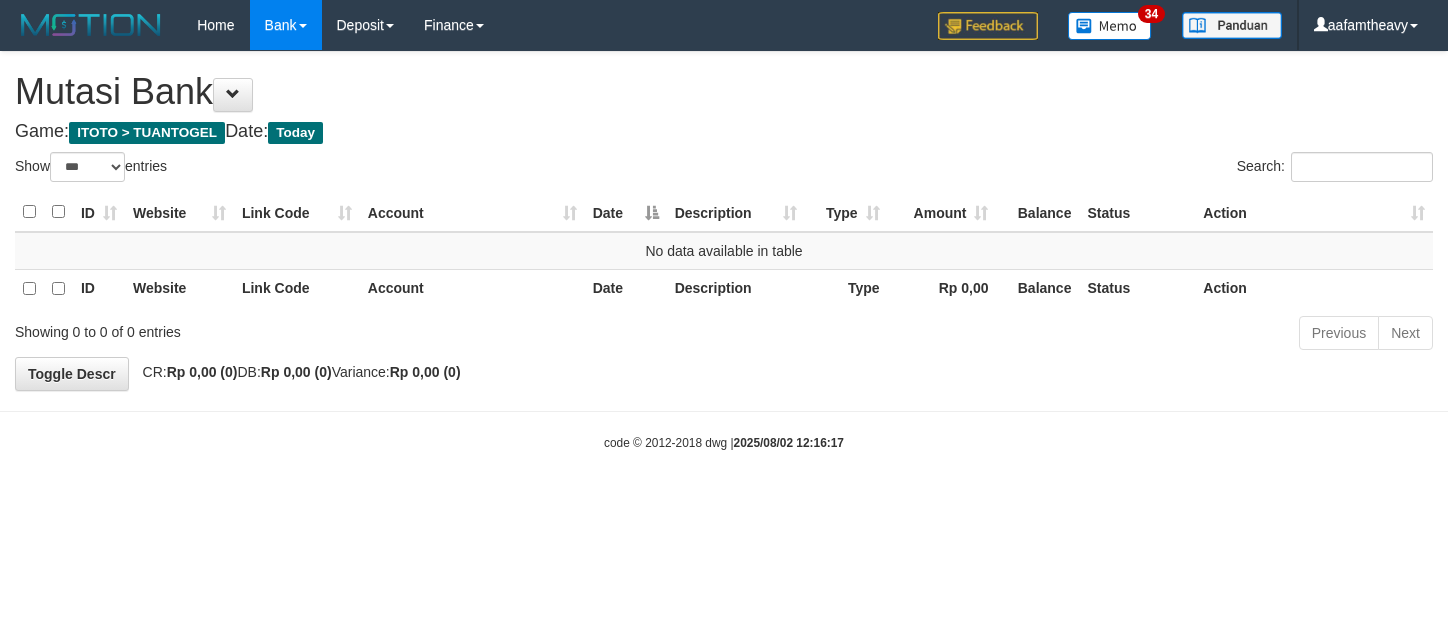 scroll, scrollTop: 0, scrollLeft: 0, axis: both 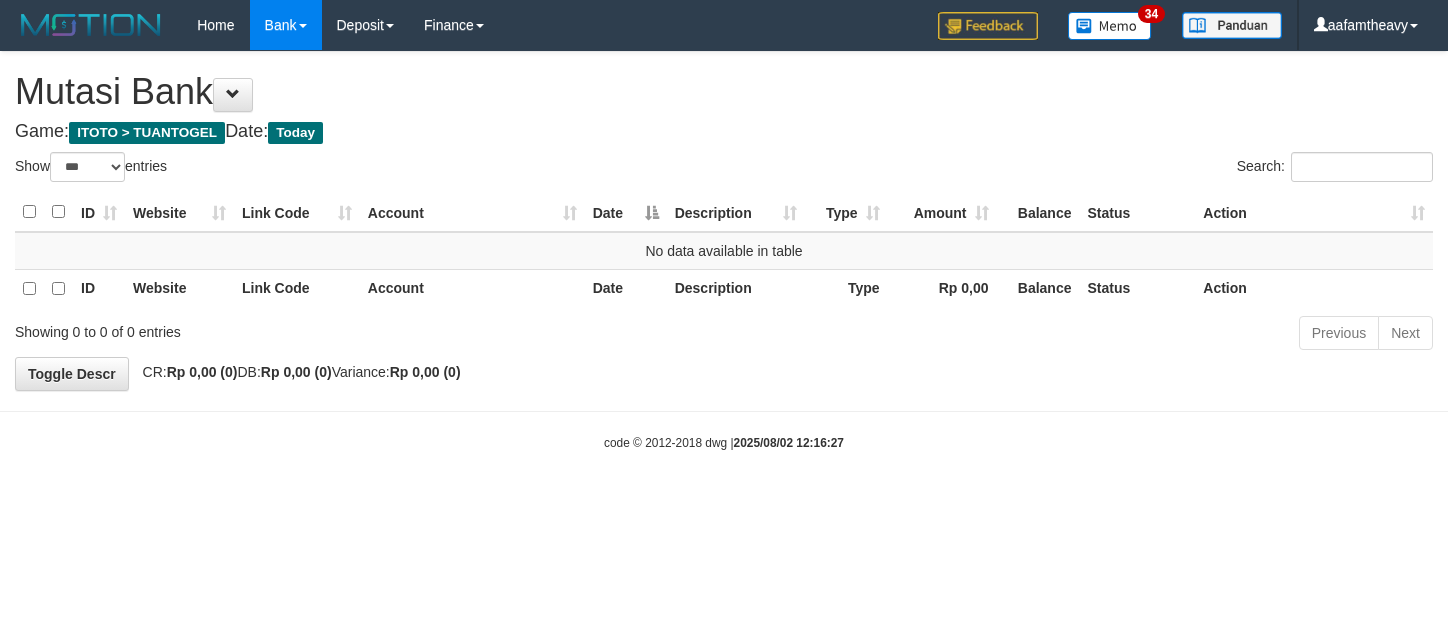 select on "***" 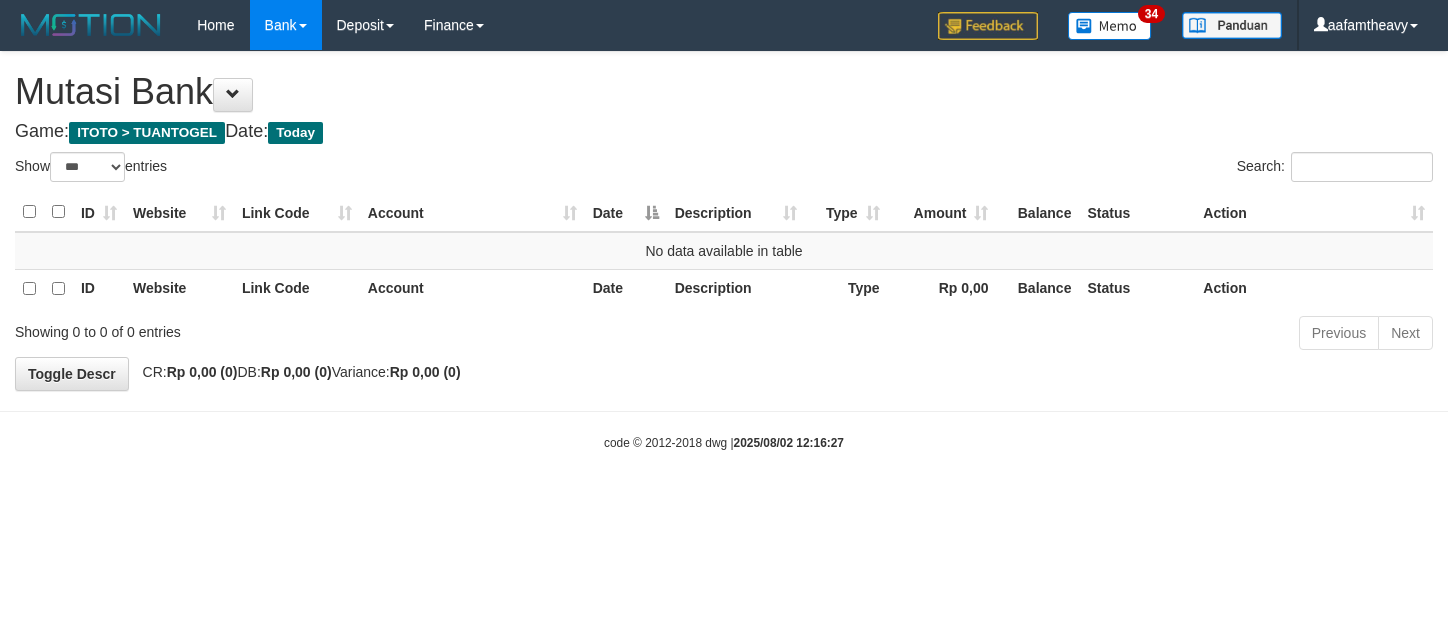 scroll, scrollTop: 0, scrollLeft: 0, axis: both 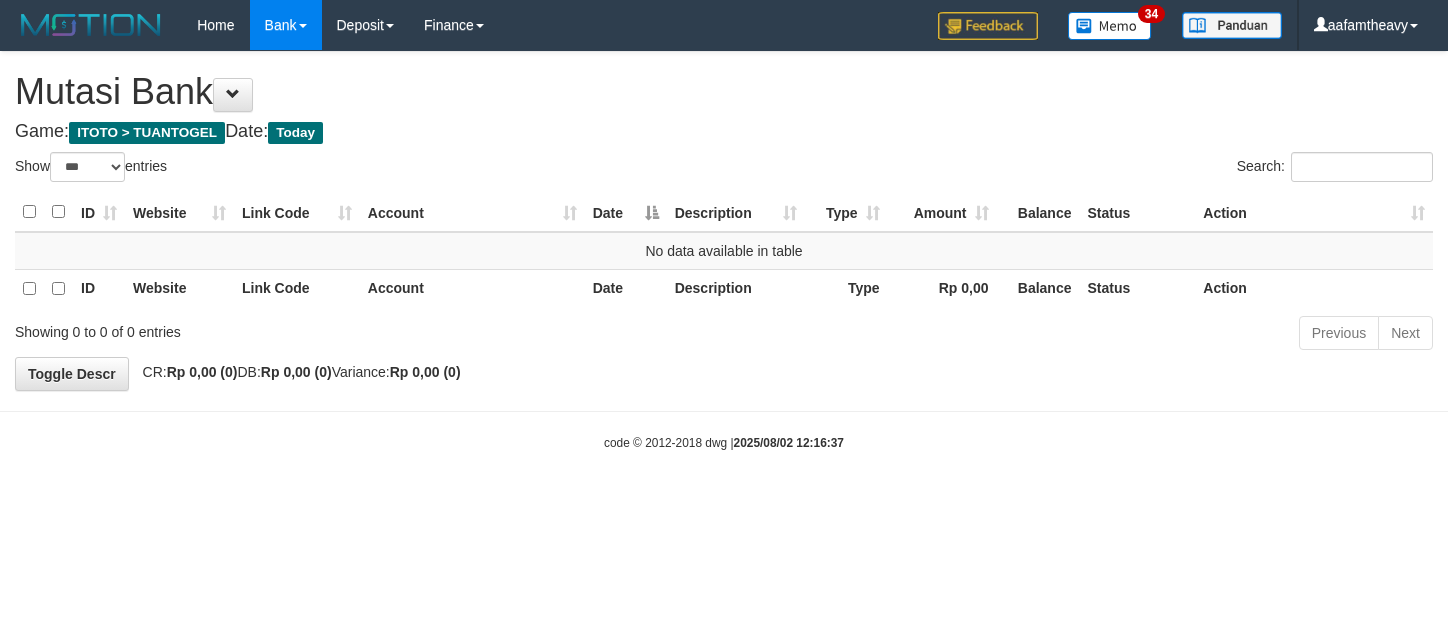 select on "***" 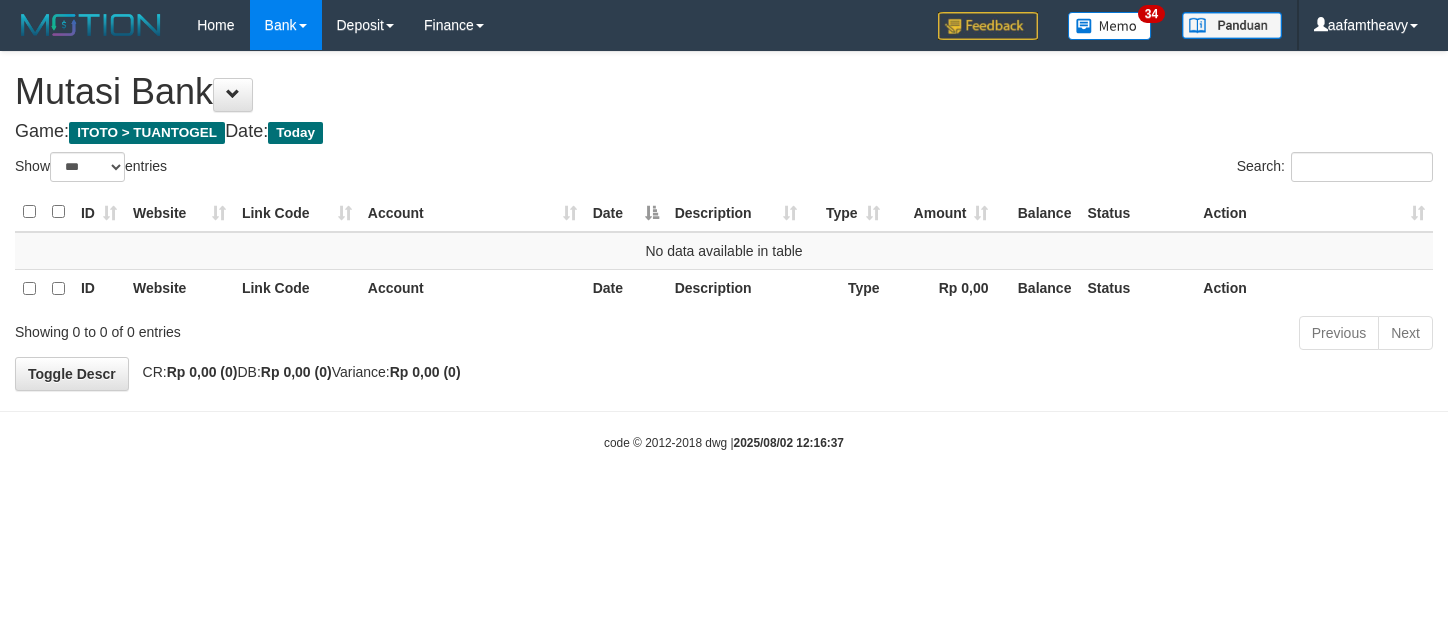 scroll, scrollTop: 0, scrollLeft: 0, axis: both 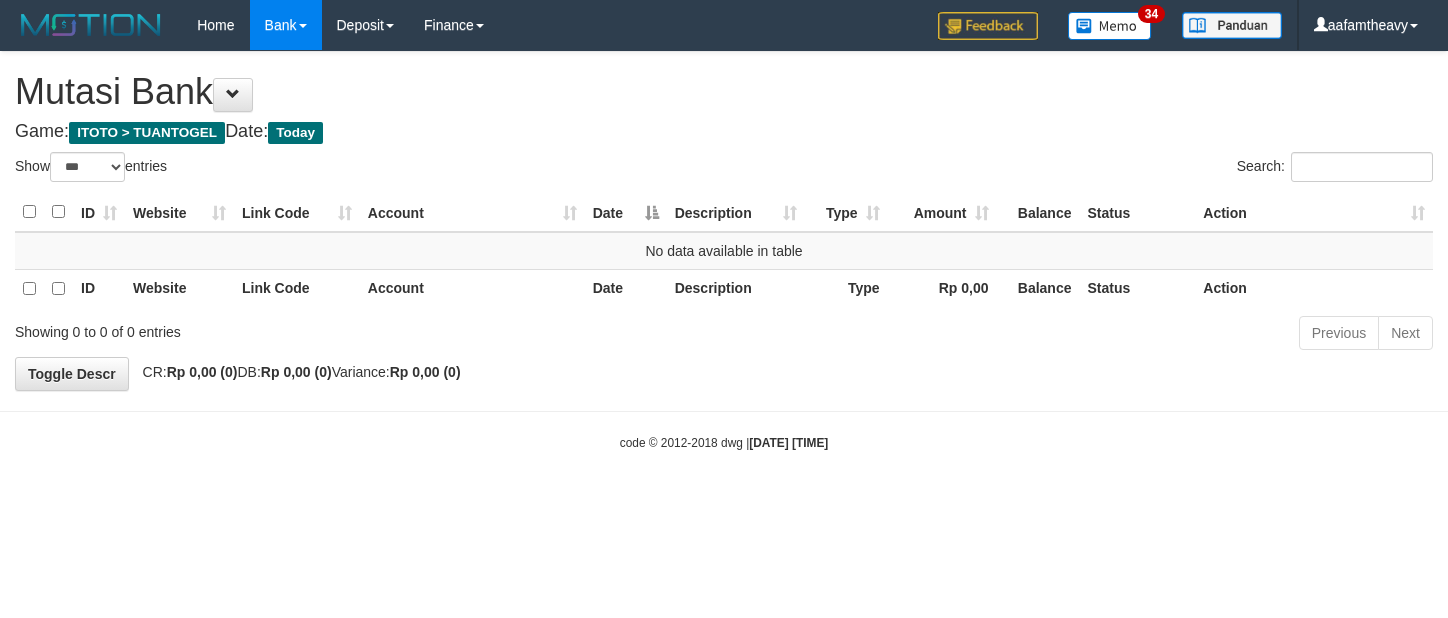 select on "***" 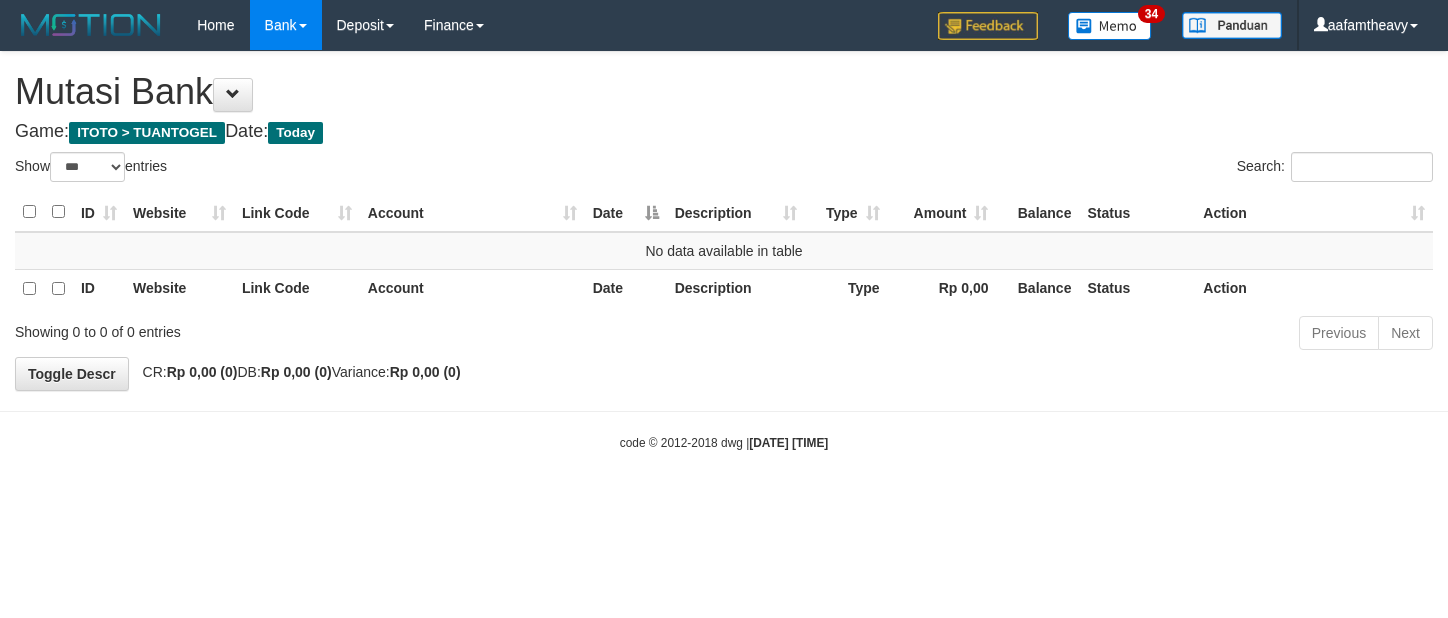 scroll, scrollTop: 0, scrollLeft: 0, axis: both 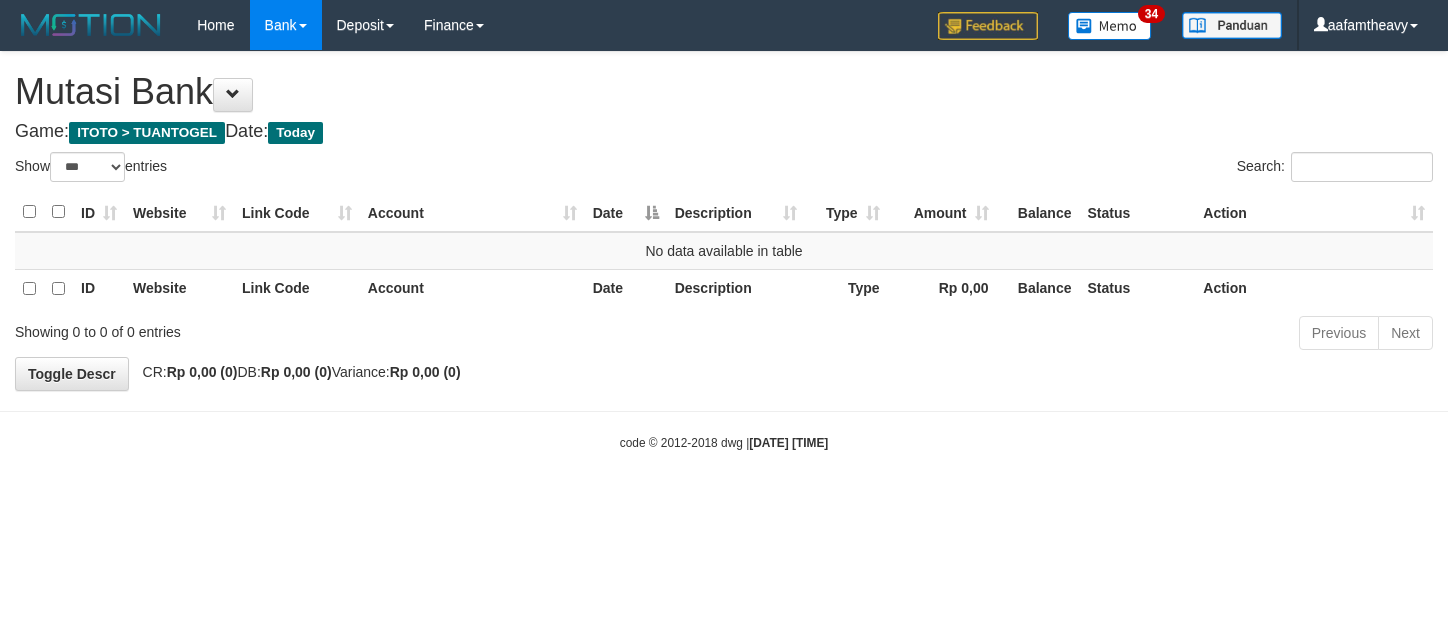 select on "***" 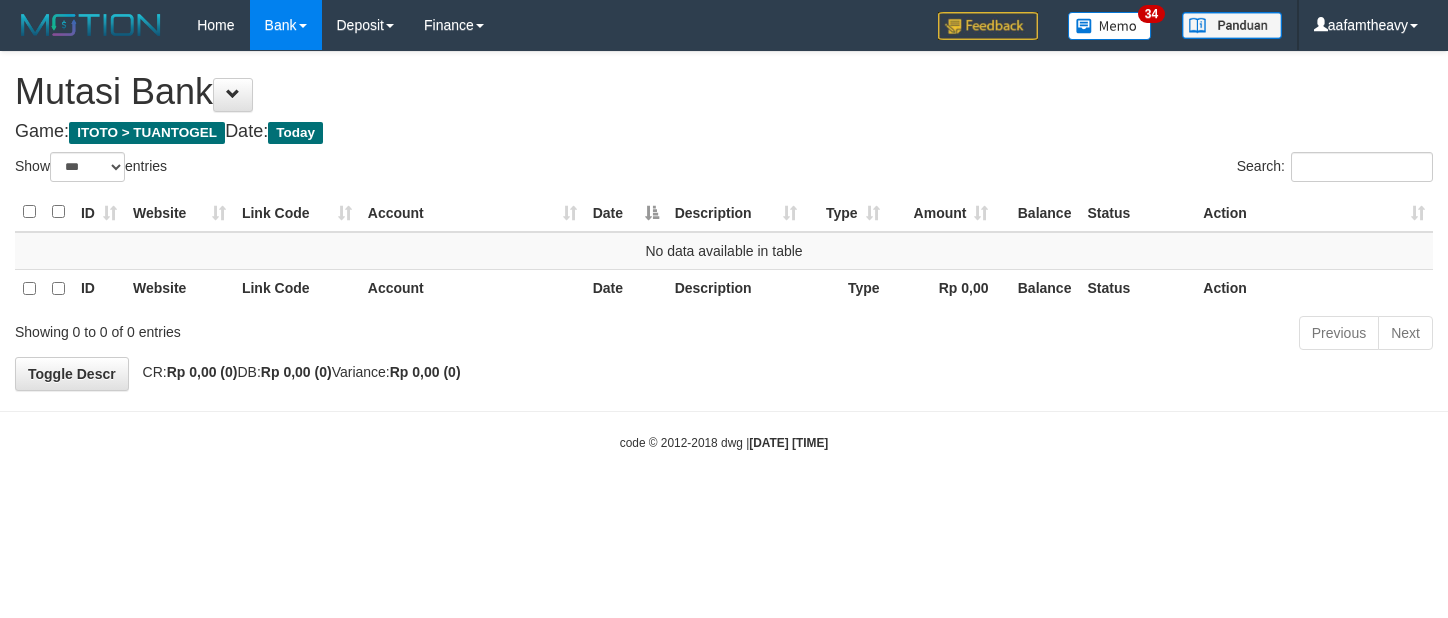 scroll, scrollTop: 0, scrollLeft: 0, axis: both 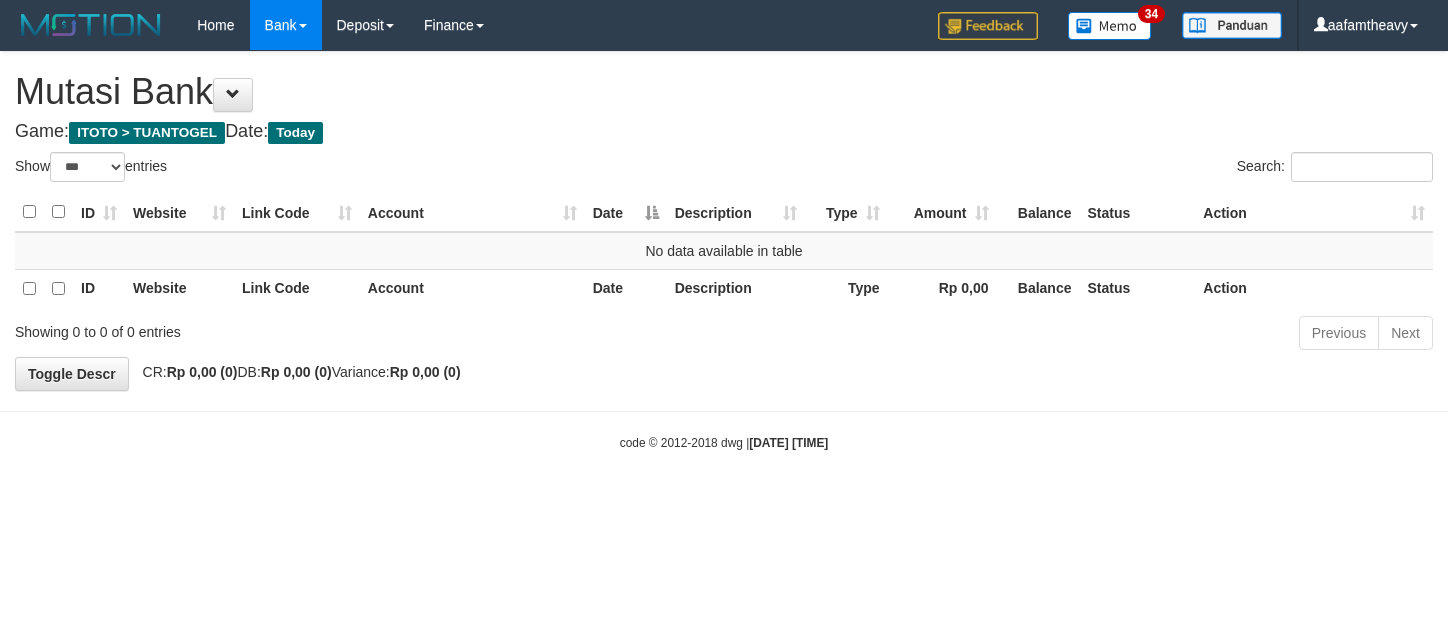 select on "***" 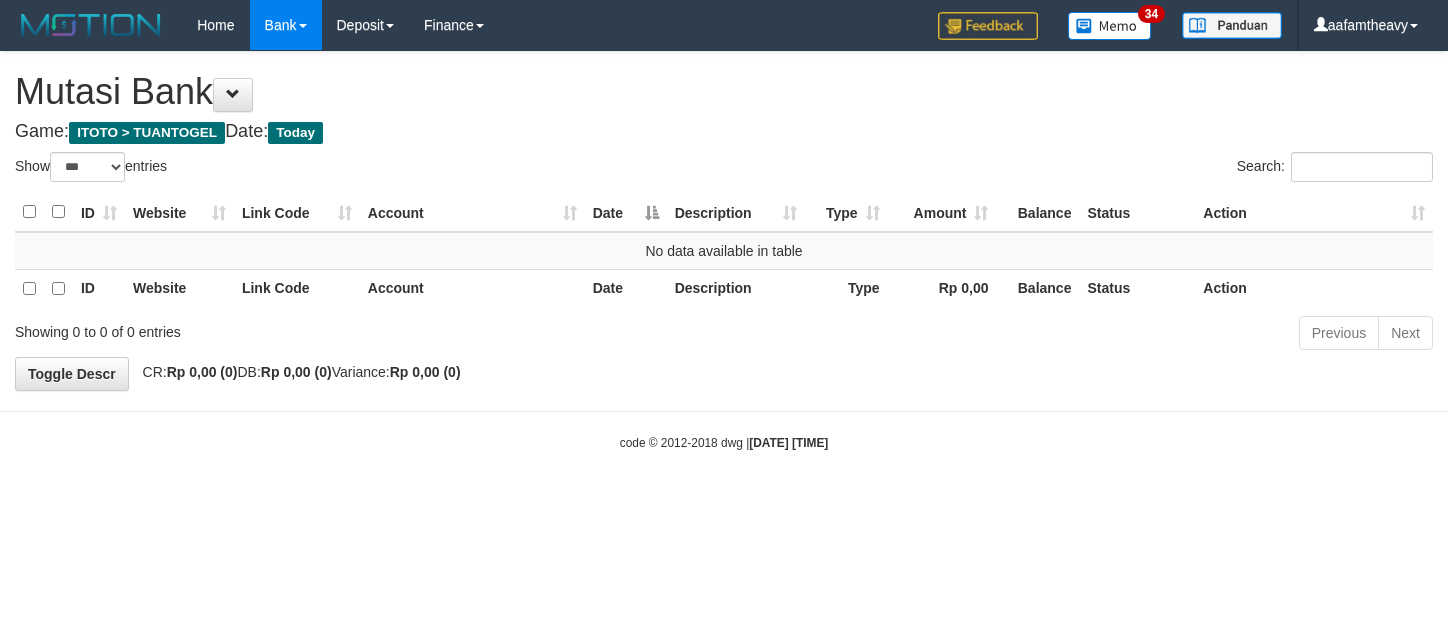 scroll, scrollTop: 0, scrollLeft: 0, axis: both 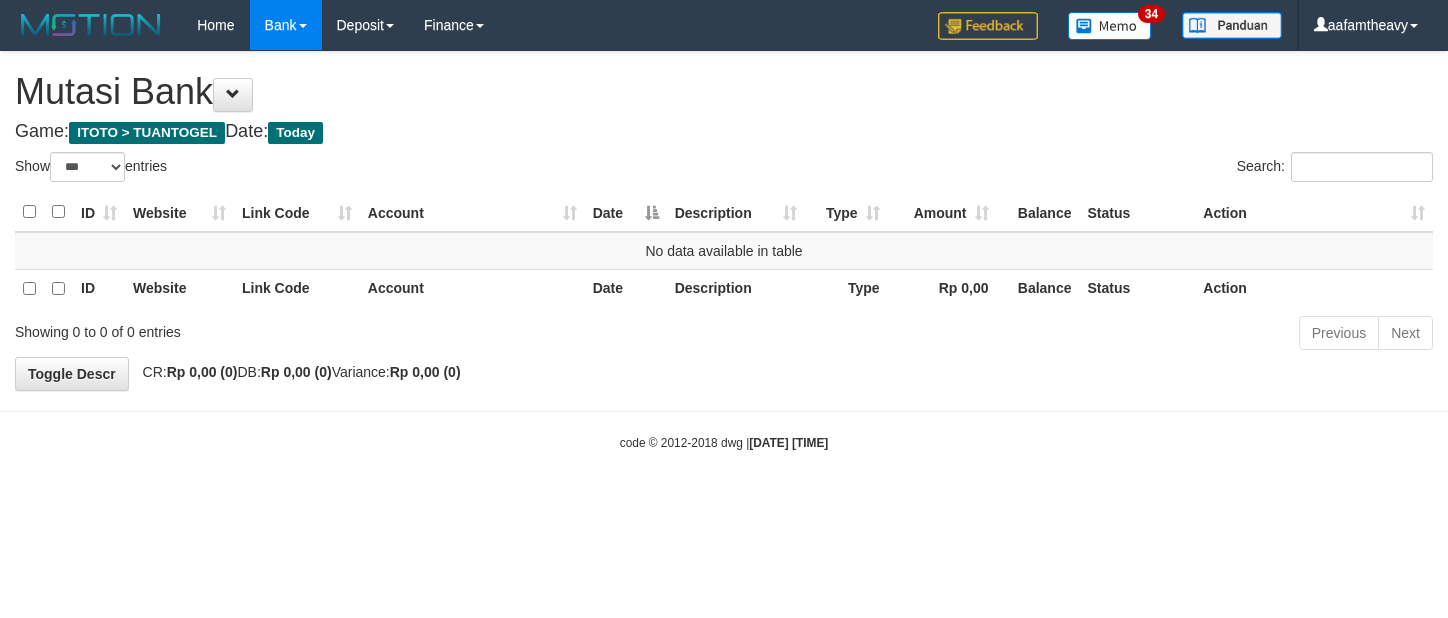 select on "***" 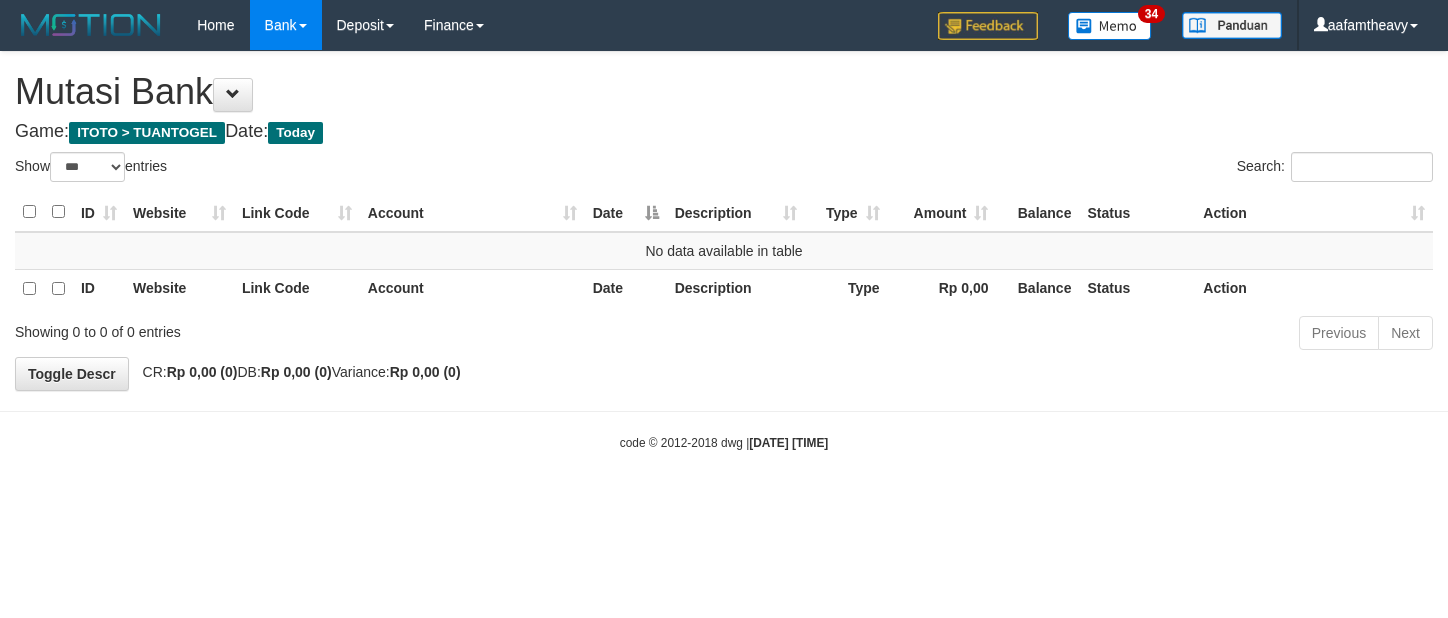 scroll, scrollTop: 0, scrollLeft: 0, axis: both 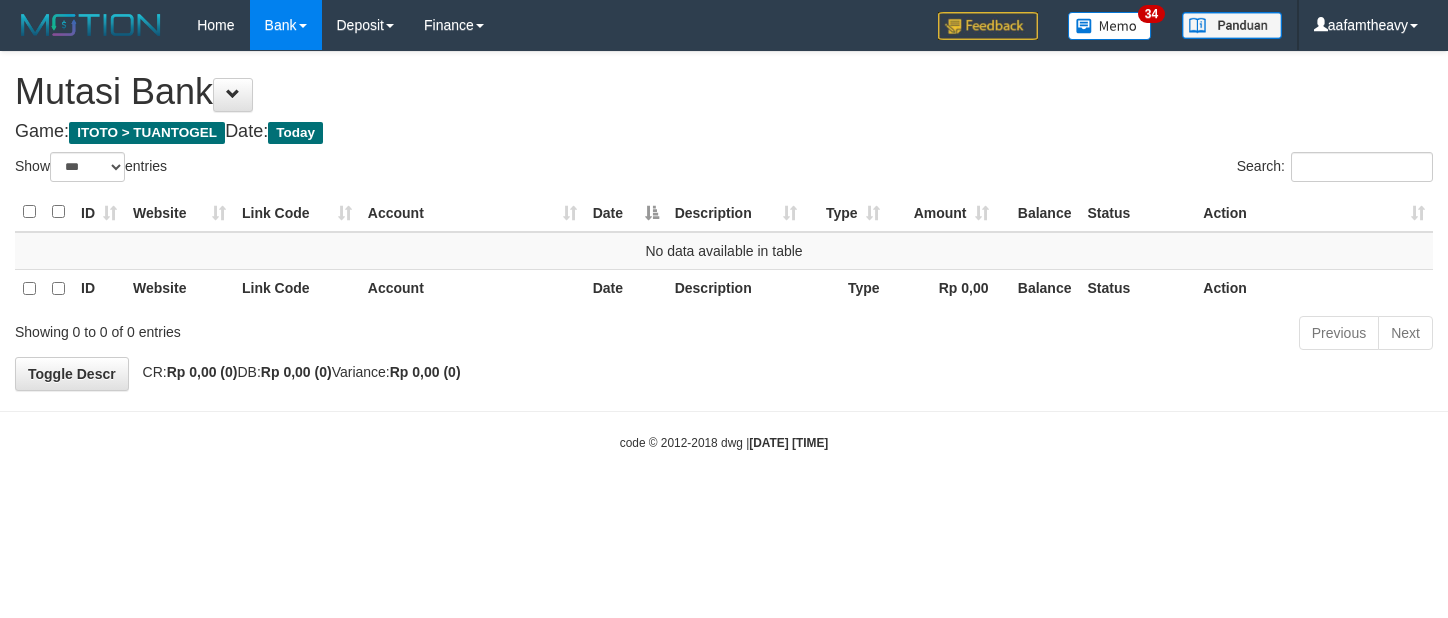 select on "***" 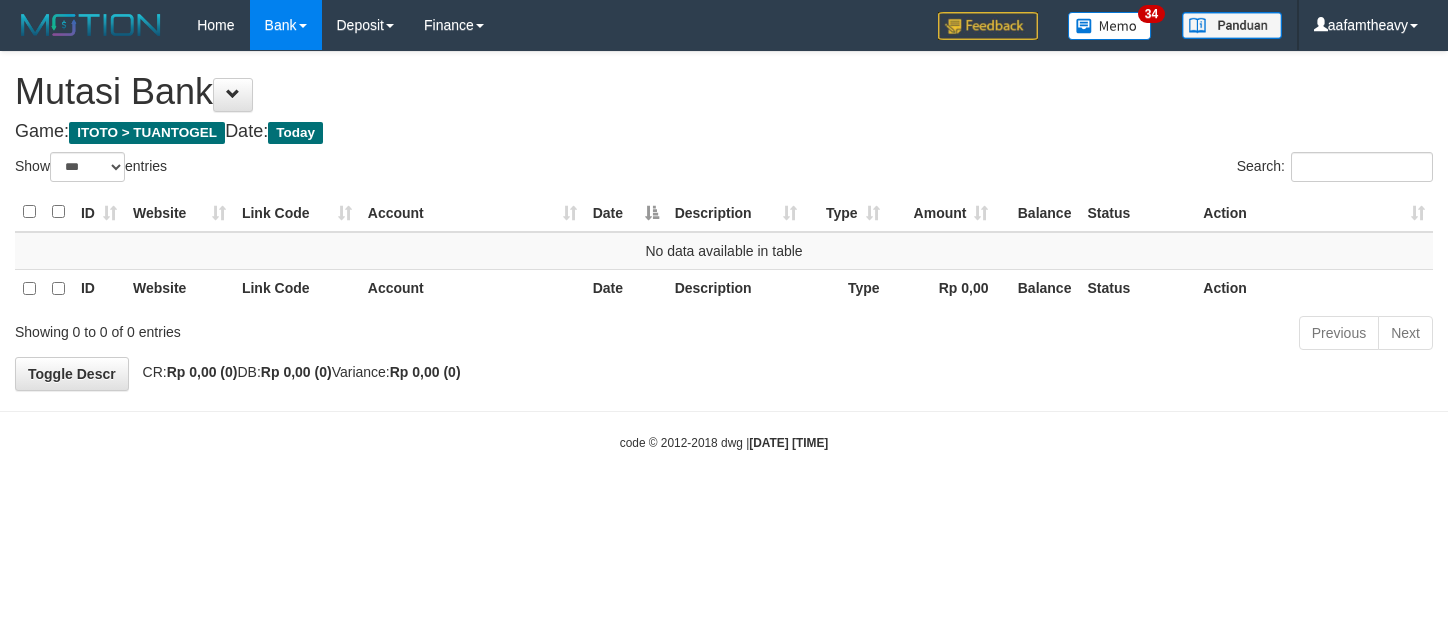 scroll, scrollTop: 0, scrollLeft: 0, axis: both 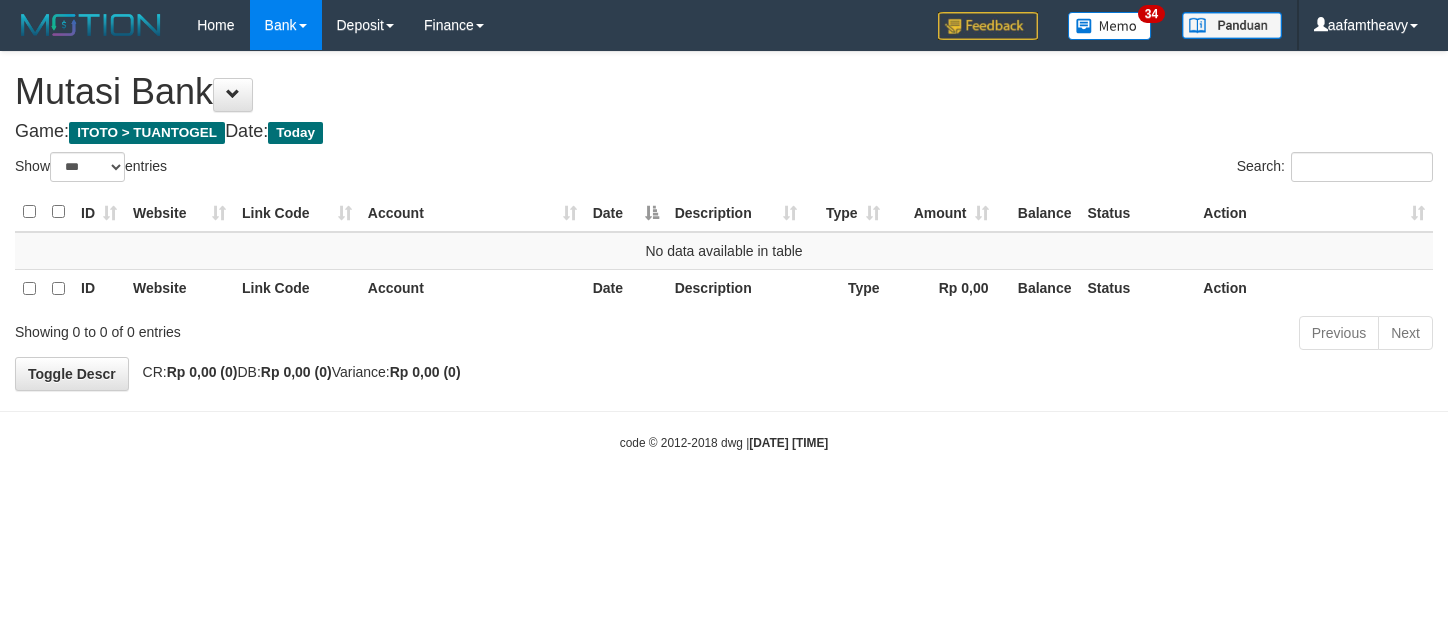 select on "***" 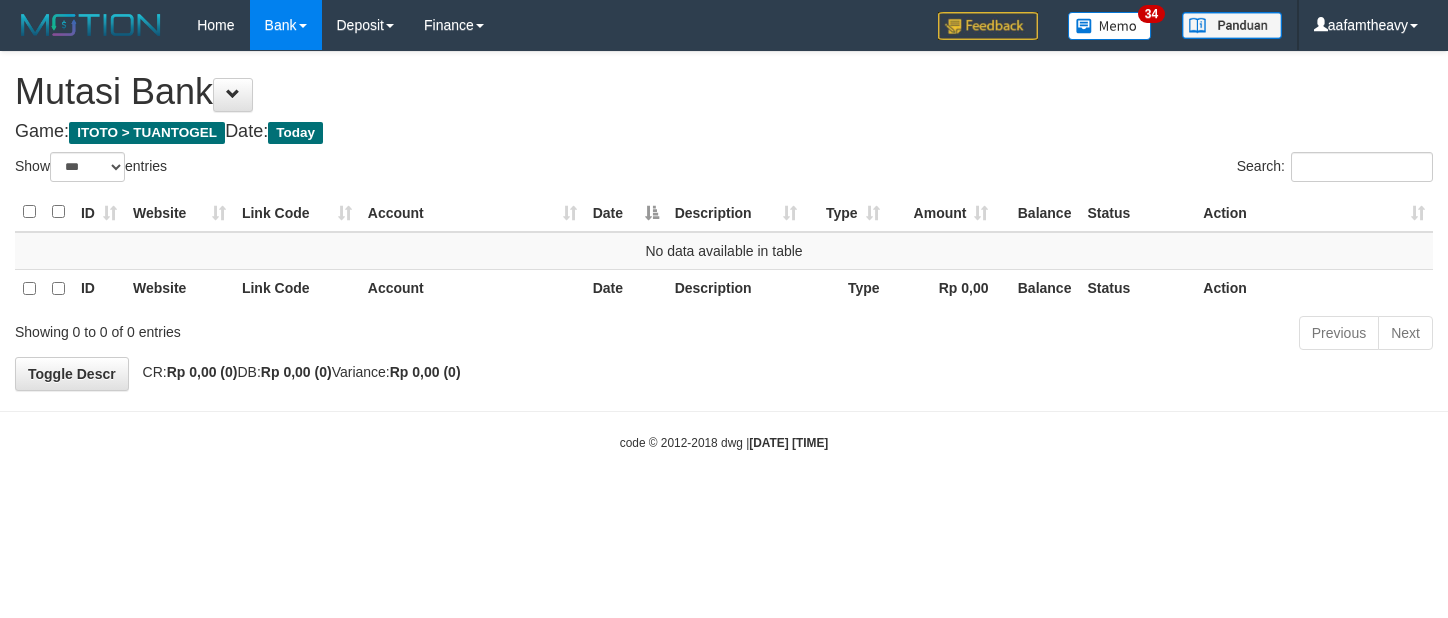 scroll, scrollTop: 0, scrollLeft: 0, axis: both 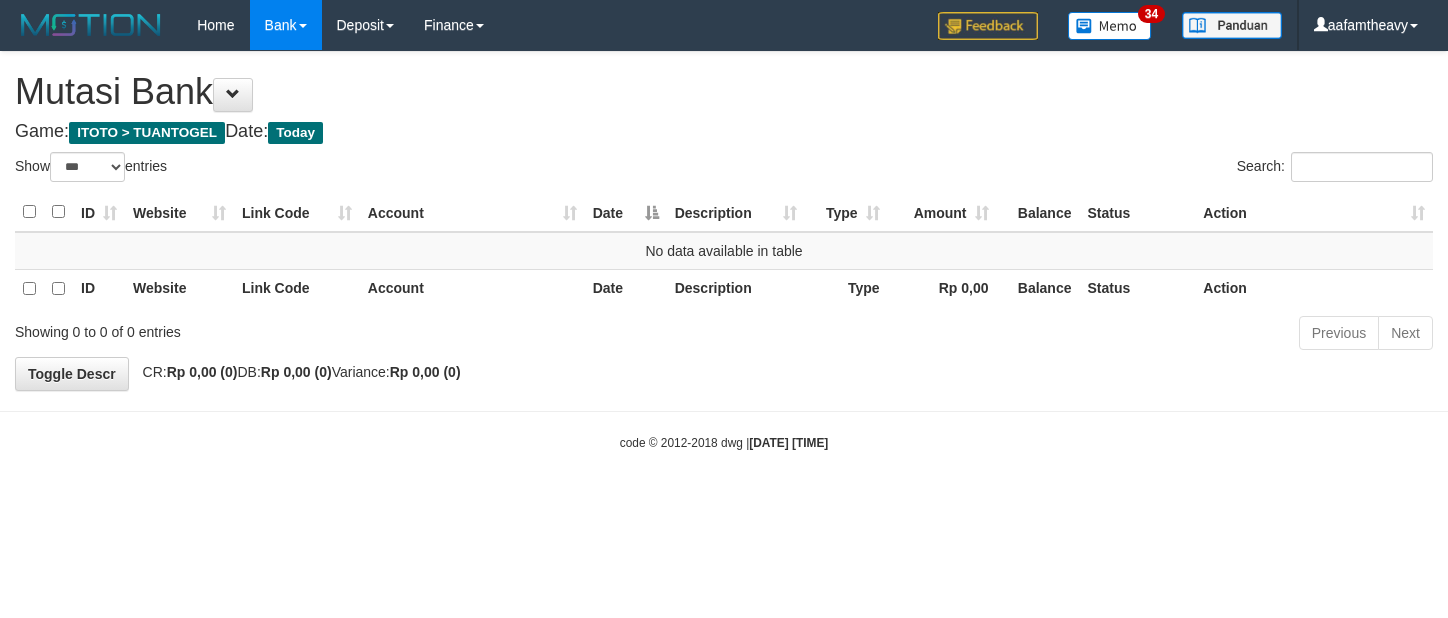 select on "***" 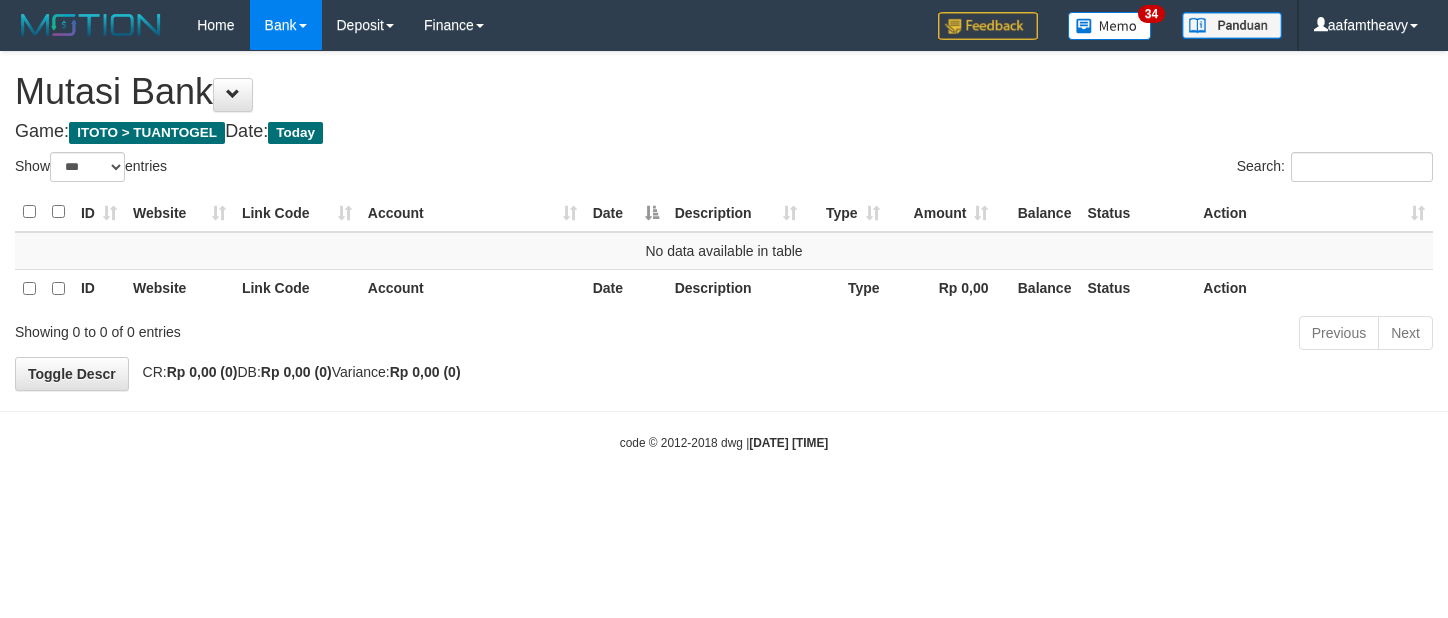 scroll, scrollTop: 0, scrollLeft: 0, axis: both 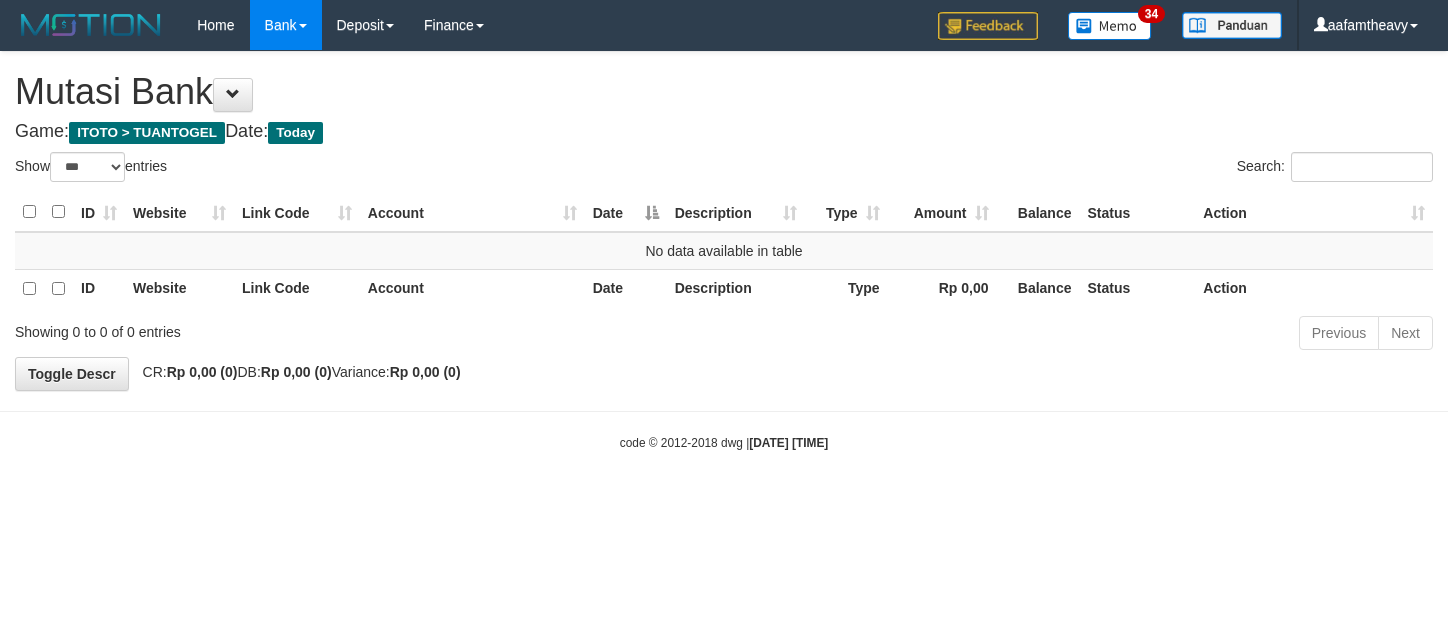 select on "***" 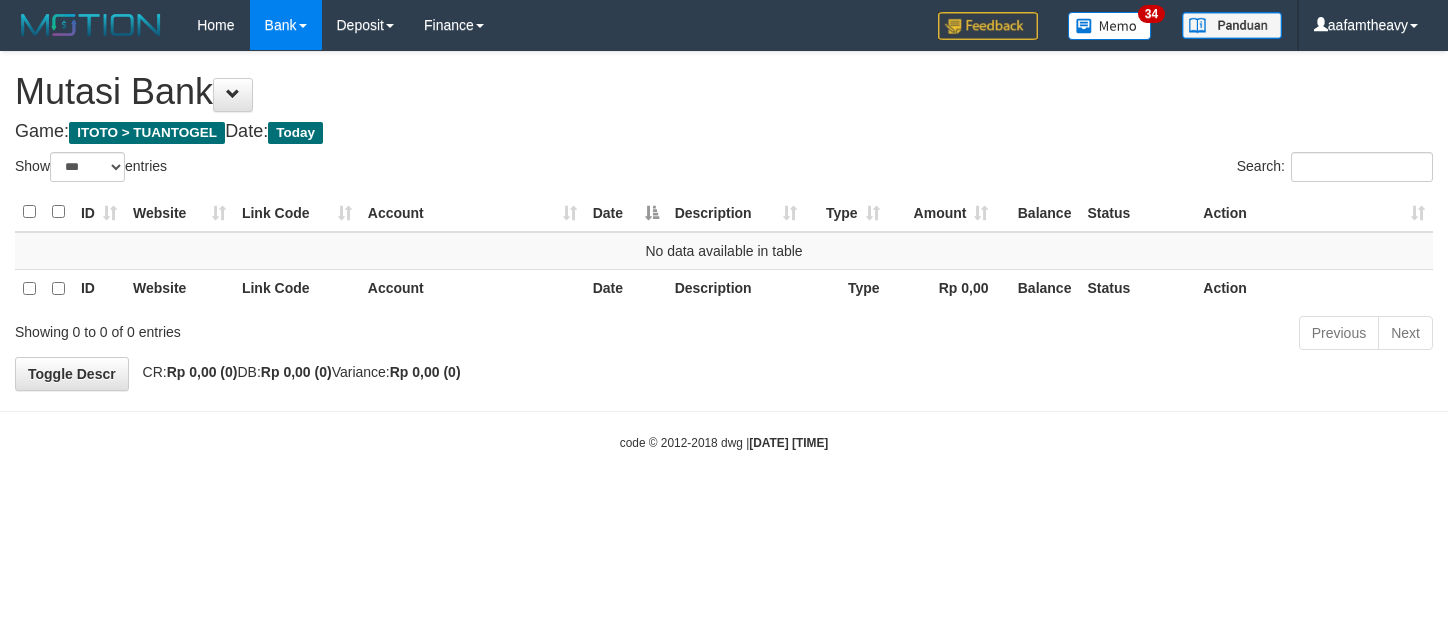 scroll, scrollTop: 0, scrollLeft: 0, axis: both 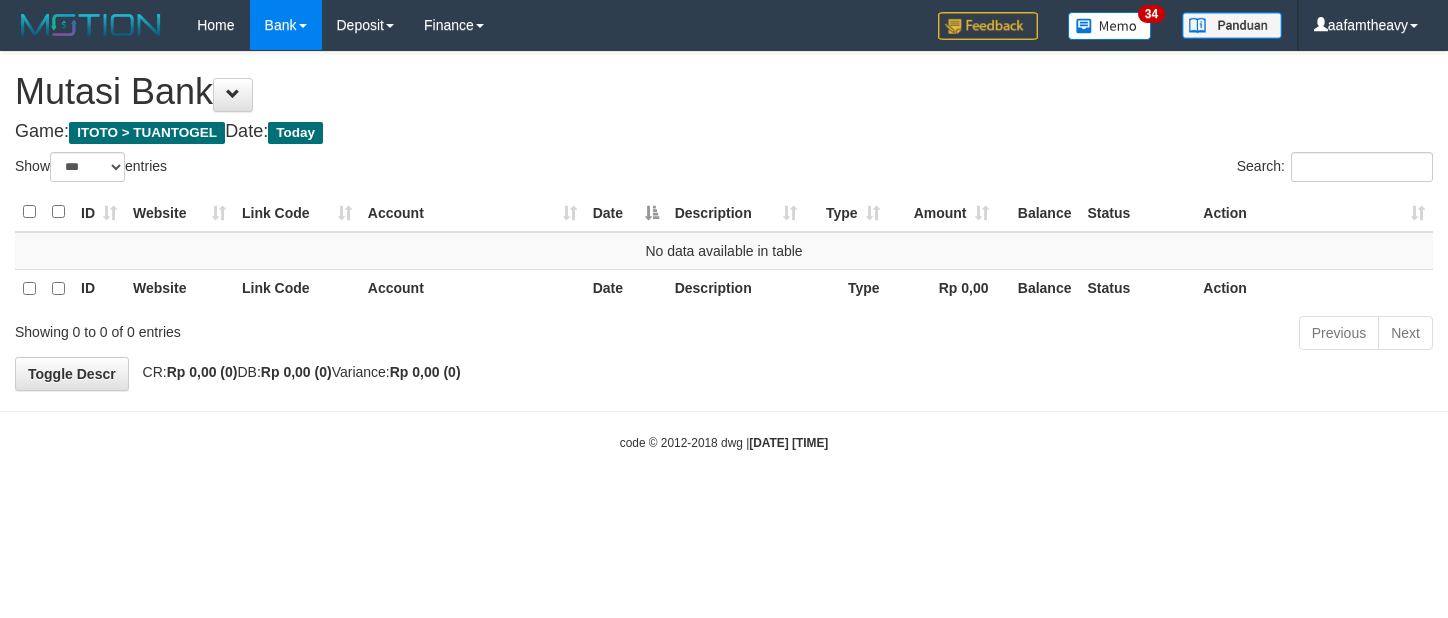 select on "***" 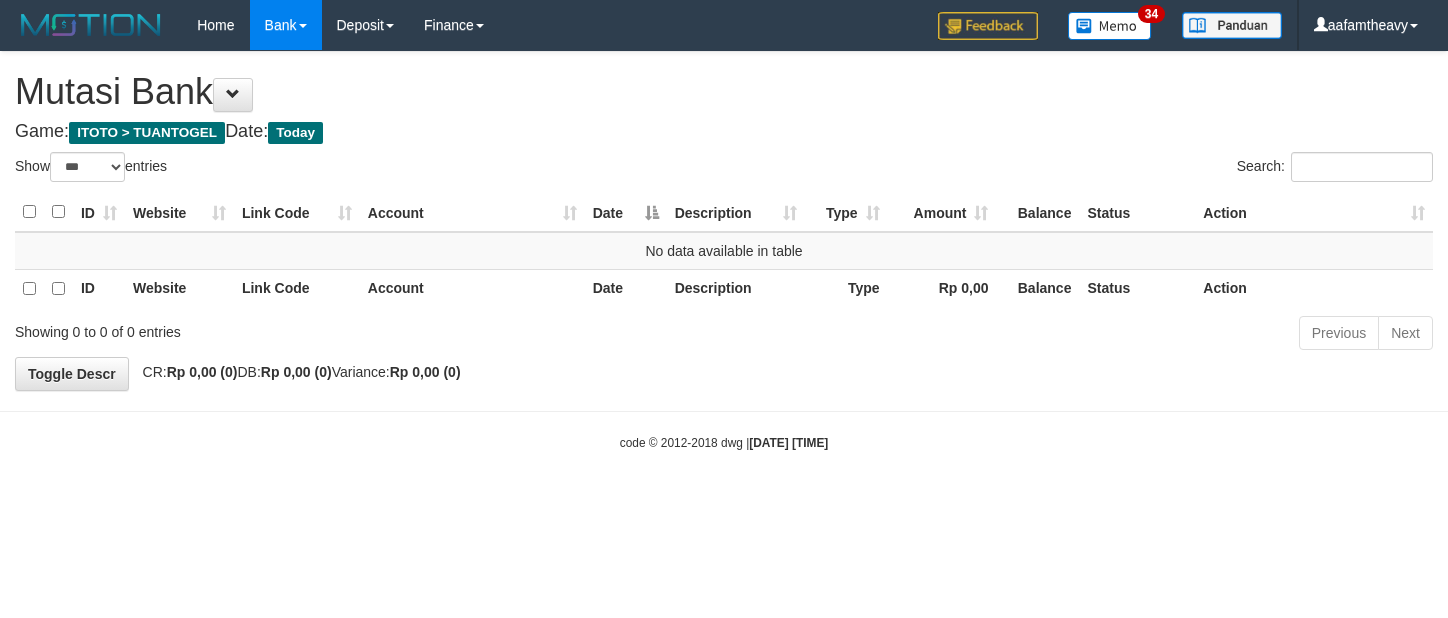 scroll, scrollTop: 0, scrollLeft: 0, axis: both 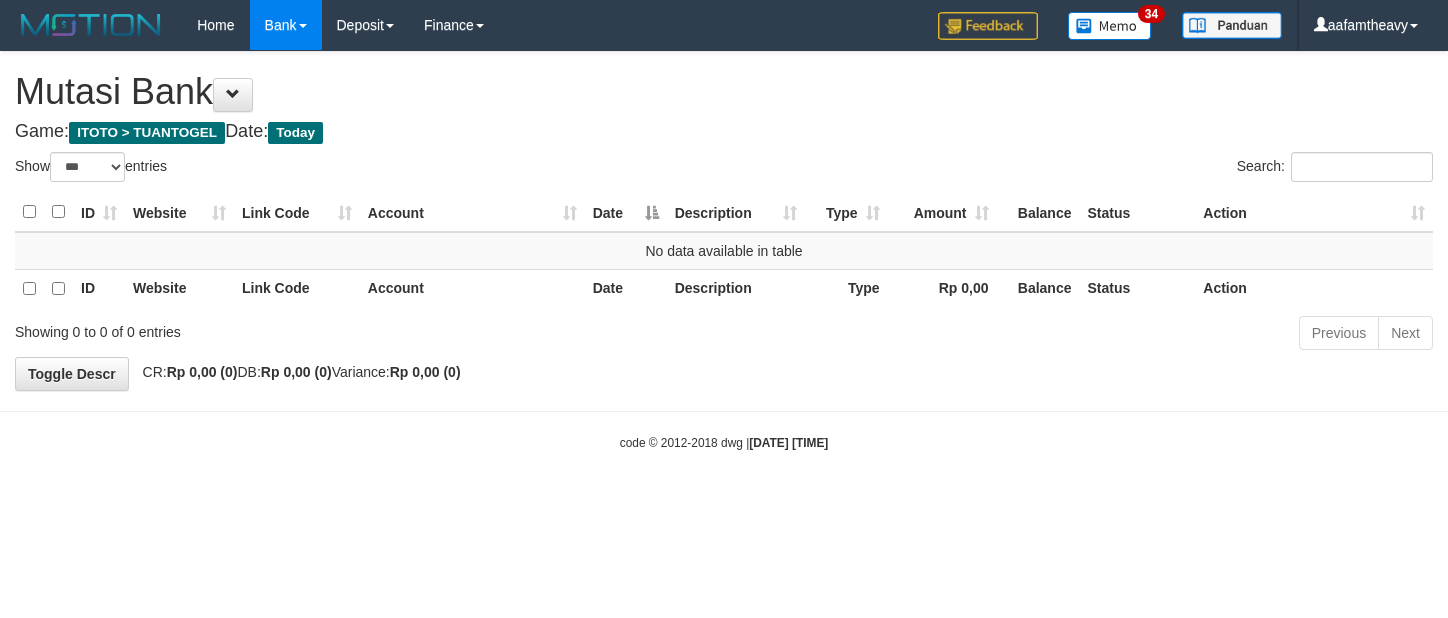 select on "***" 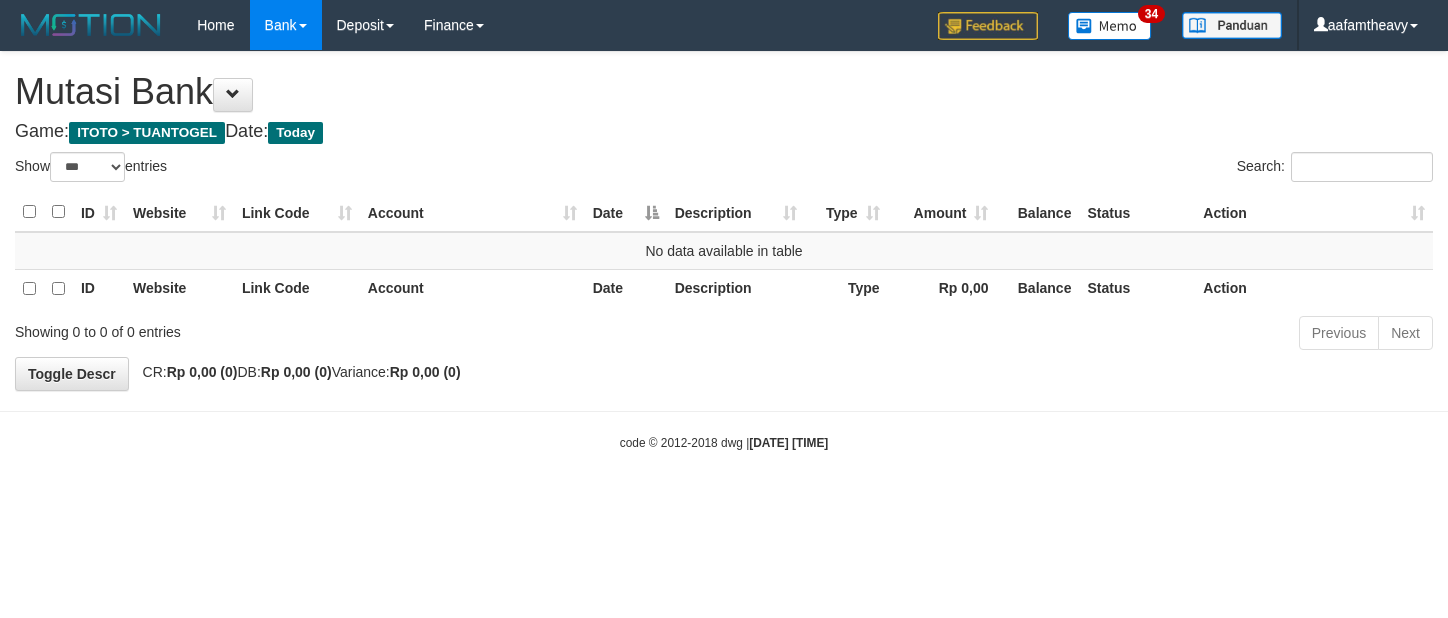 scroll, scrollTop: 0, scrollLeft: 0, axis: both 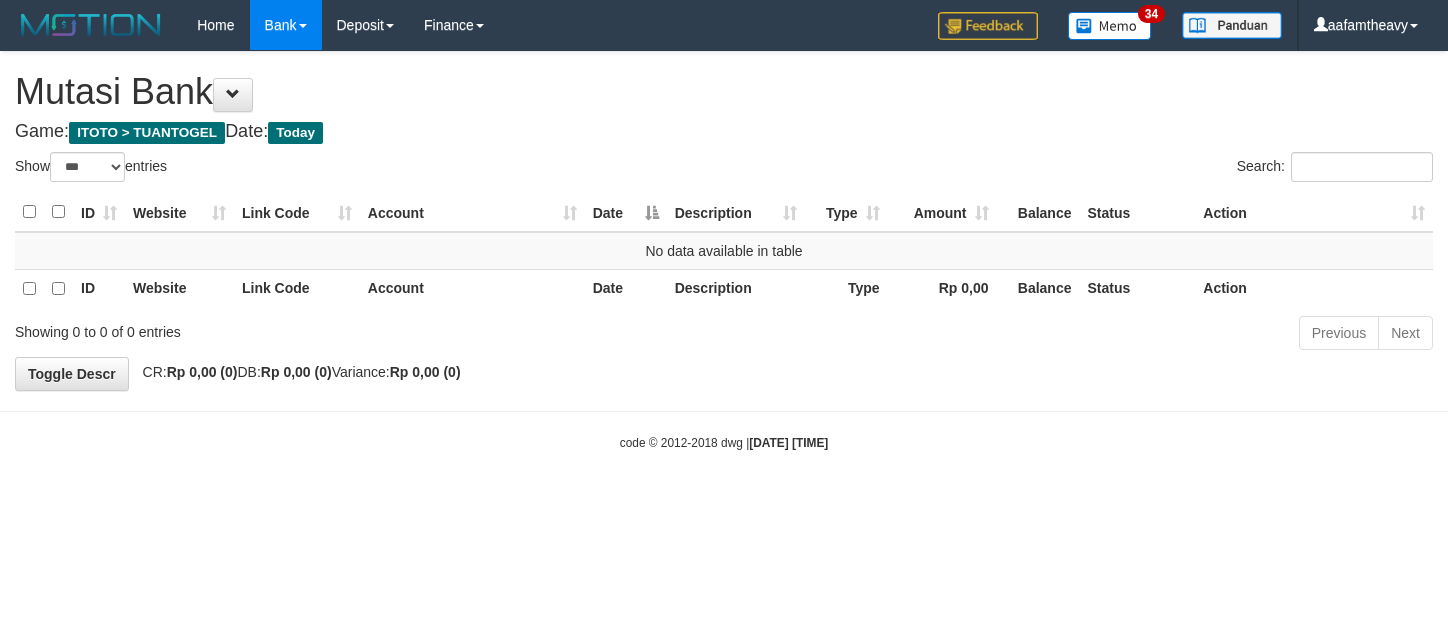 select on "***" 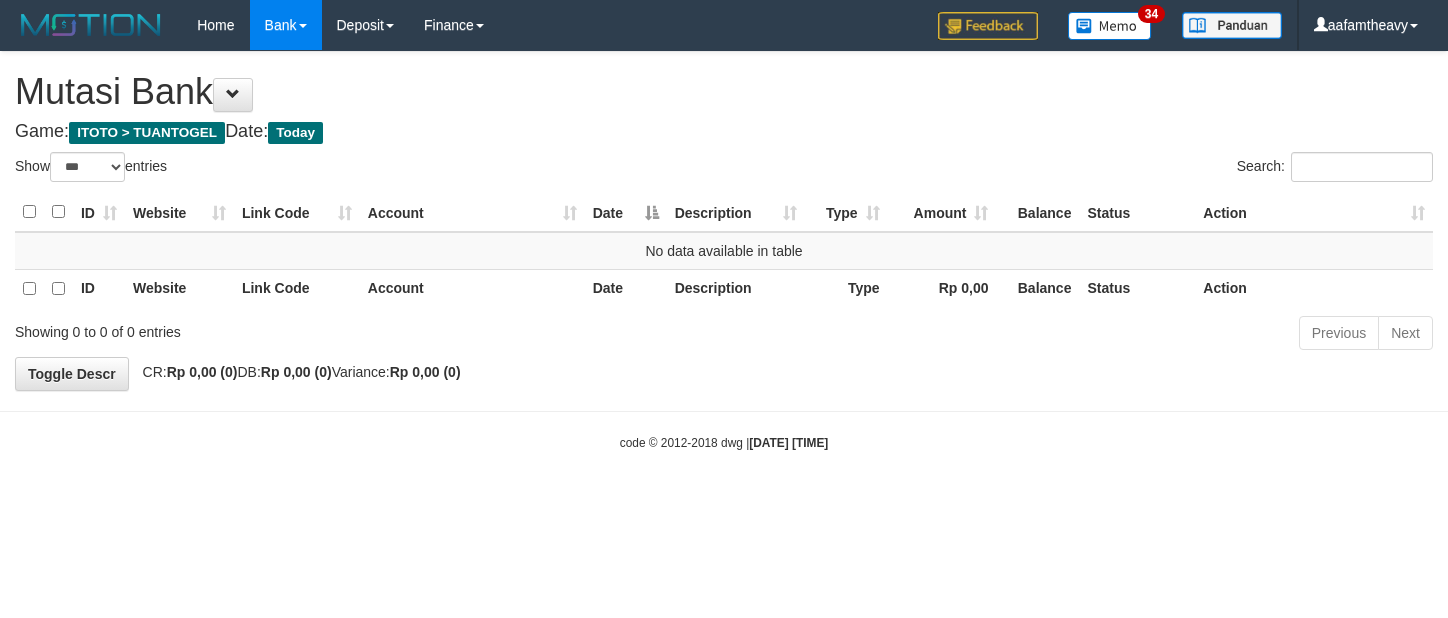 scroll, scrollTop: 0, scrollLeft: 0, axis: both 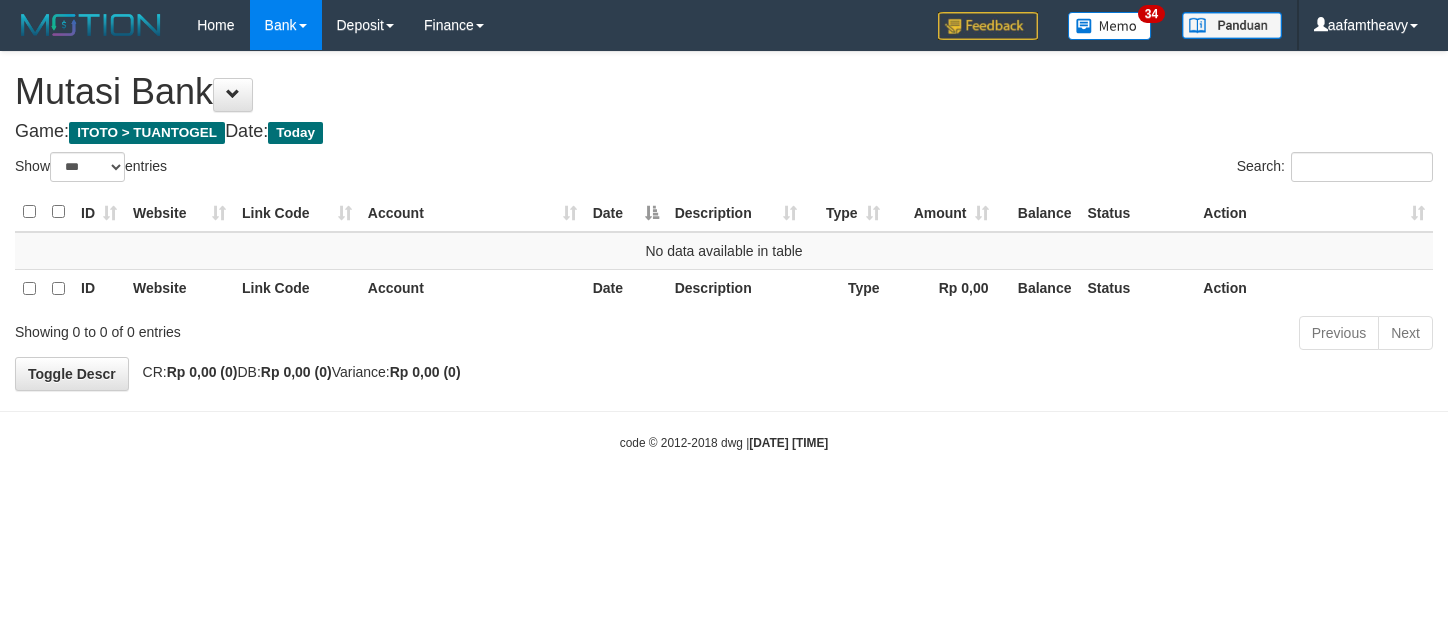 select on "***" 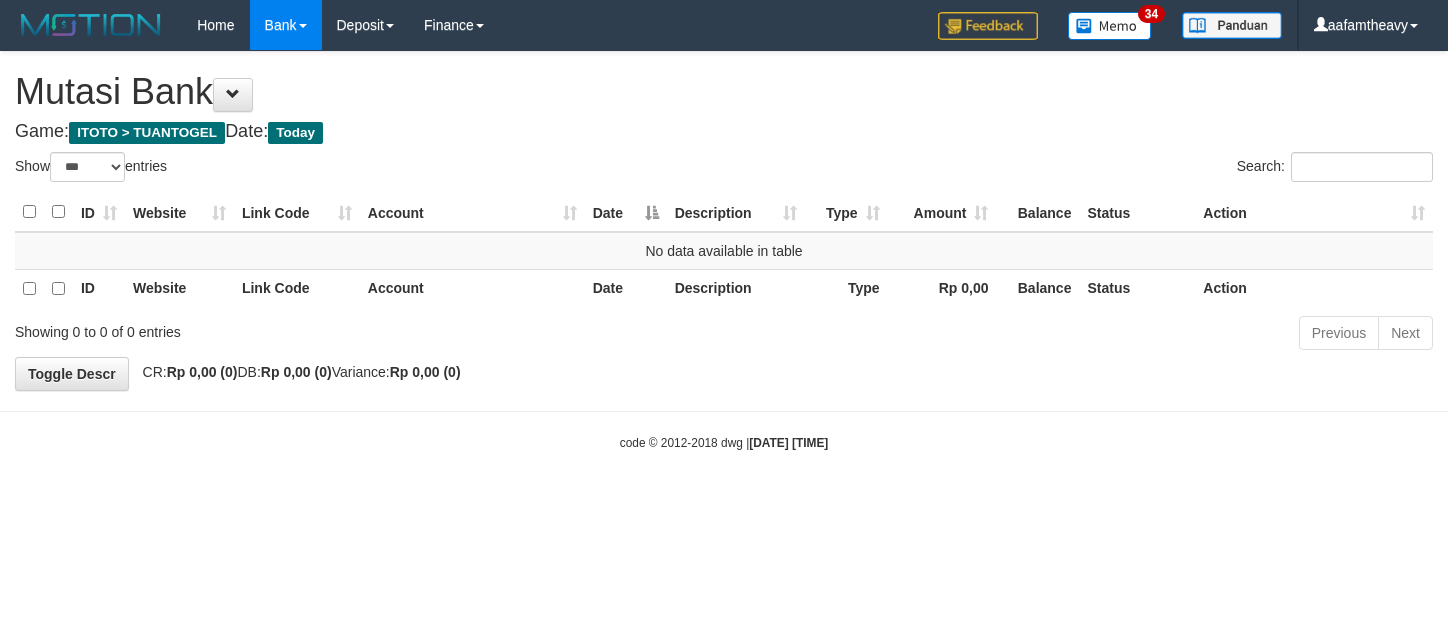 scroll, scrollTop: 0, scrollLeft: 0, axis: both 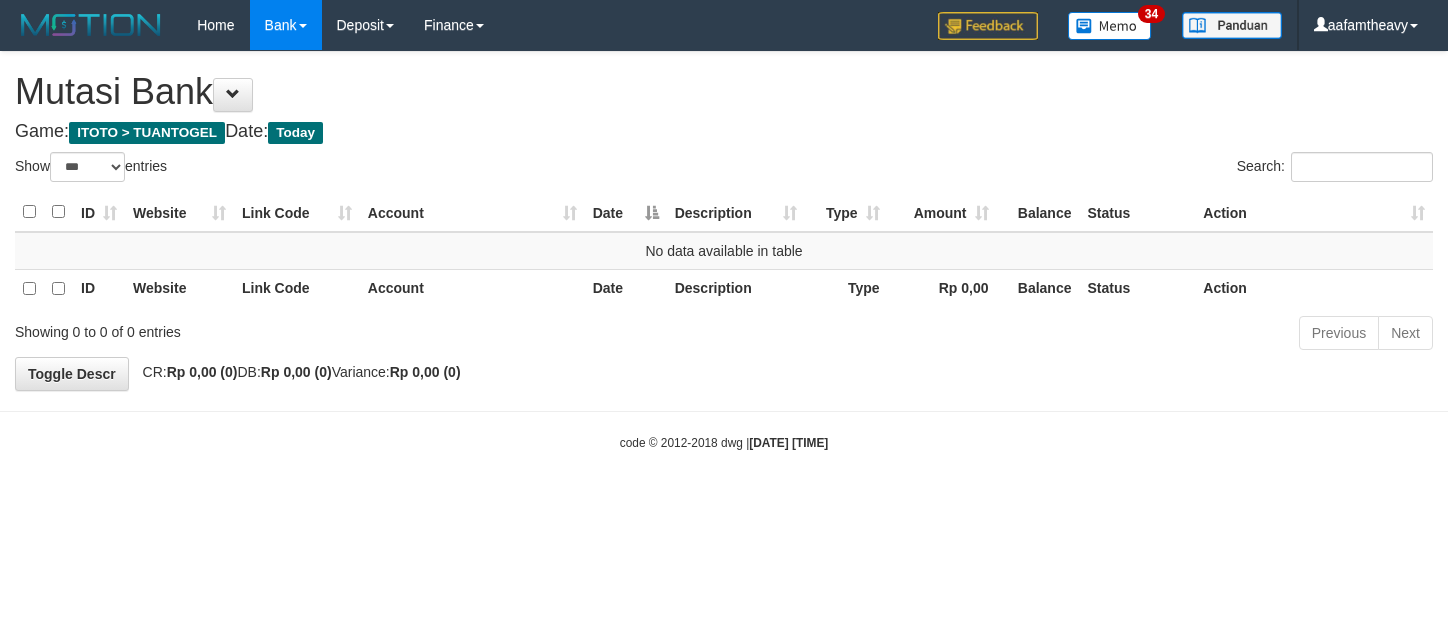 select on "***" 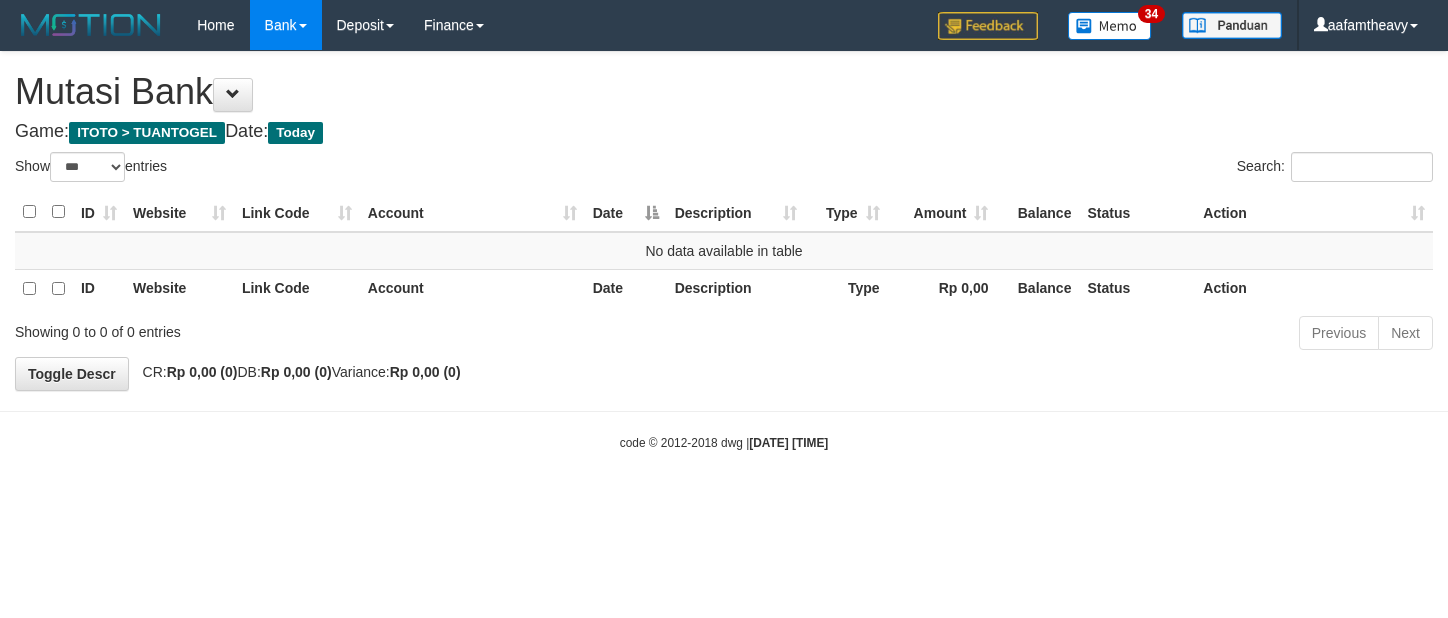 scroll, scrollTop: 0, scrollLeft: 0, axis: both 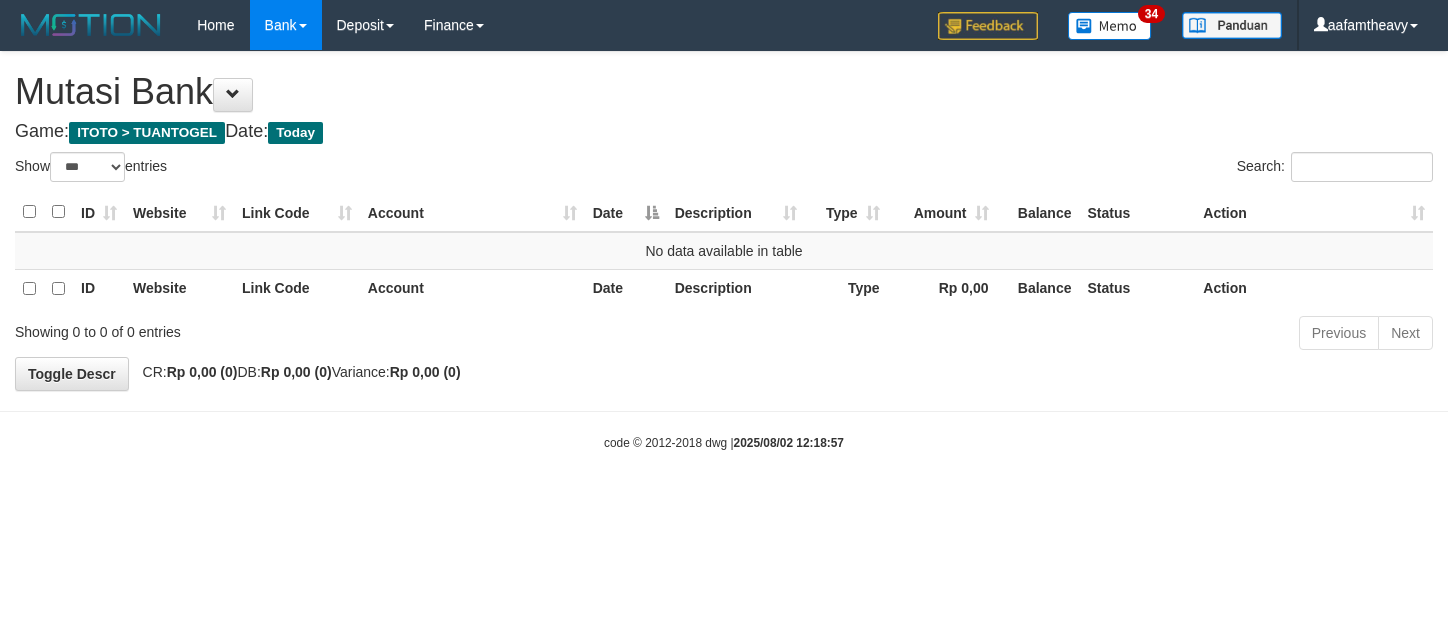 select on "***" 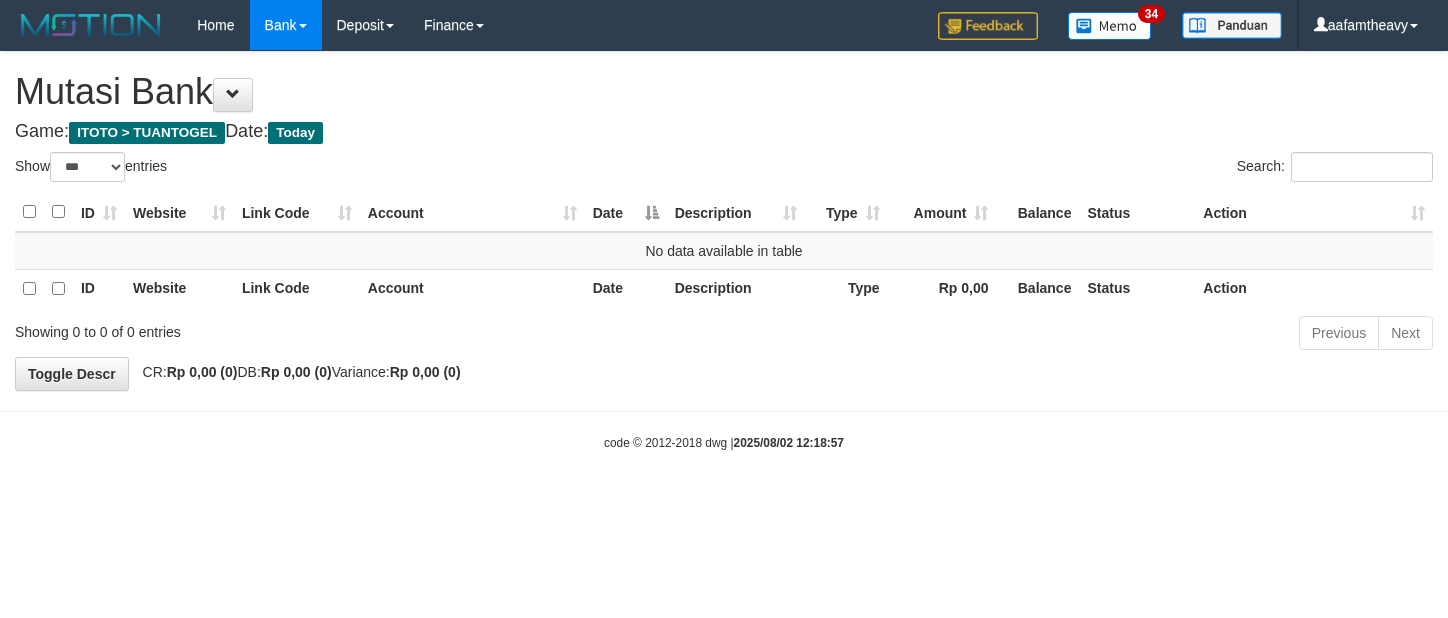 scroll, scrollTop: 0, scrollLeft: 0, axis: both 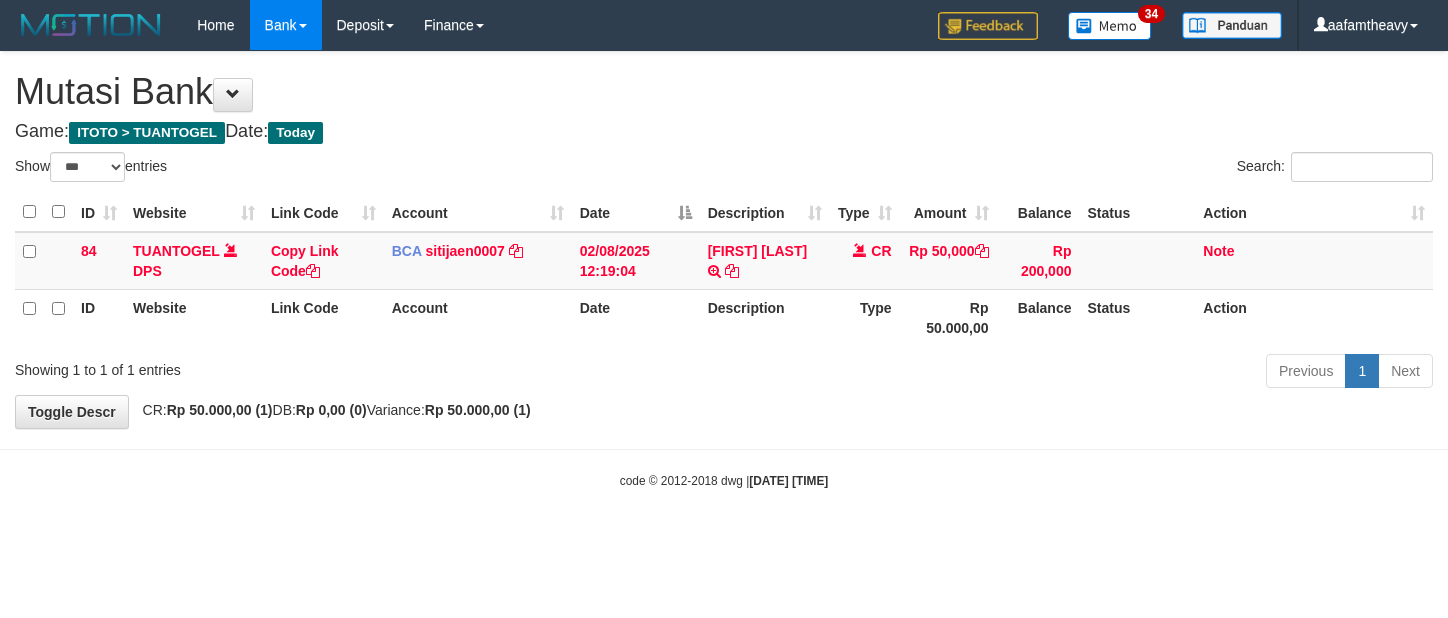 select on "***" 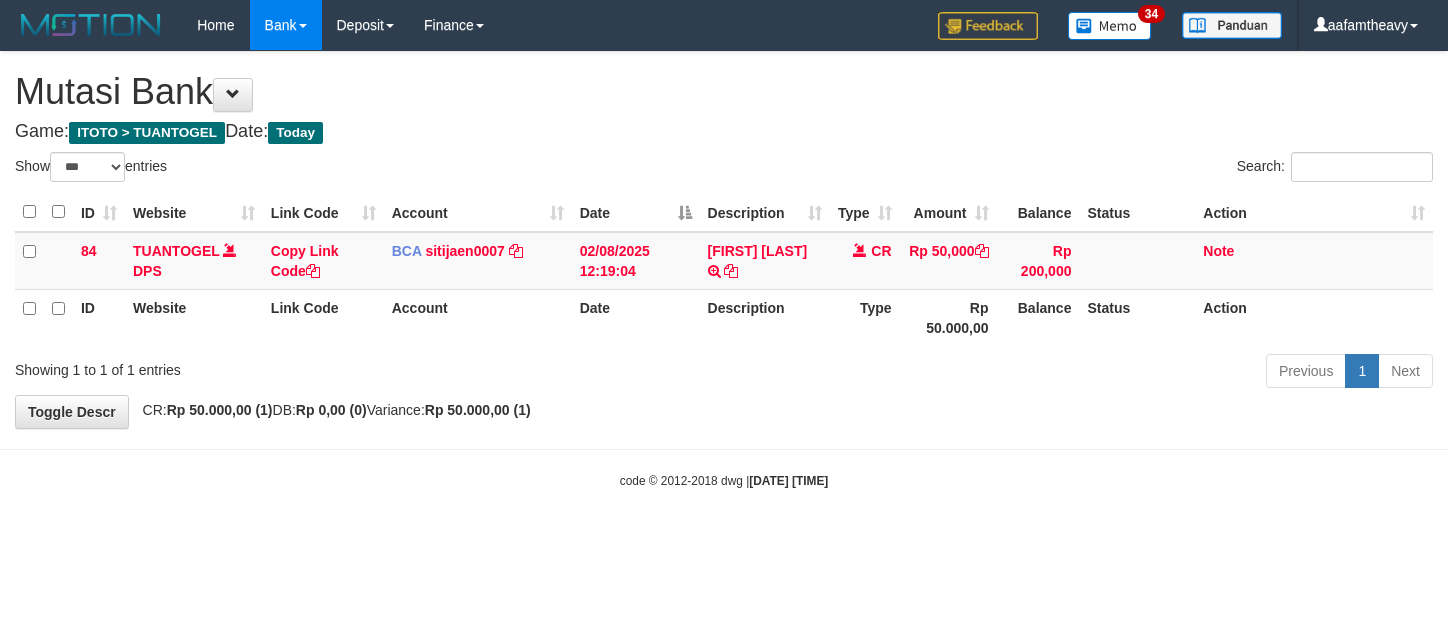 scroll, scrollTop: 0, scrollLeft: 0, axis: both 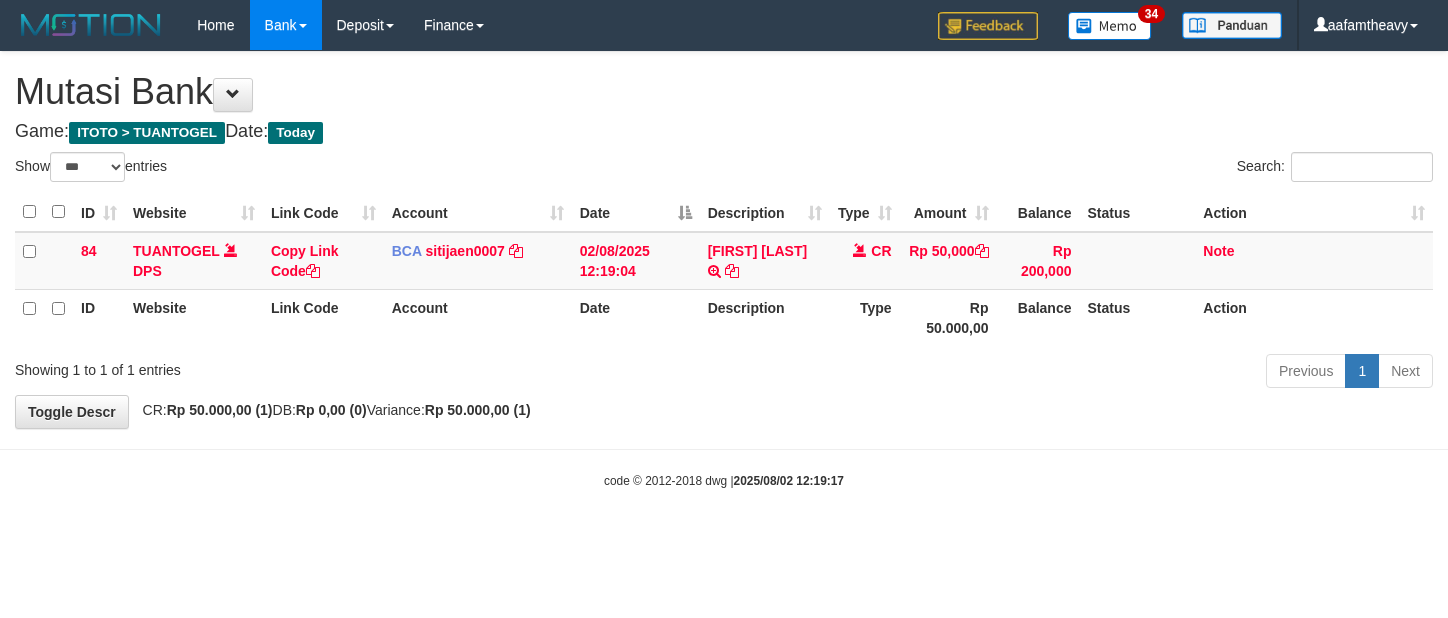 select on "***" 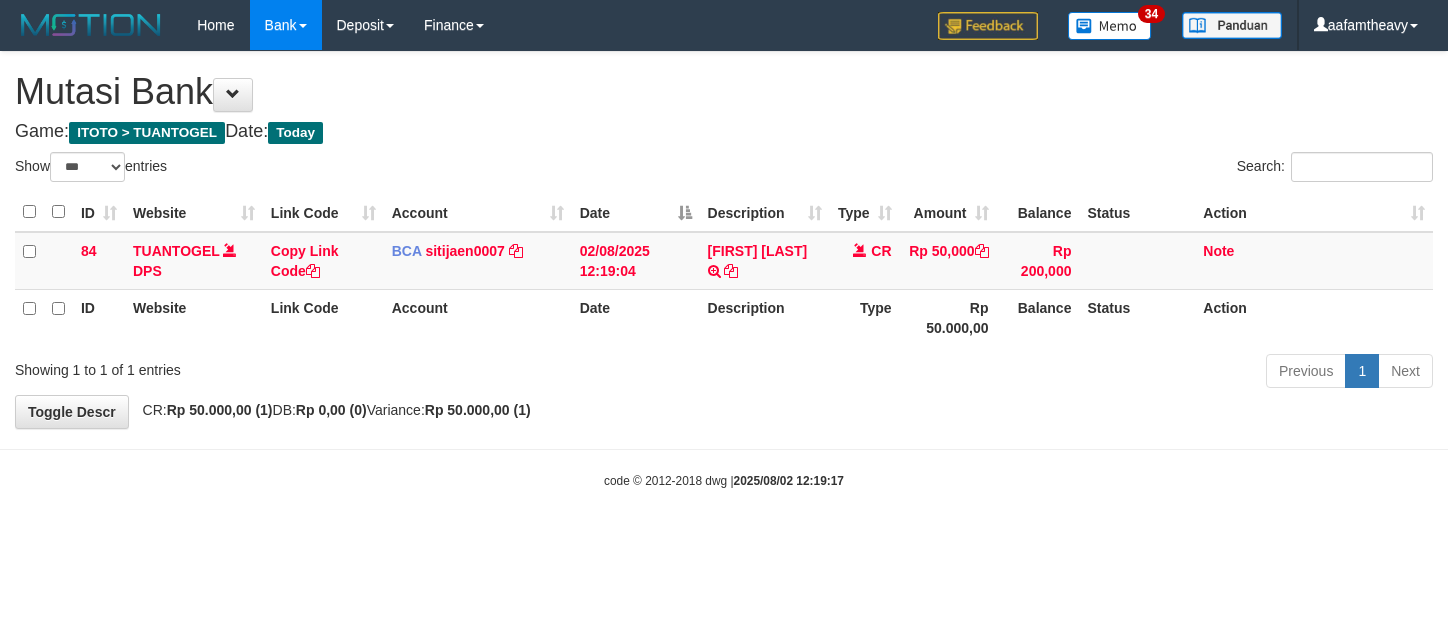 scroll, scrollTop: 0, scrollLeft: 0, axis: both 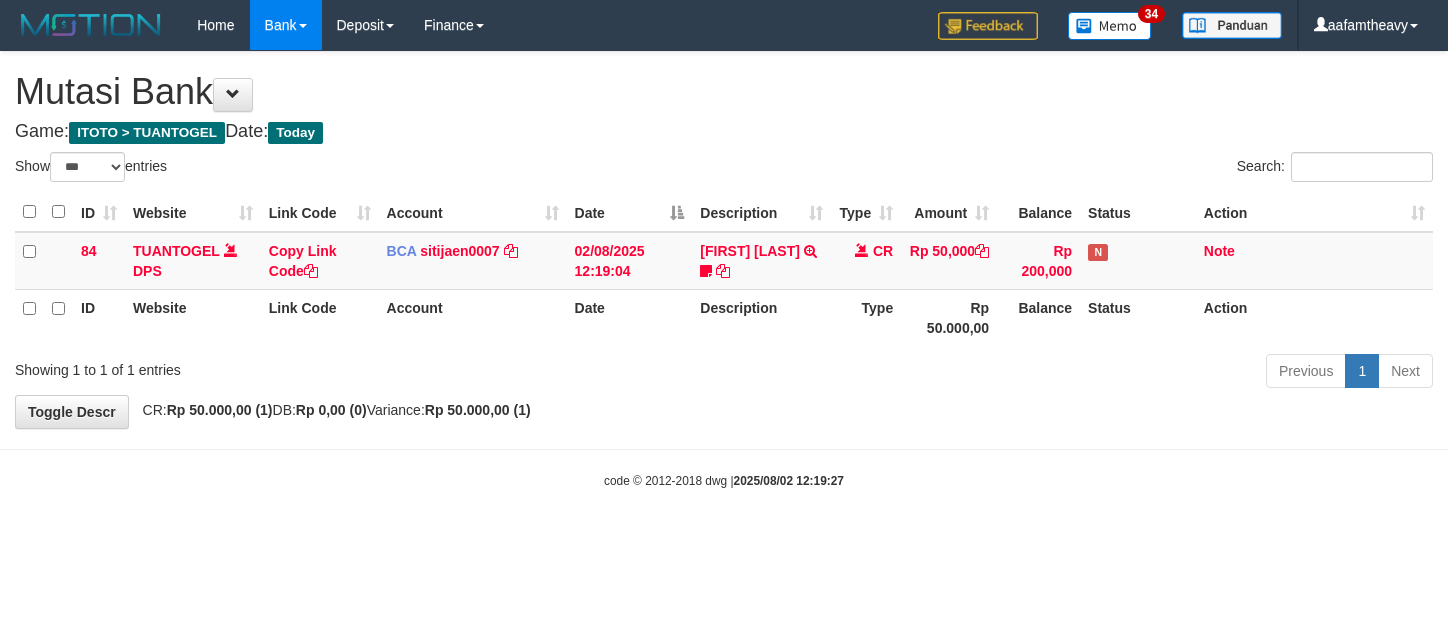 select on "***" 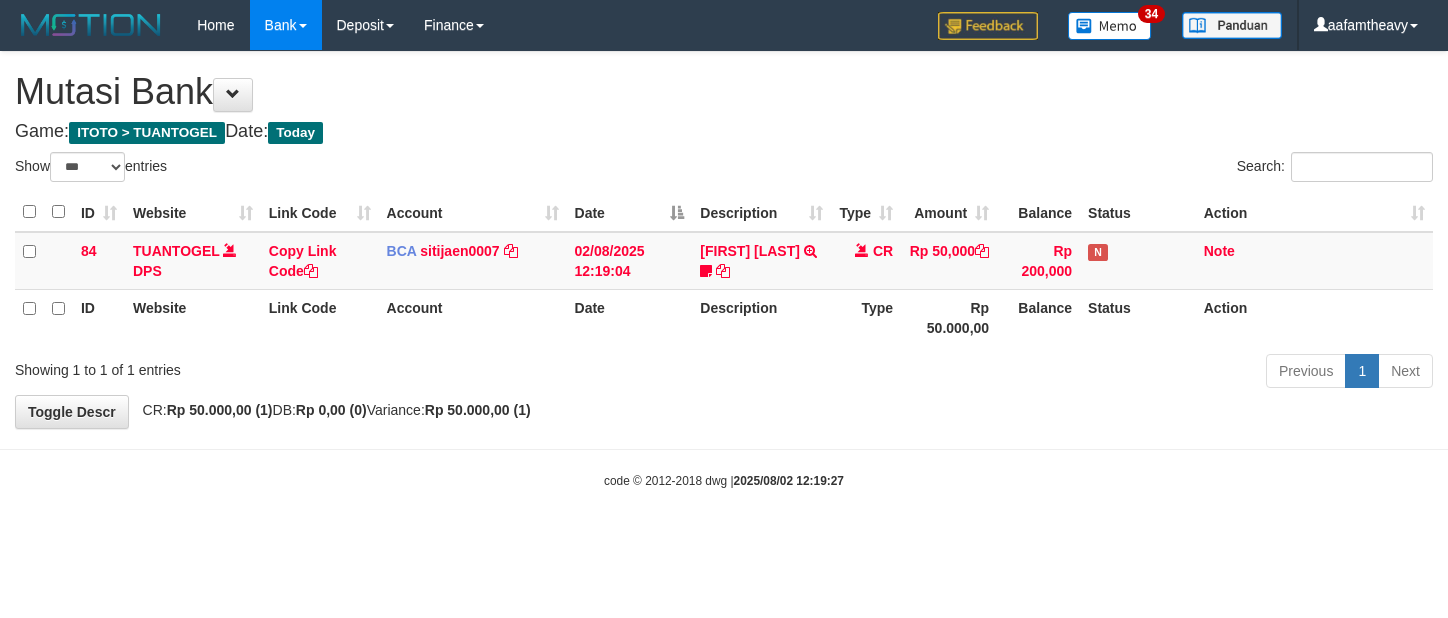 scroll, scrollTop: 0, scrollLeft: 0, axis: both 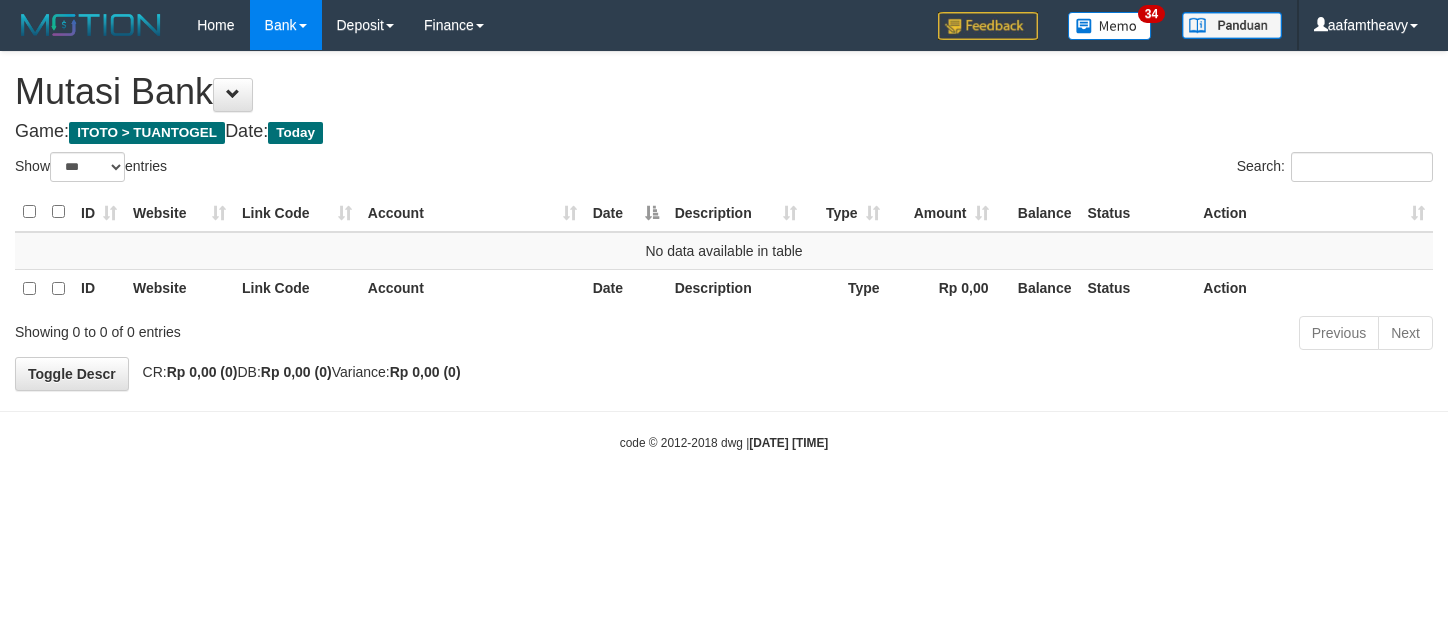 select on "***" 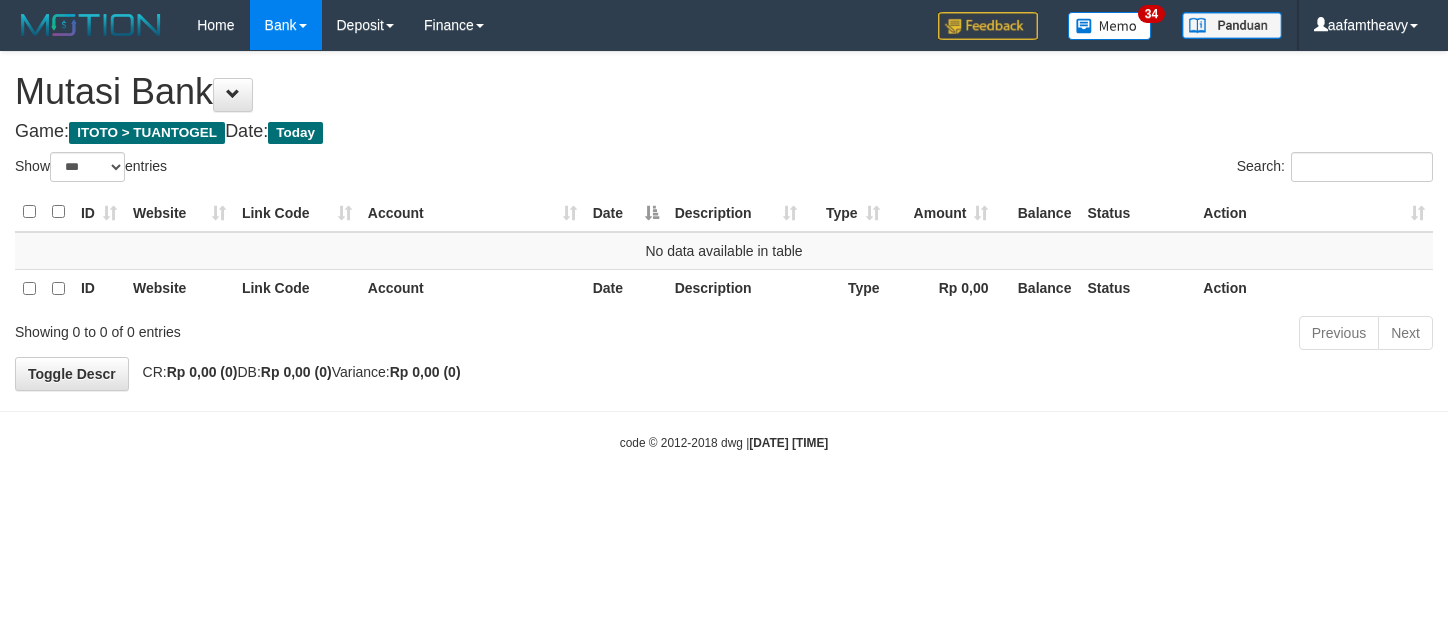 scroll, scrollTop: 0, scrollLeft: 0, axis: both 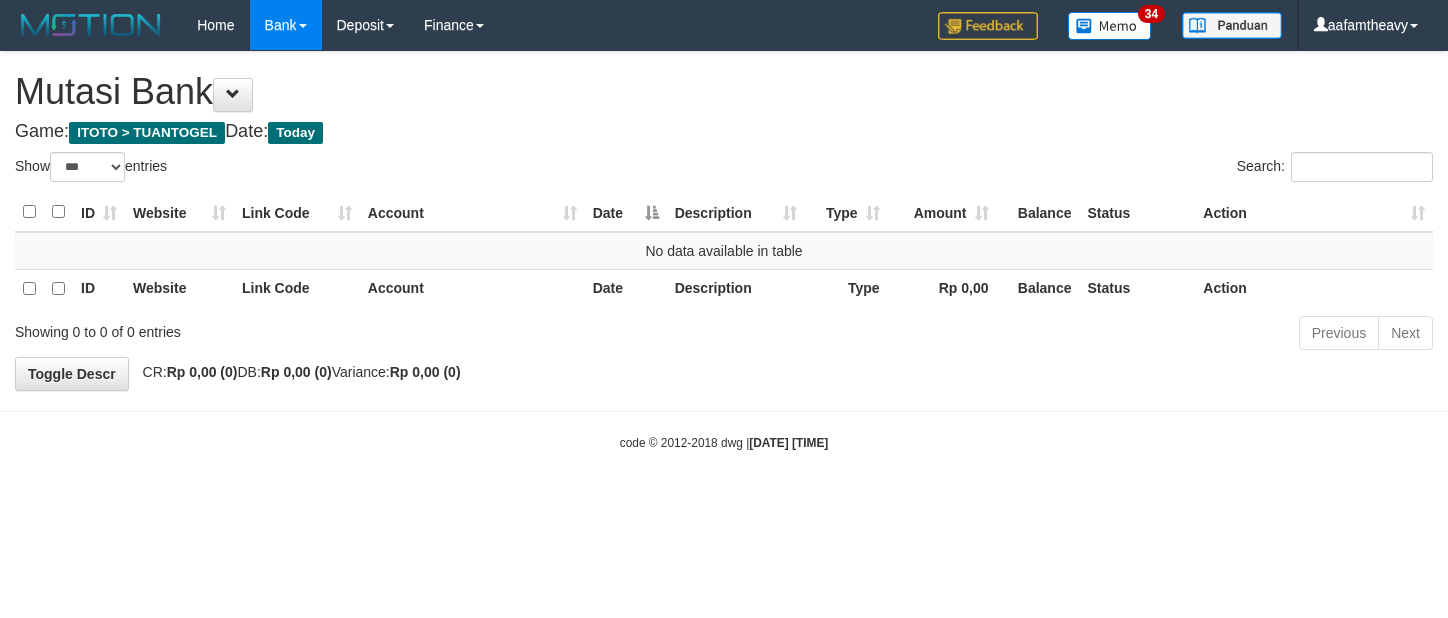 select on "***" 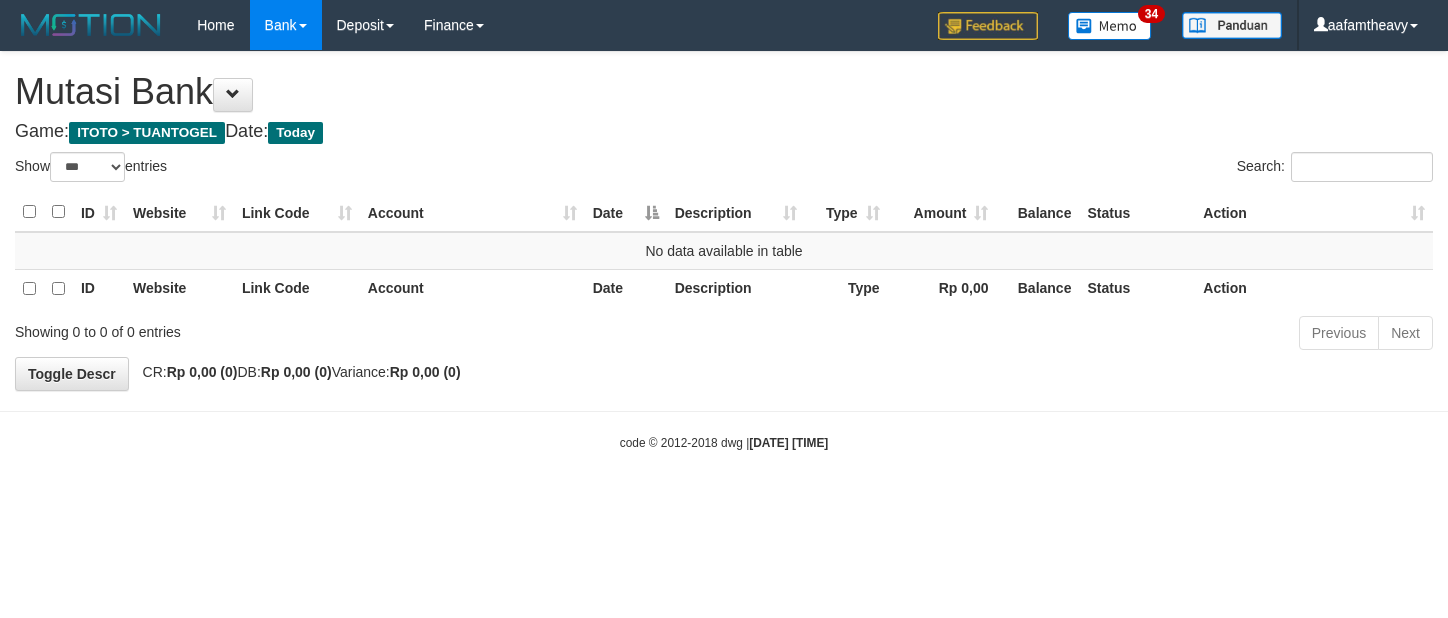 scroll, scrollTop: 0, scrollLeft: 0, axis: both 